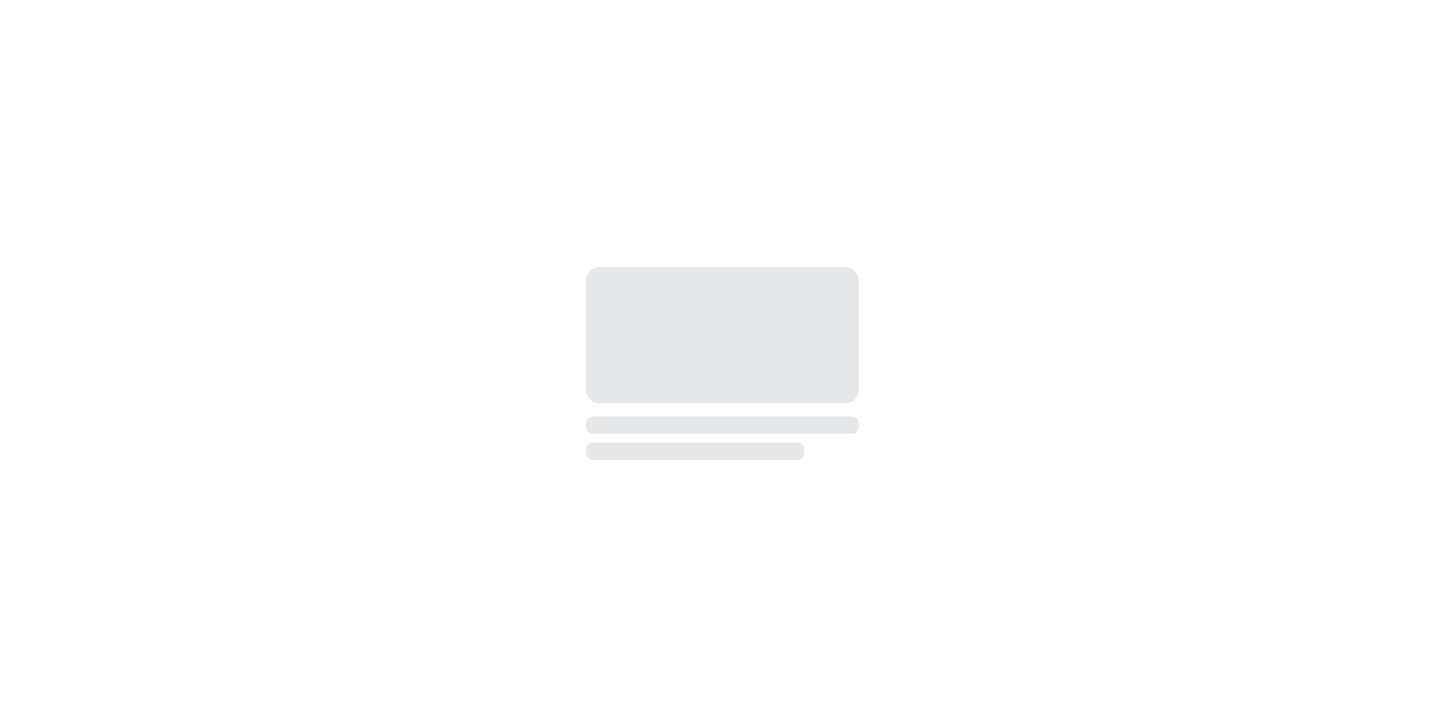 scroll, scrollTop: 0, scrollLeft: 0, axis: both 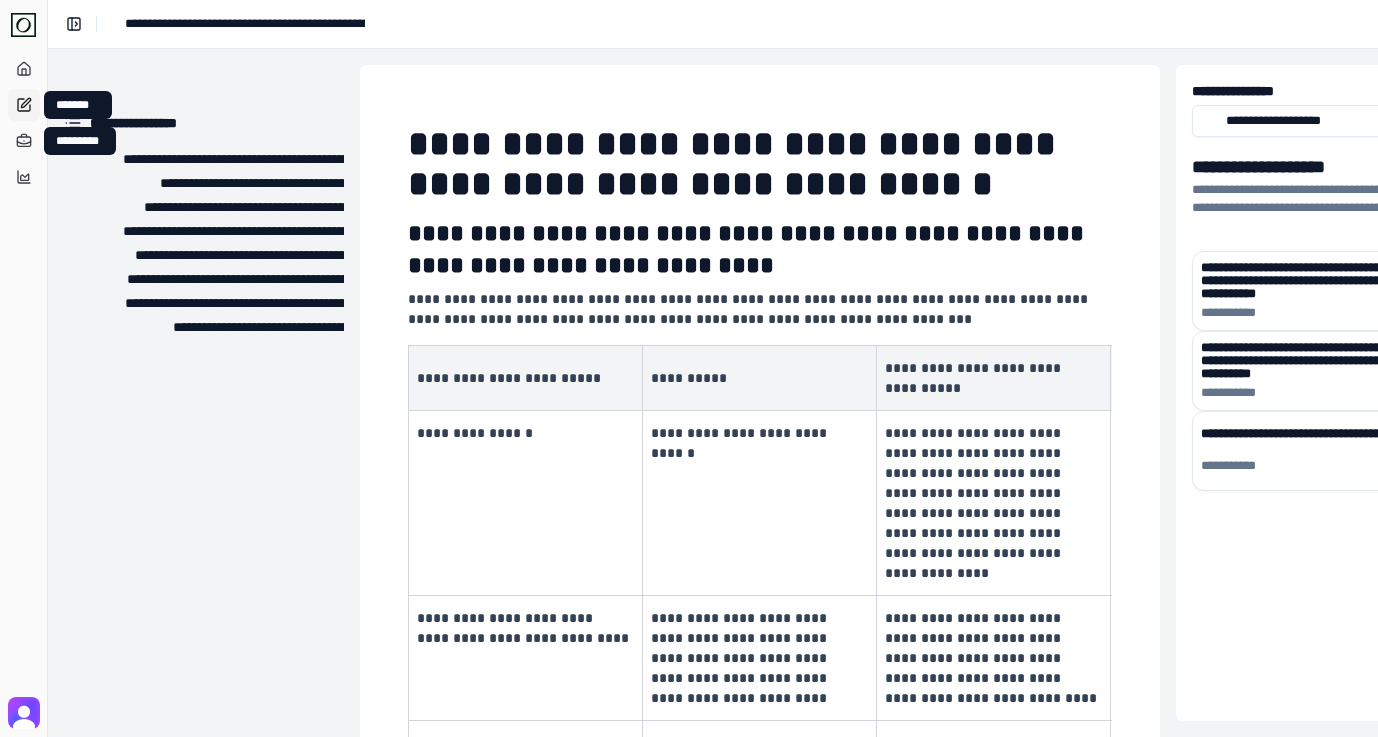 click 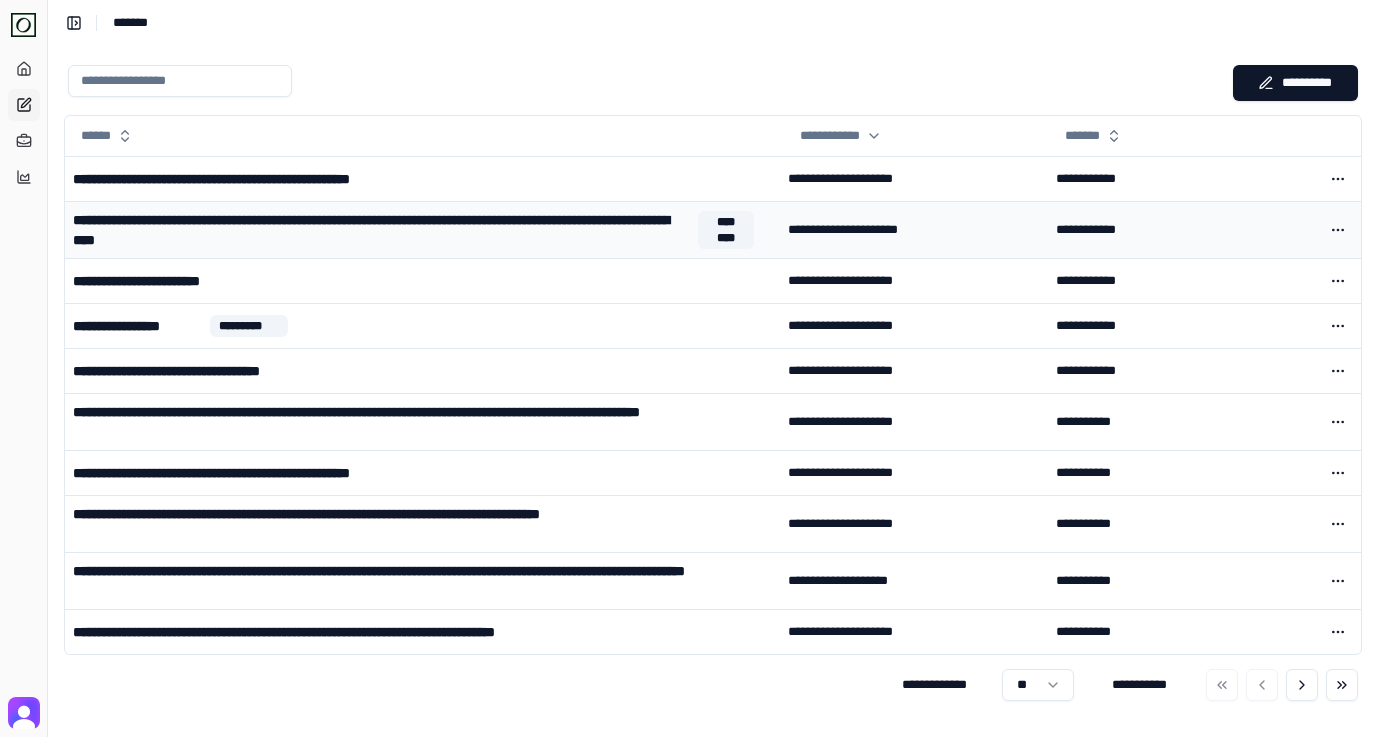 click on "**********" at bounding box center (381, 230) 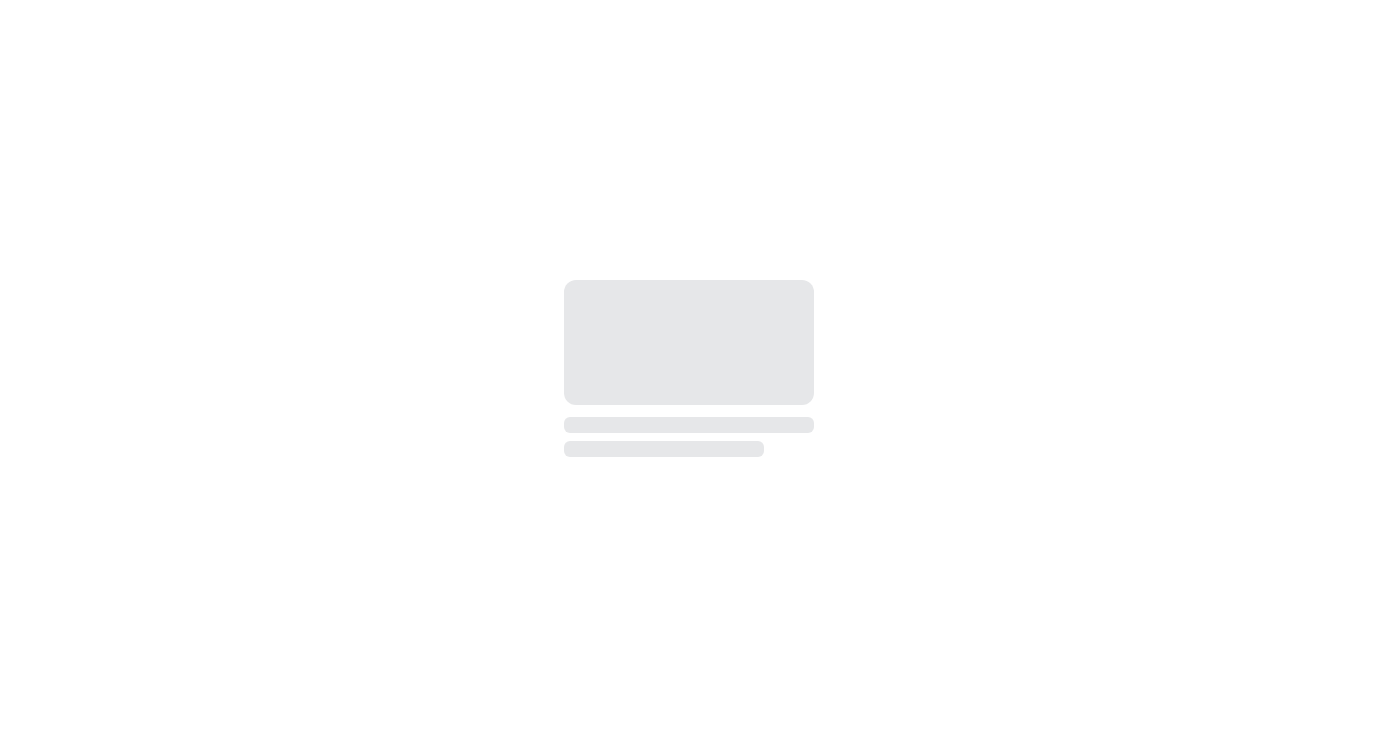 scroll, scrollTop: 0, scrollLeft: 0, axis: both 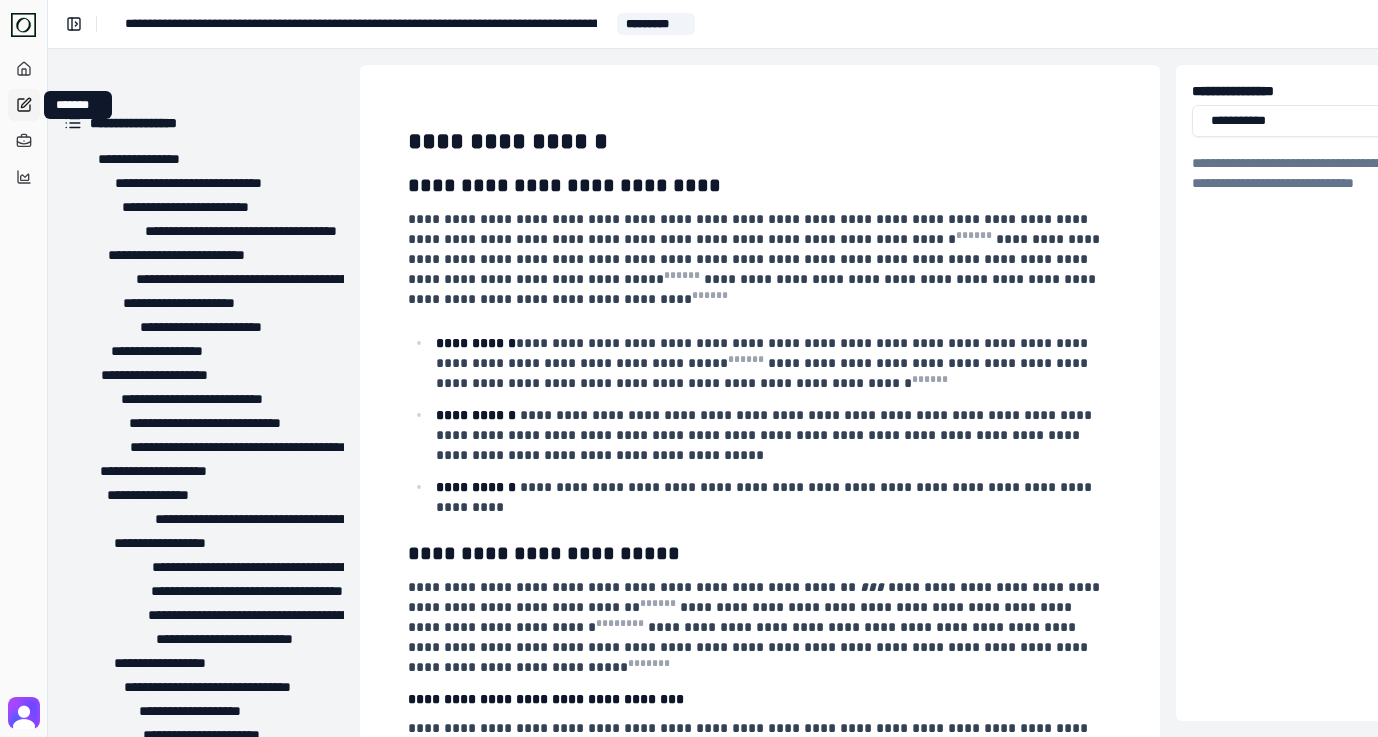 click 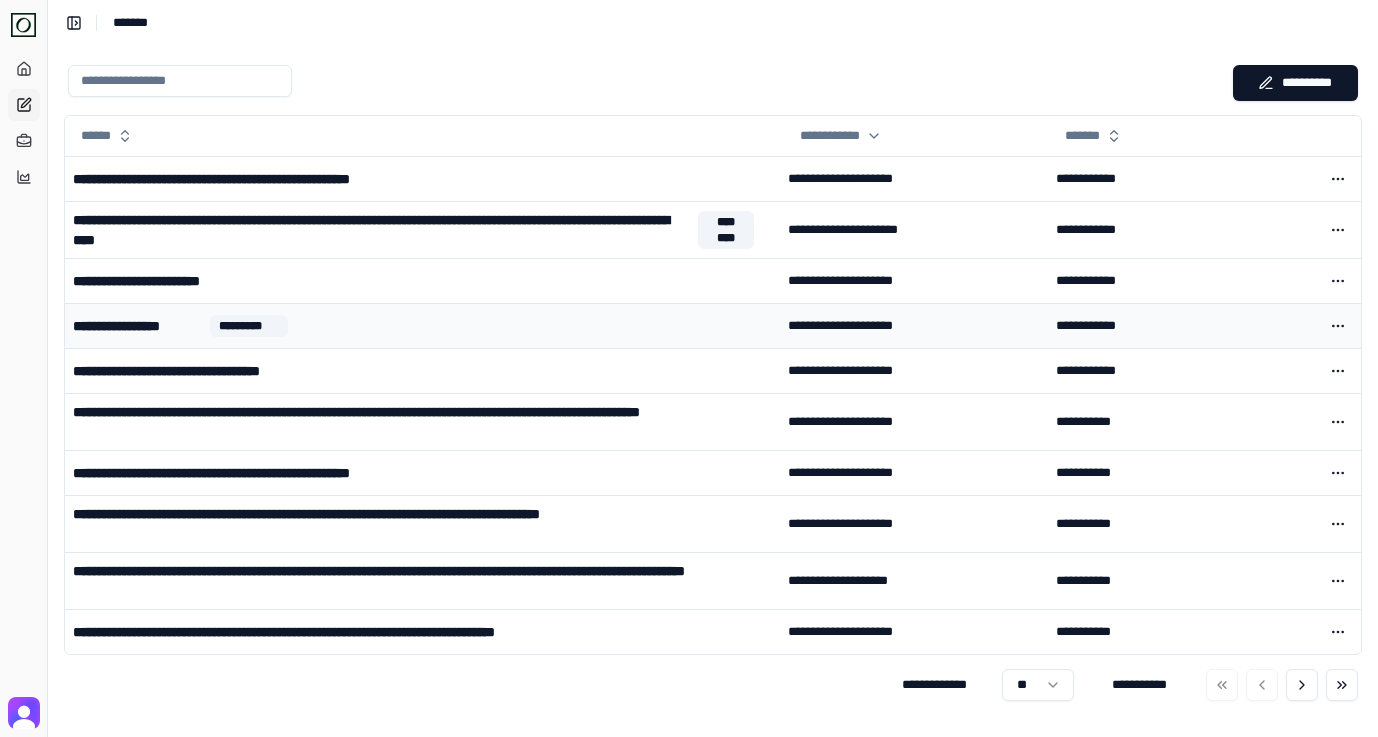 click on "**********" at bounding box center (422, 326) 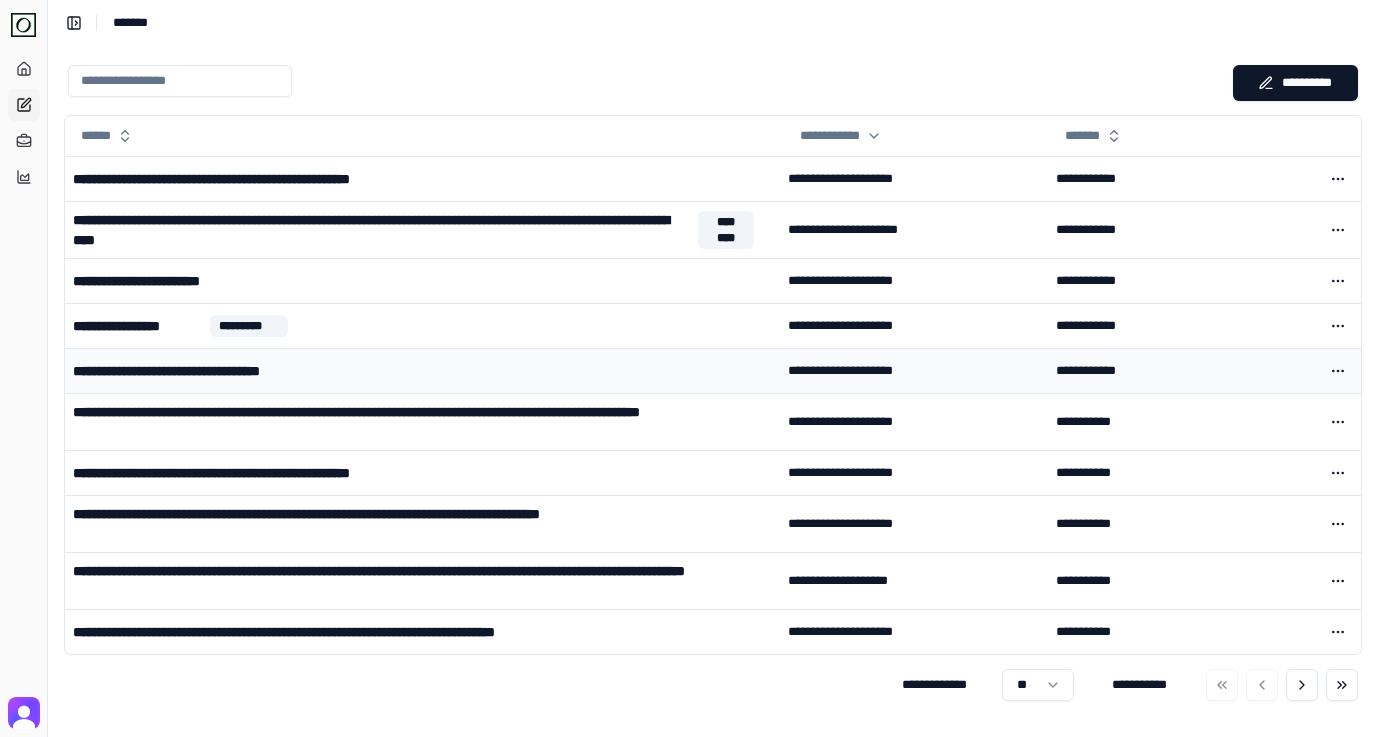click on "**********" at bounding box center [204, 371] 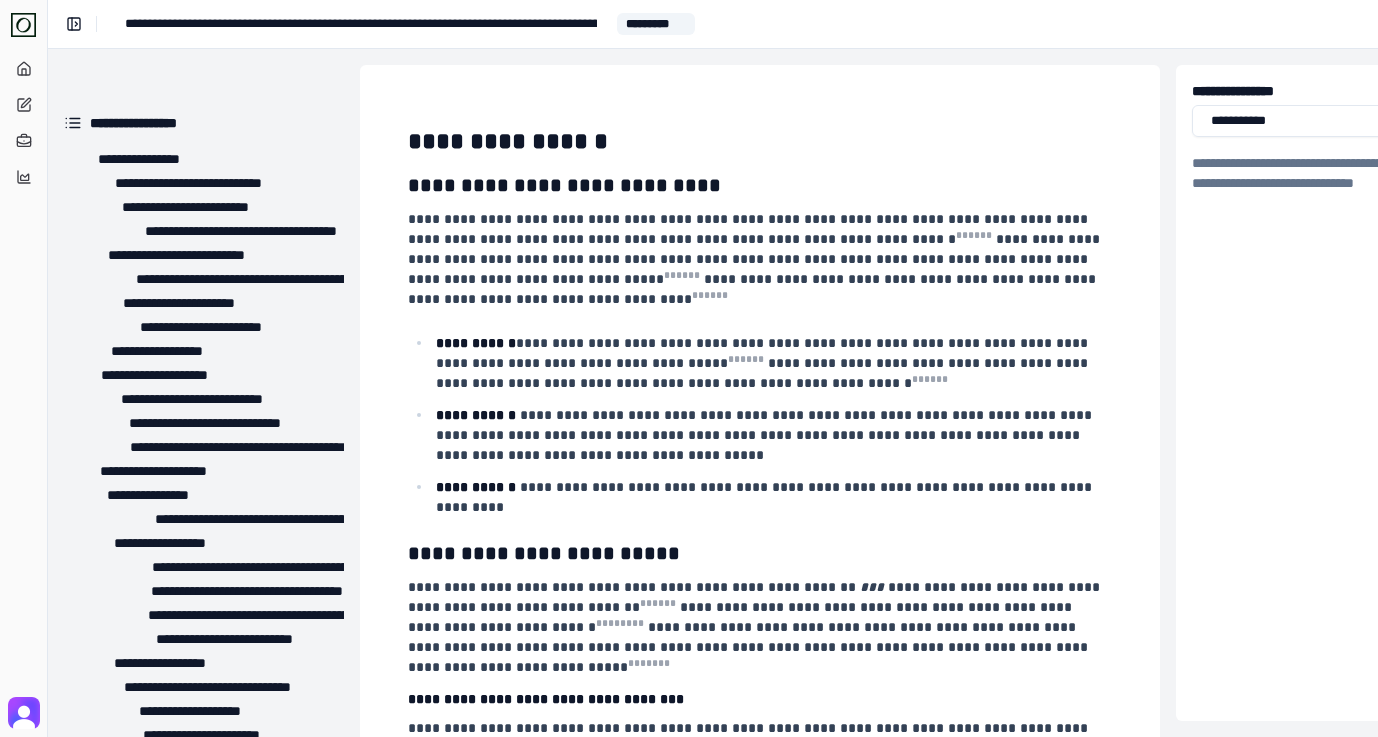 scroll, scrollTop: 0, scrollLeft: 0, axis: both 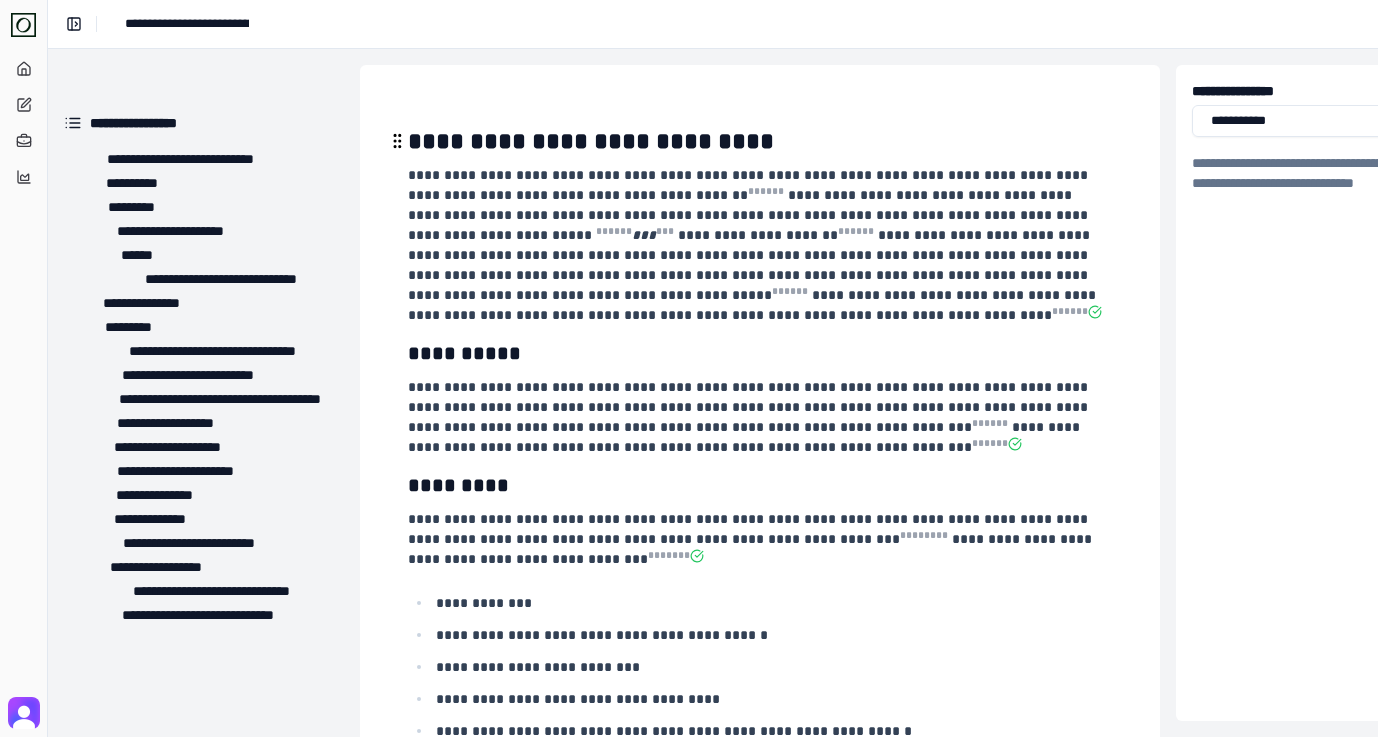 click on "**********" at bounding box center (591, 141) 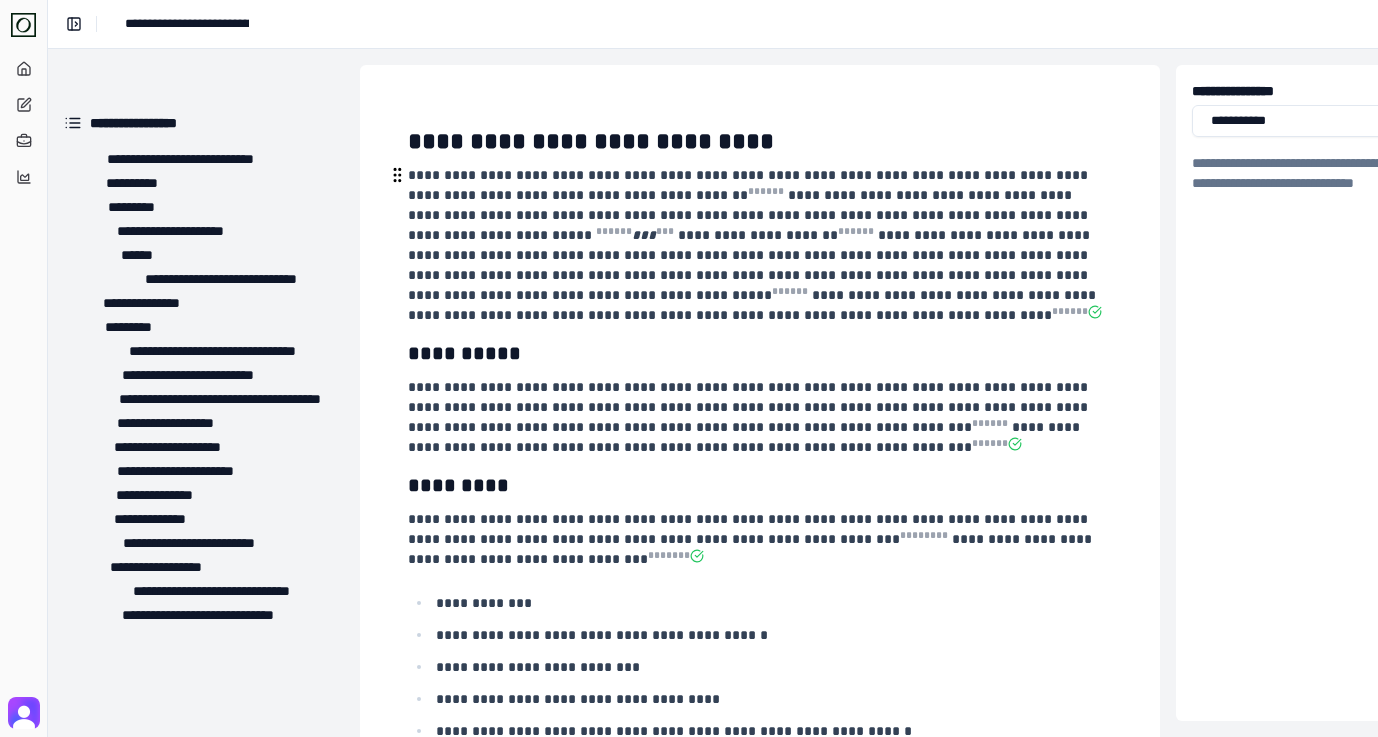 click on "**********" at bounding box center [750, 205] 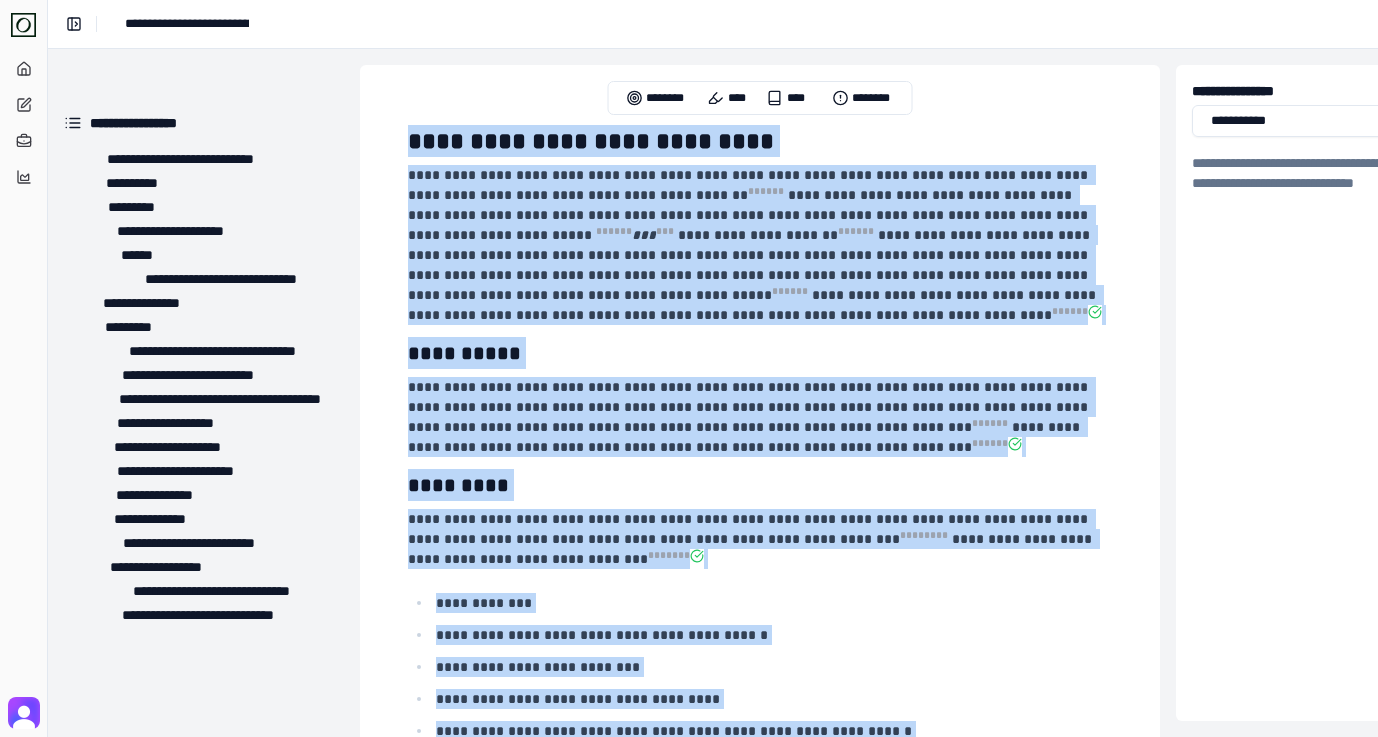 click on "**********" at bounding box center [750, 205] 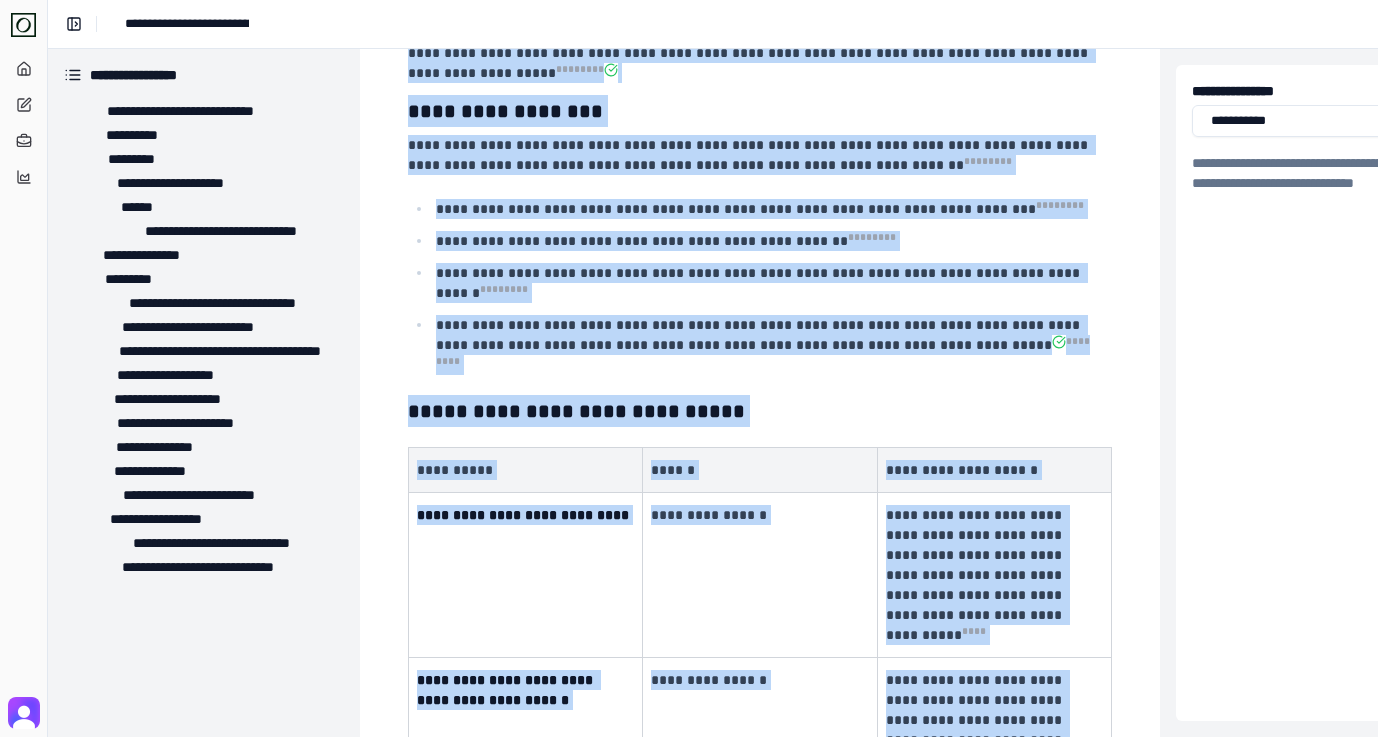 scroll, scrollTop: 4464, scrollLeft: 0, axis: vertical 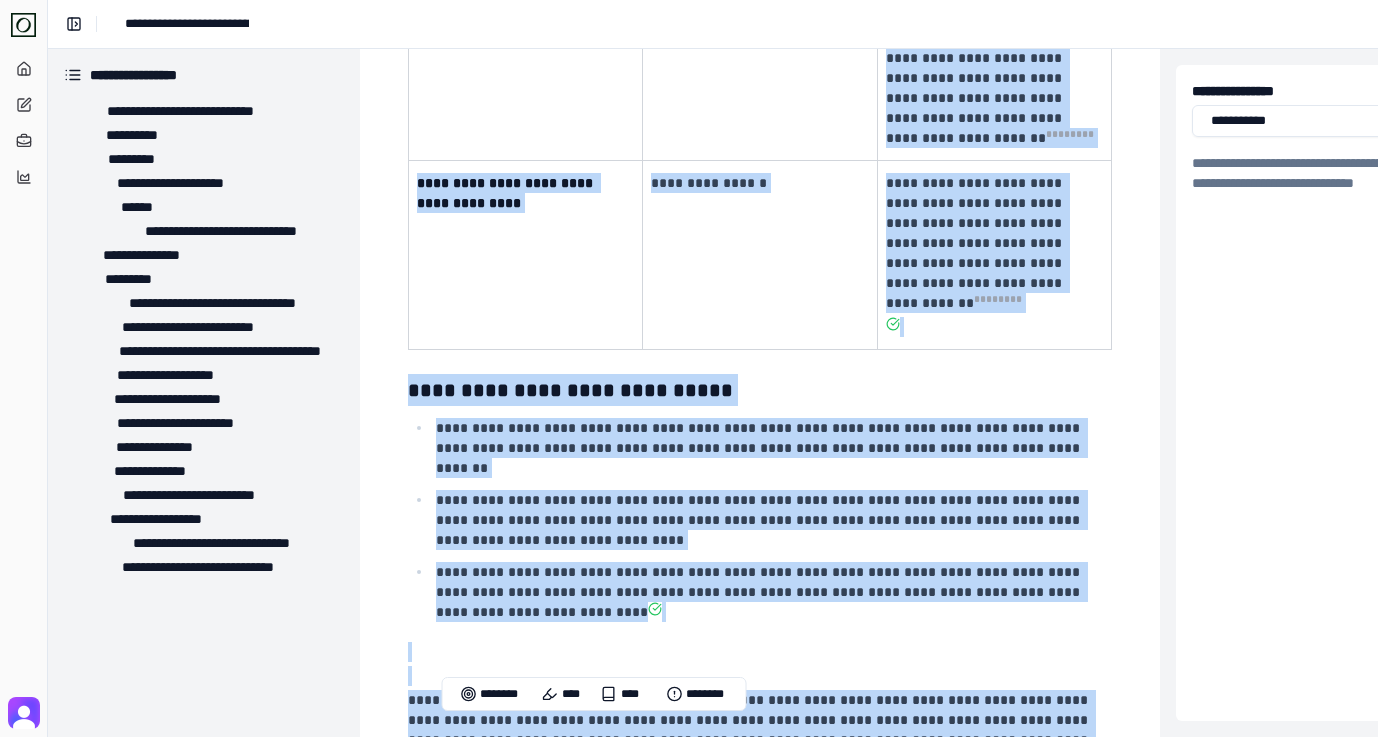 drag, startPoint x: 409, startPoint y: 170, endPoint x: 843, endPoint y: 669, distance: 661.3297 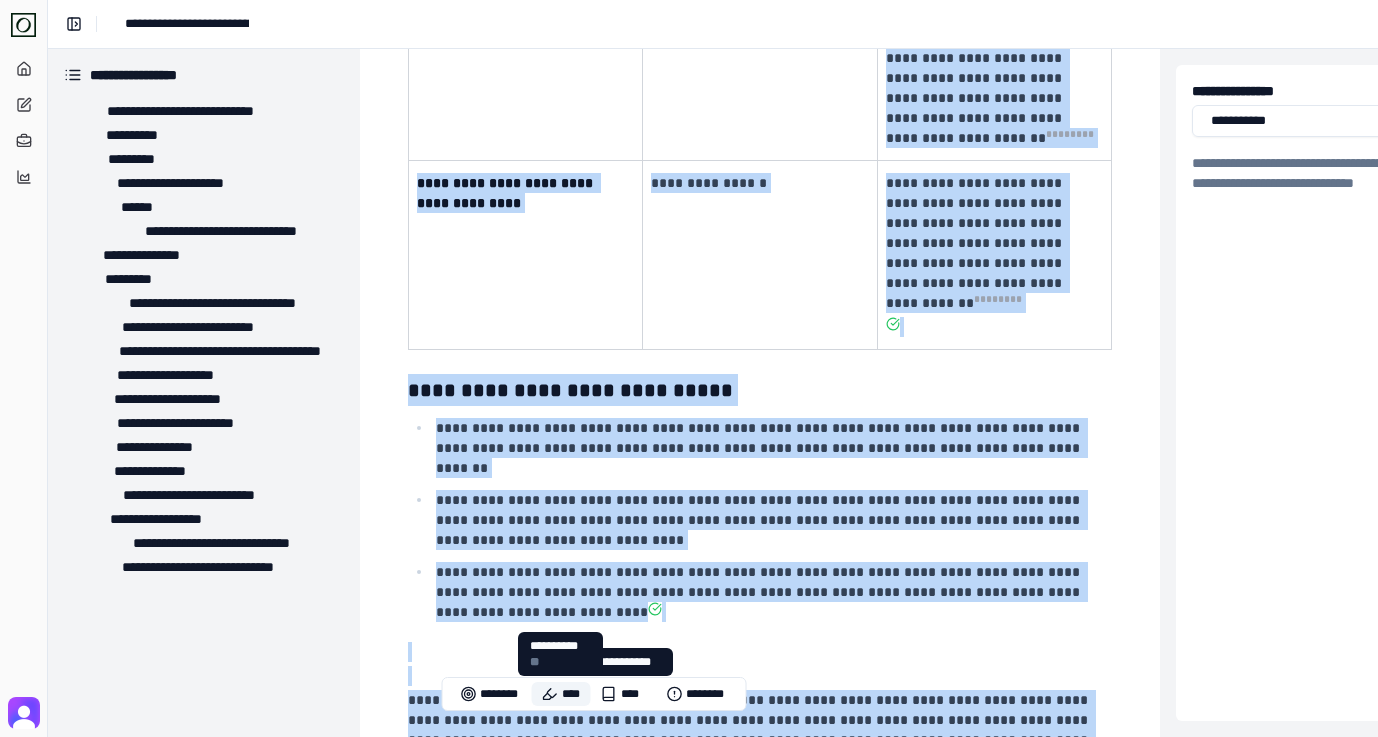 click on "****" at bounding box center (561, 694) 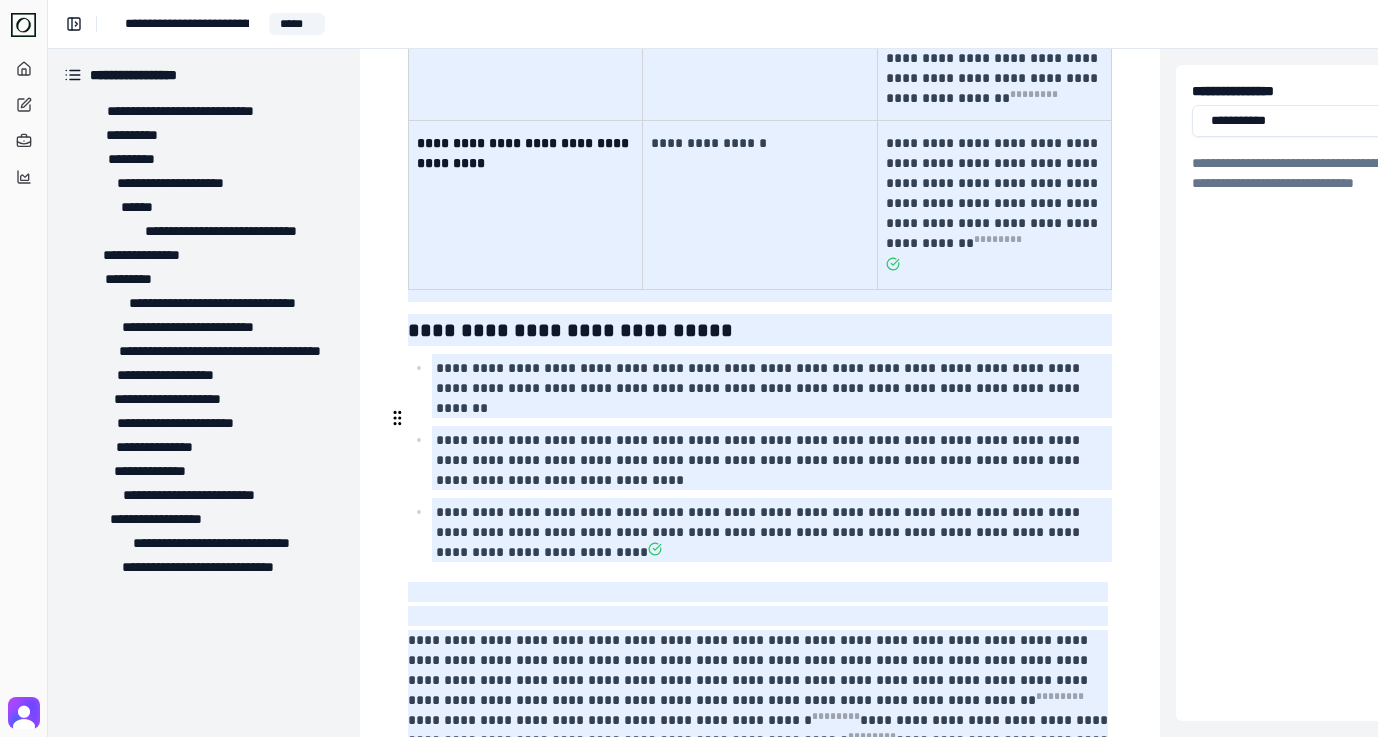 scroll, scrollTop: 4477, scrollLeft: 0, axis: vertical 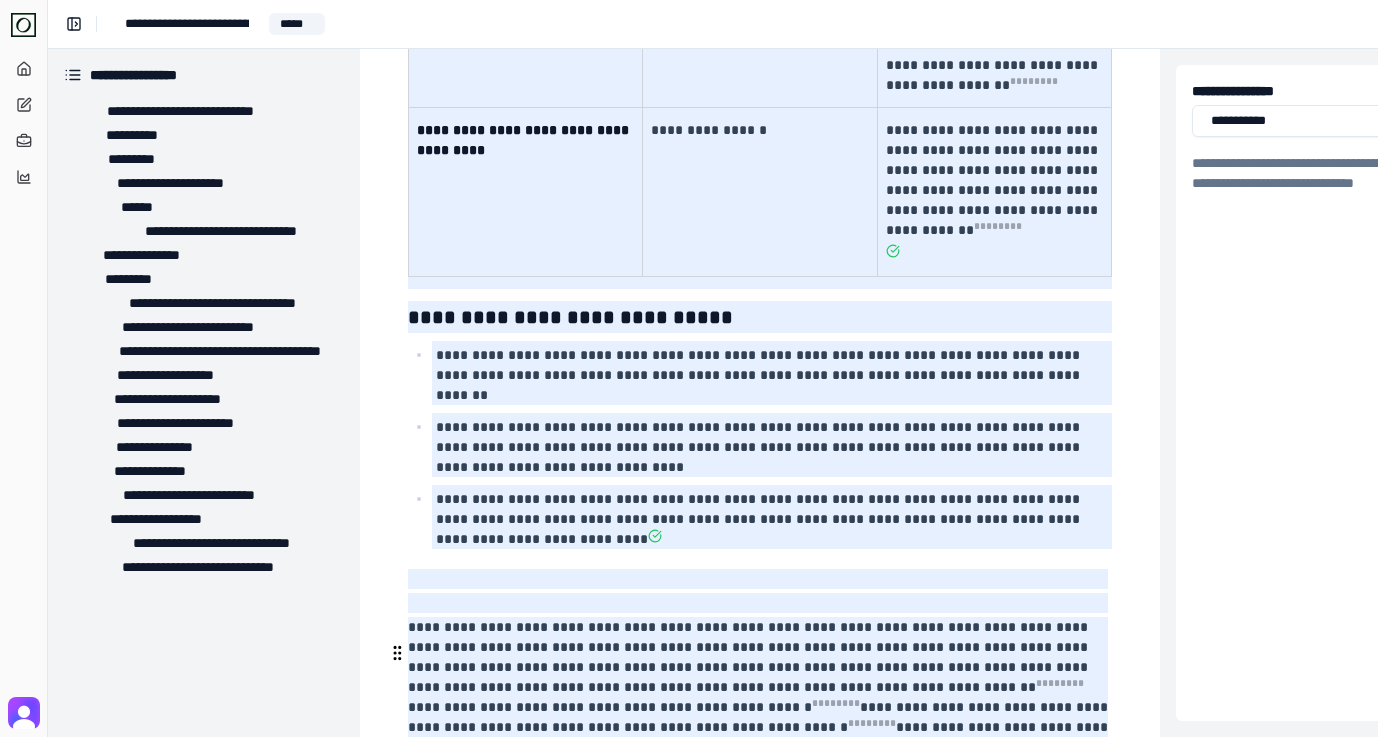 click on "**********" at bounding box center [760, 922] 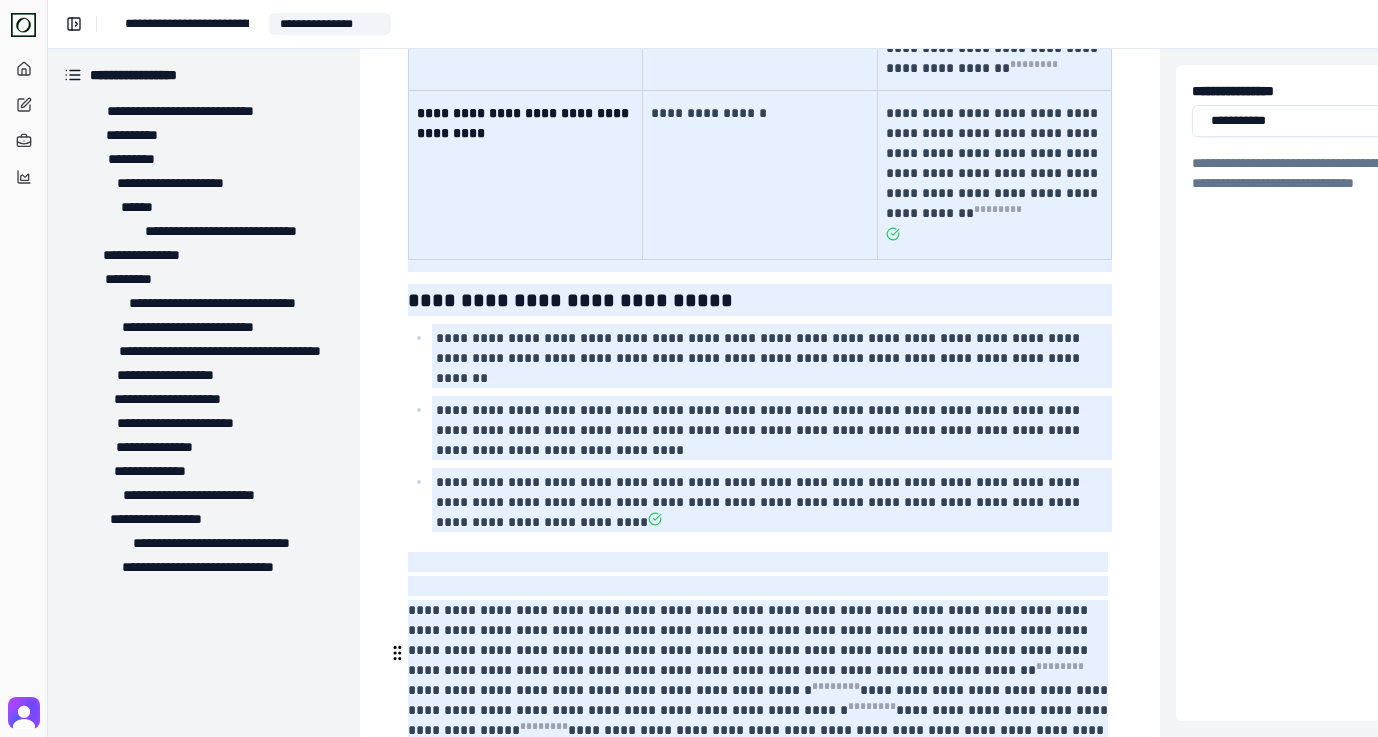 scroll, scrollTop: 4512, scrollLeft: 0, axis: vertical 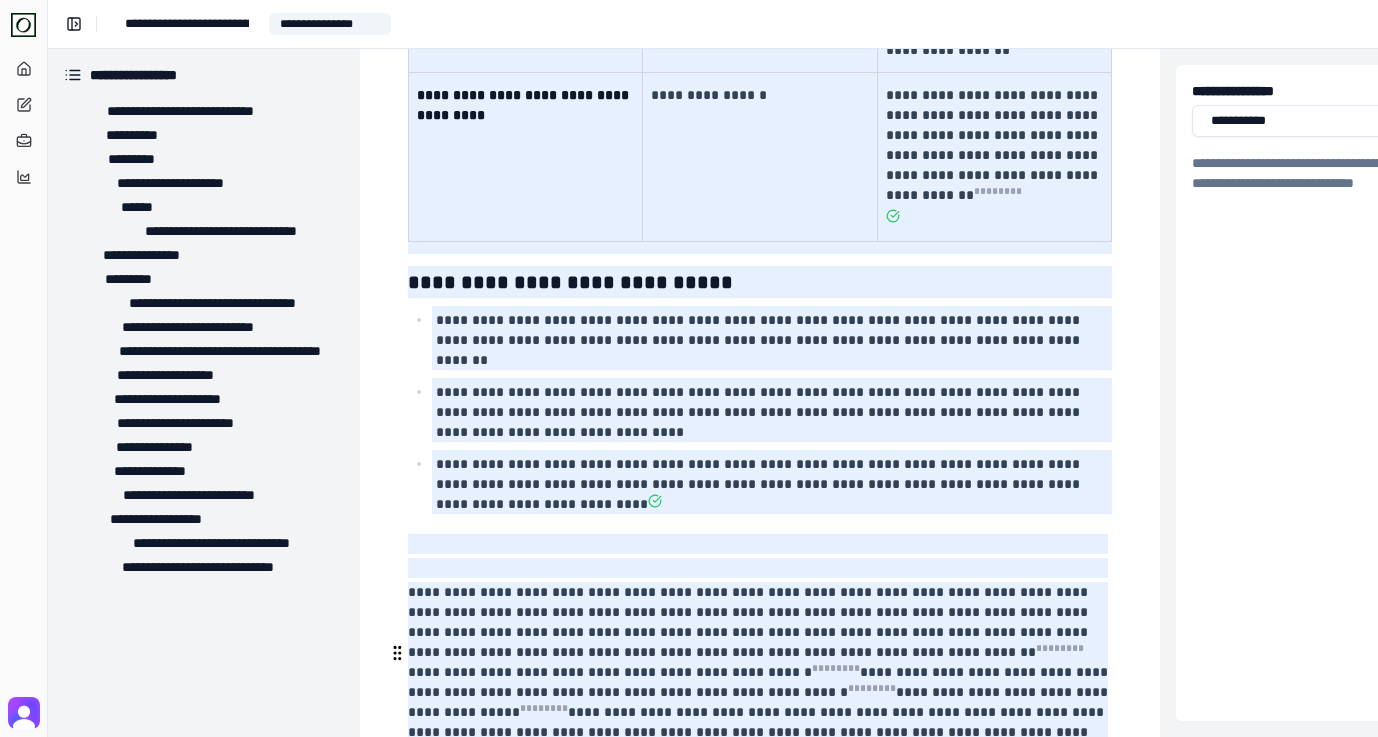 paste on "**********" 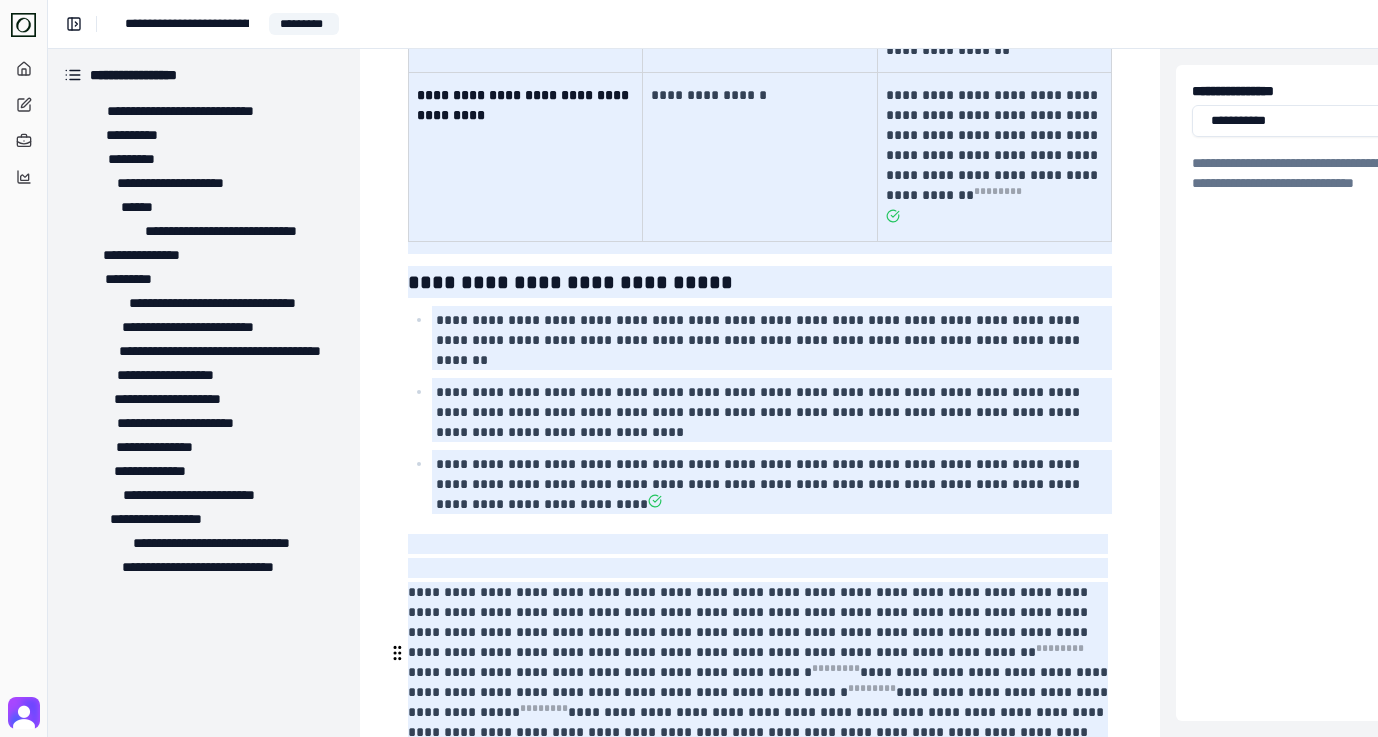 scroll, scrollTop: 491, scrollLeft: 0, axis: vertical 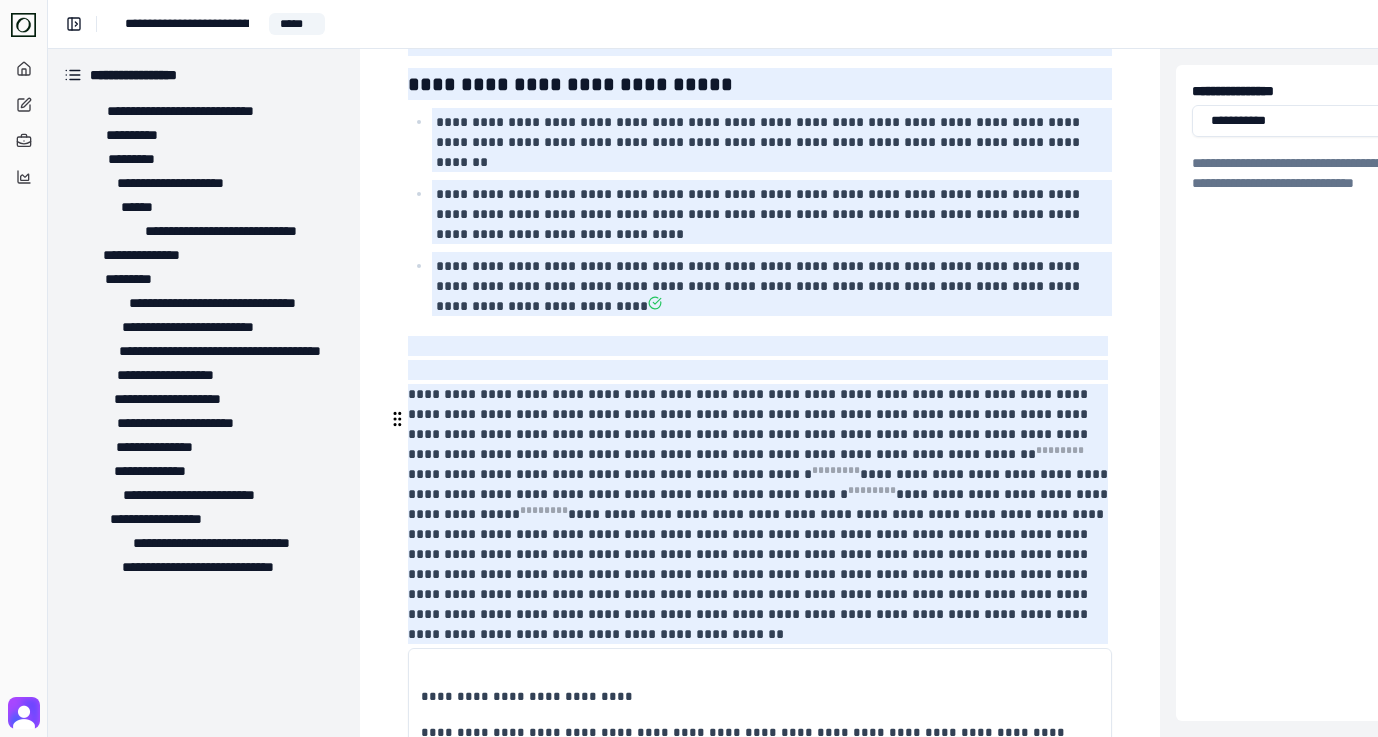 click at bounding box center [760, 2657] 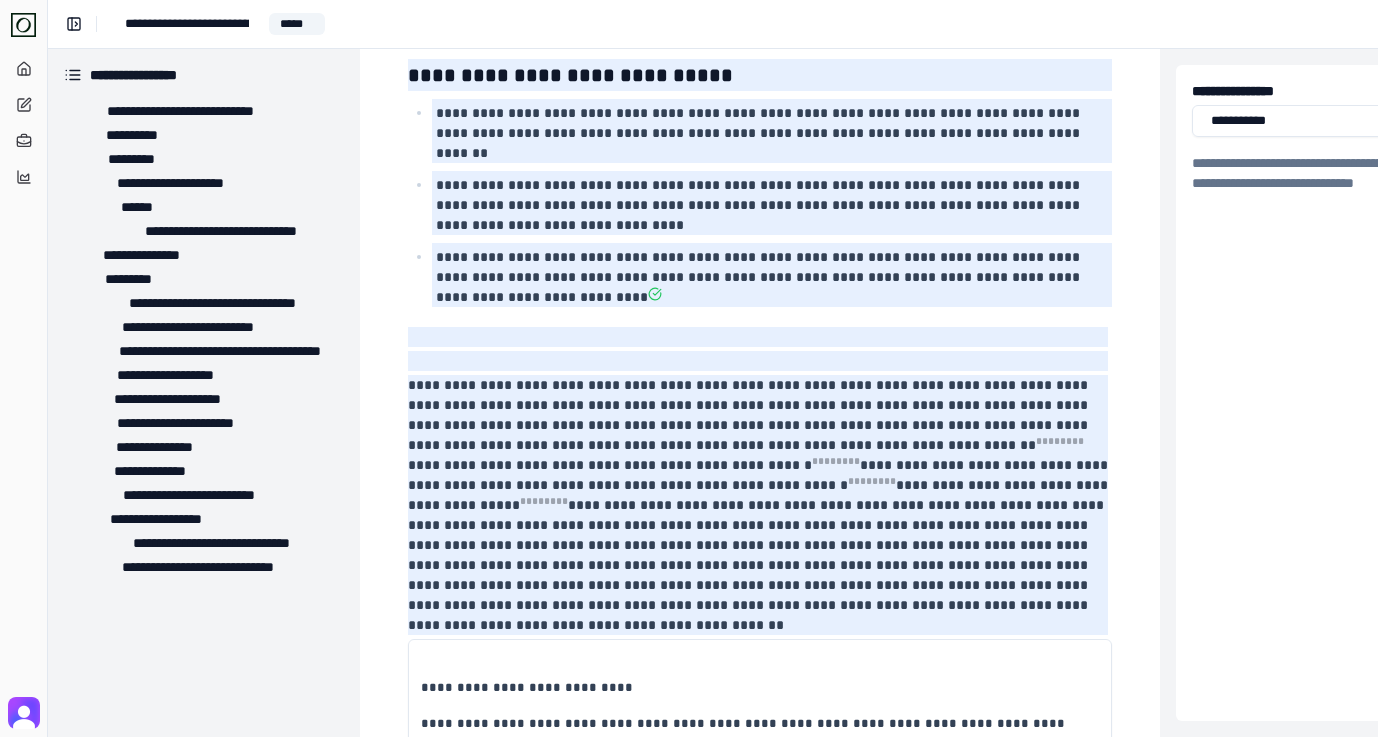 scroll, scrollTop: 4712, scrollLeft: 0, axis: vertical 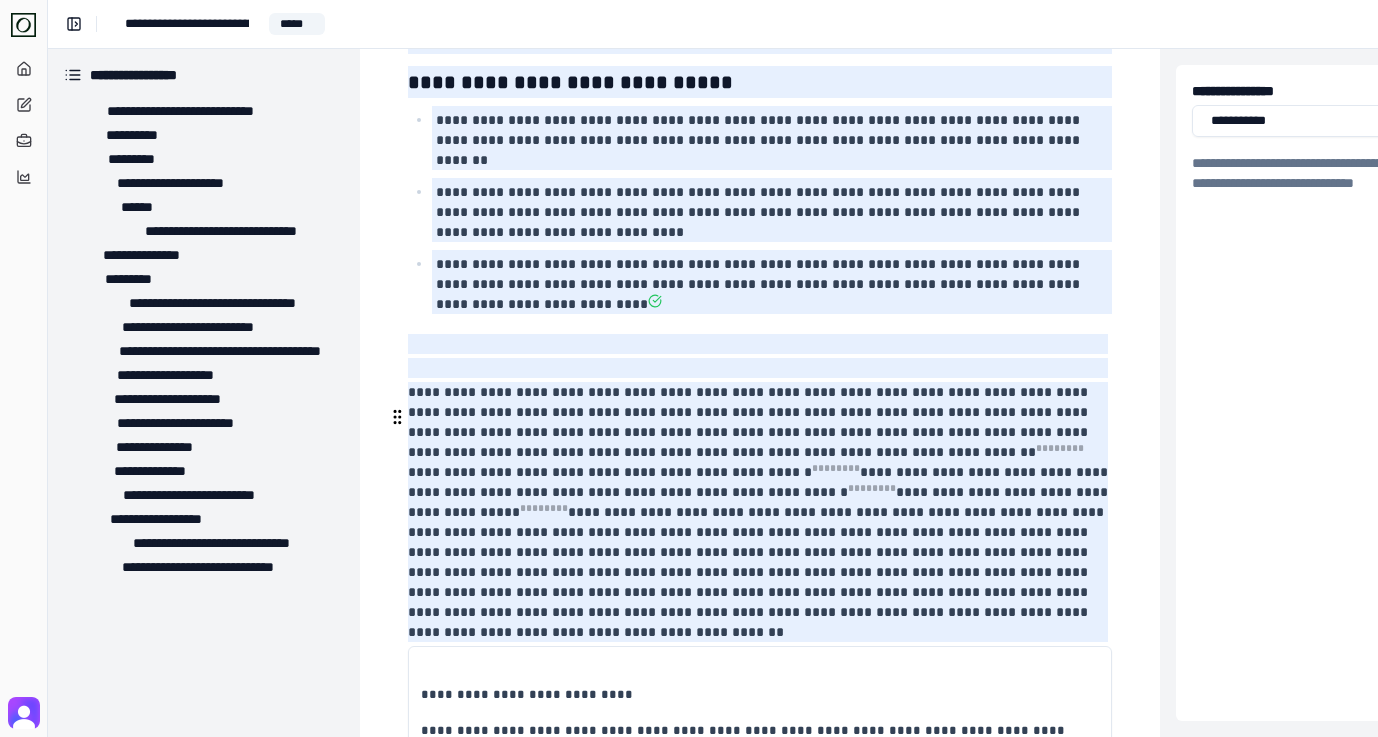 click at bounding box center (760, 2655) 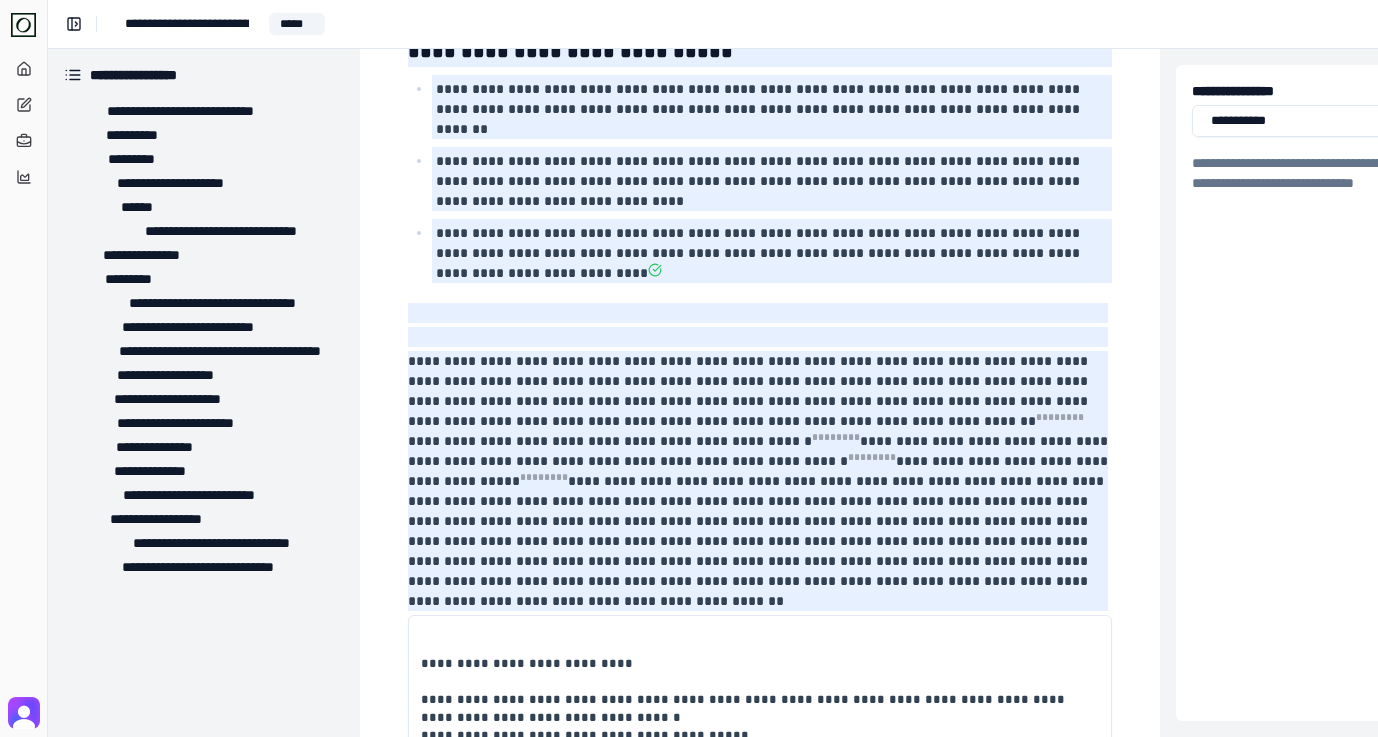 scroll, scrollTop: 4764, scrollLeft: 0, axis: vertical 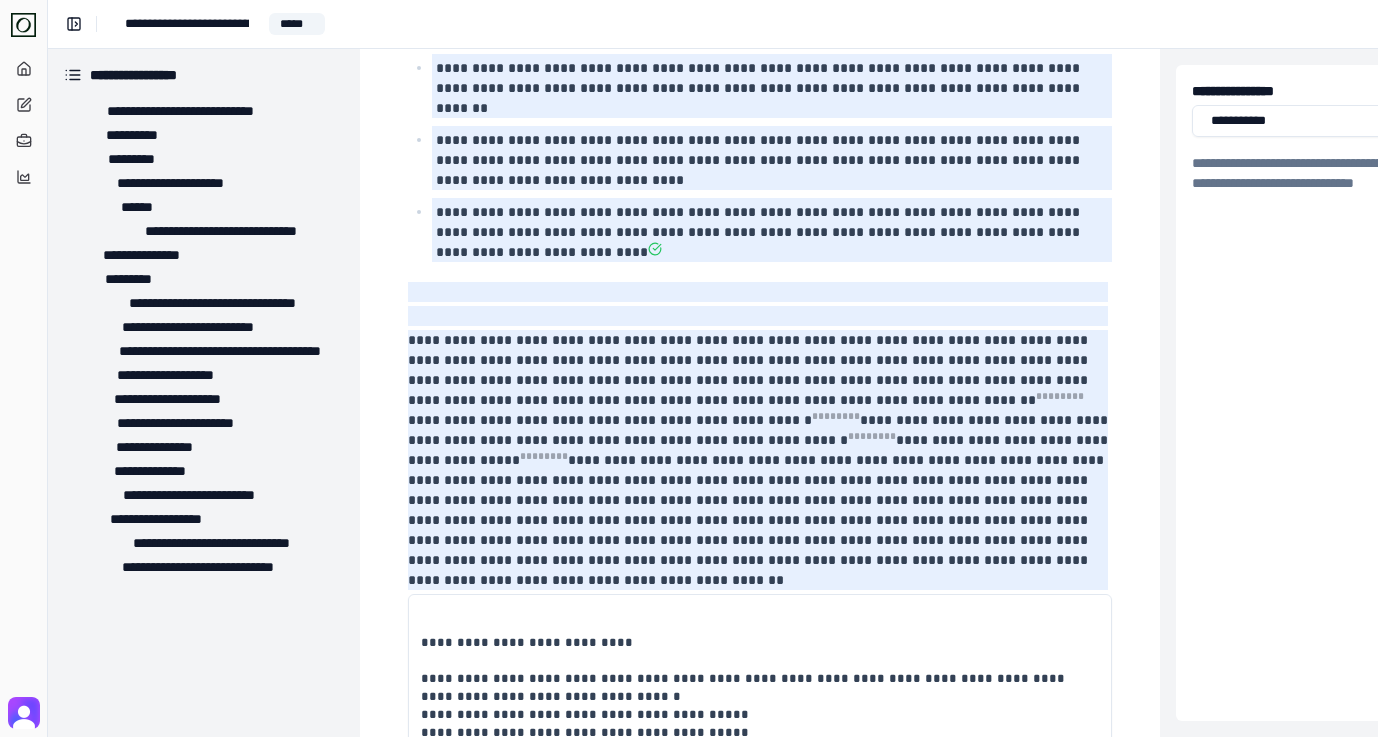 click at bounding box center (760, 2603) 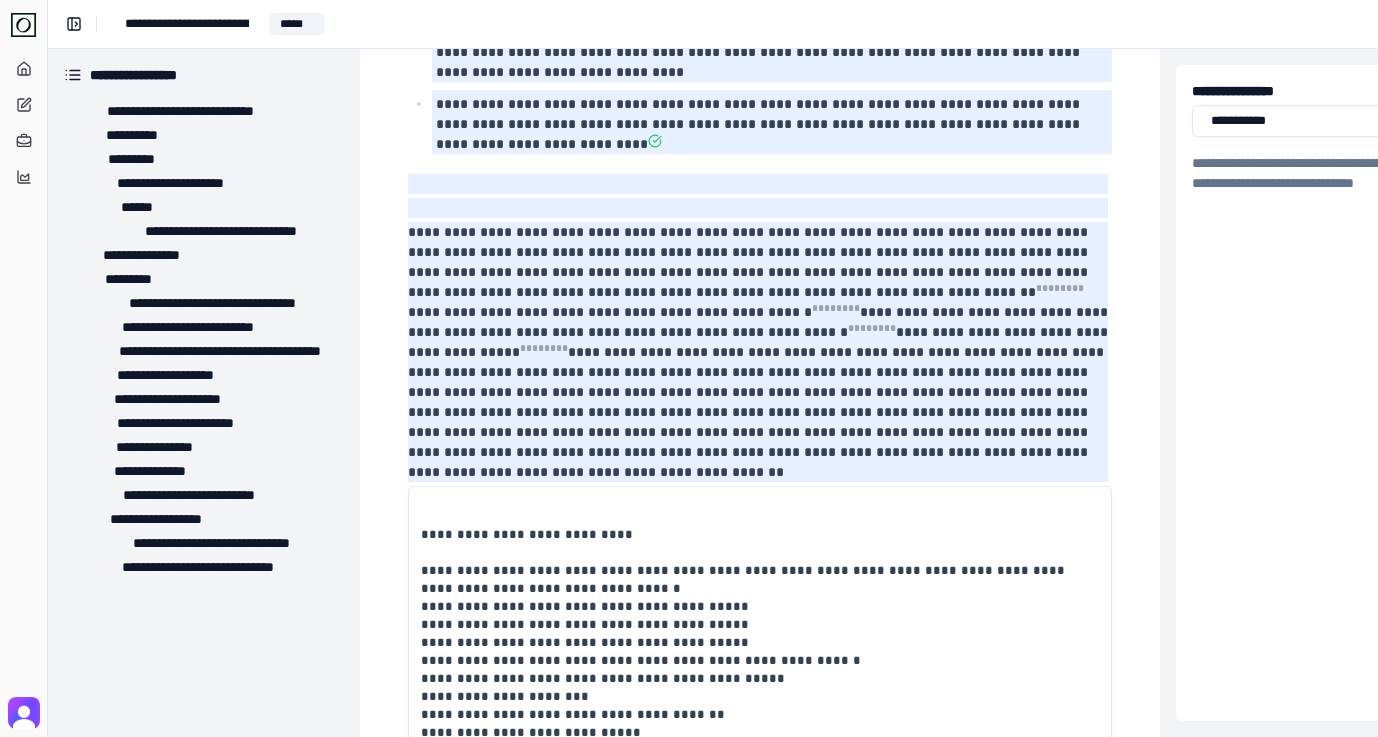 scroll, scrollTop: 4873, scrollLeft: 0, axis: vertical 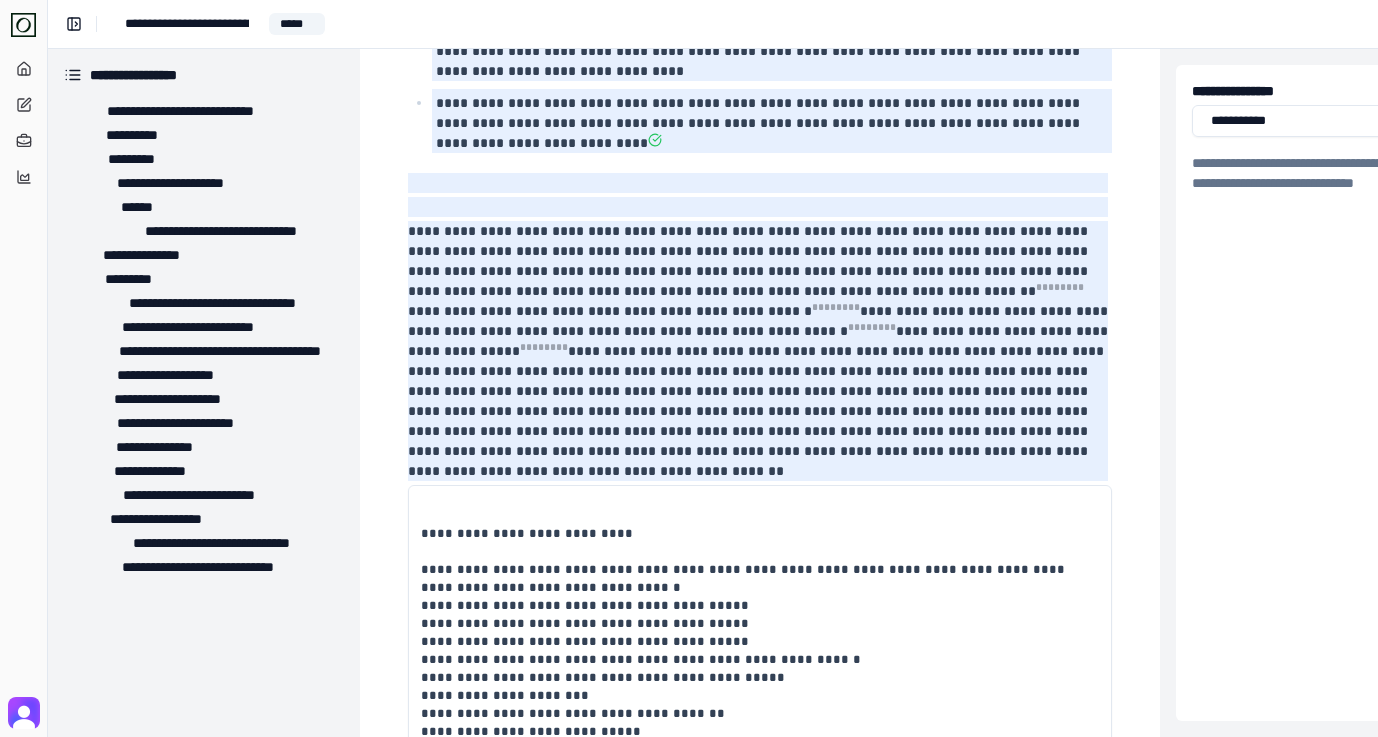 click at bounding box center (760, 2494) 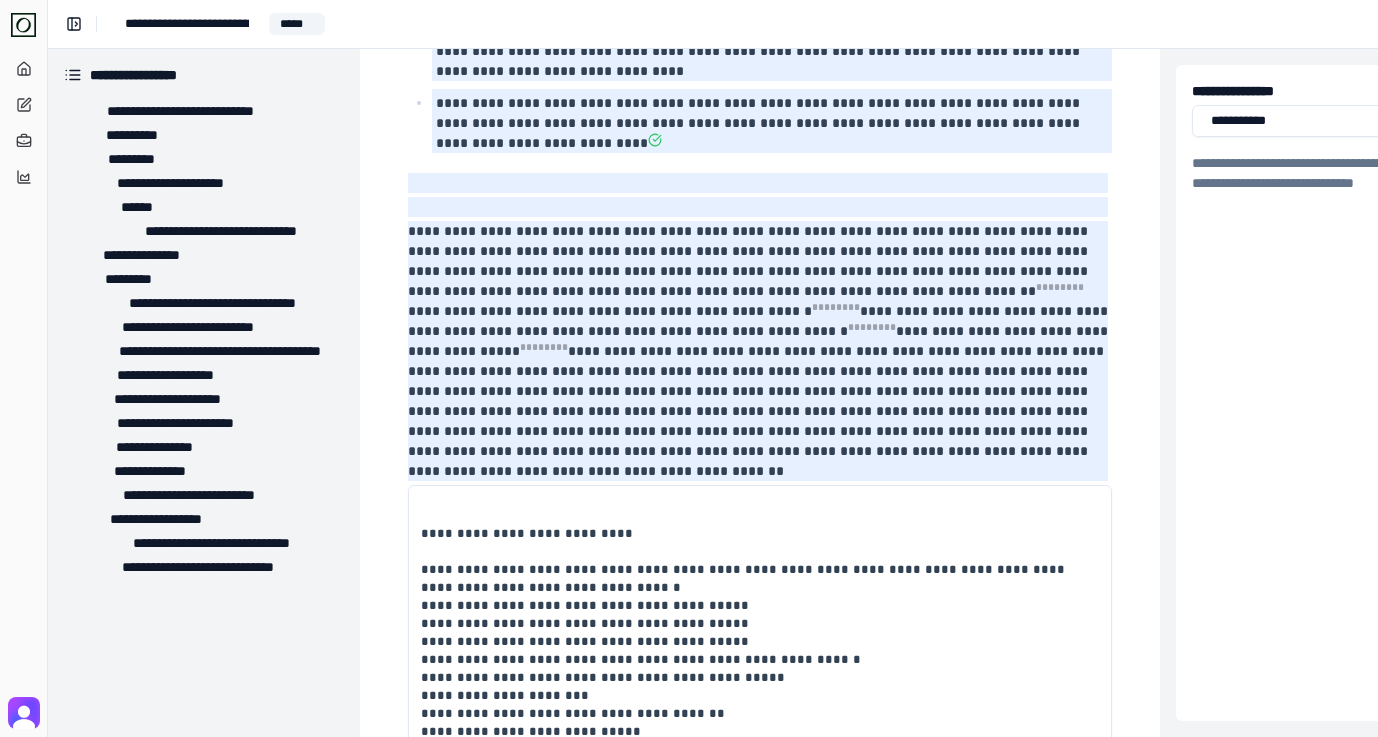 scroll, scrollTop: 4861, scrollLeft: 0, axis: vertical 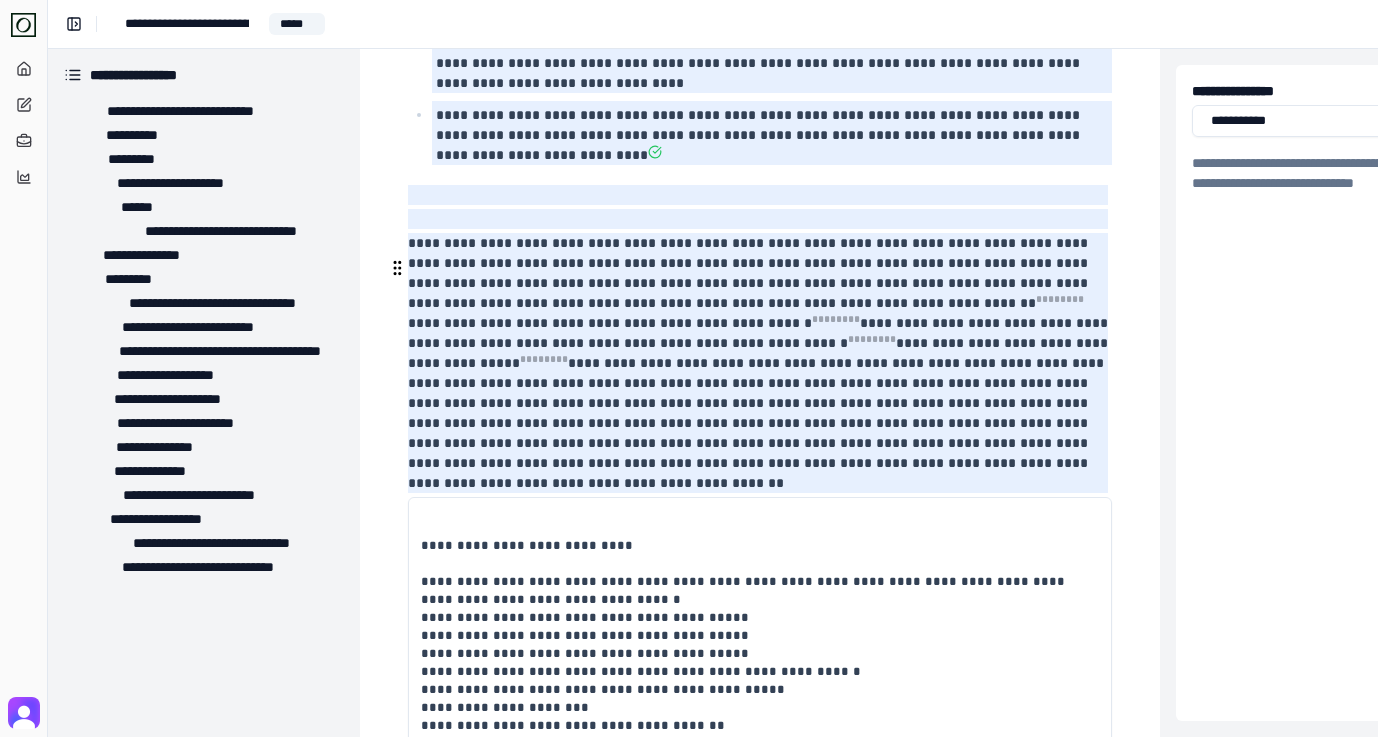 click at bounding box center (760, 2506) 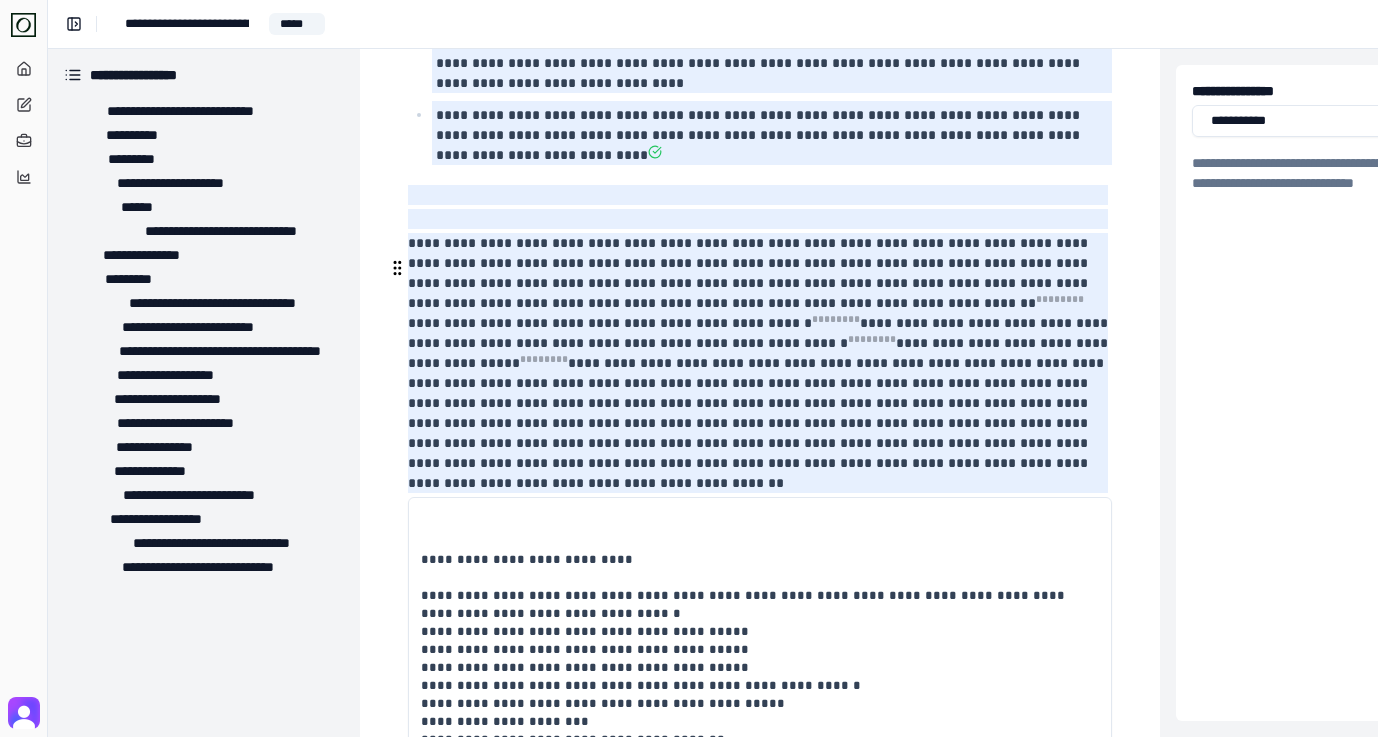 scroll, scrollTop: 0, scrollLeft: 0, axis: both 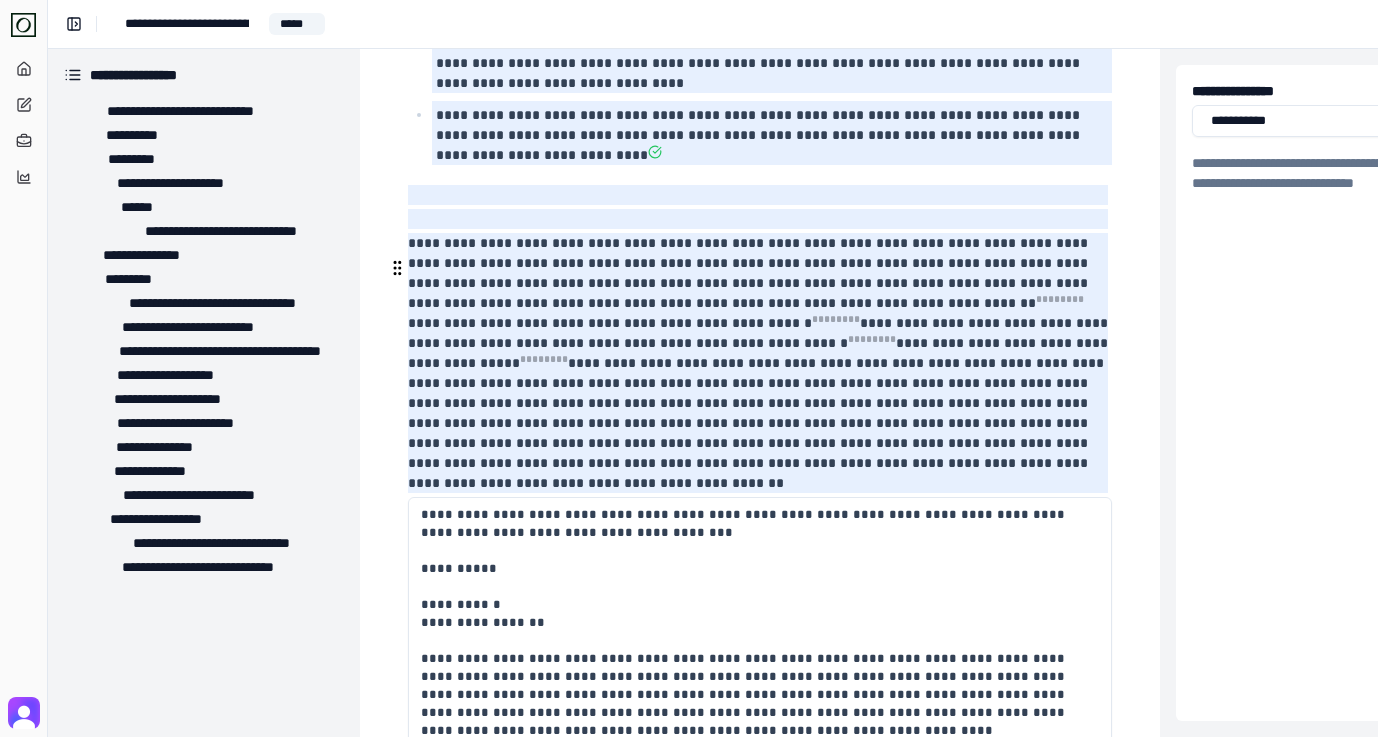 click at bounding box center (760, 2506) 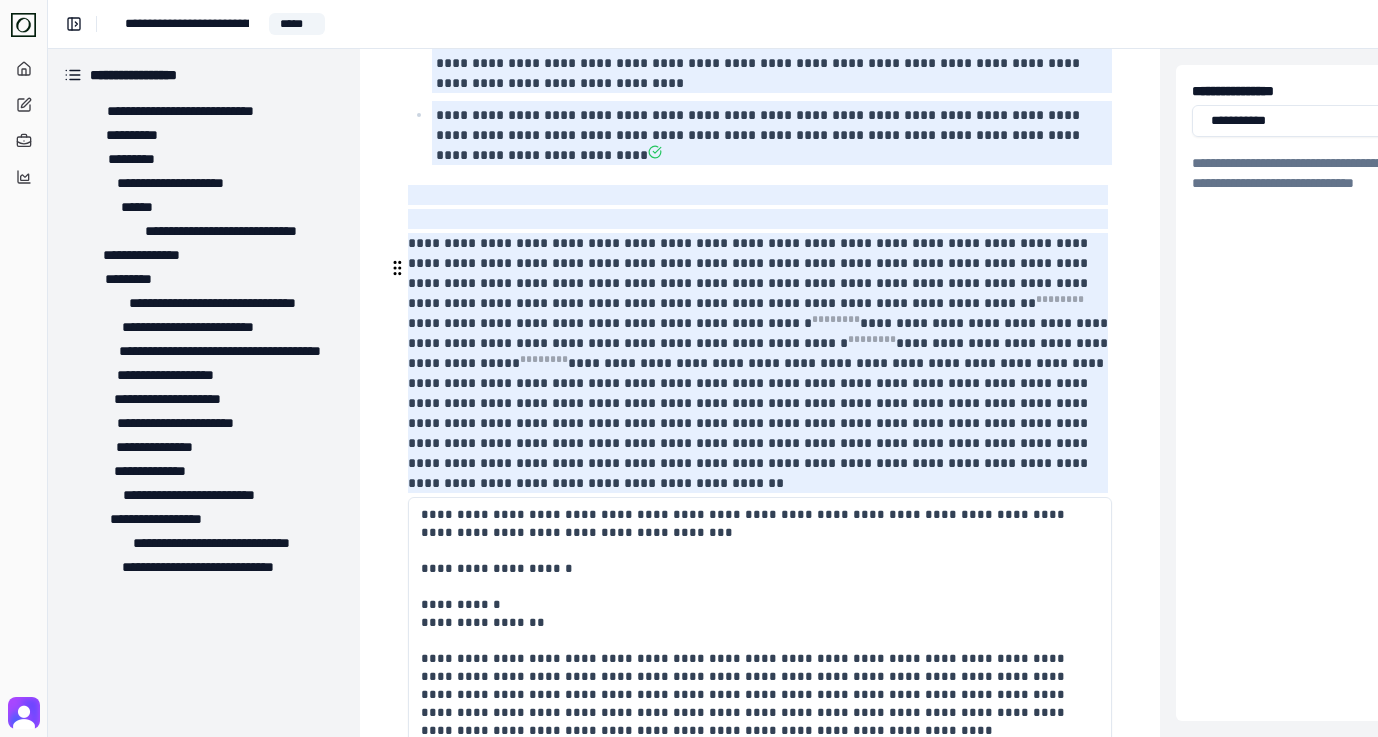 click at bounding box center [760, 2506] 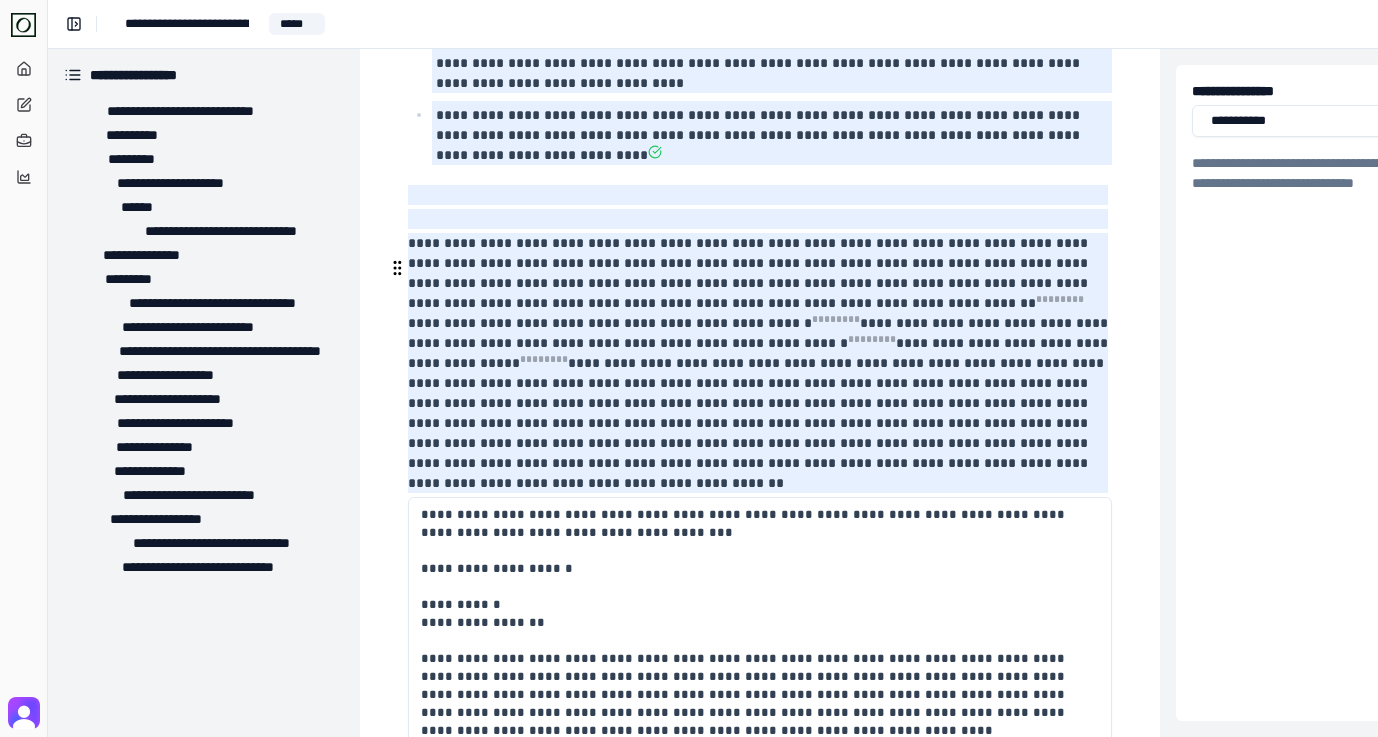 paste on "**********" 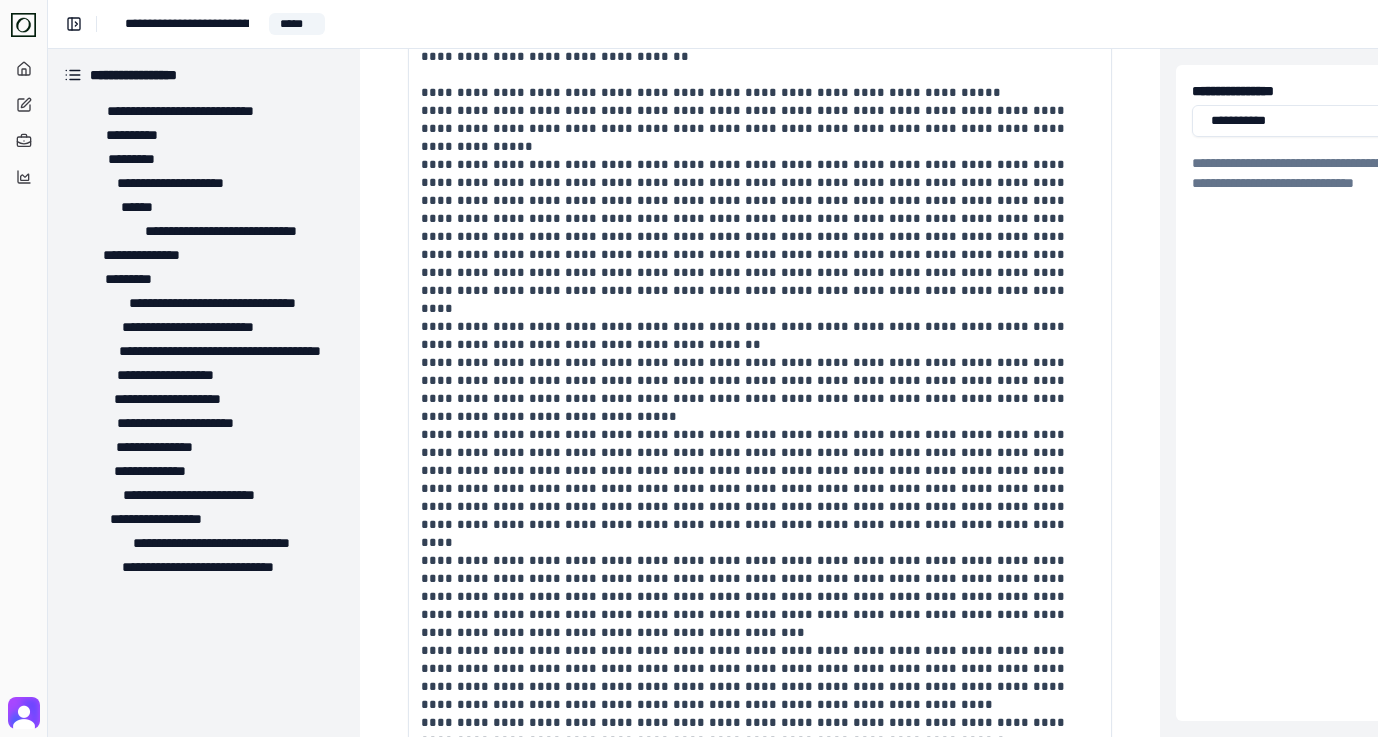 scroll, scrollTop: 10669, scrollLeft: 0, axis: vertical 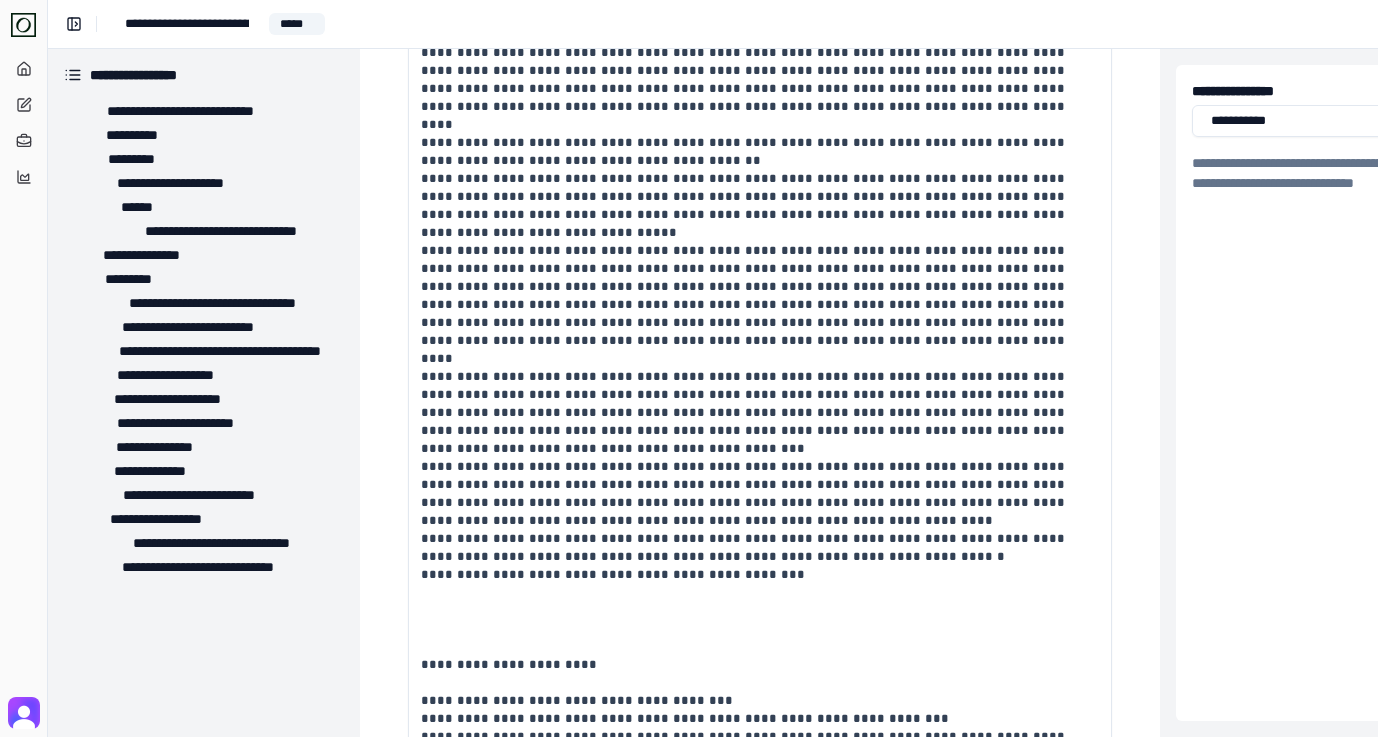 click at bounding box center (760, -2198) 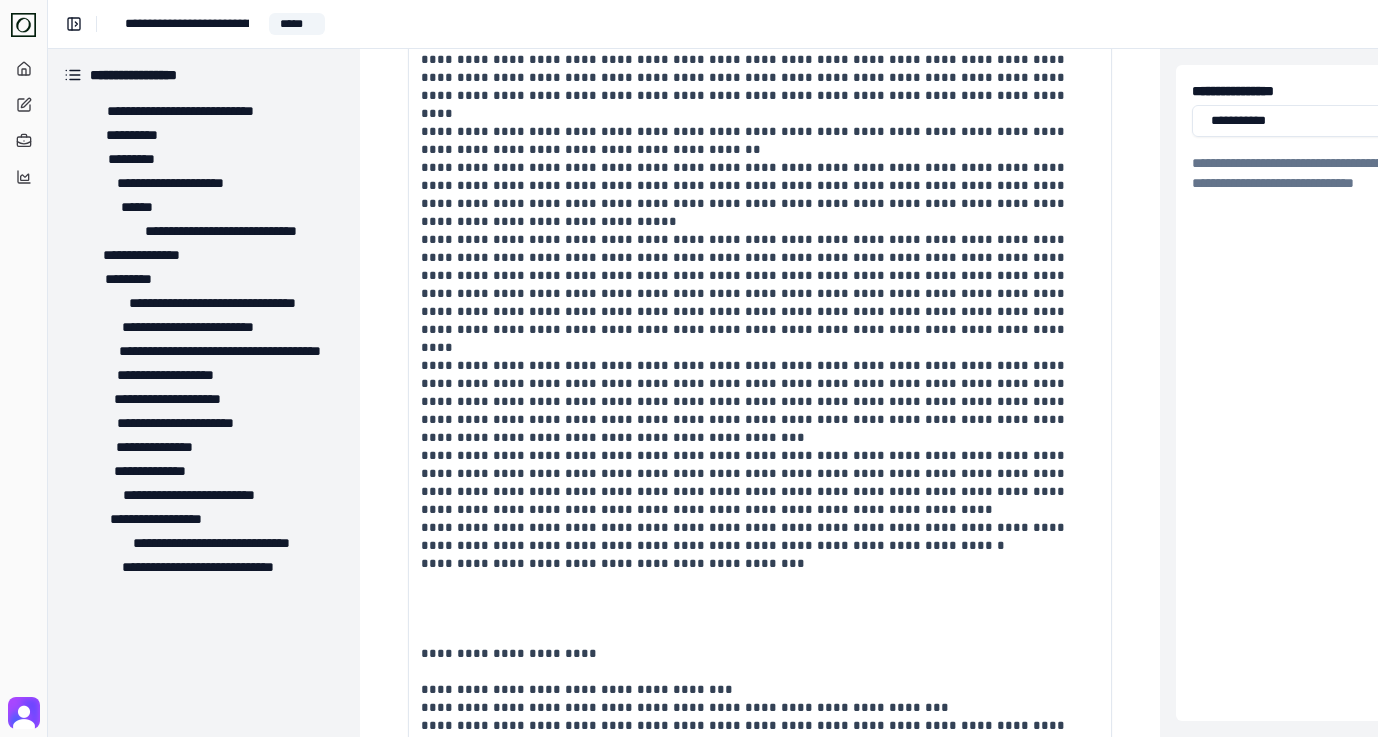 scroll, scrollTop: 800, scrollLeft: 0, axis: vertical 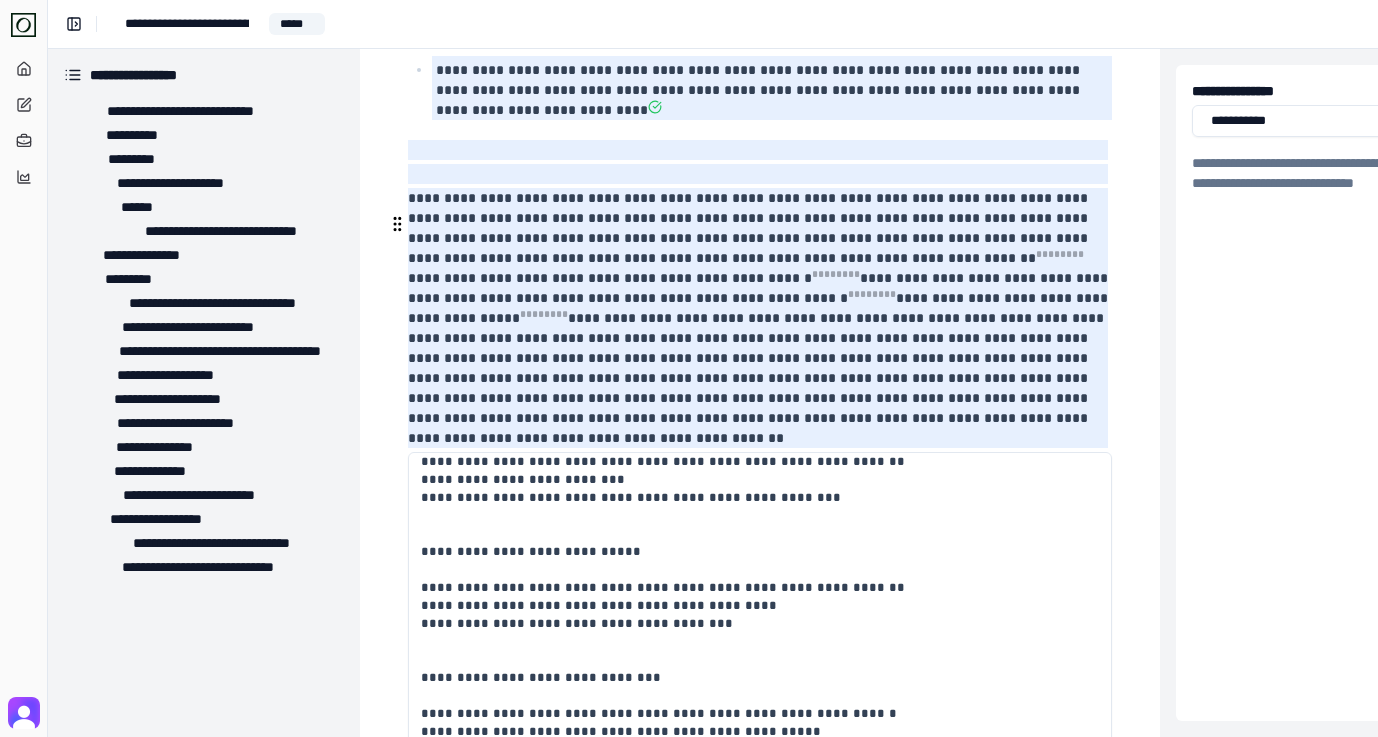 click at bounding box center [760, 3565] 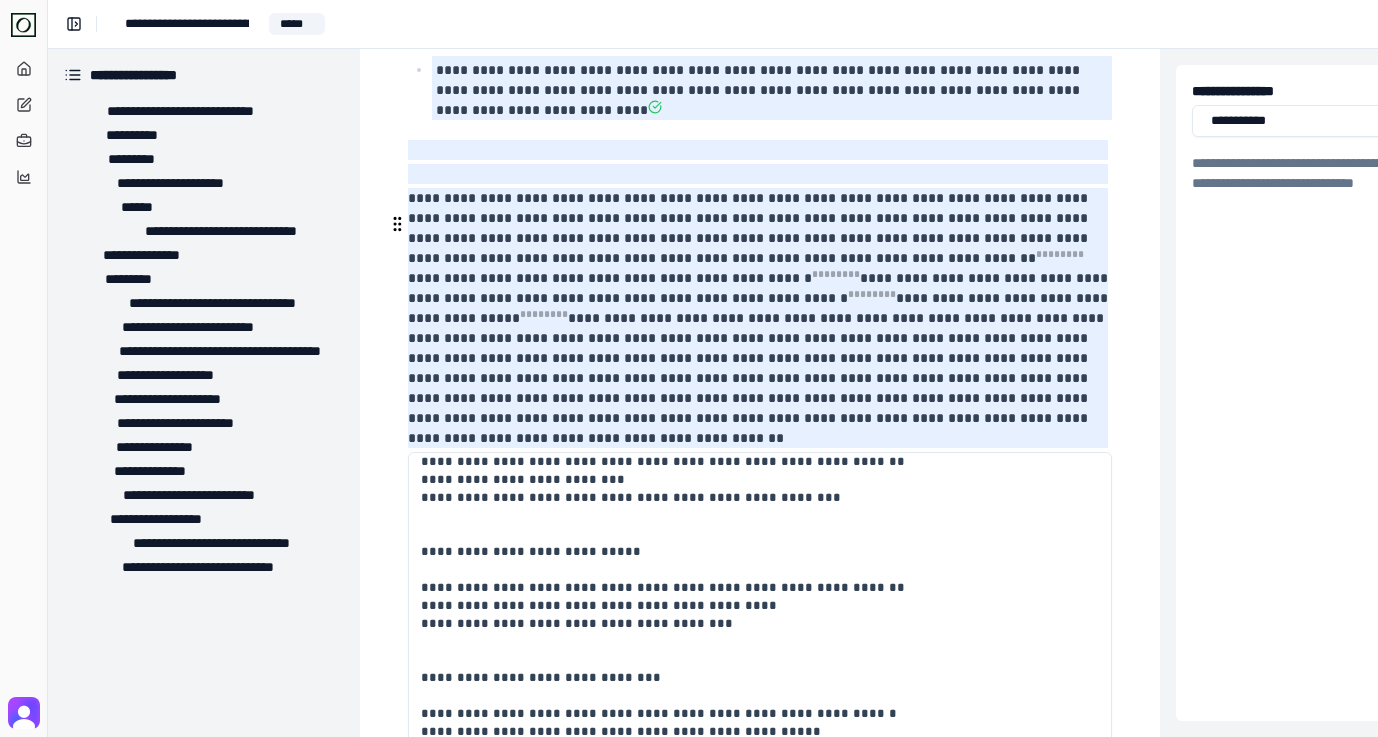 scroll, scrollTop: 0, scrollLeft: 0, axis: both 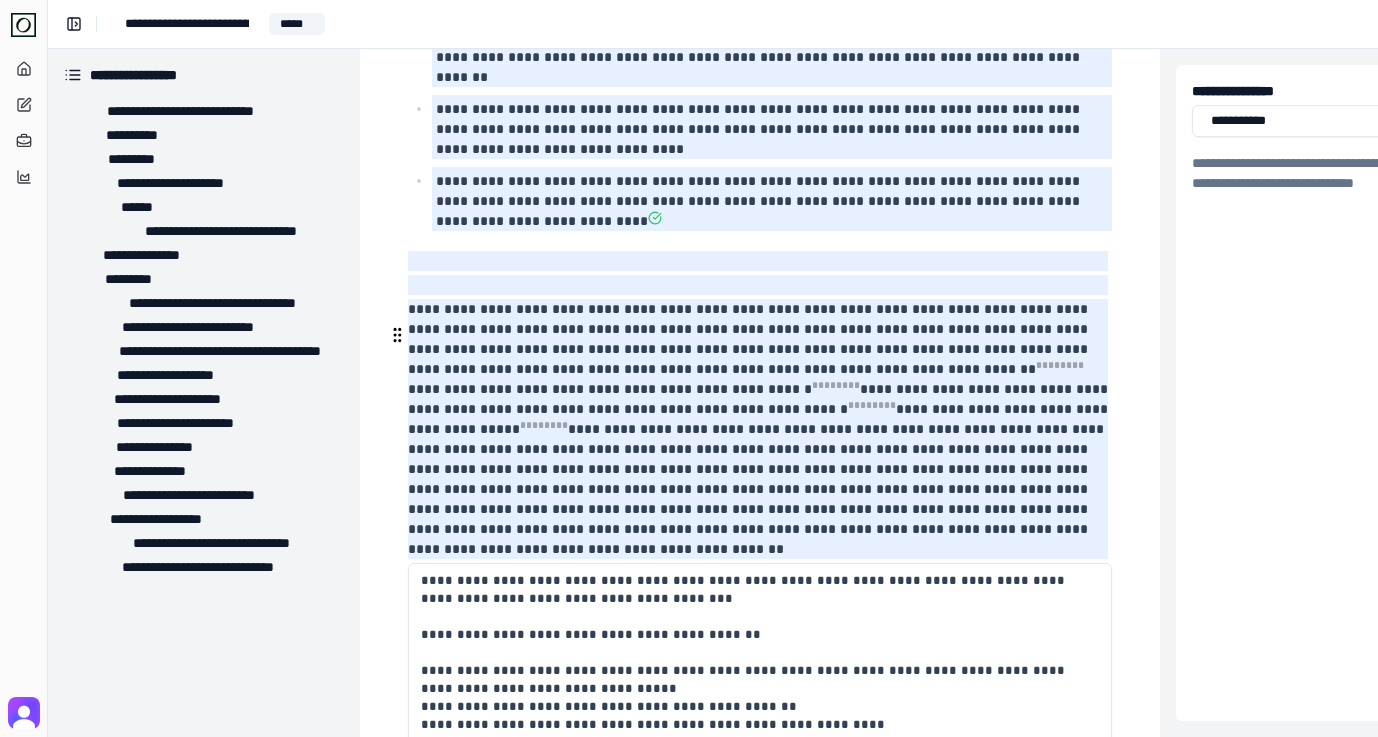 click at bounding box center [760, 3676] 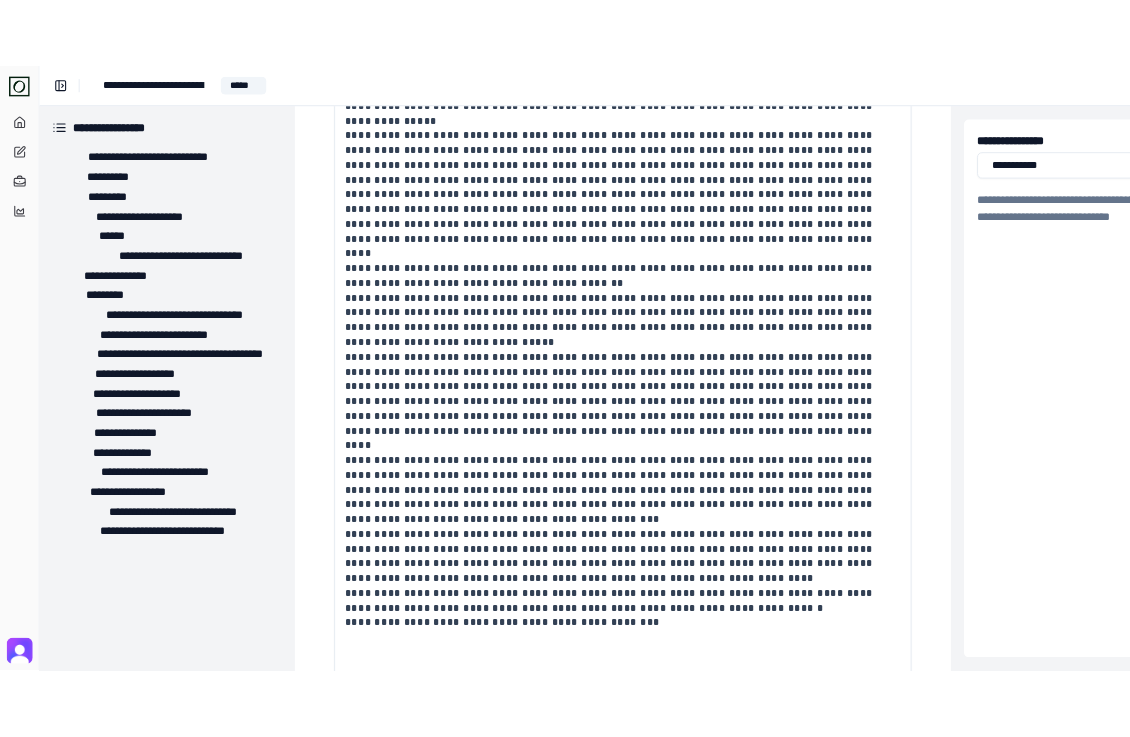 scroll, scrollTop: 10669, scrollLeft: 0, axis: vertical 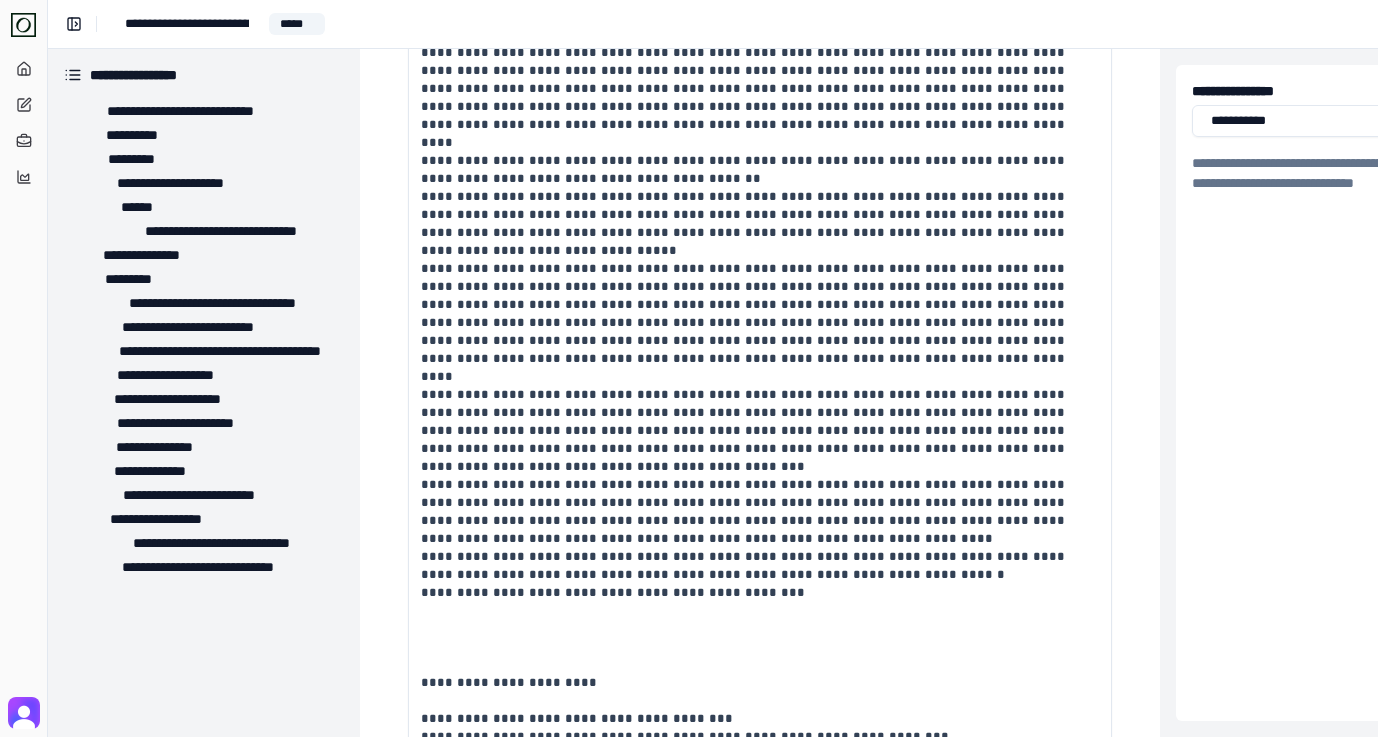 type on "**********" 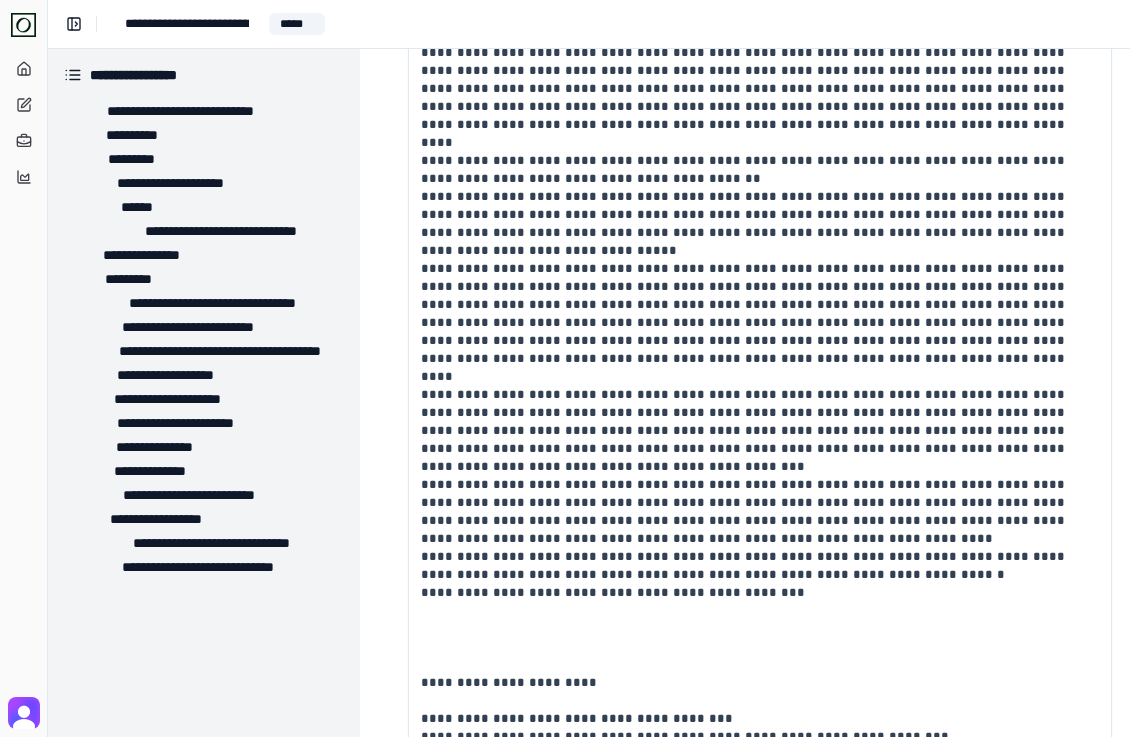click at bounding box center (760, -2198) 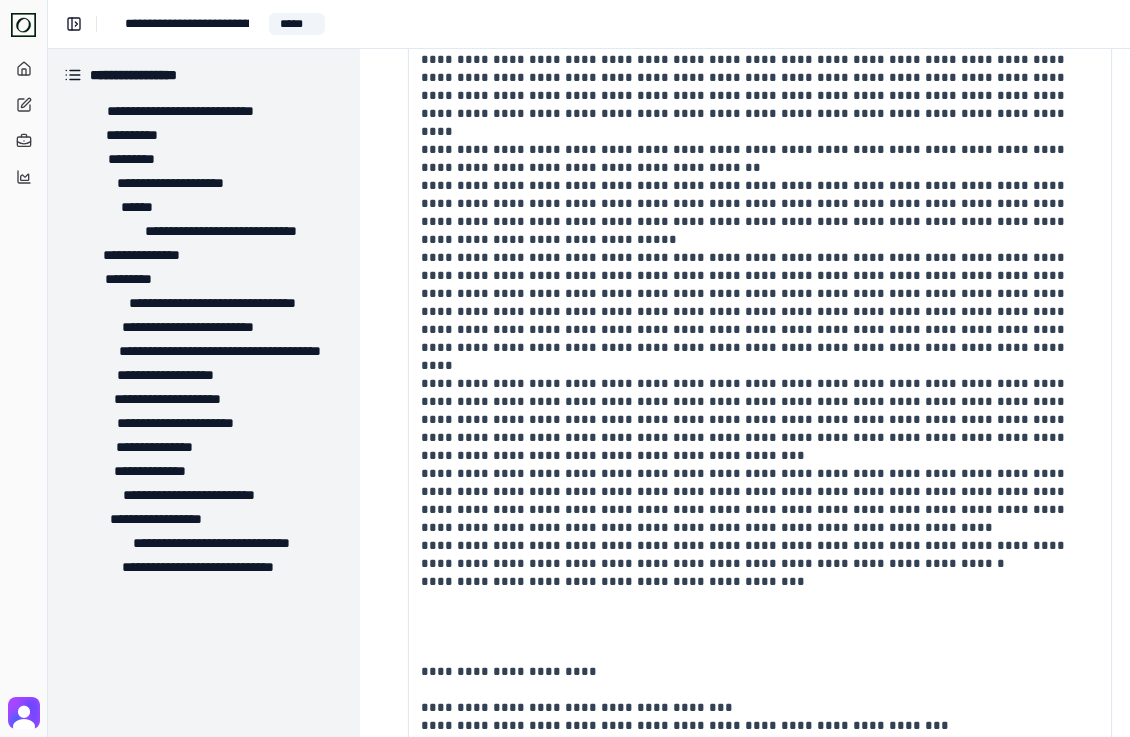 scroll, scrollTop: 800, scrollLeft: 0, axis: vertical 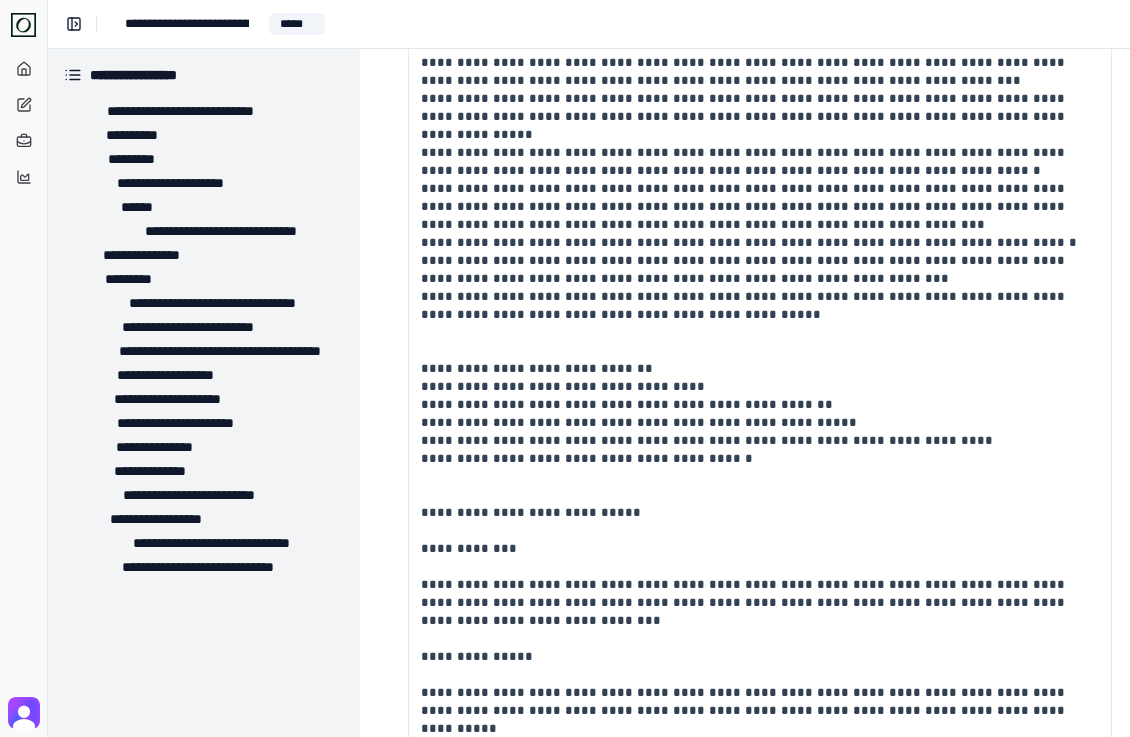 click at bounding box center [1062, 898] 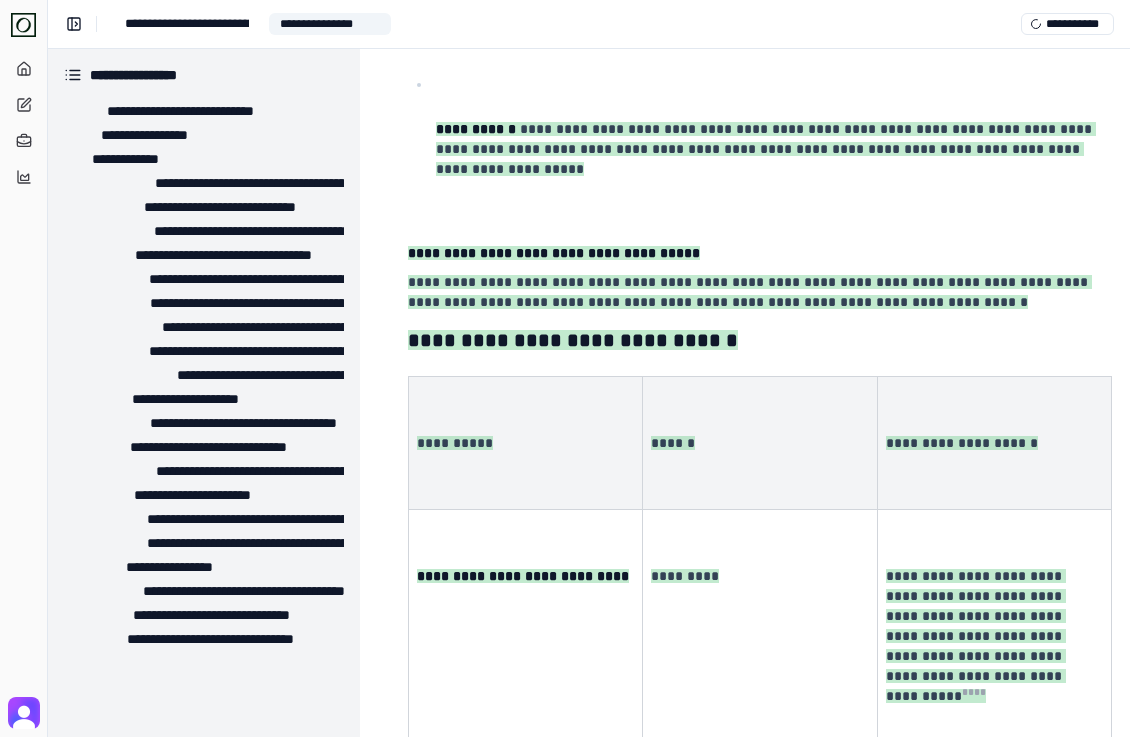 scroll, scrollTop: 11406, scrollLeft: 0, axis: vertical 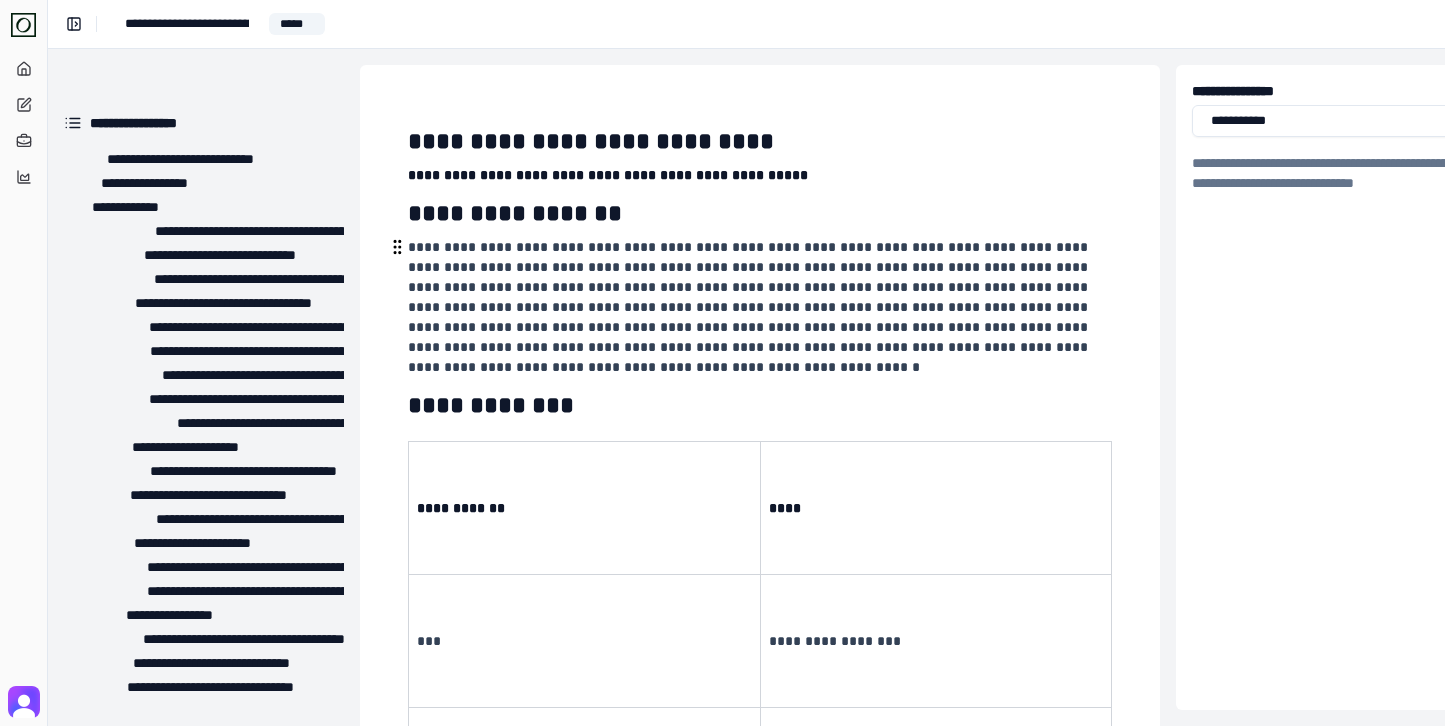 click on "**********" at bounding box center [750, 307] 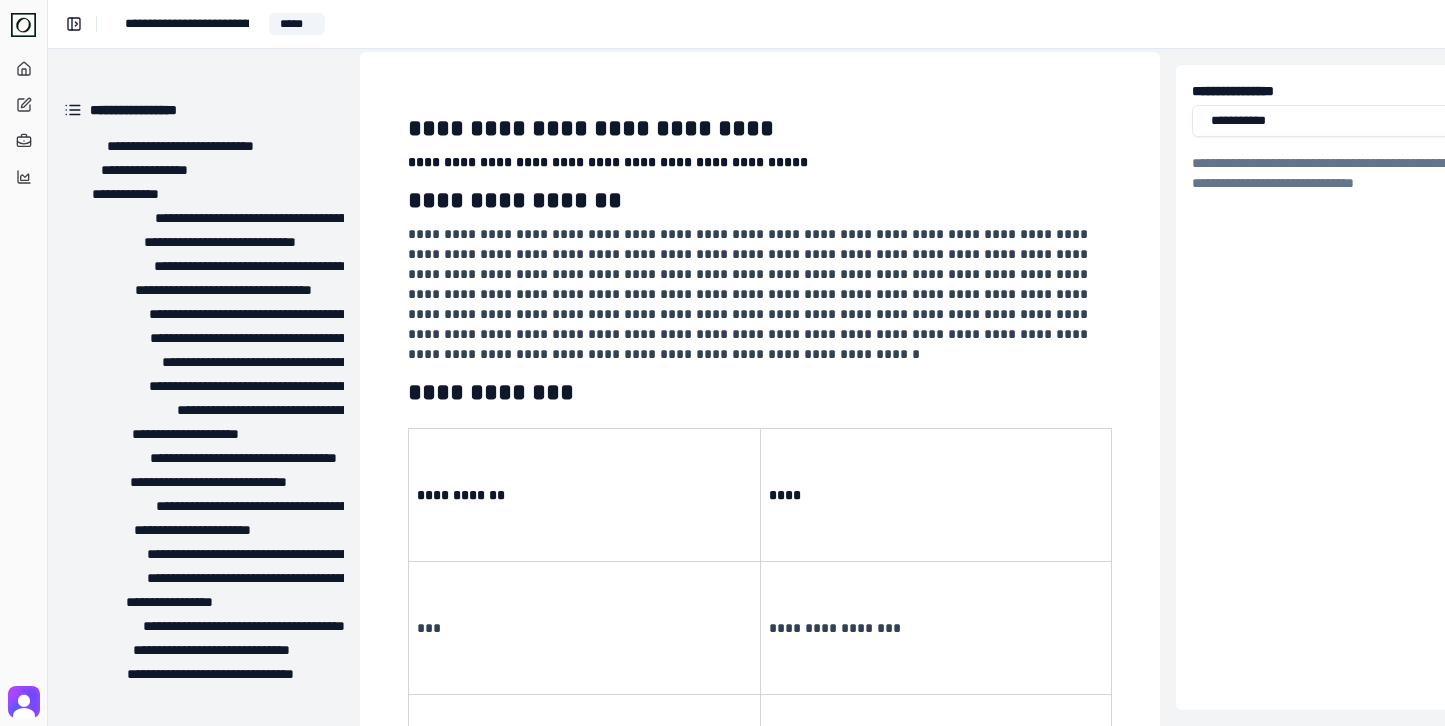 scroll, scrollTop: 18, scrollLeft: 0, axis: vertical 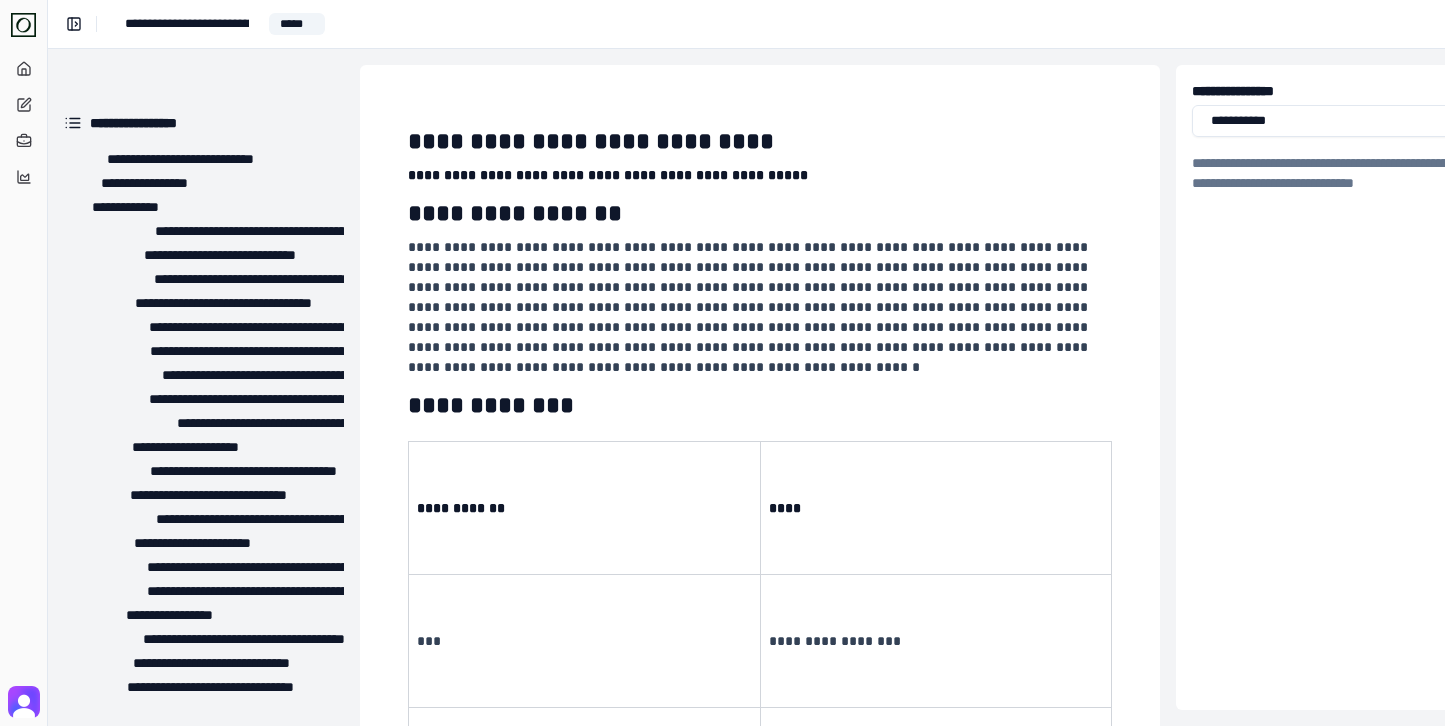 click on "**********" at bounding box center [750, 307] 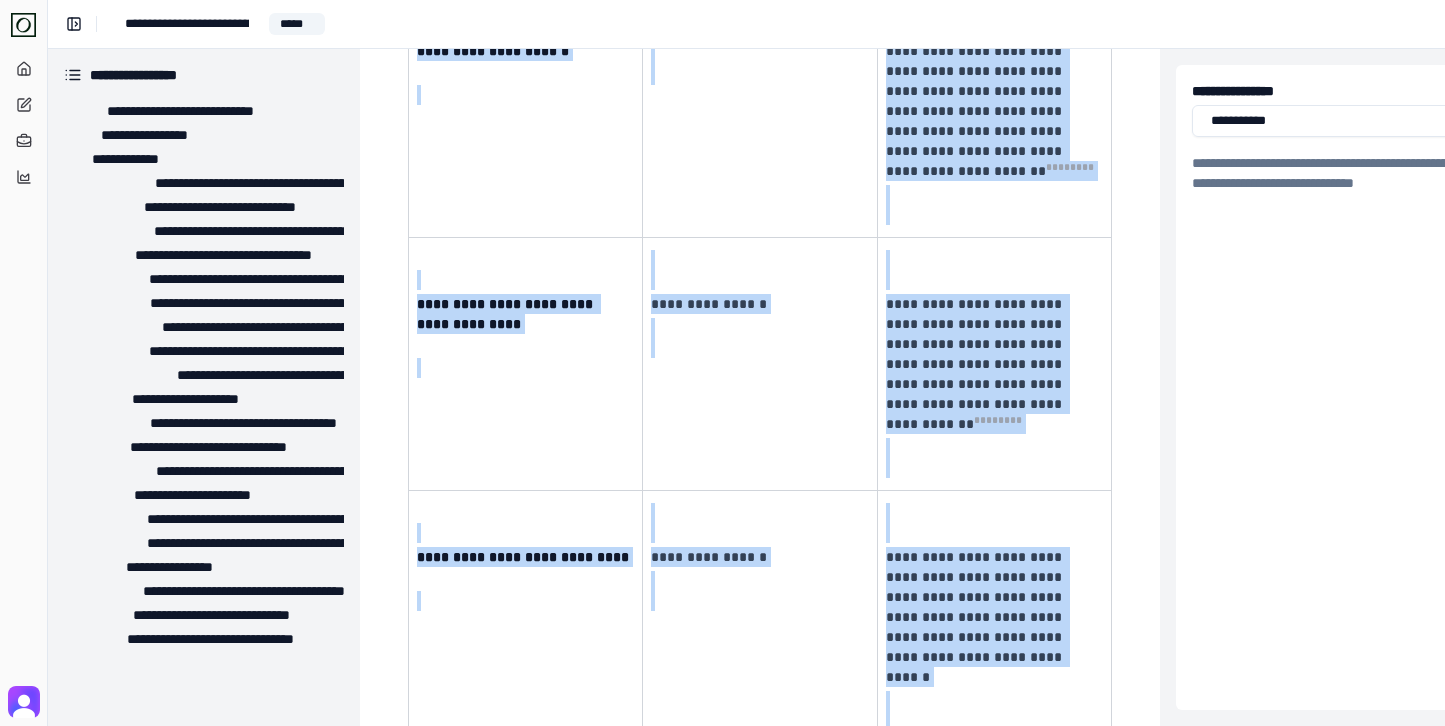 scroll, scrollTop: 11486, scrollLeft: 0, axis: vertical 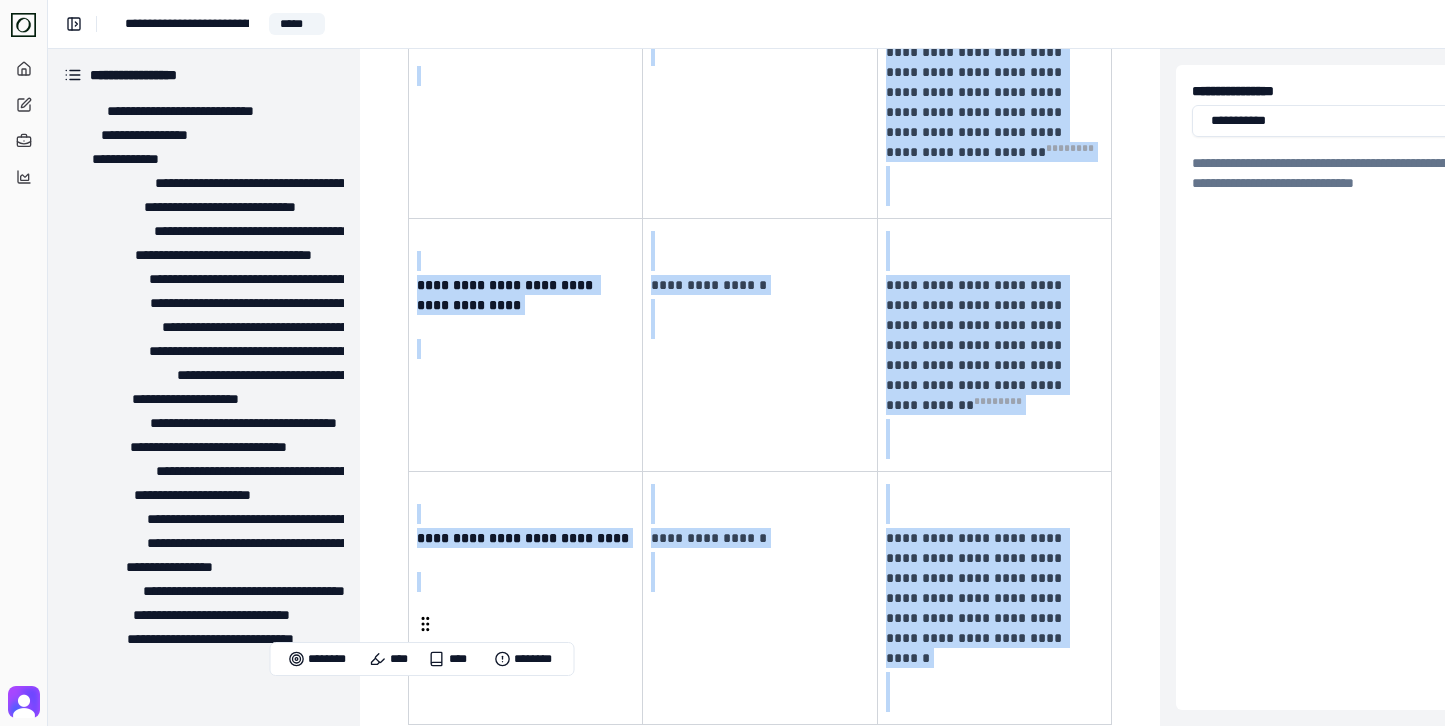 drag, startPoint x: 413, startPoint y: 215, endPoint x: 675, endPoint y: 642, distance: 500.97205 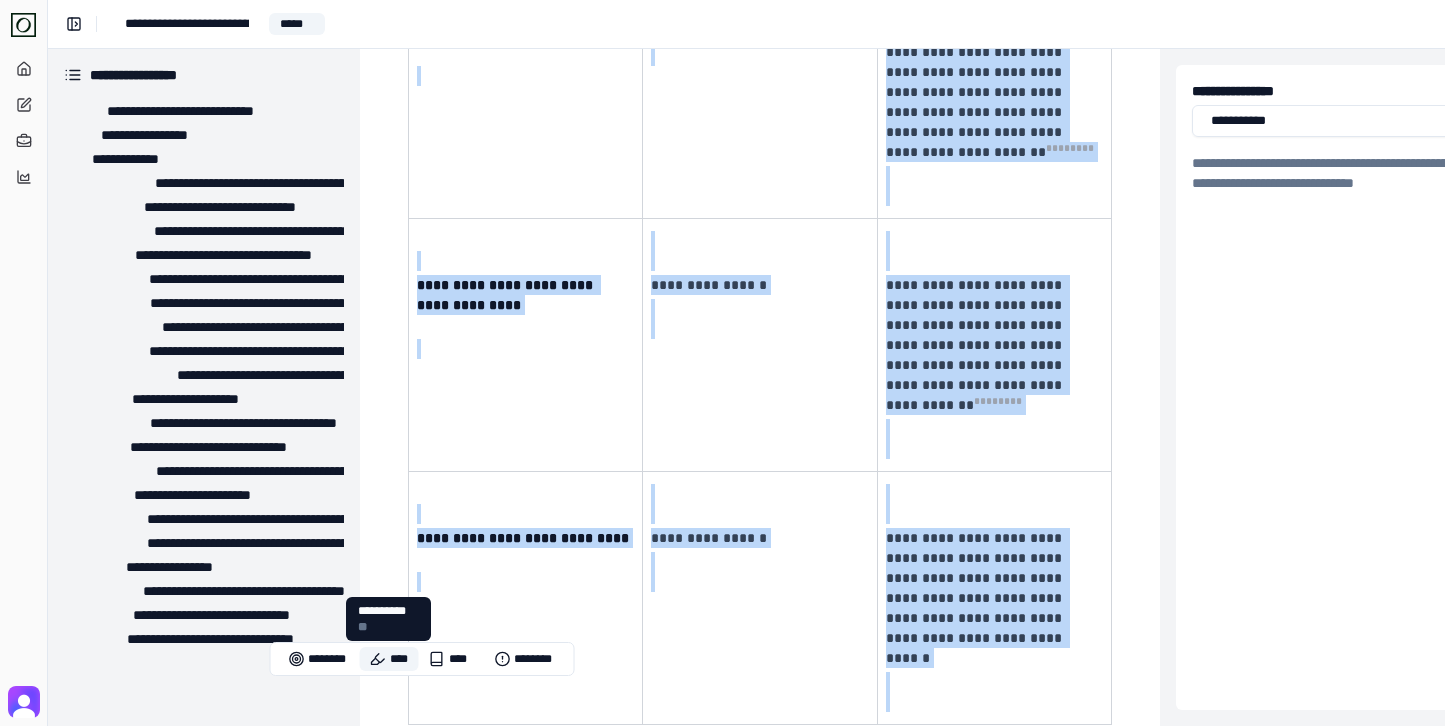 click on "****" at bounding box center [389, 659] 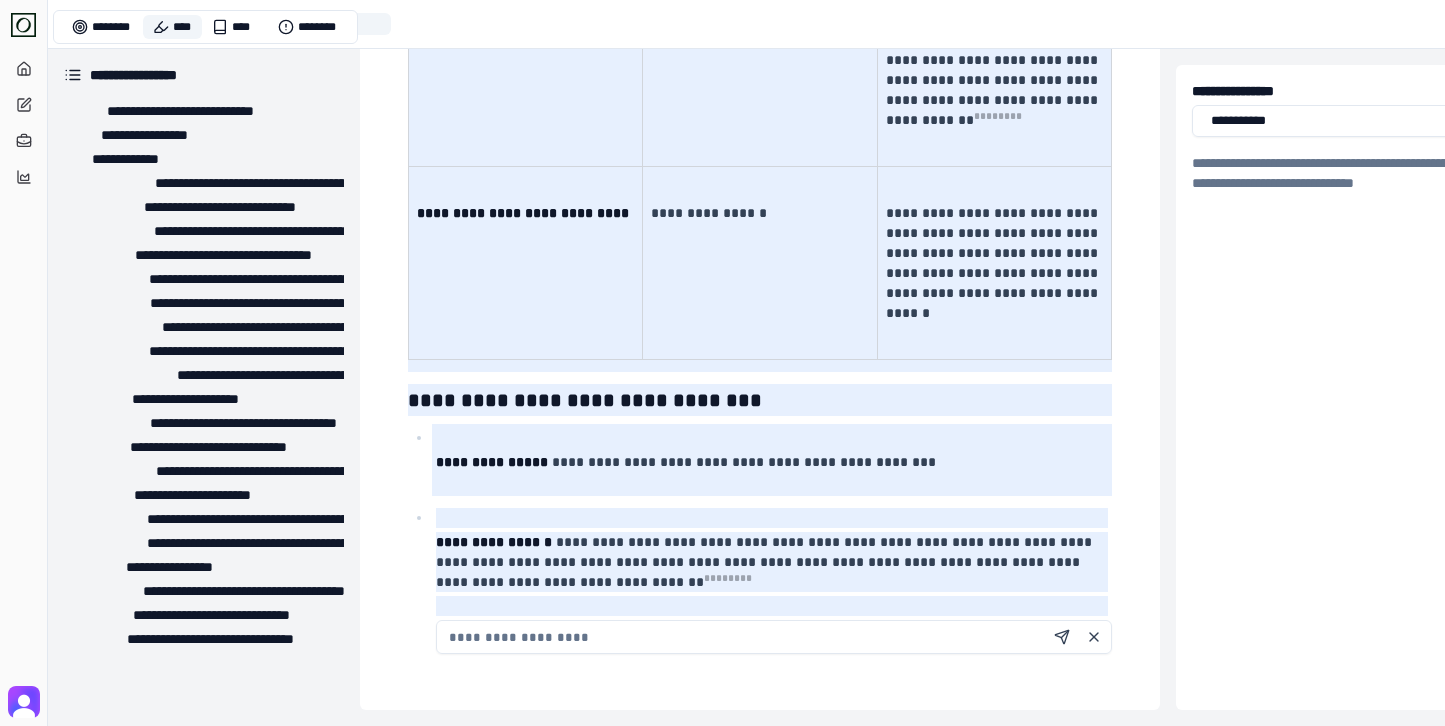 scroll, scrollTop: 9004, scrollLeft: 0, axis: vertical 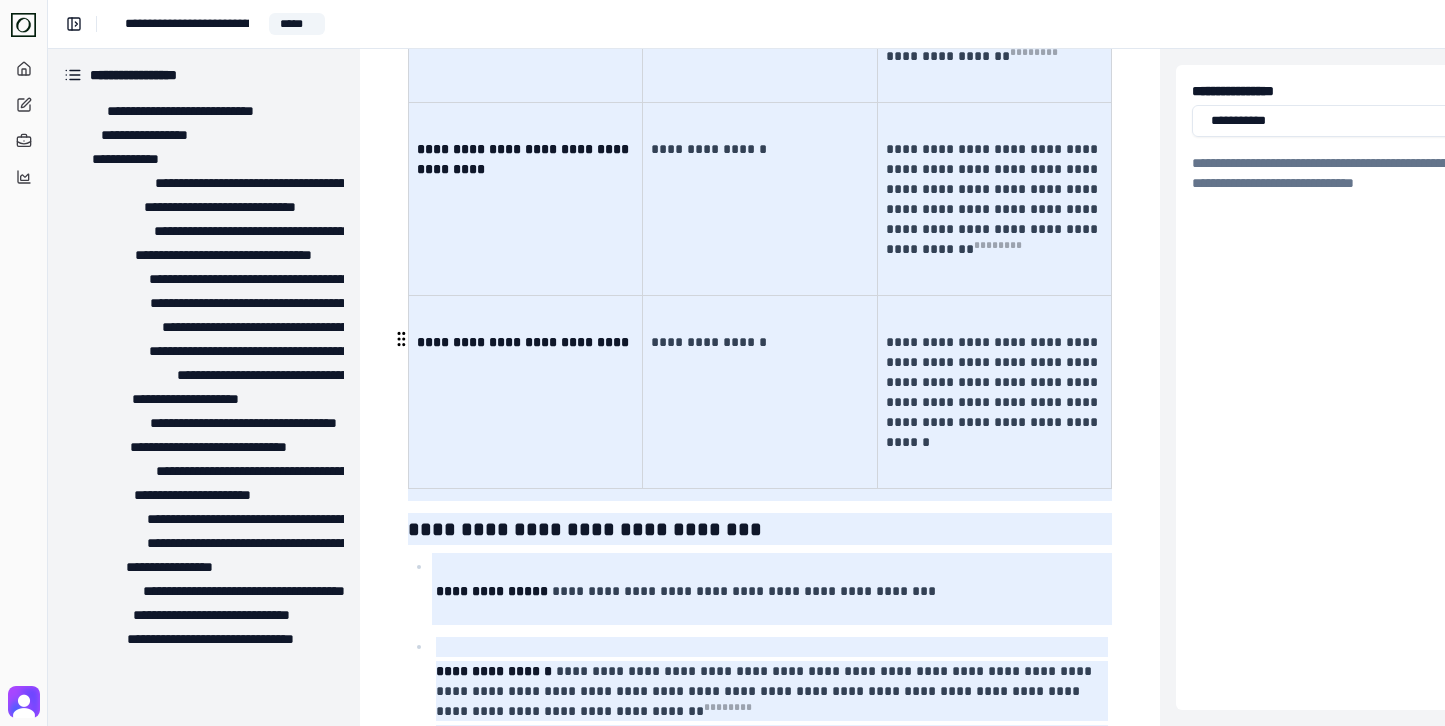 click at bounding box center (774, 9166) 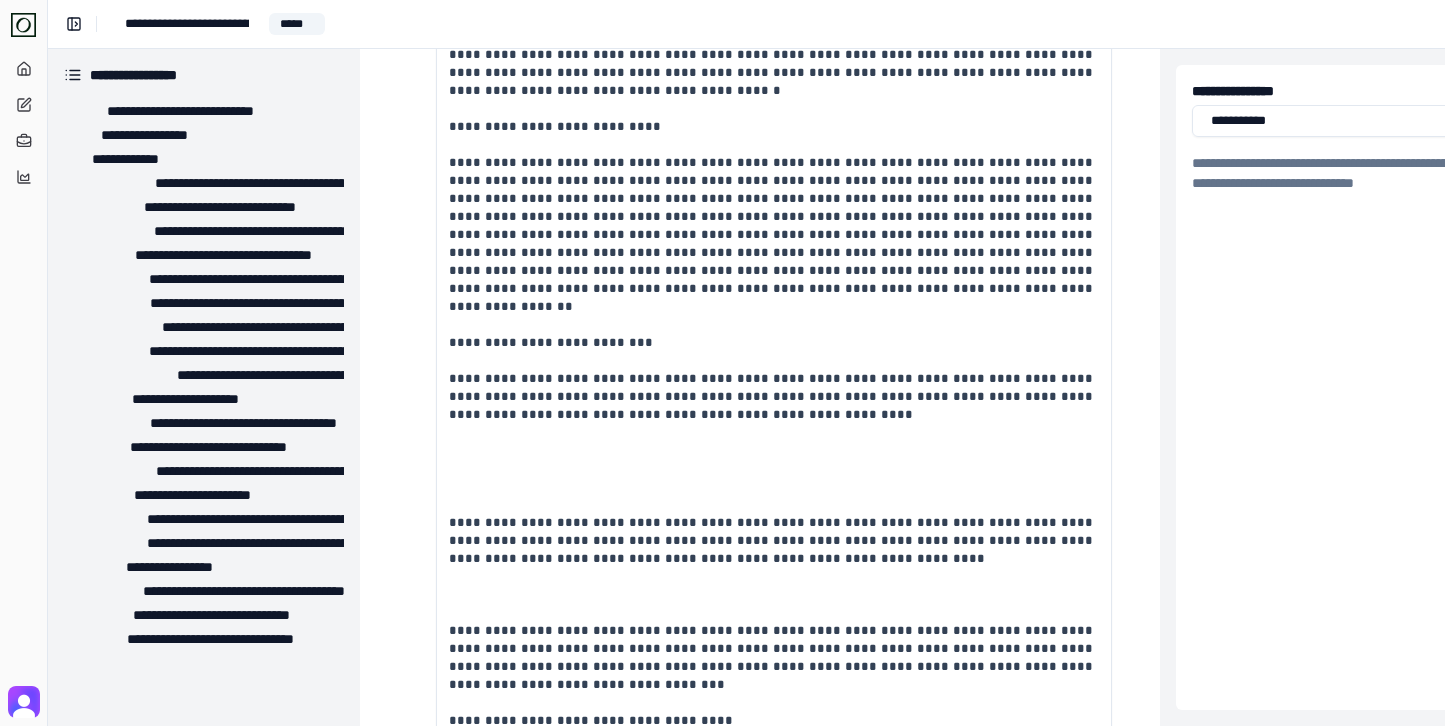 scroll, scrollTop: 25804, scrollLeft: 0, axis: vertical 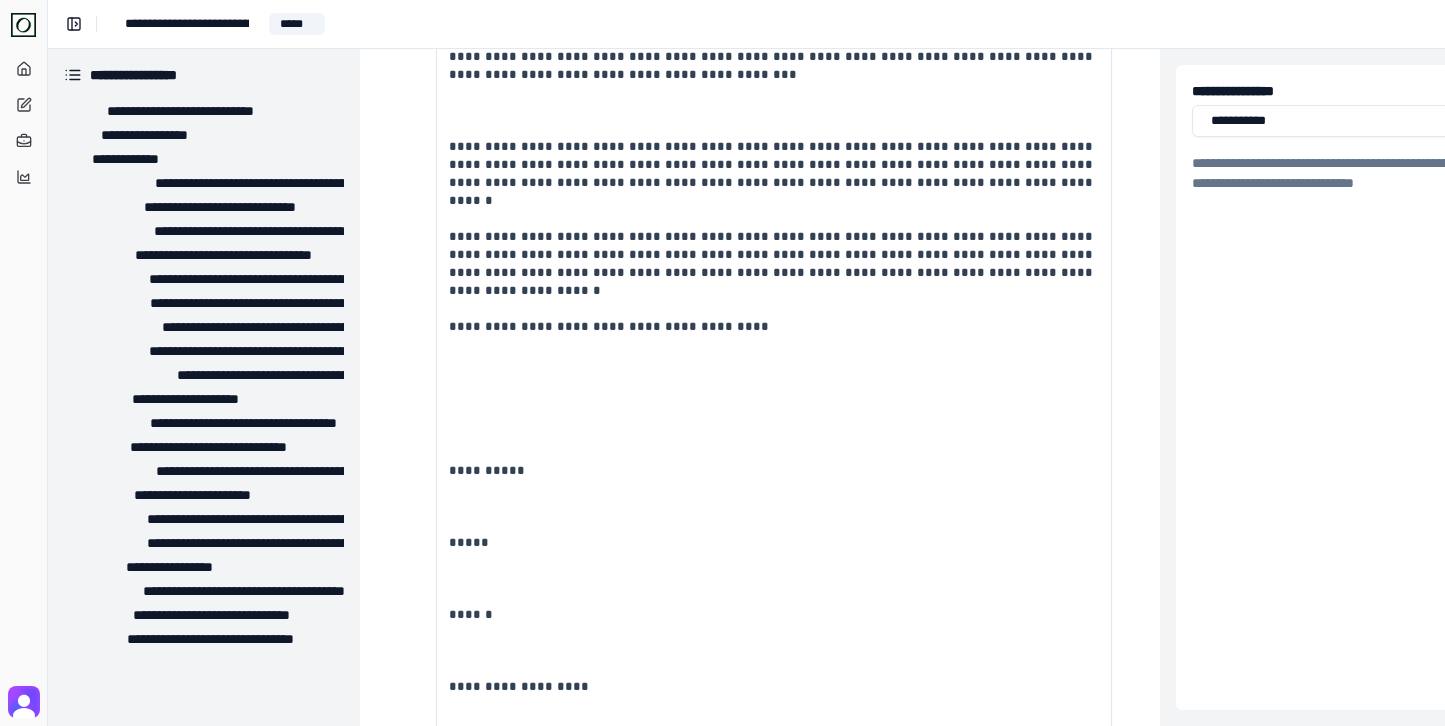 type on "**********" 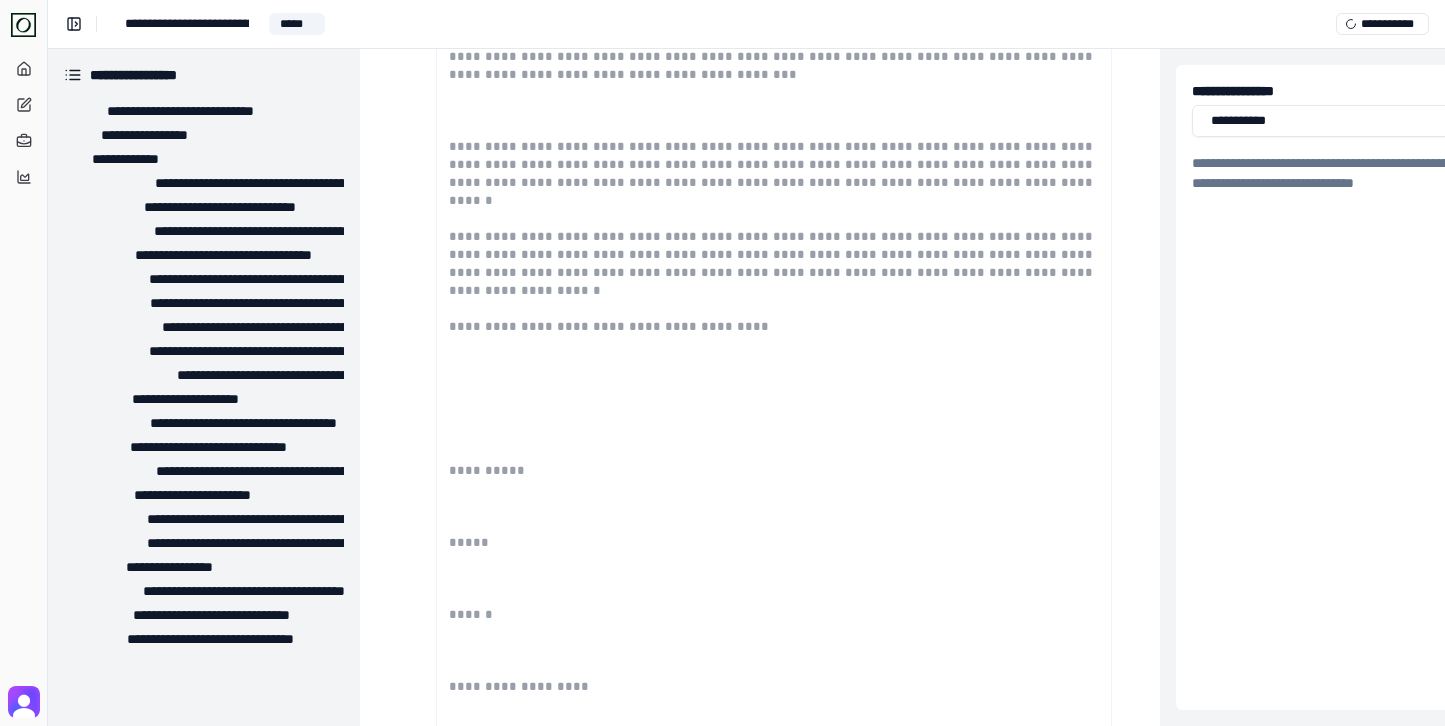 click on "**********" at bounding box center [746, 24] 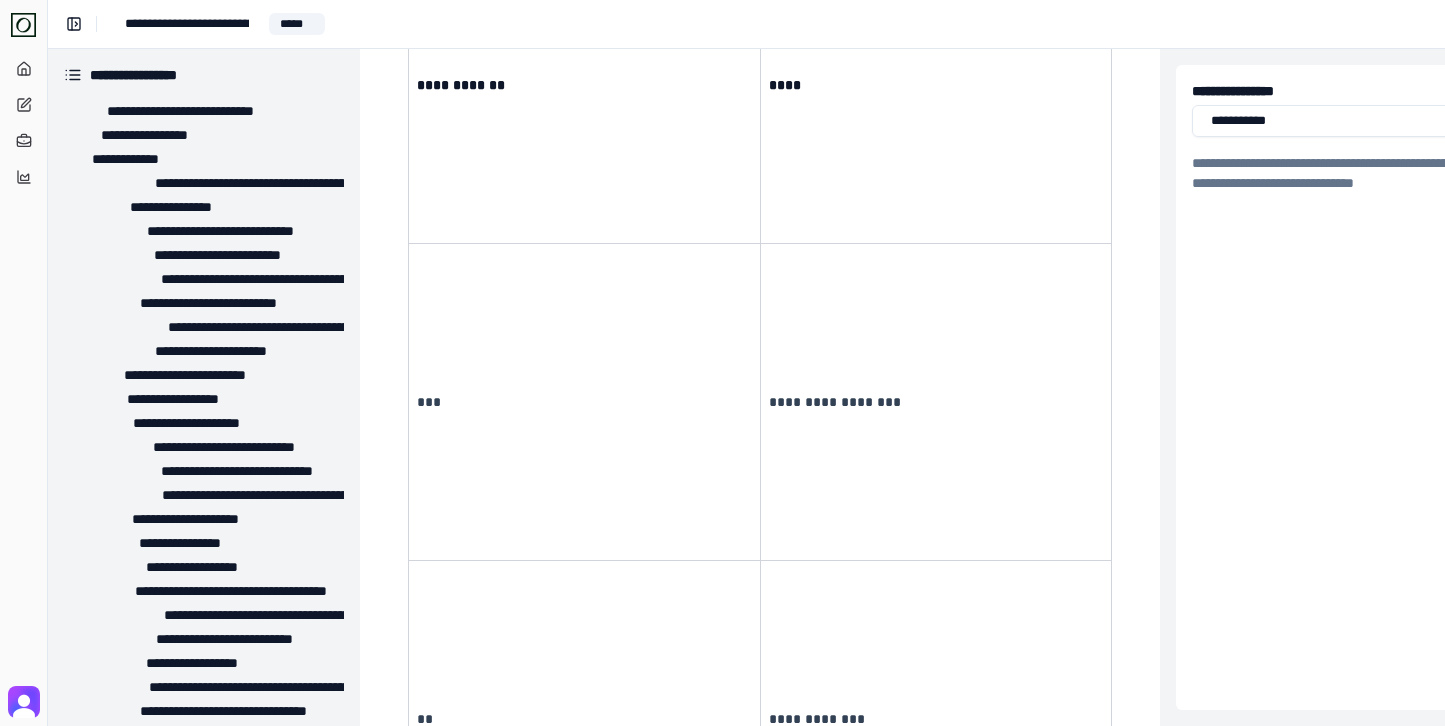 scroll, scrollTop: 0, scrollLeft: 0, axis: both 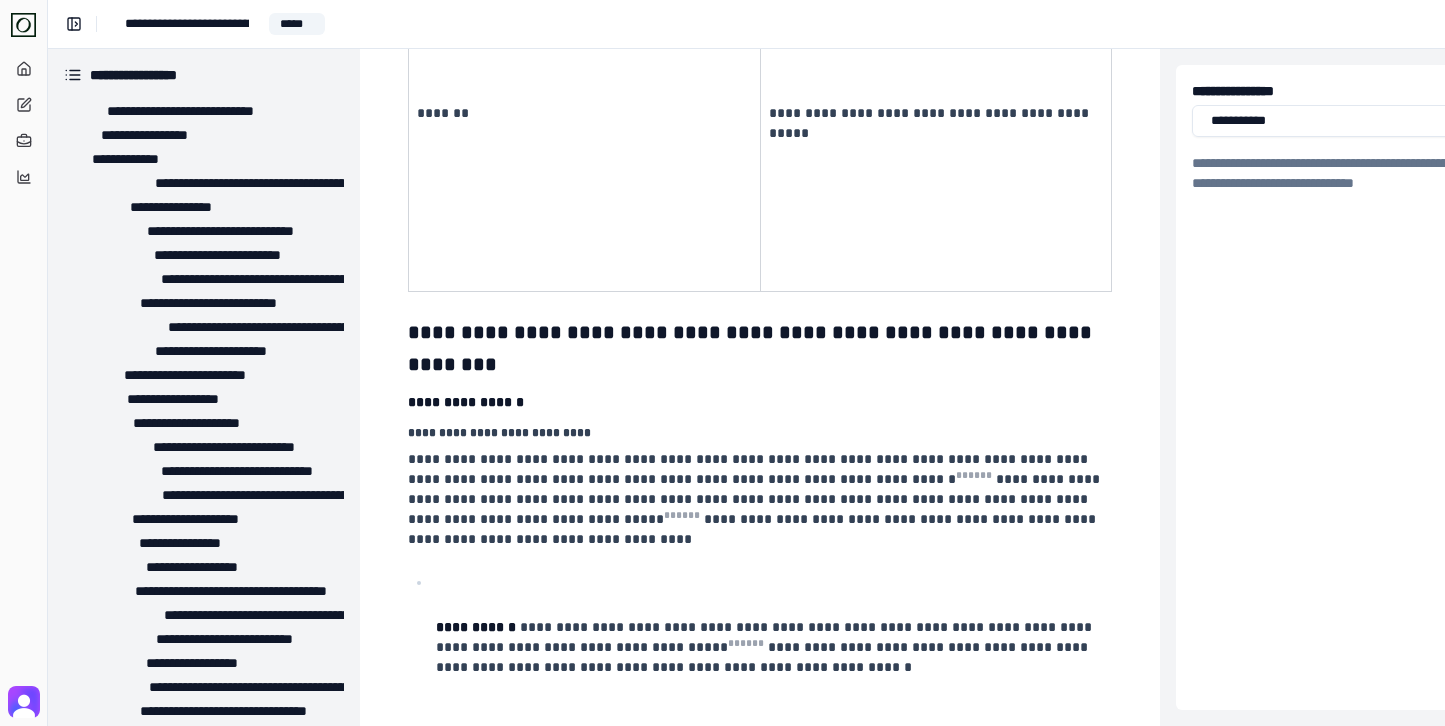 click on "**********" at bounding box center (760, 5776) 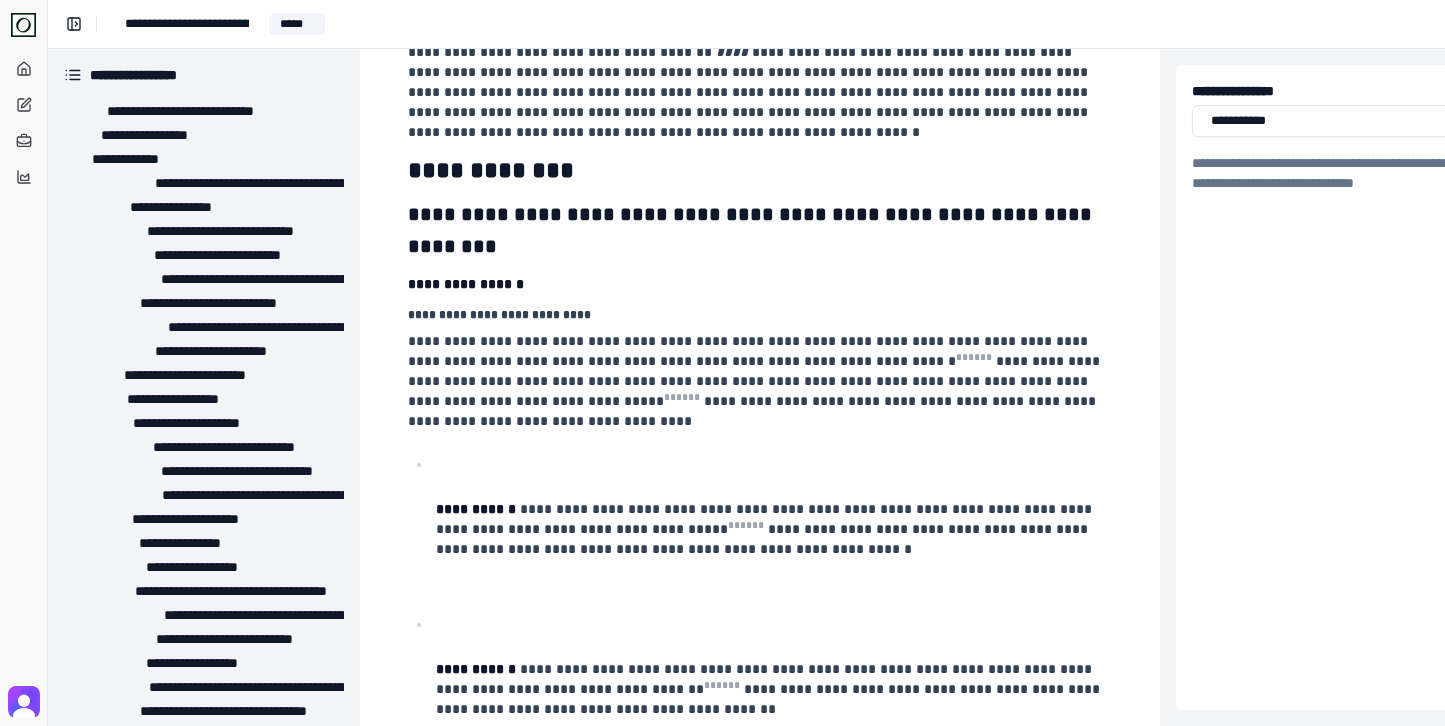scroll, scrollTop: 223, scrollLeft: 0, axis: vertical 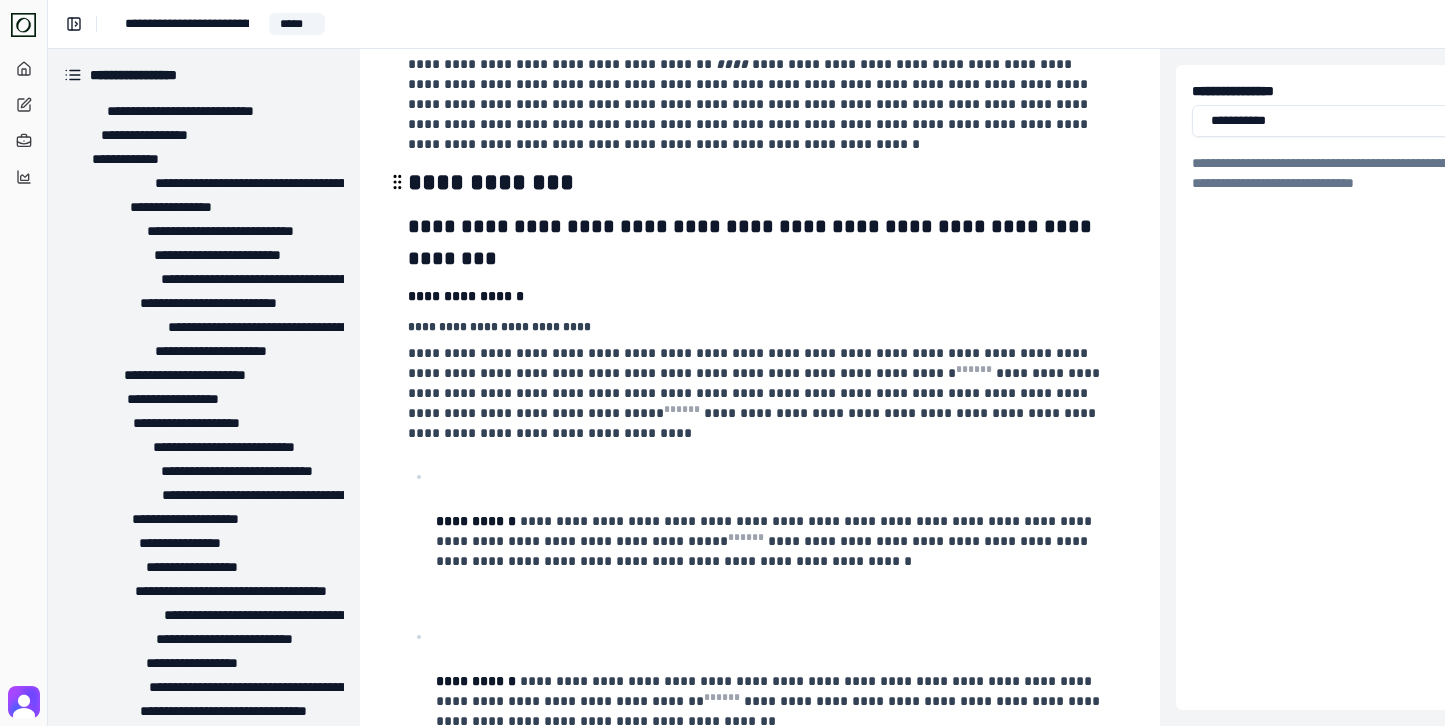 click on "**********" at bounding box center [491, 182] 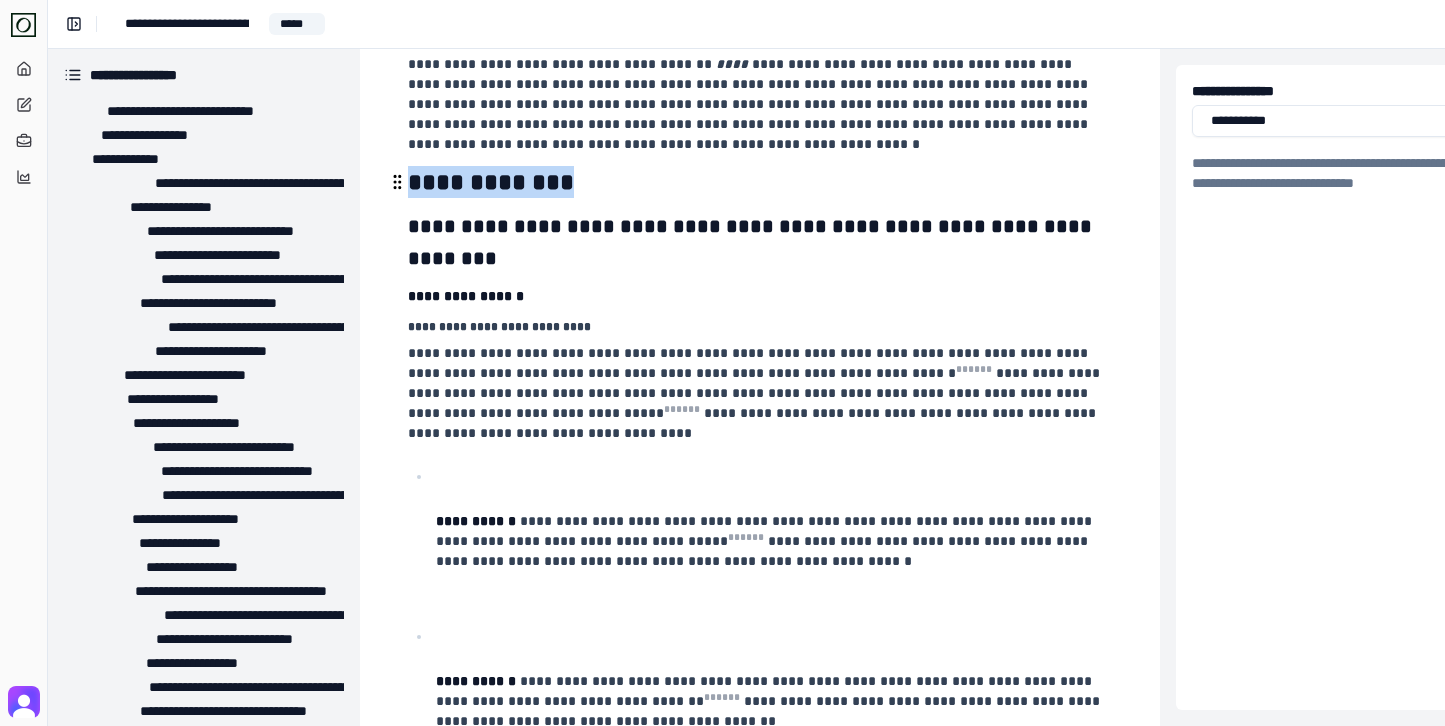 click on "**********" at bounding box center (491, 182) 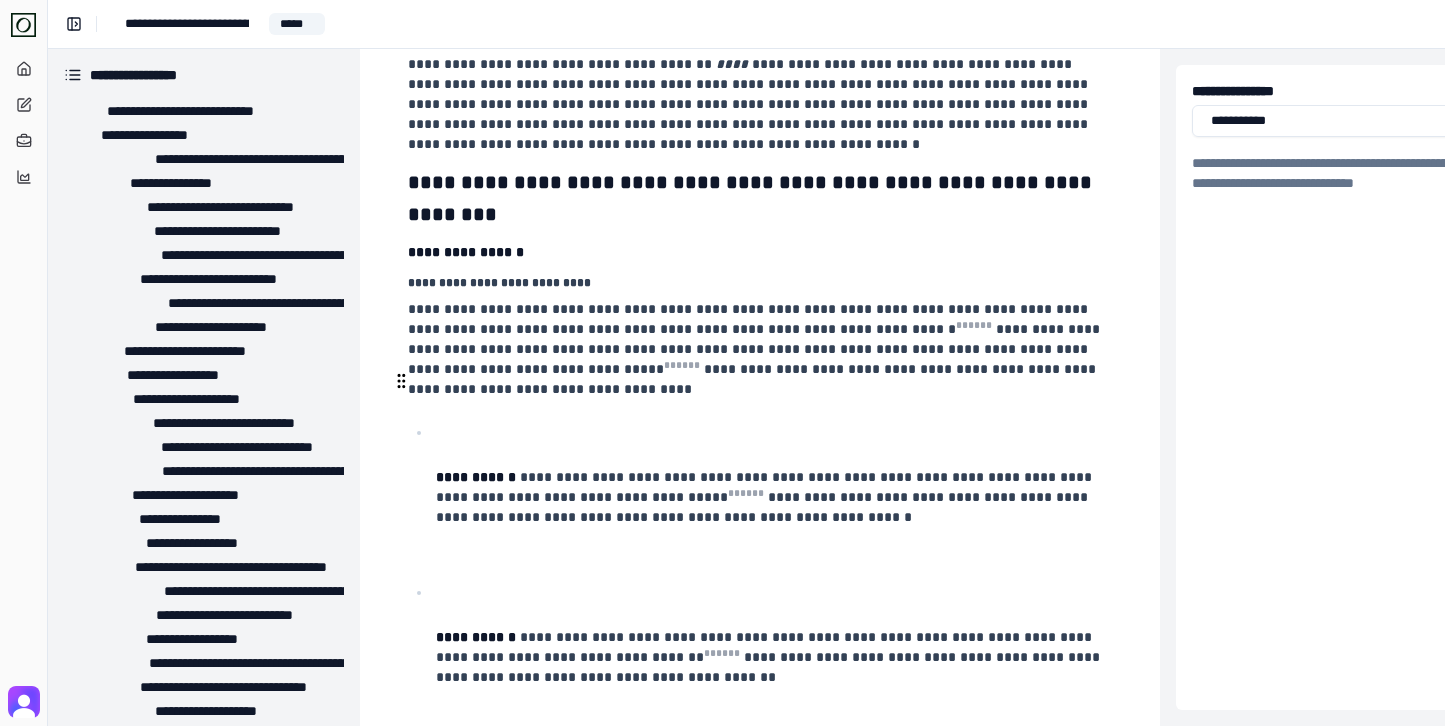 click at bounding box center (772, 443) 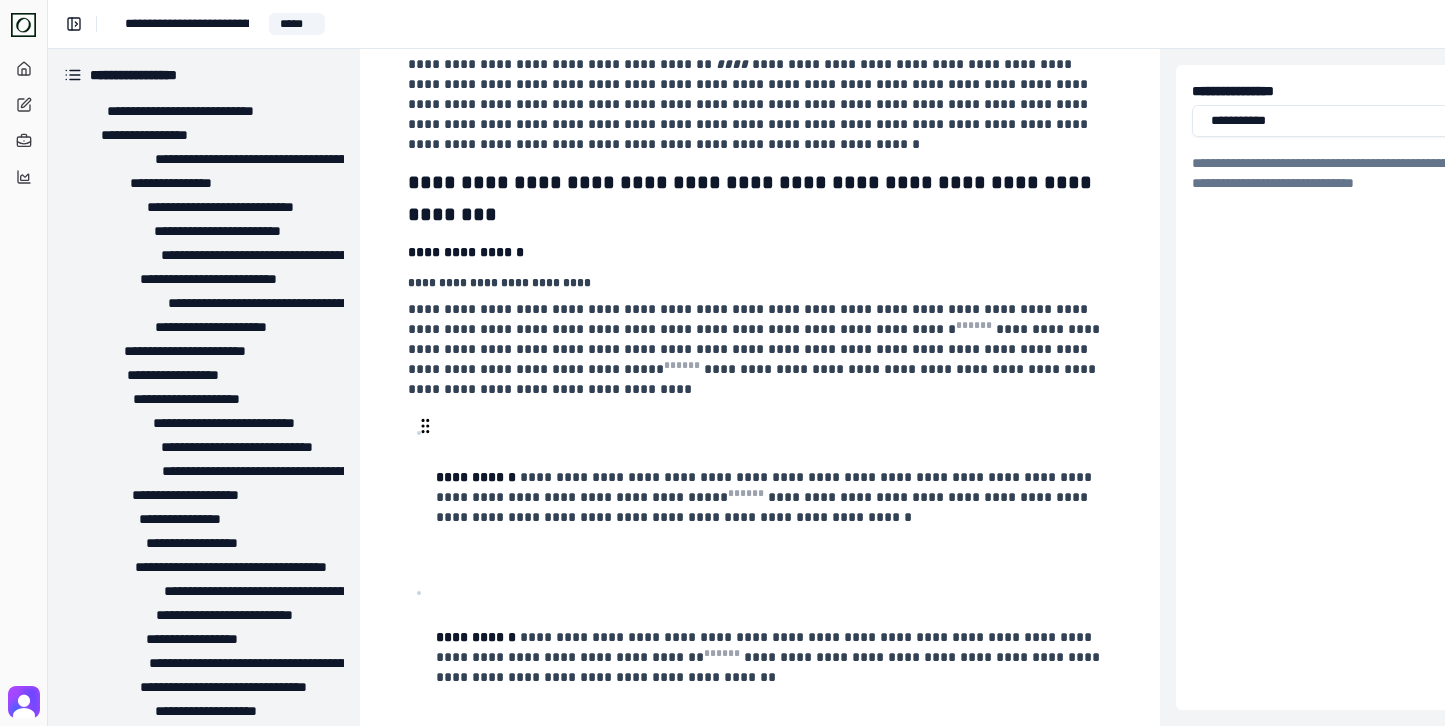 click on "**********" at bounding box center (476, 477) 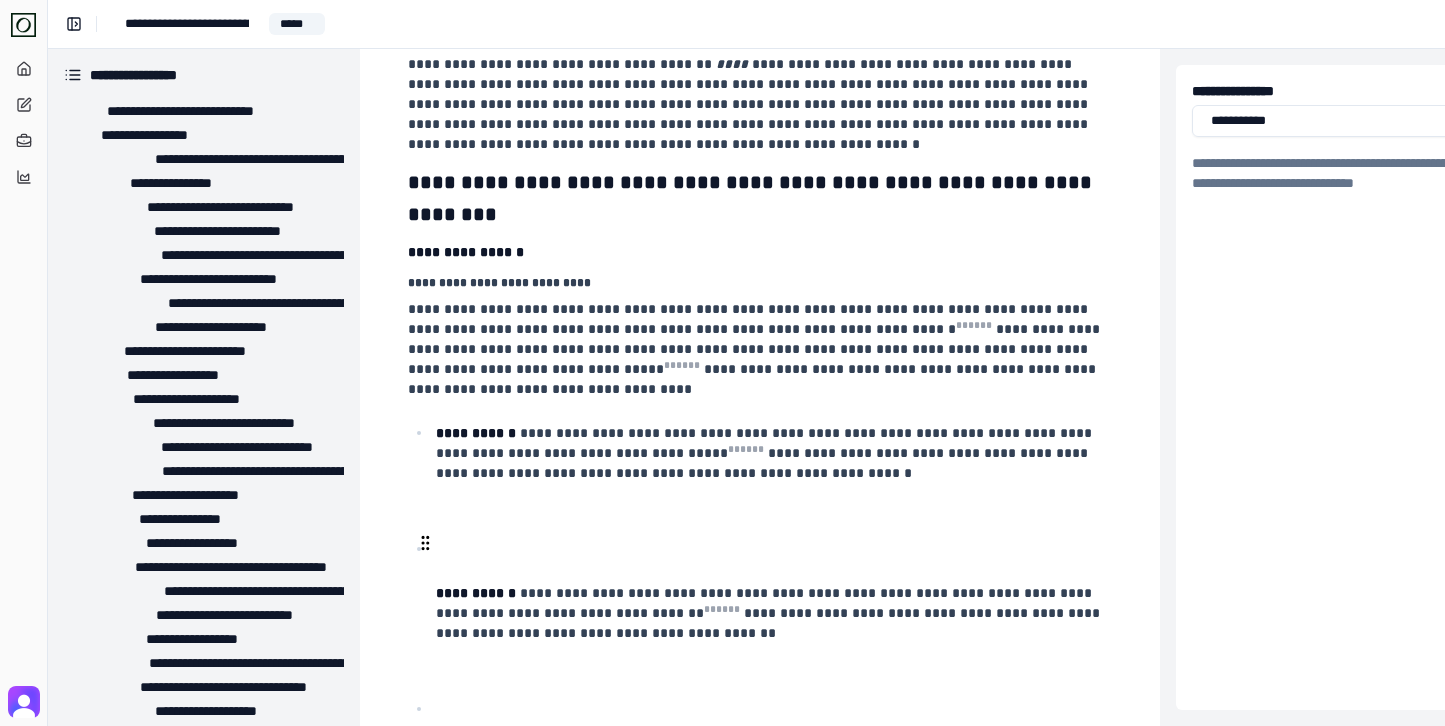 click at bounding box center (425, 543) 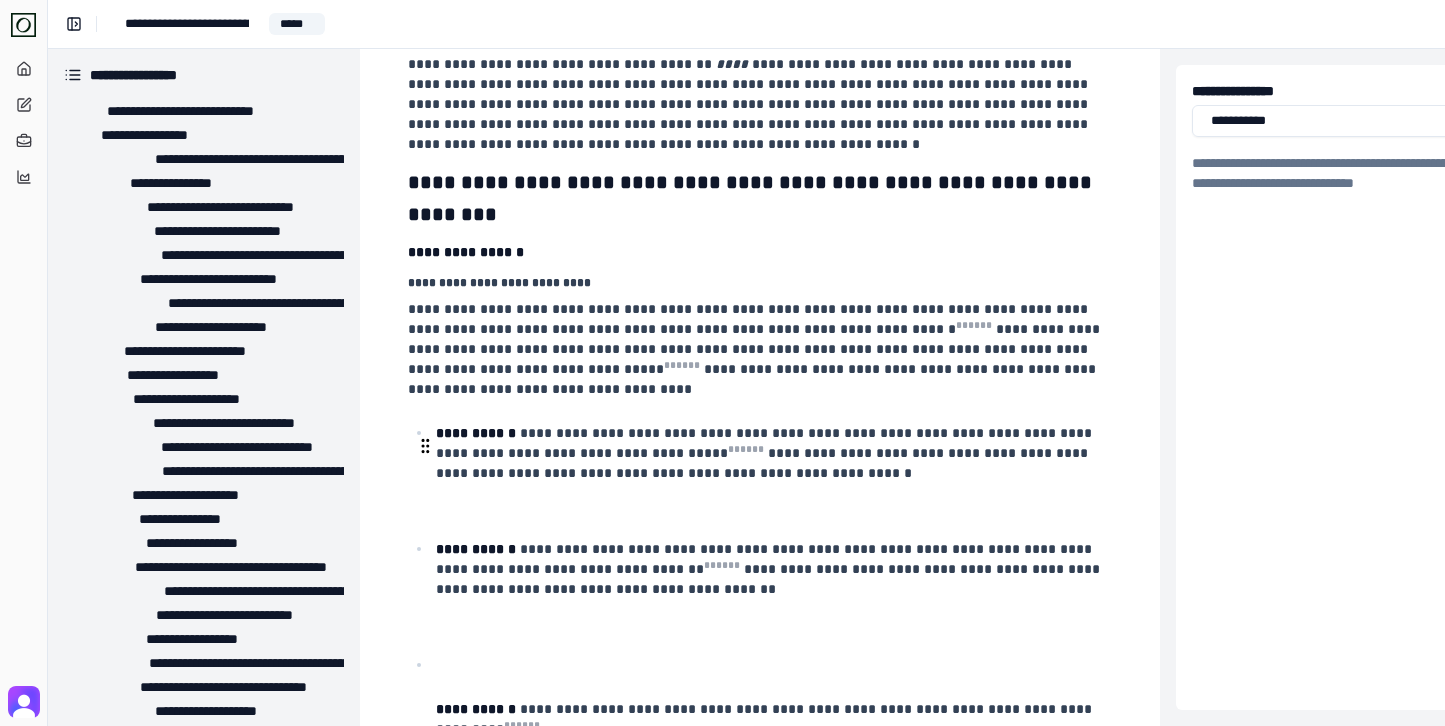 click at bounding box center [772, 507] 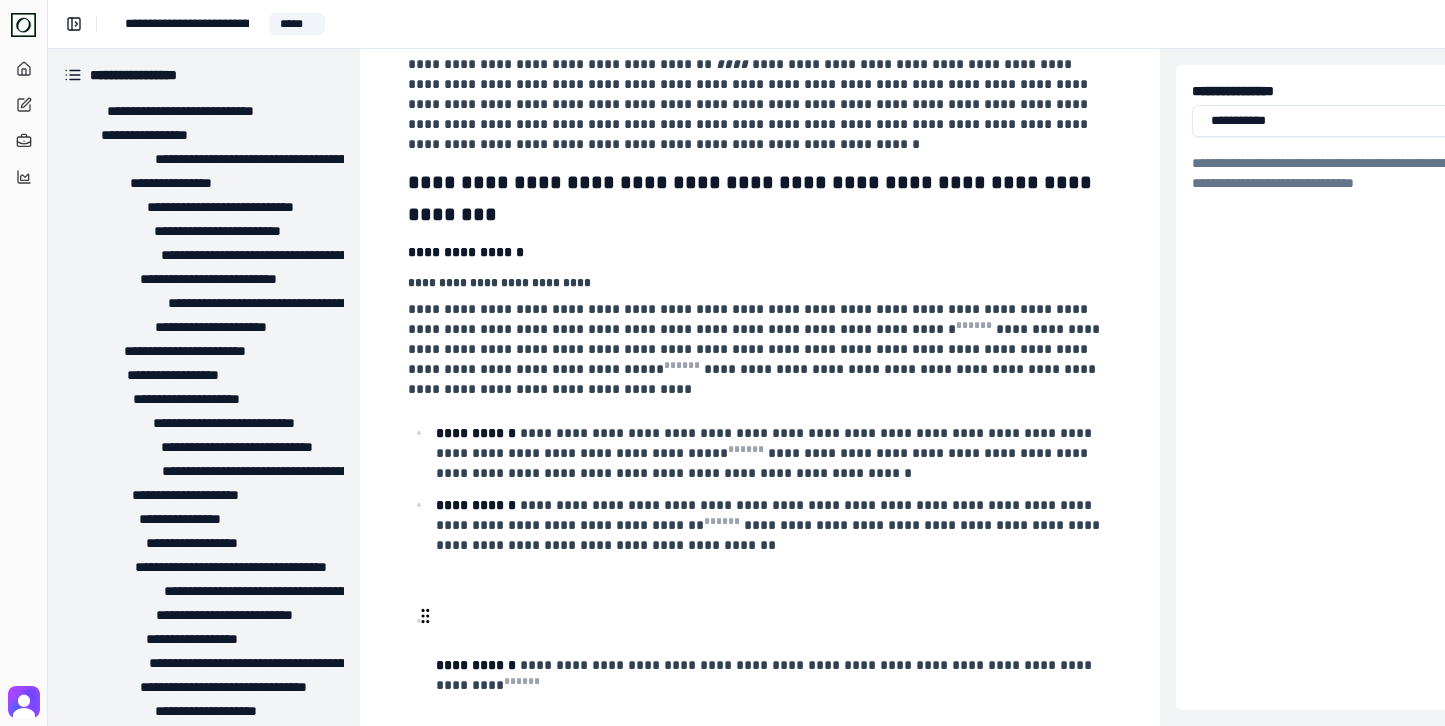 click at bounding box center [425, 616] 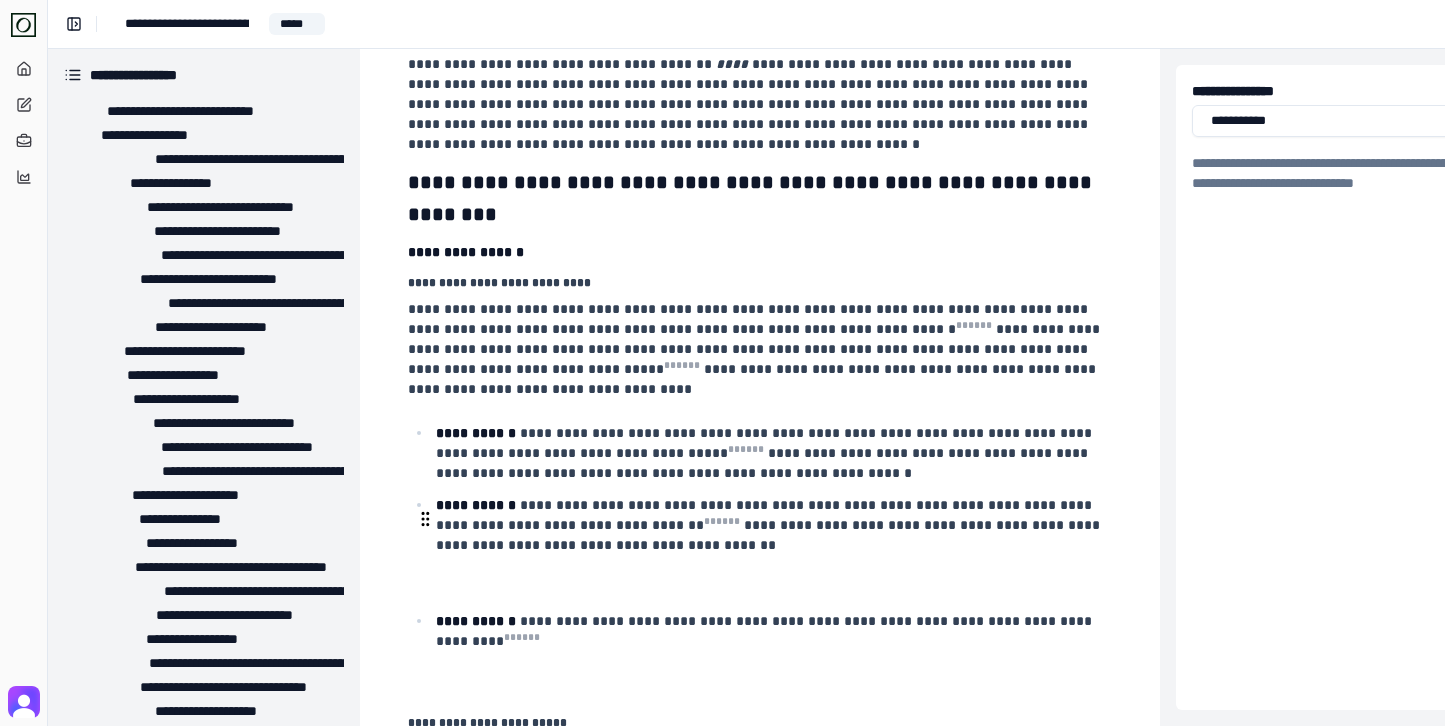 click at bounding box center (772, 579) 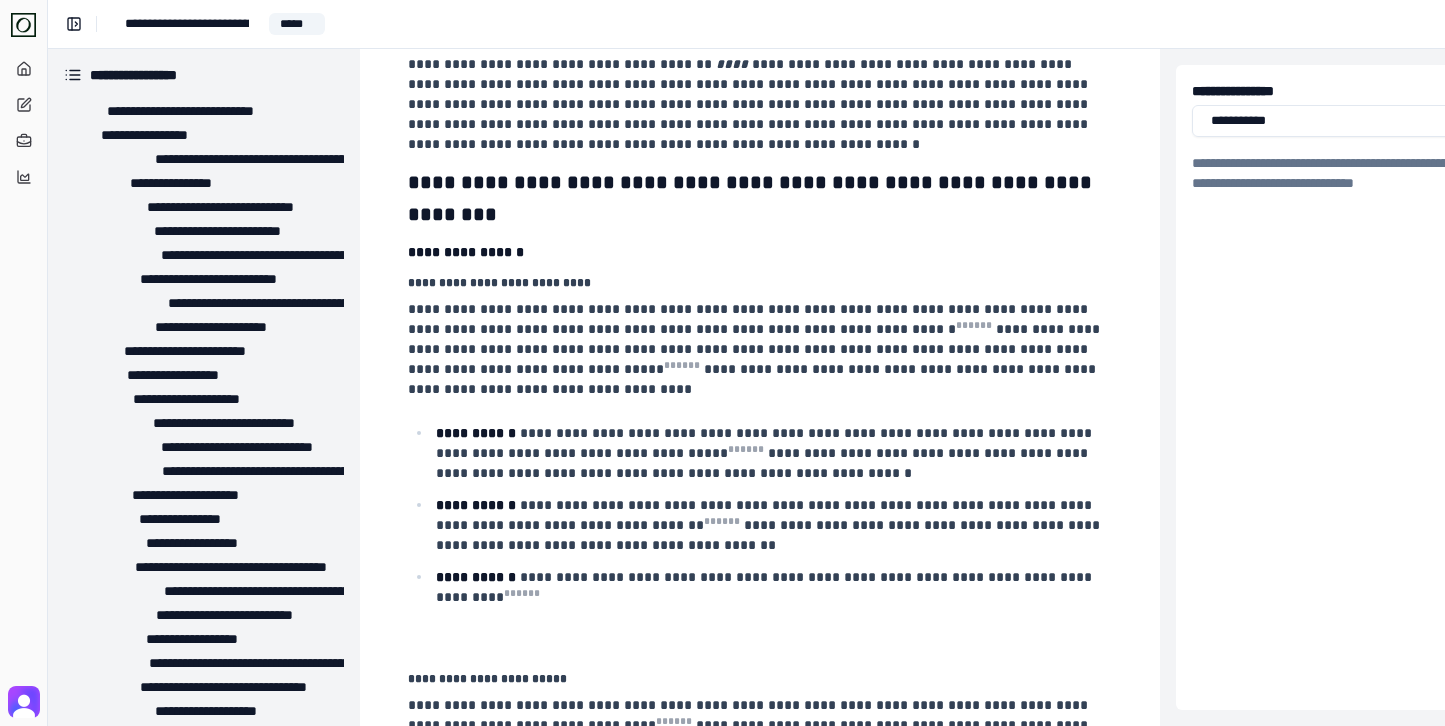 click at bounding box center (772, 631) 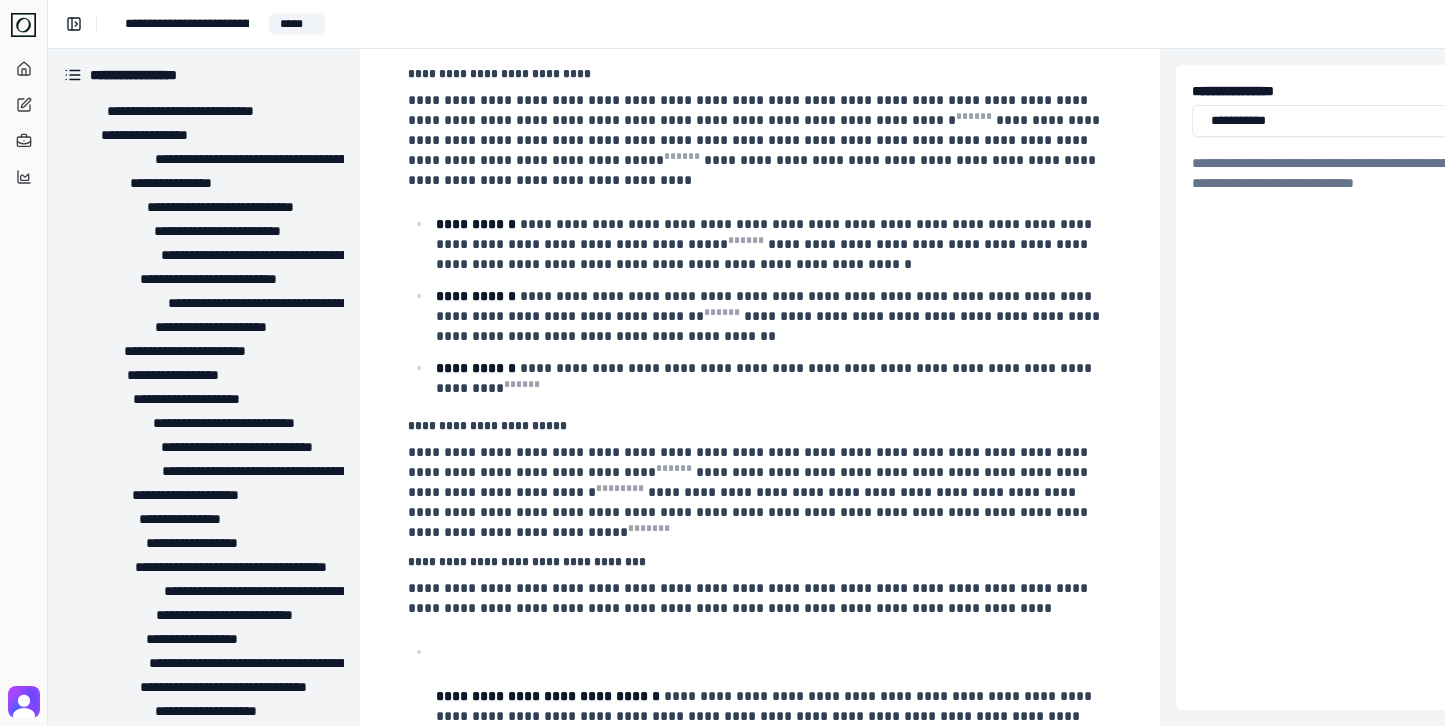 scroll, scrollTop: 433, scrollLeft: 0, axis: vertical 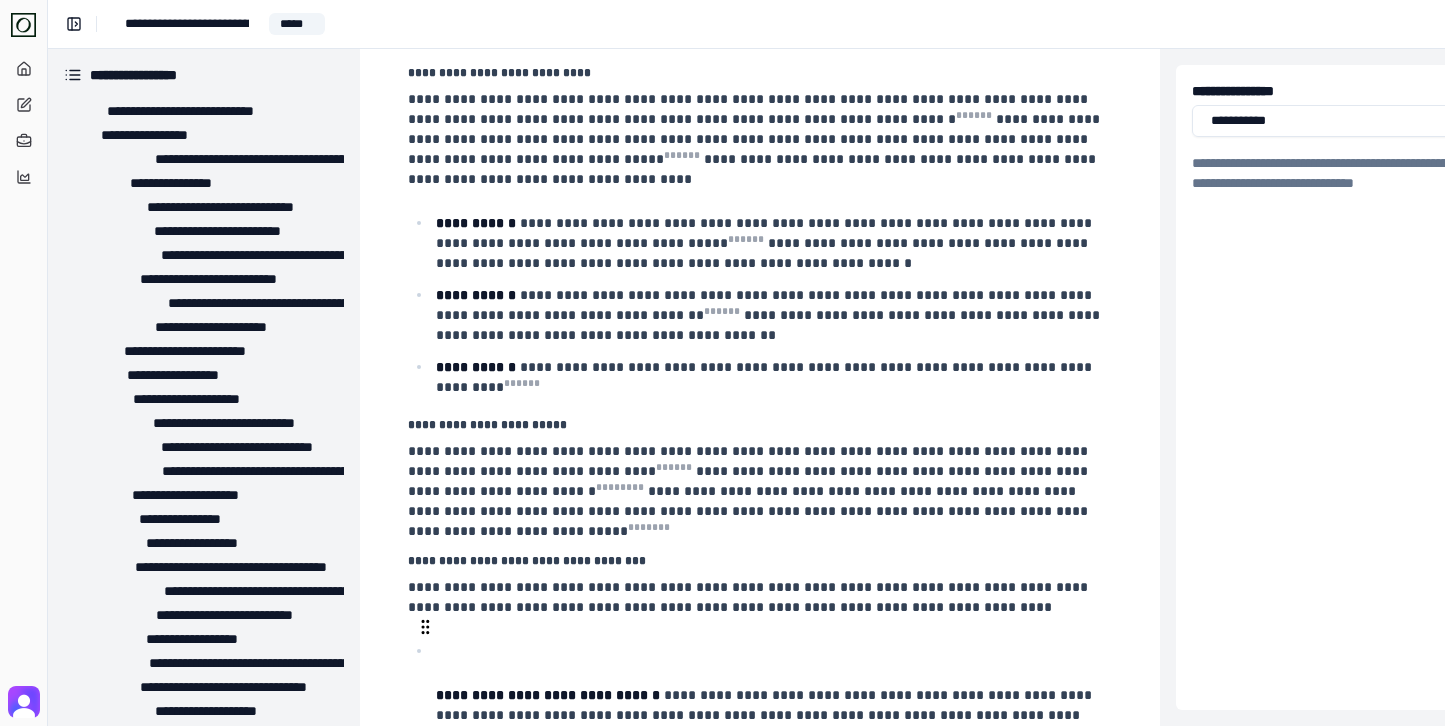 click on "**********" at bounding box center [548, 695] 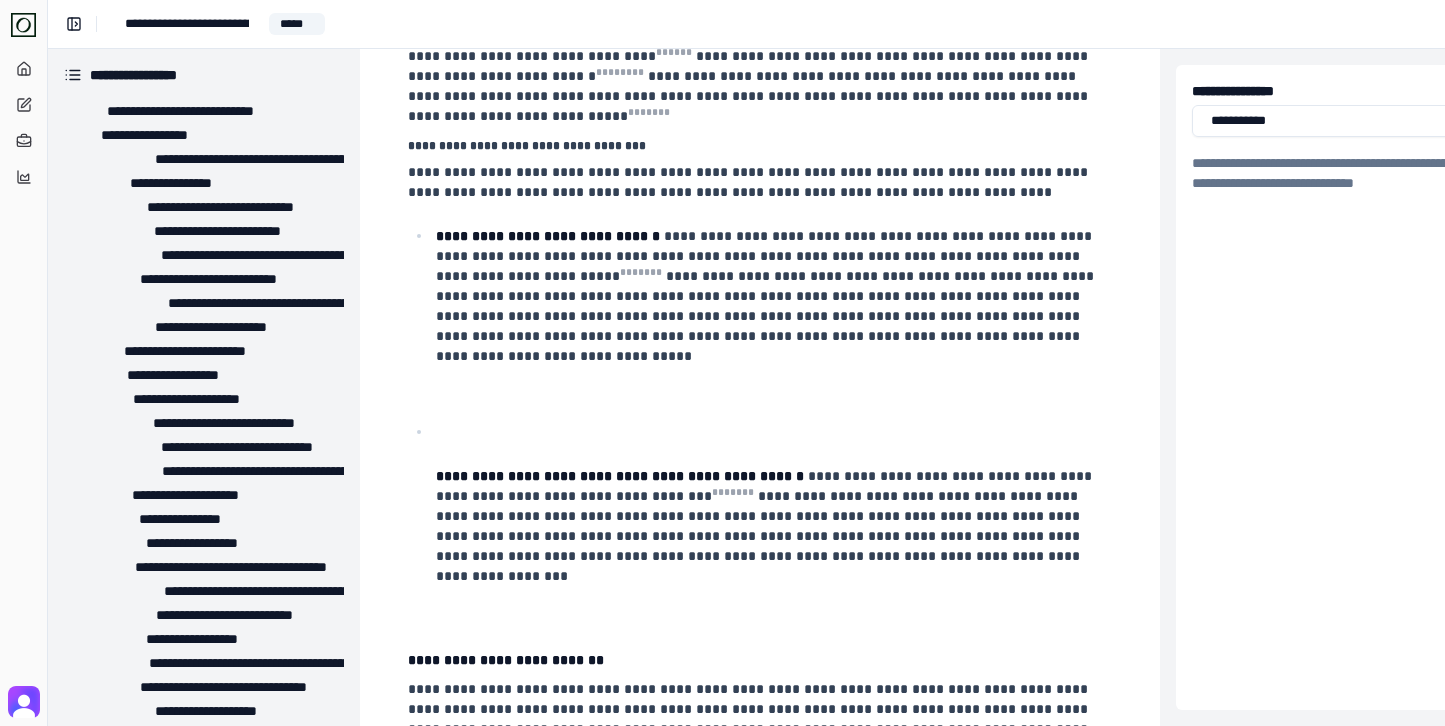 scroll, scrollTop: 855, scrollLeft: 0, axis: vertical 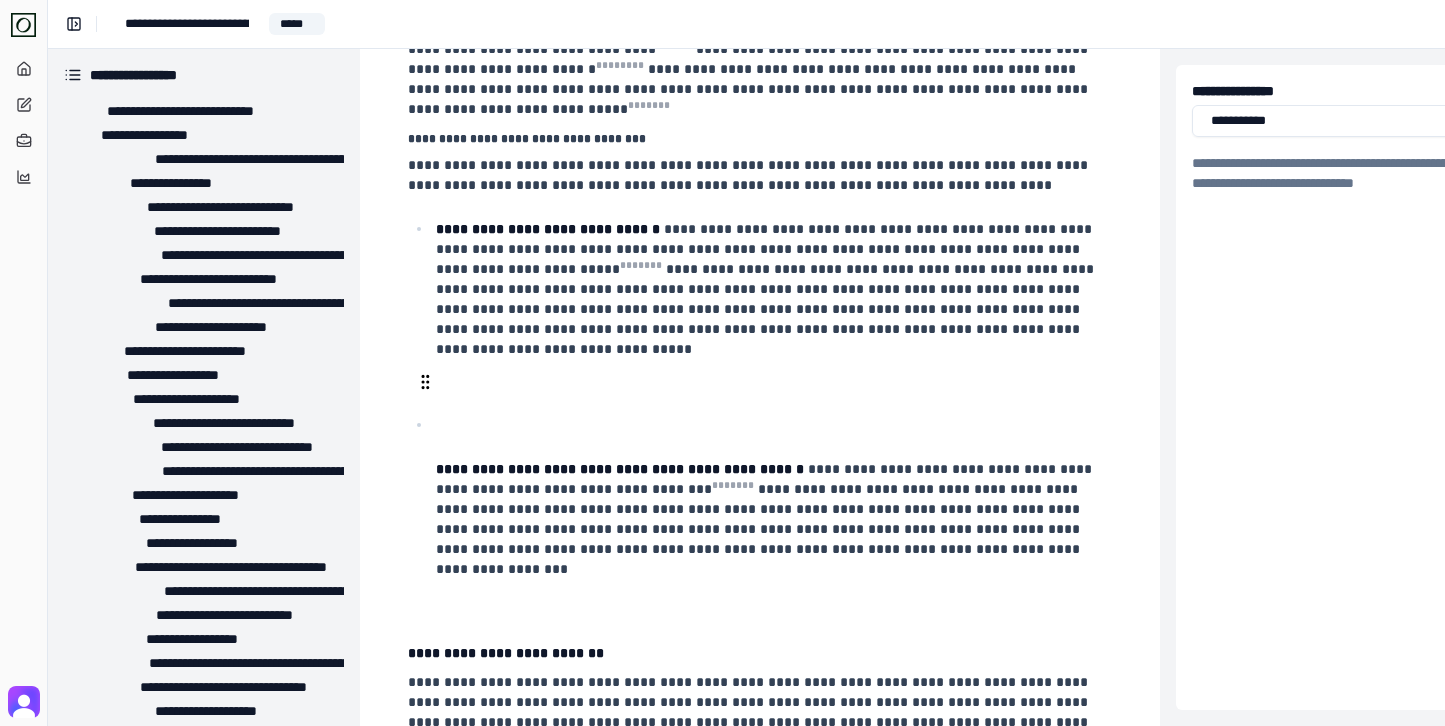 click on "**********" at bounding box center [772, 517] 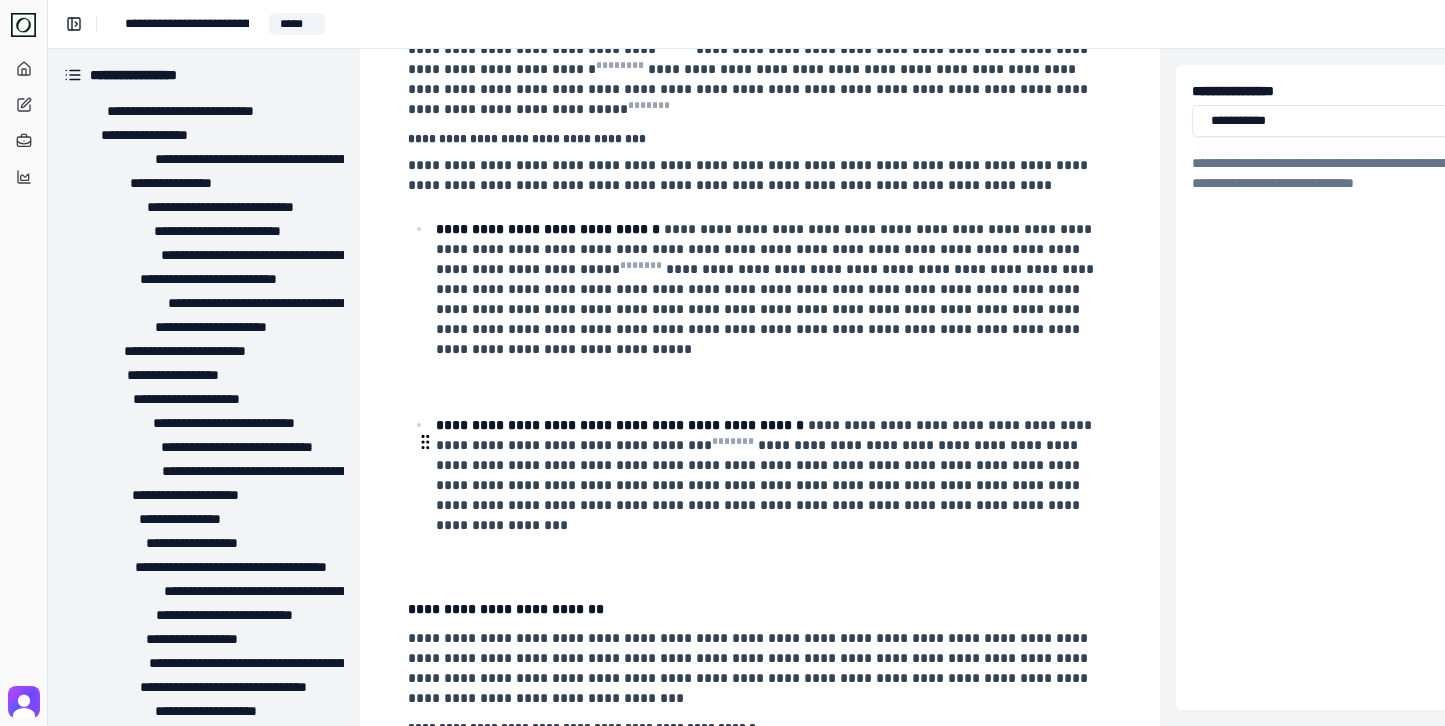 click on "**********" at bounding box center [760, 8512] 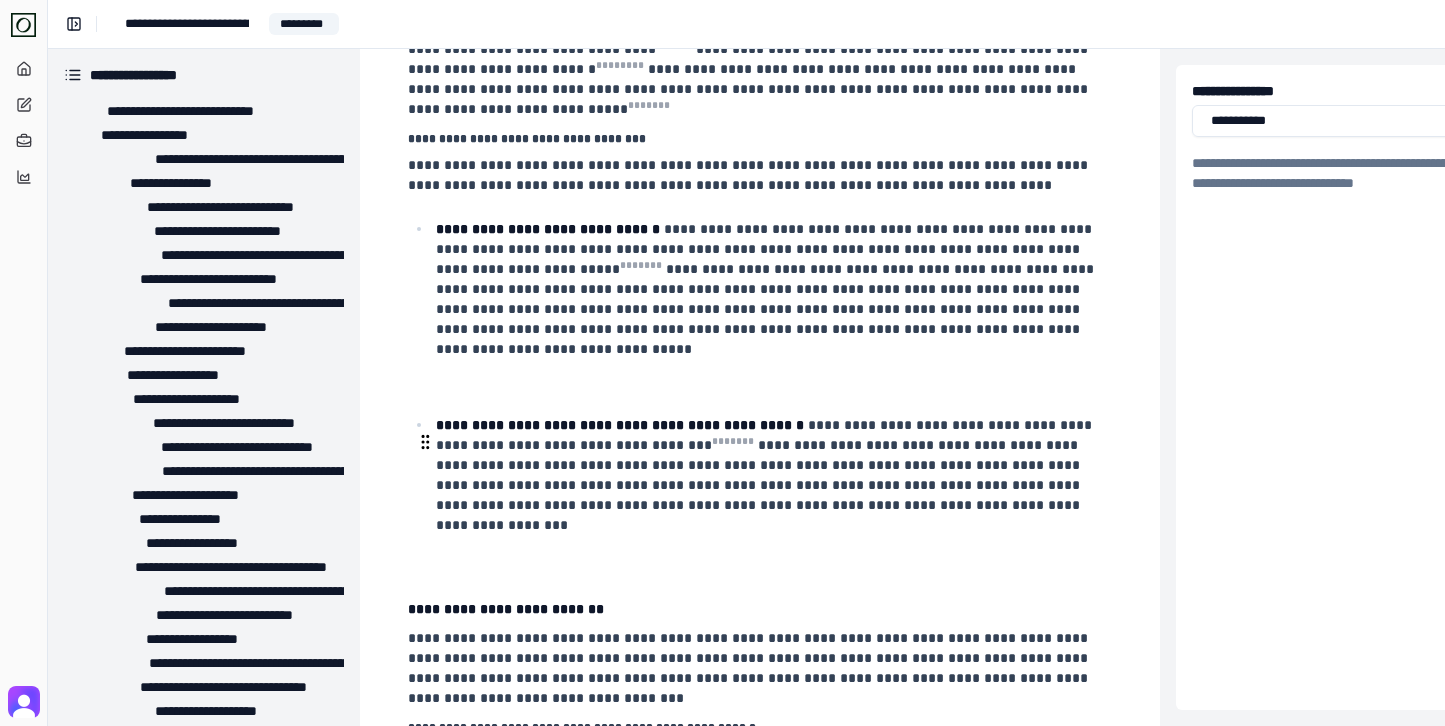 click at bounding box center [772, 559] 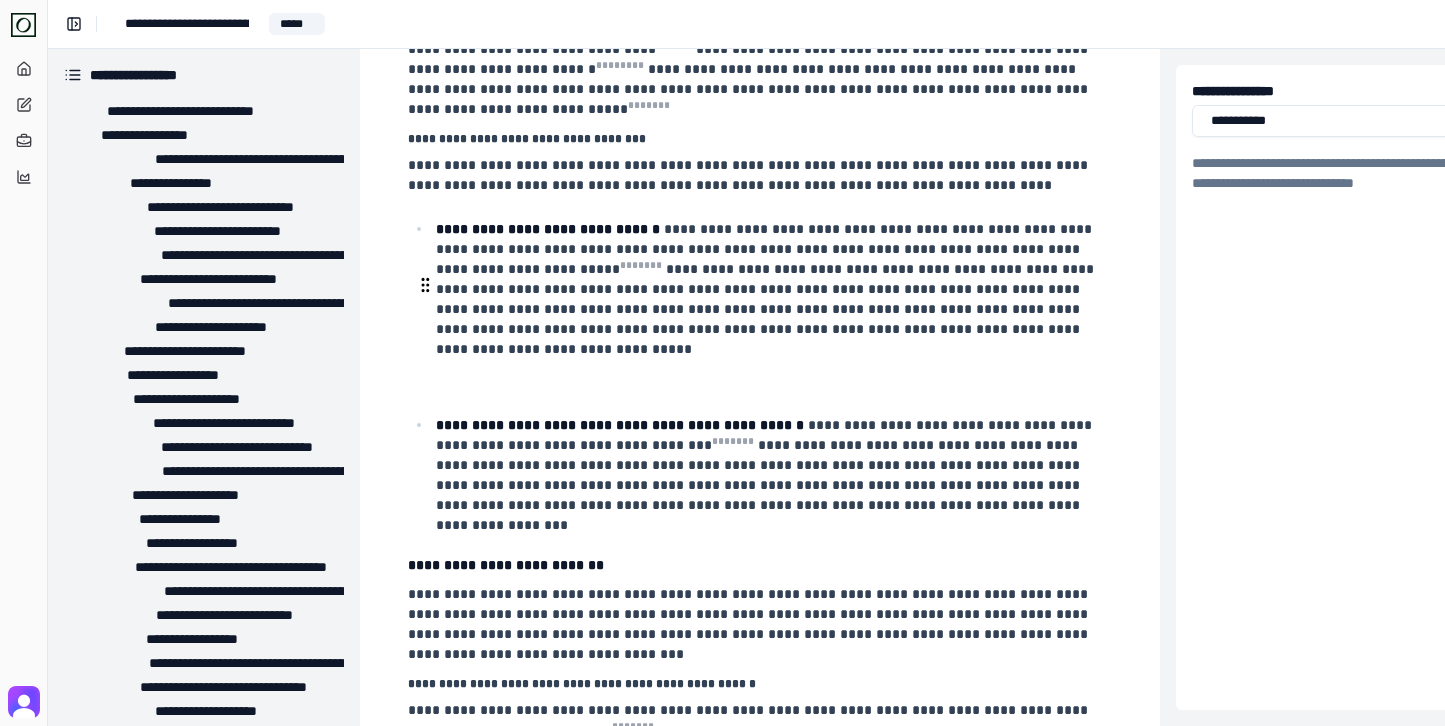 click at bounding box center (772, 383) 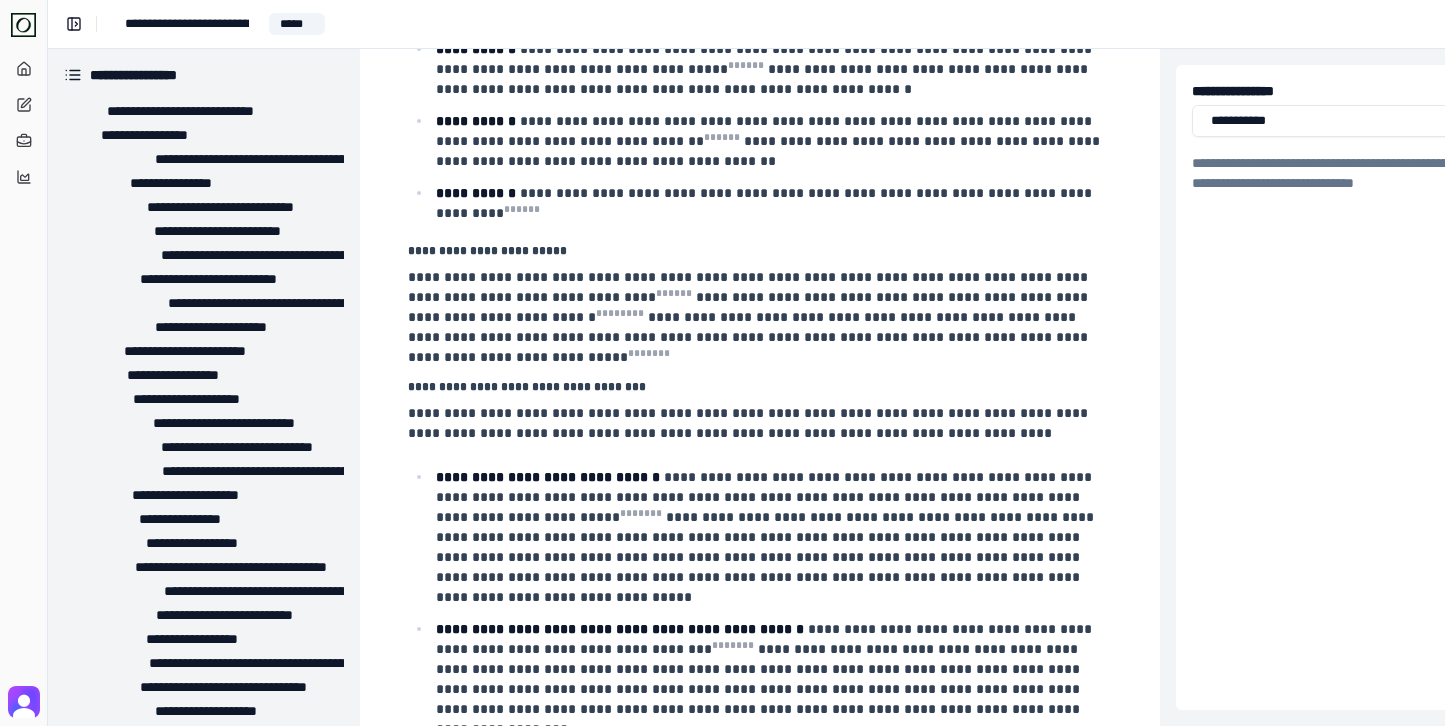 scroll, scrollTop: 603, scrollLeft: 0, axis: vertical 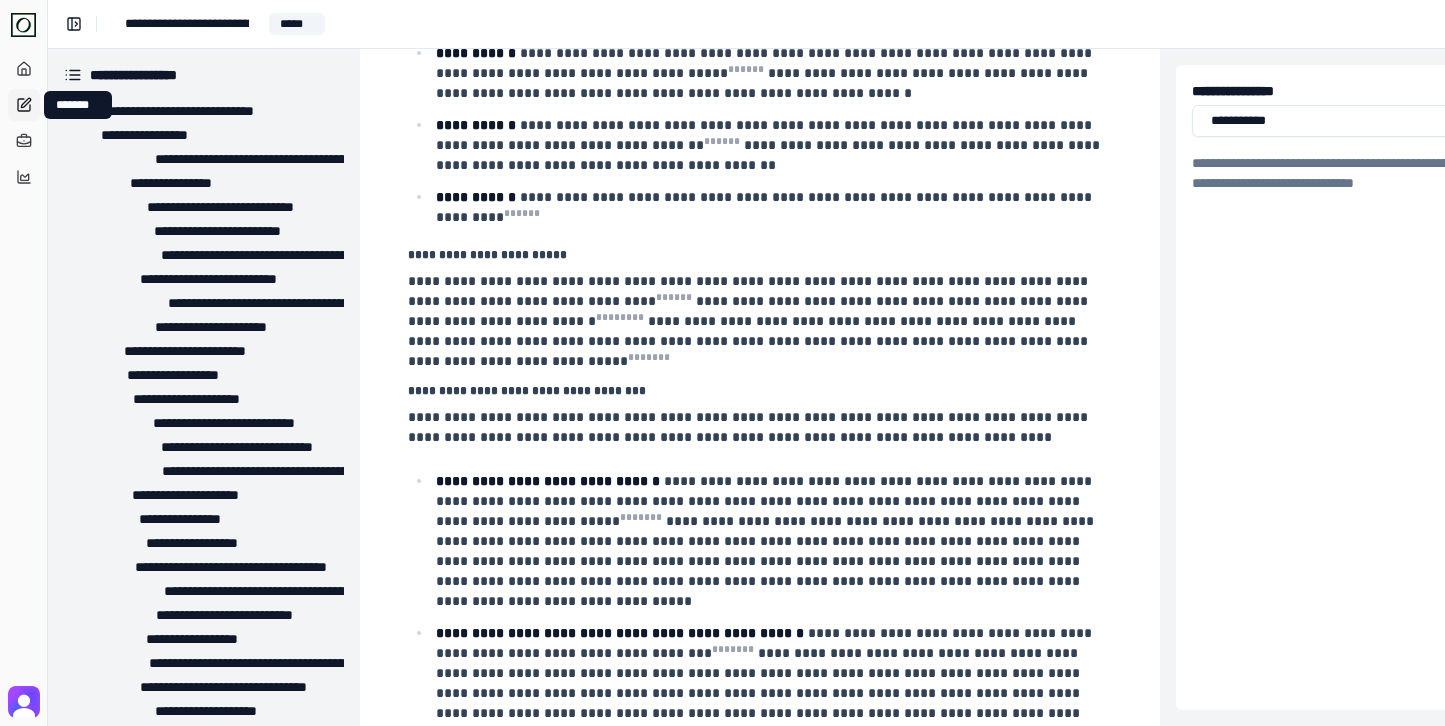 click 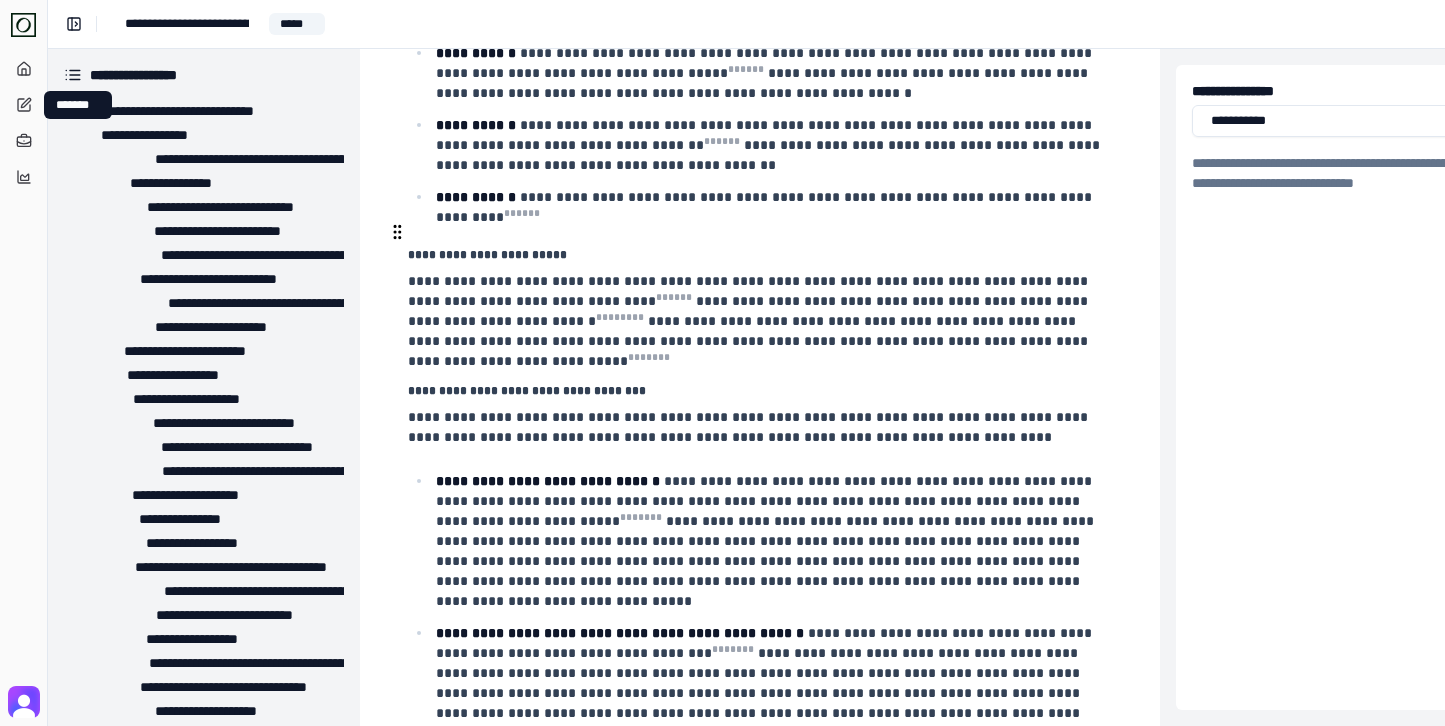 click on "**********" at bounding box center (758, 321) 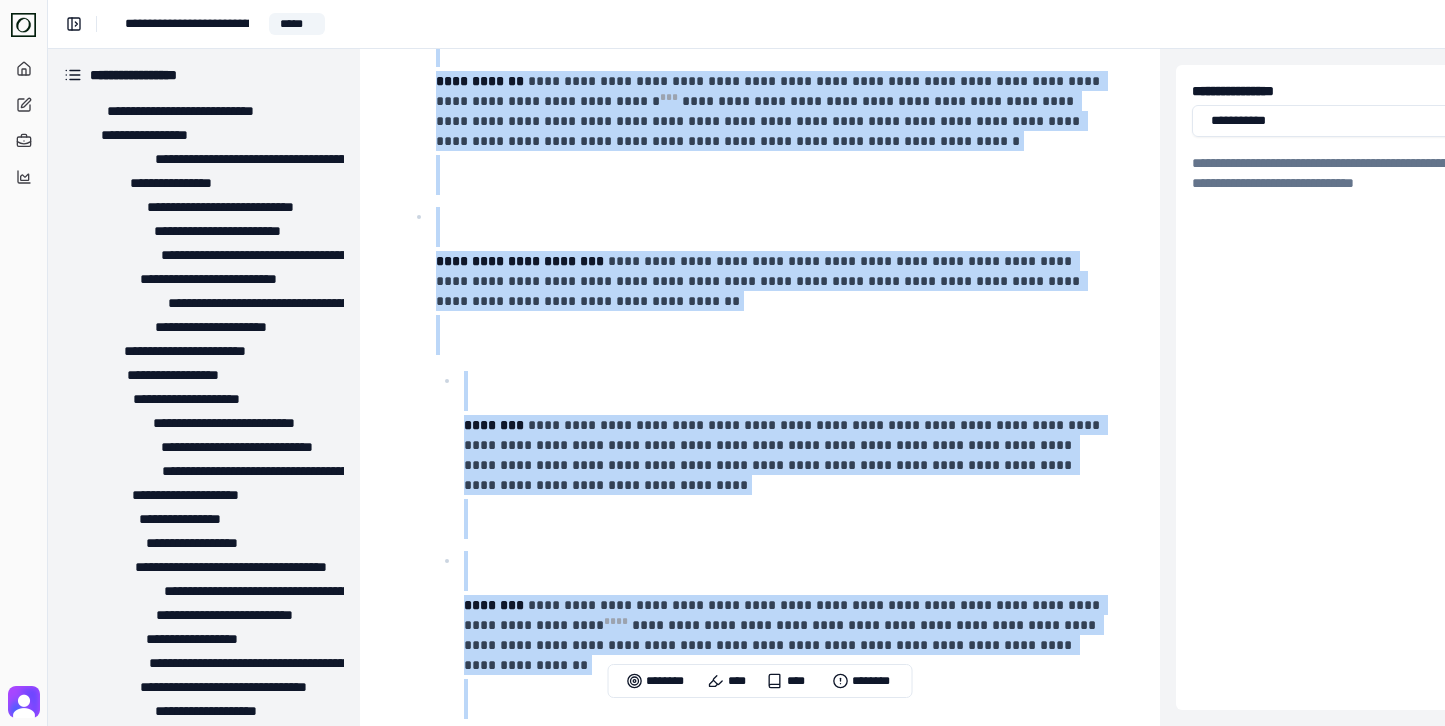 scroll, scrollTop: 16964, scrollLeft: 0, axis: vertical 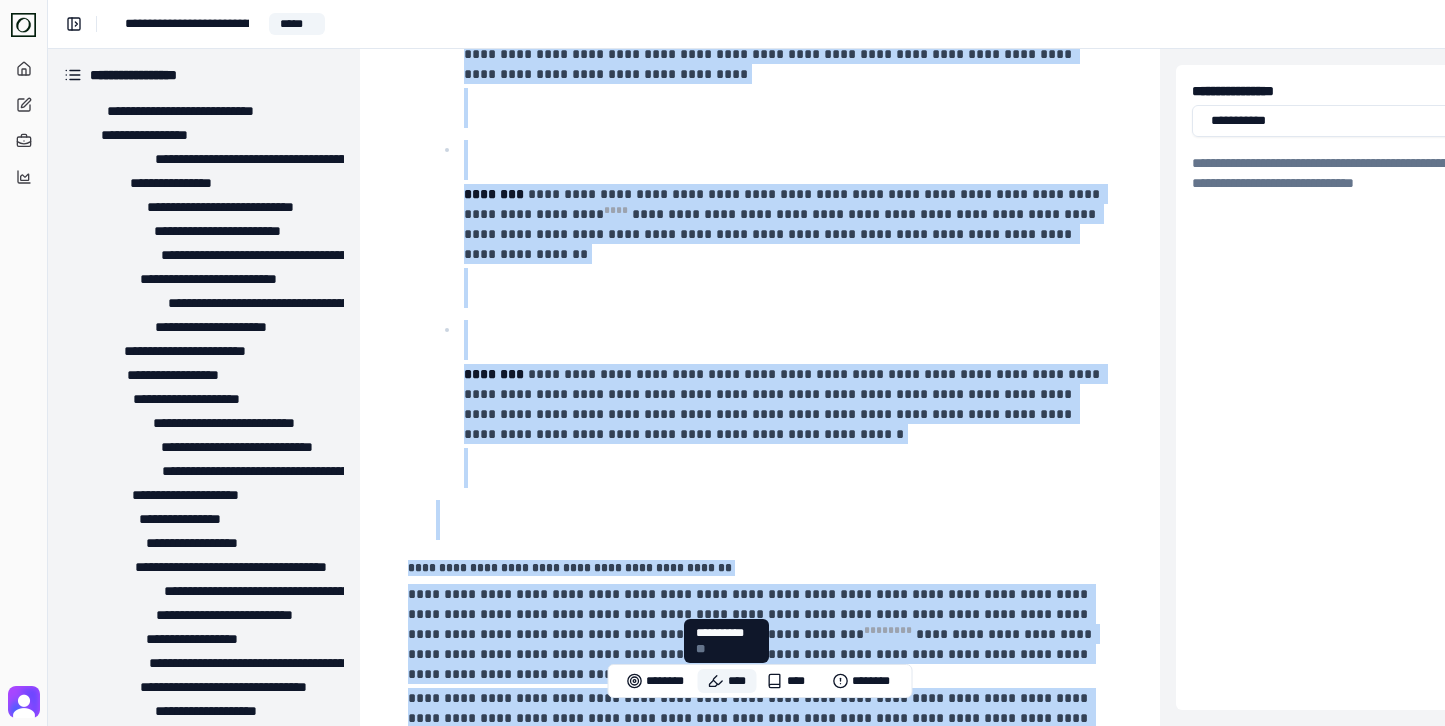click on "****" at bounding box center [727, 681] 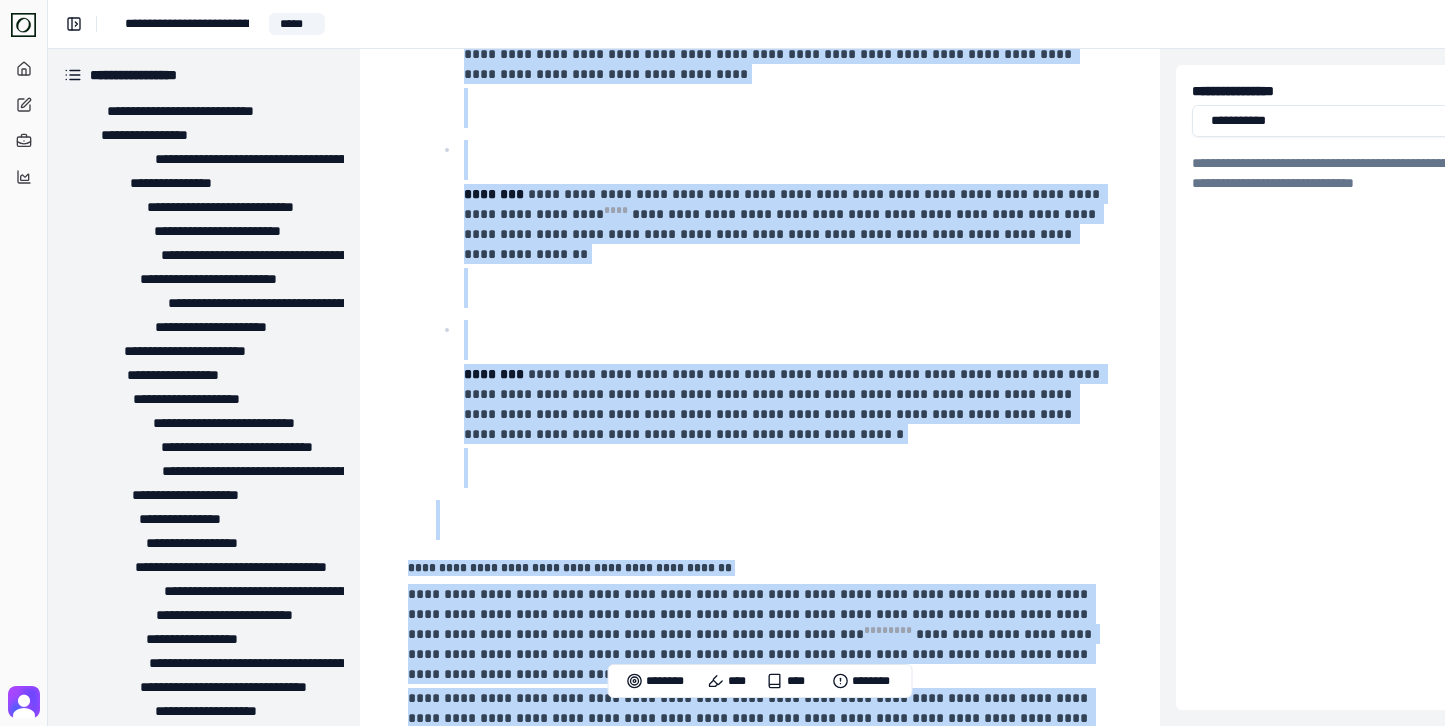 click on "**********" at bounding box center (758, 1417) 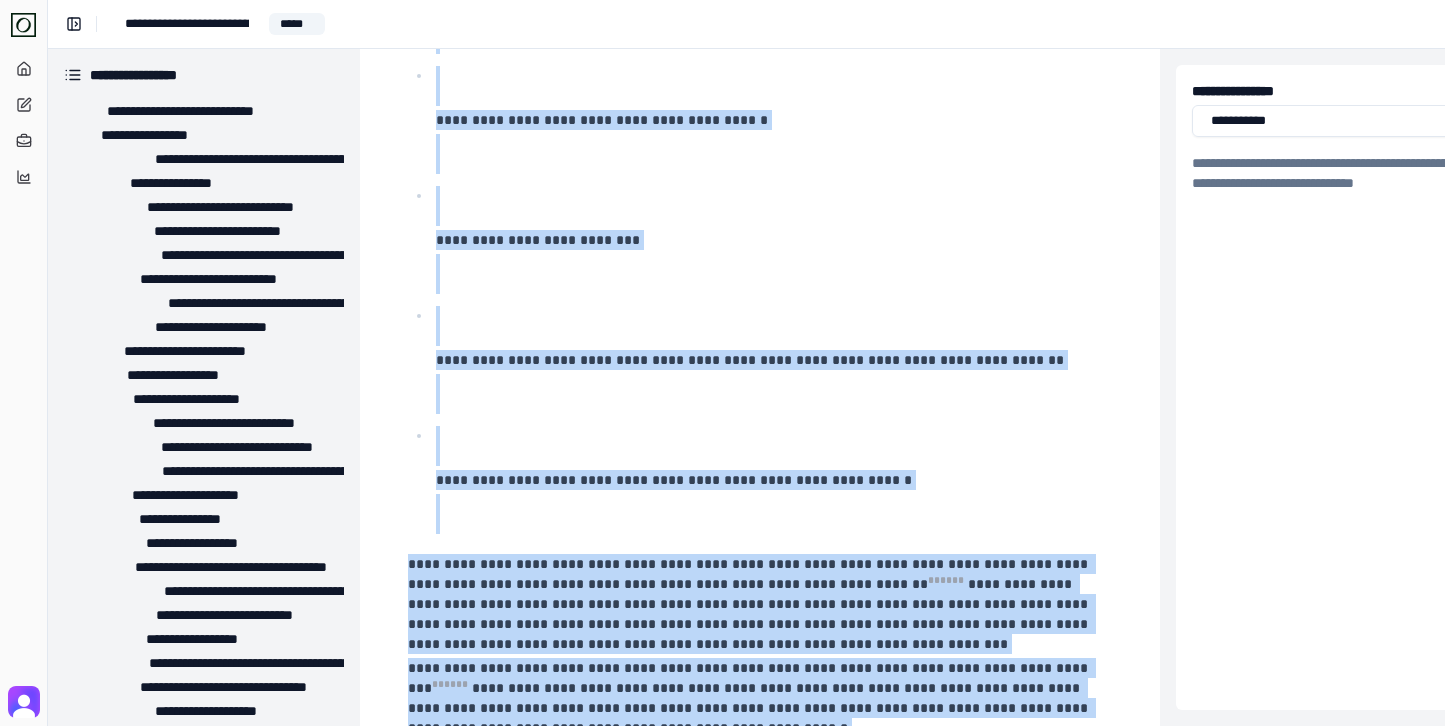 scroll, scrollTop: 0, scrollLeft: 0, axis: both 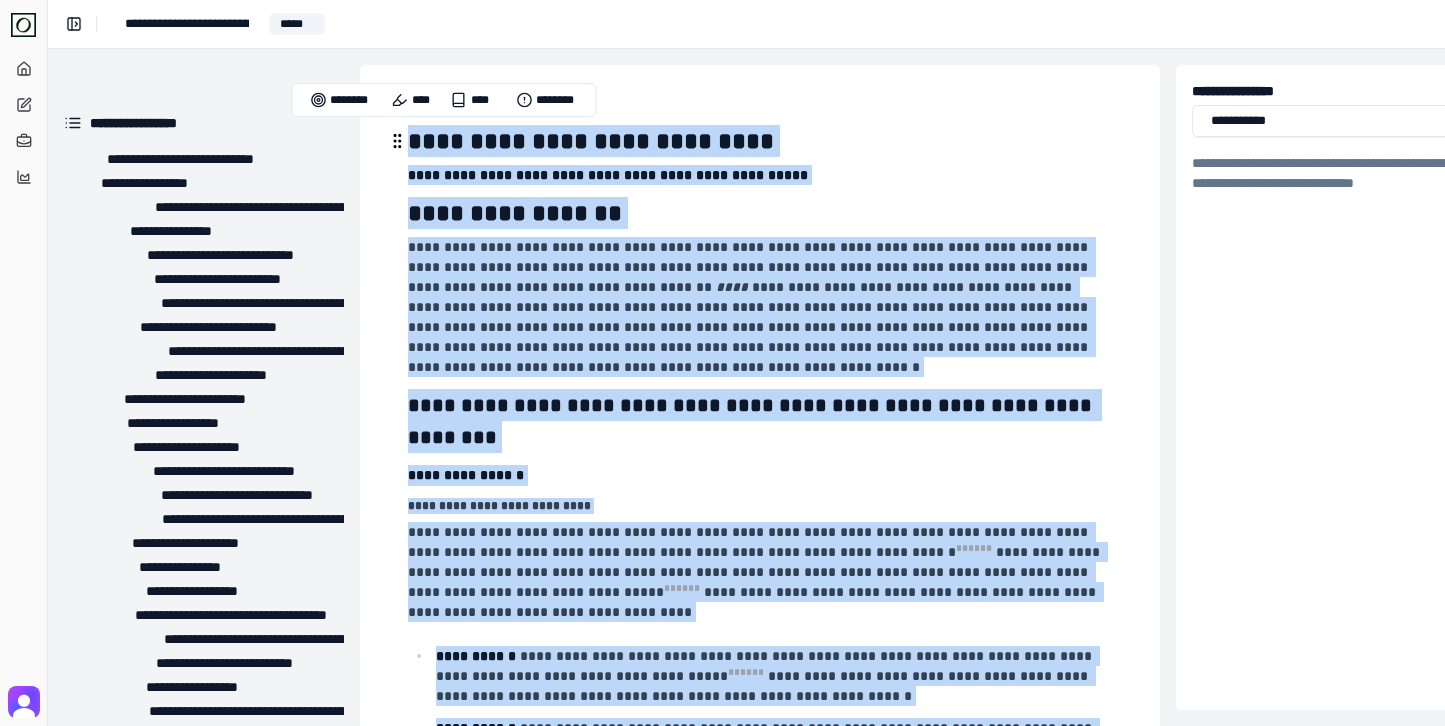 drag, startPoint x: 491, startPoint y: 599, endPoint x: 413, endPoint y: 136, distance: 469.52423 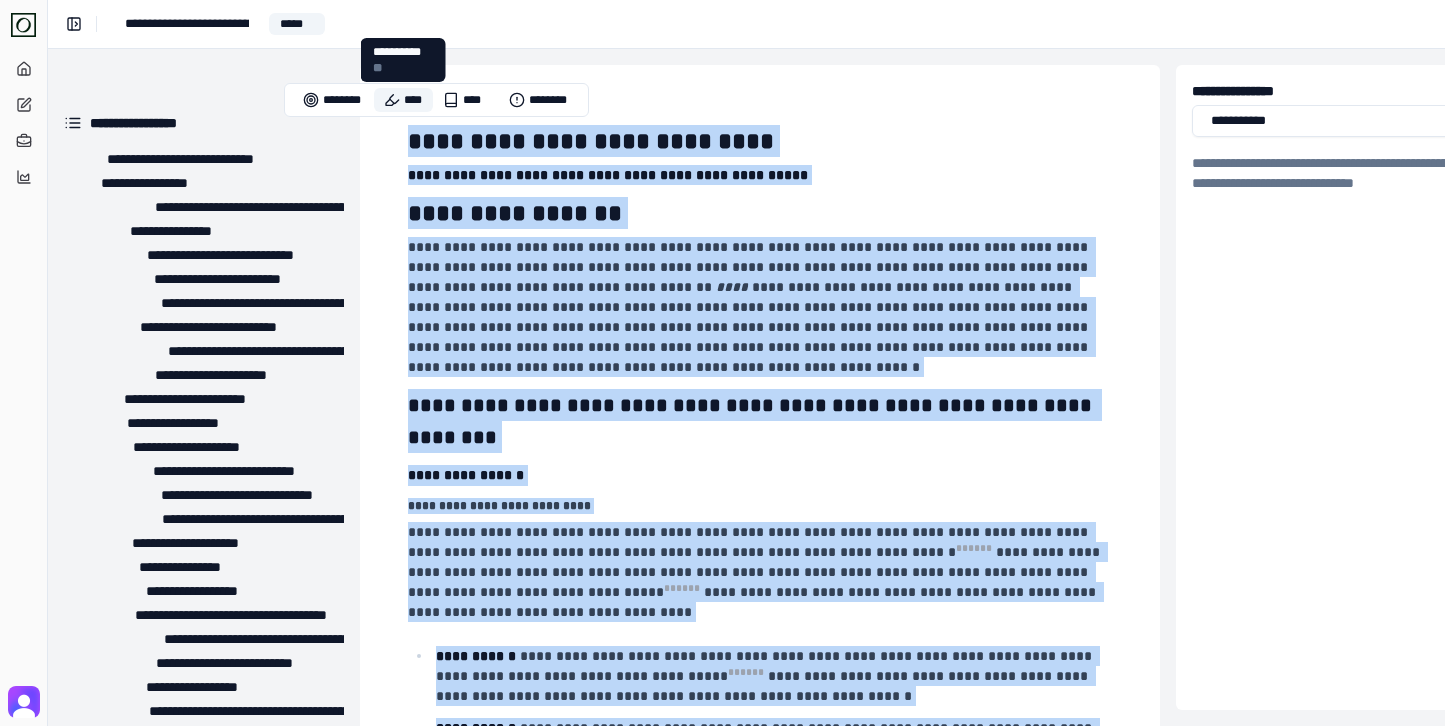click on "****" at bounding box center [403, 100] 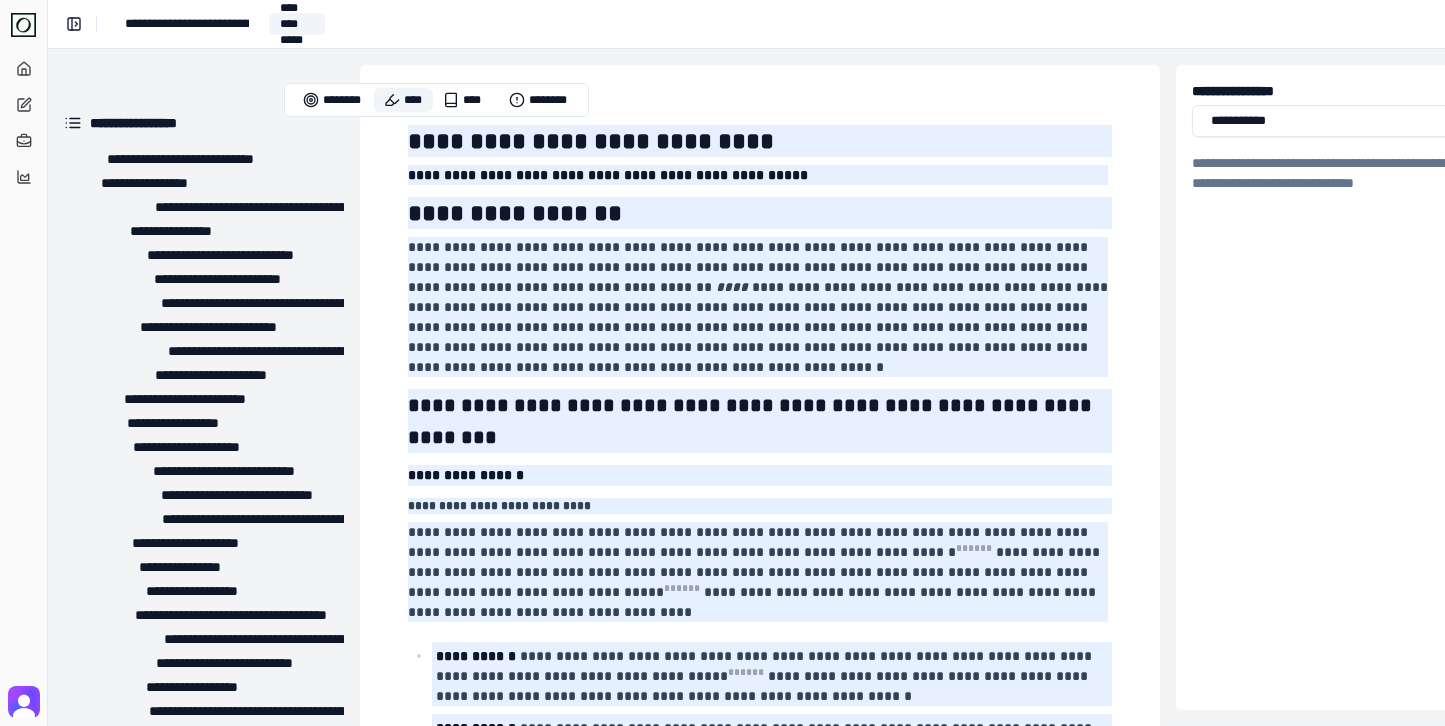 scroll, scrollTop: 15162, scrollLeft: 0, axis: vertical 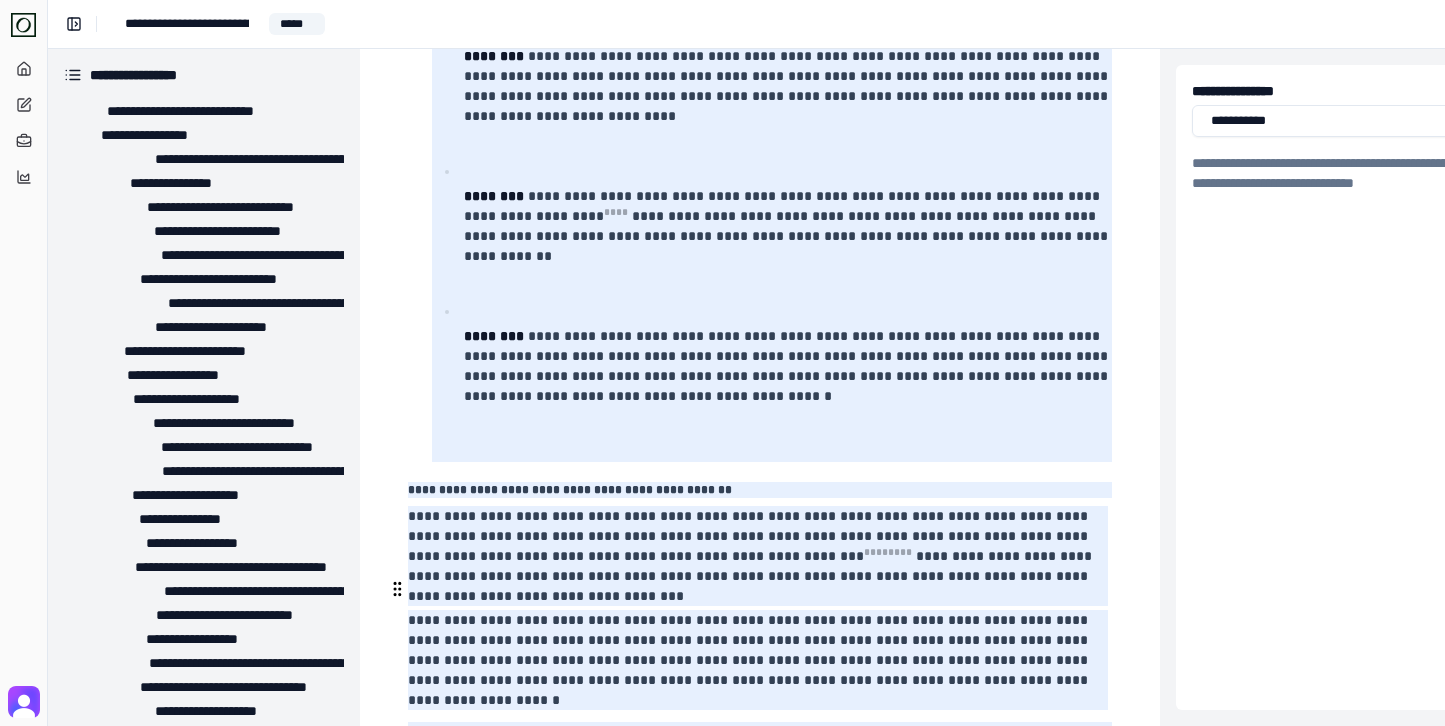 click on "**********" at bounding box center [760, 1500] 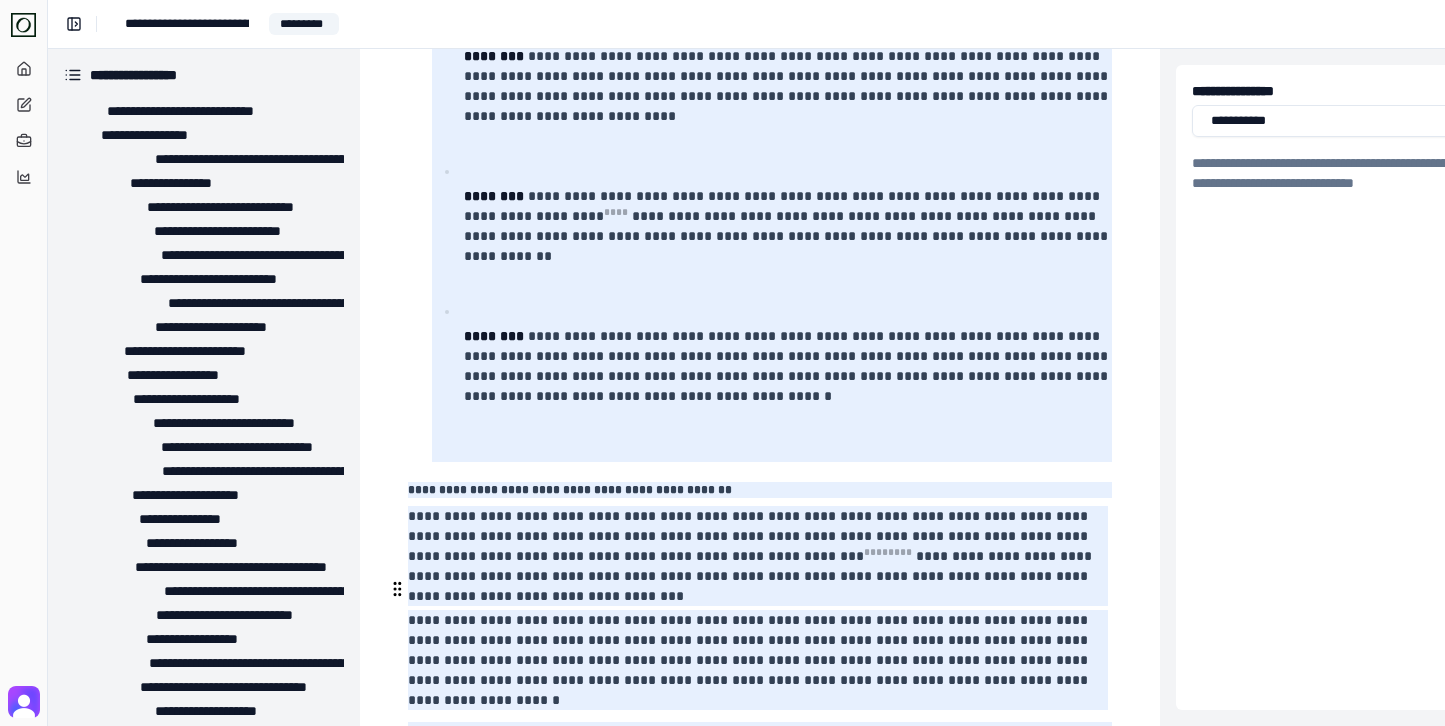 paste on "**********" 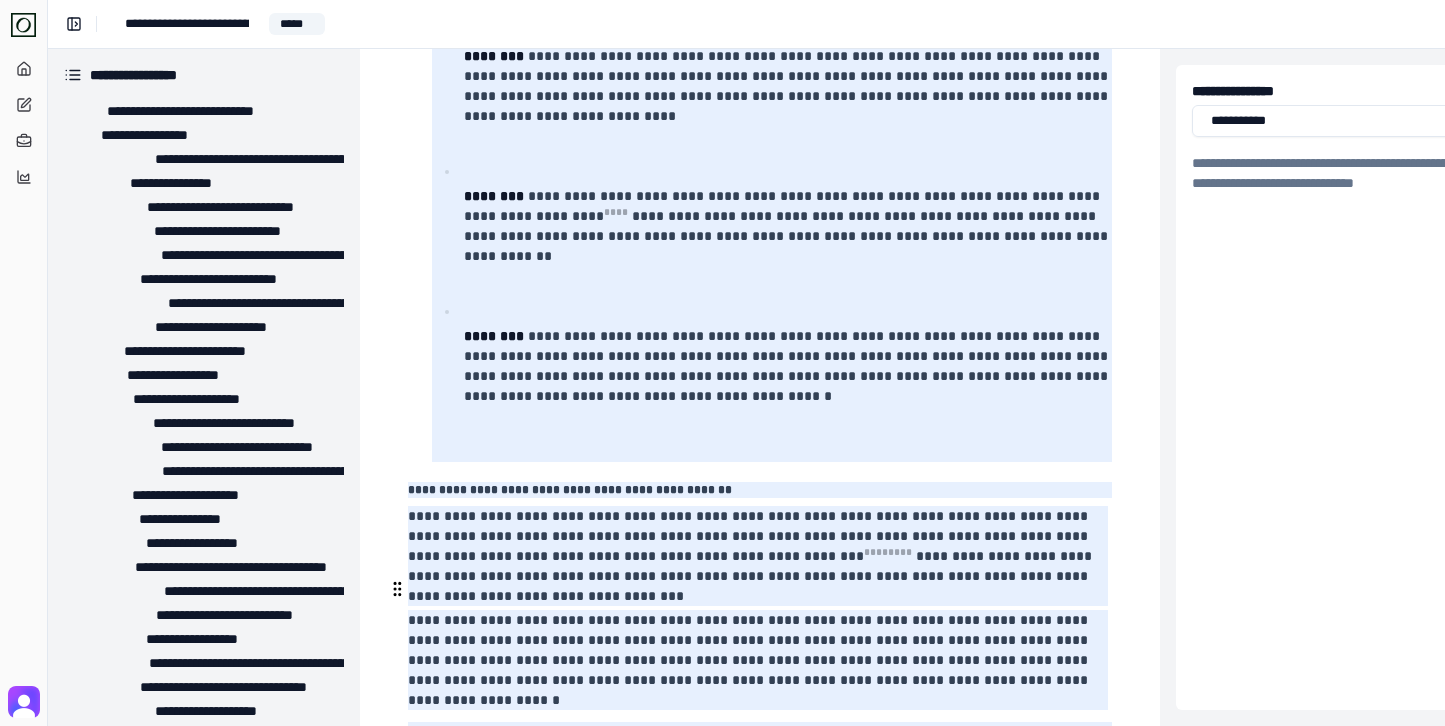 click on "**********" at bounding box center [760, 1508] 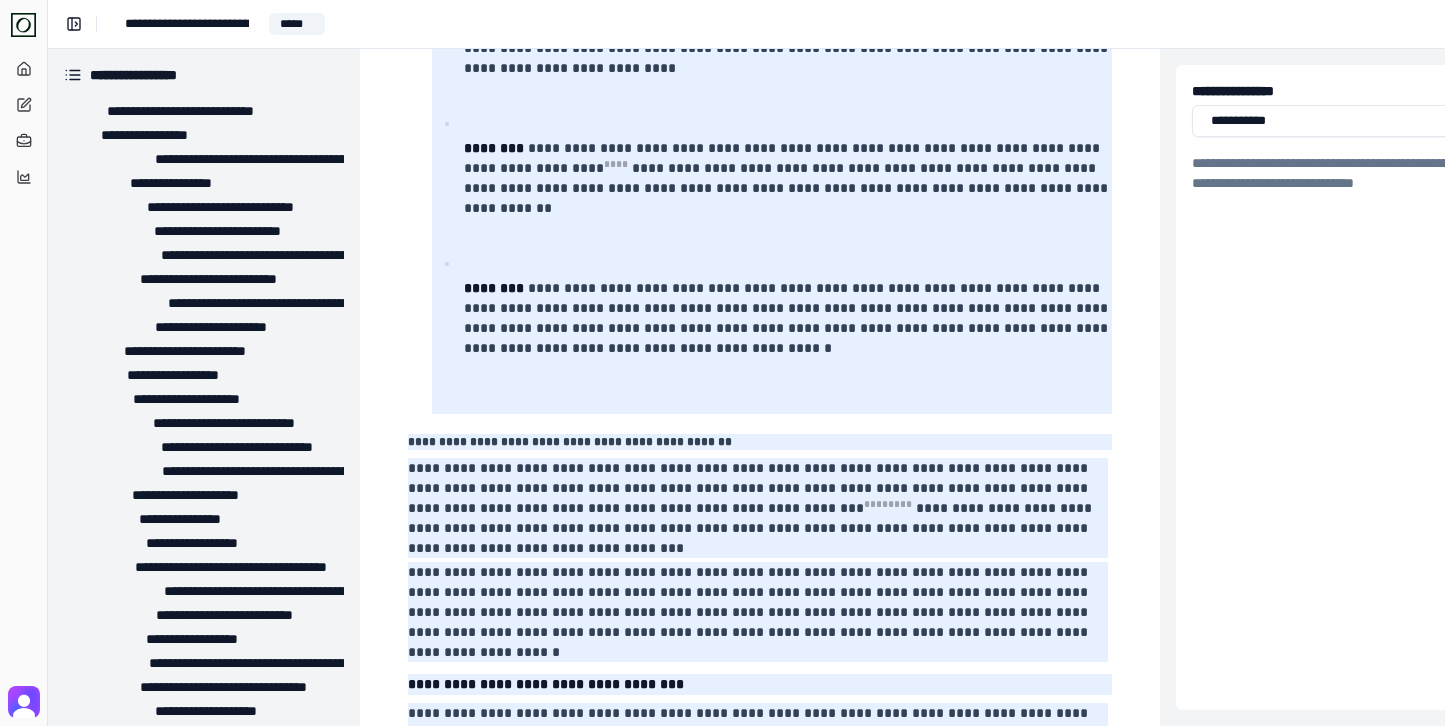scroll, scrollTop: 15212, scrollLeft: 0, axis: vertical 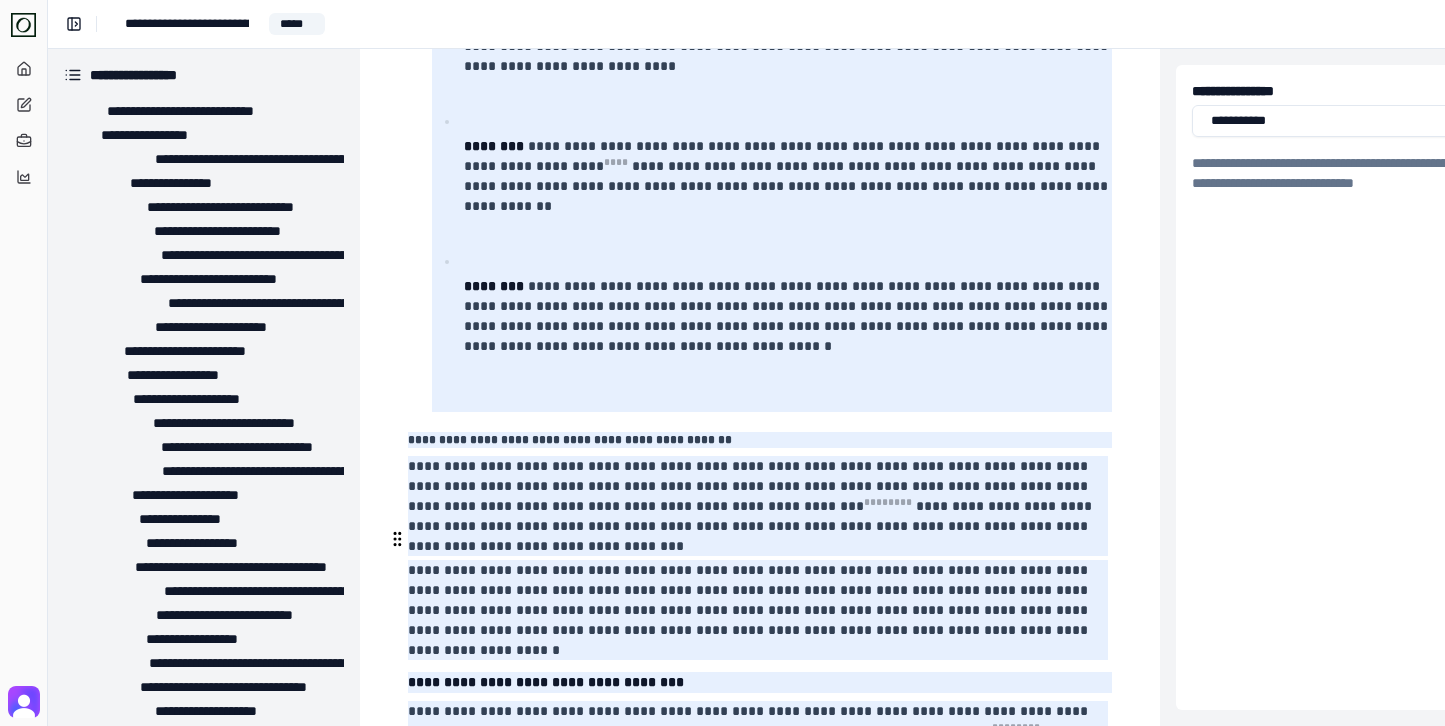 click on "**********" at bounding box center [760, 1474] 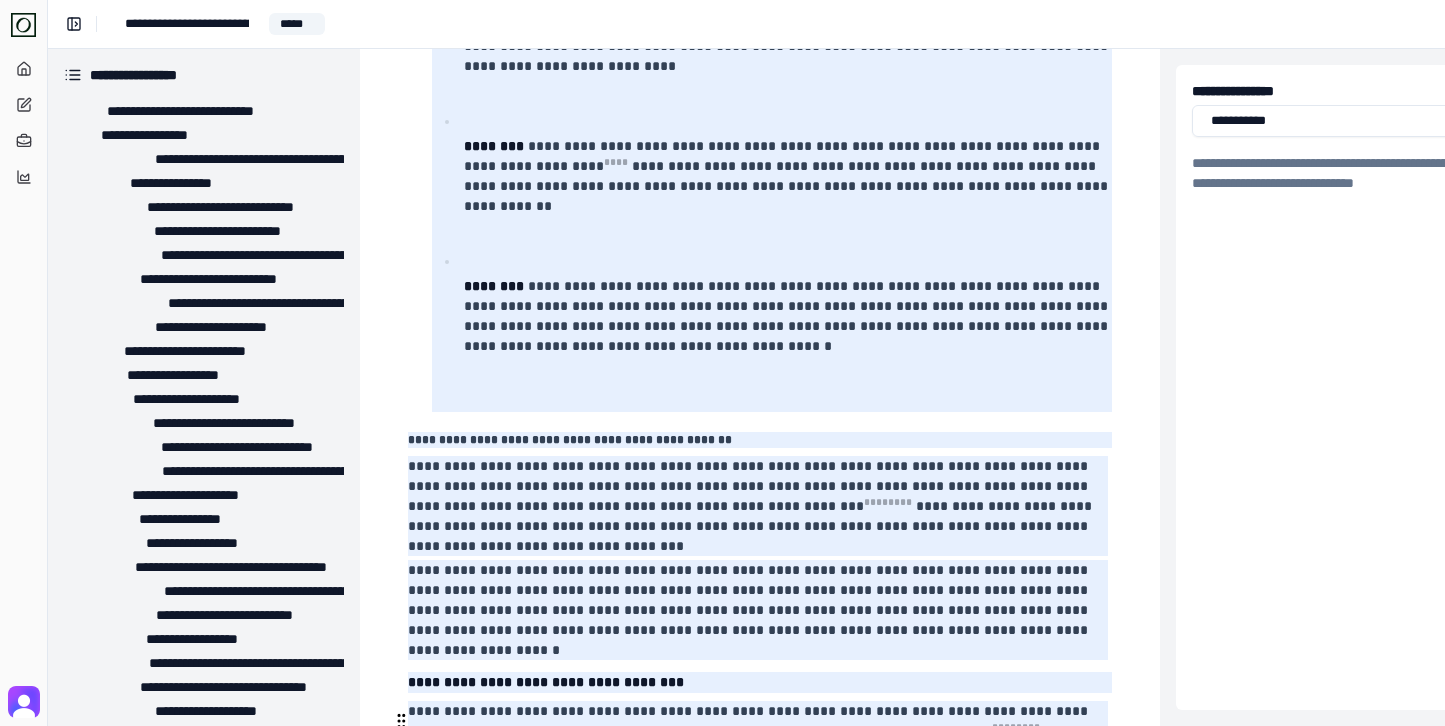 paste on "**********" 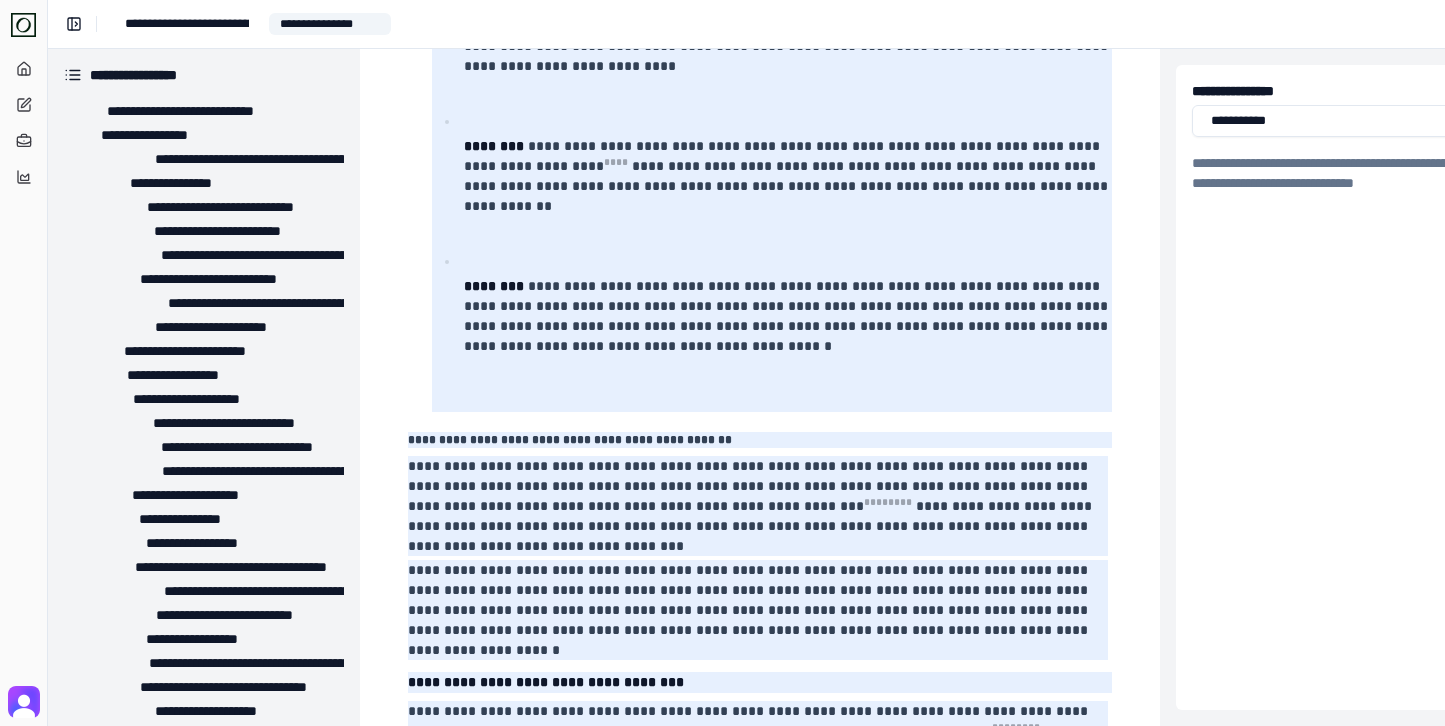 scroll, scrollTop: 4734, scrollLeft: 0, axis: vertical 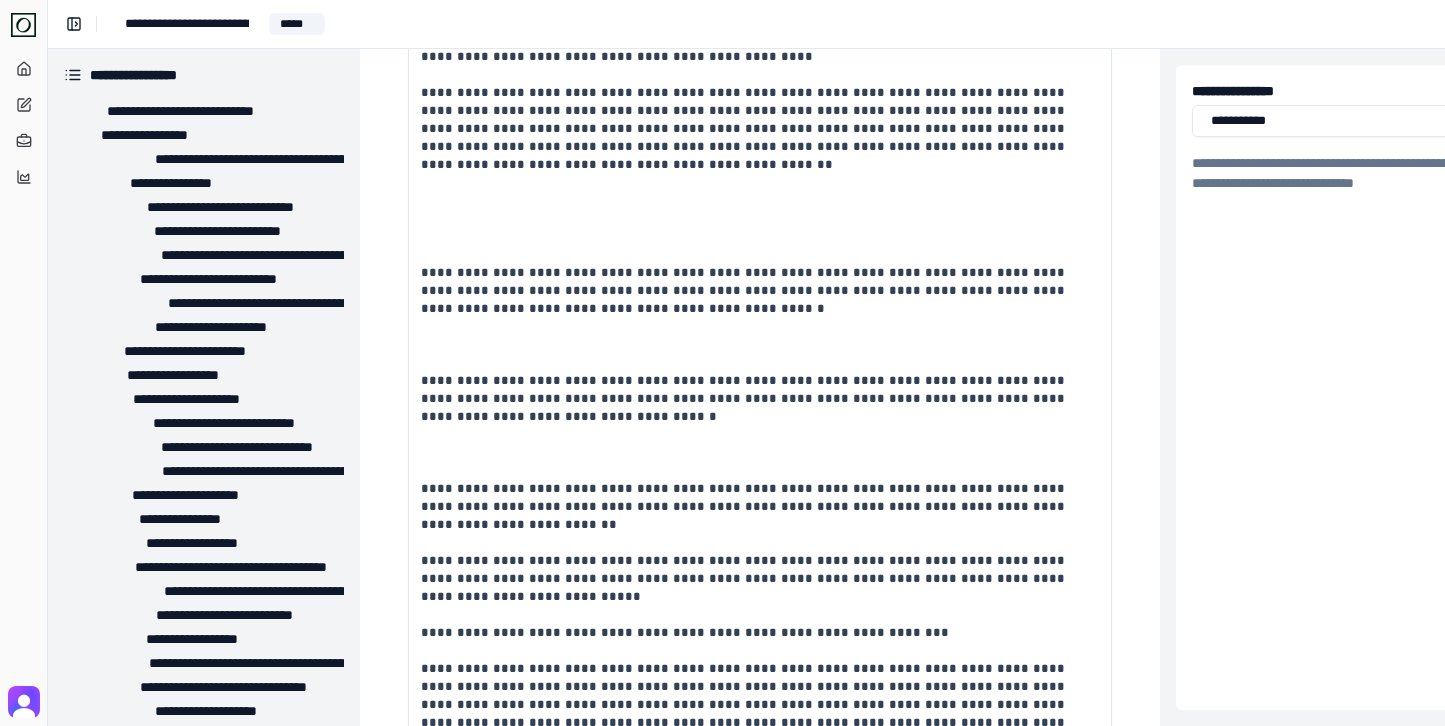 type on "**********" 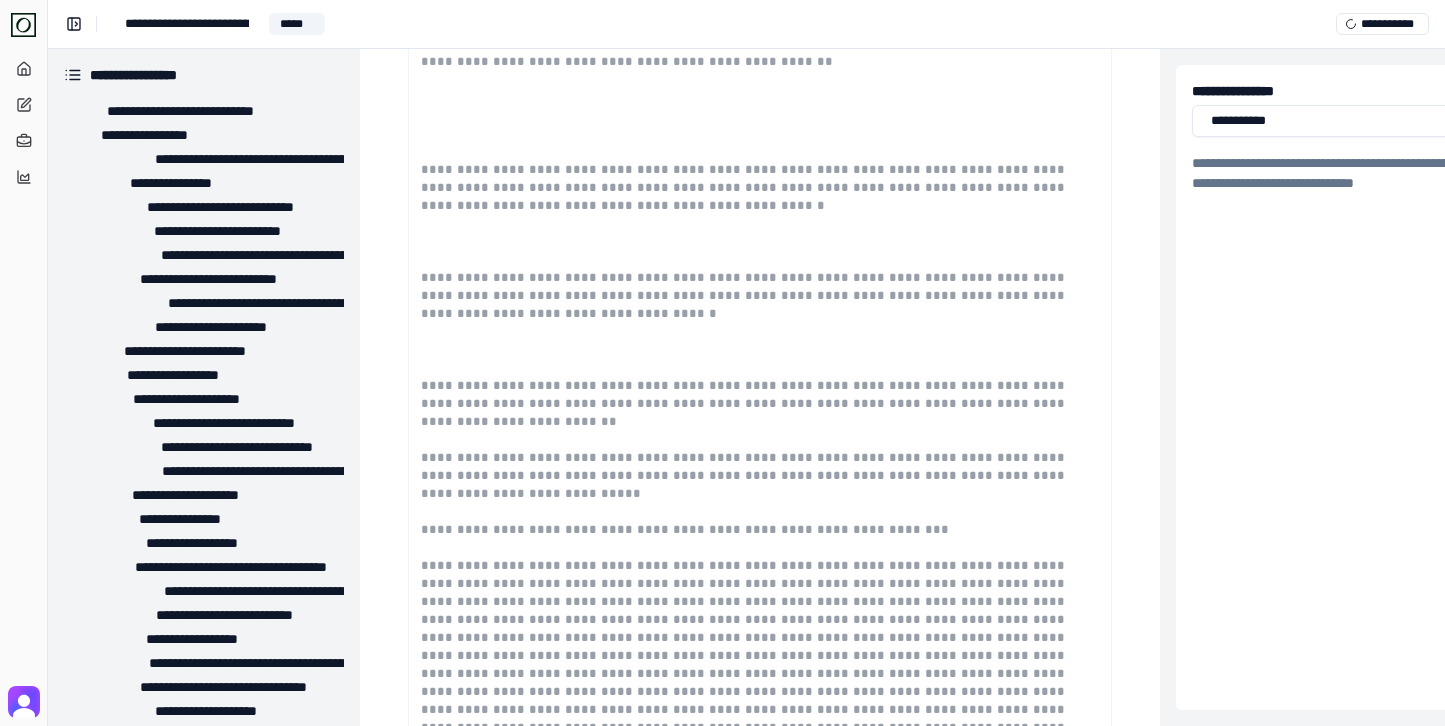 scroll, scrollTop: 51802, scrollLeft: 0, axis: vertical 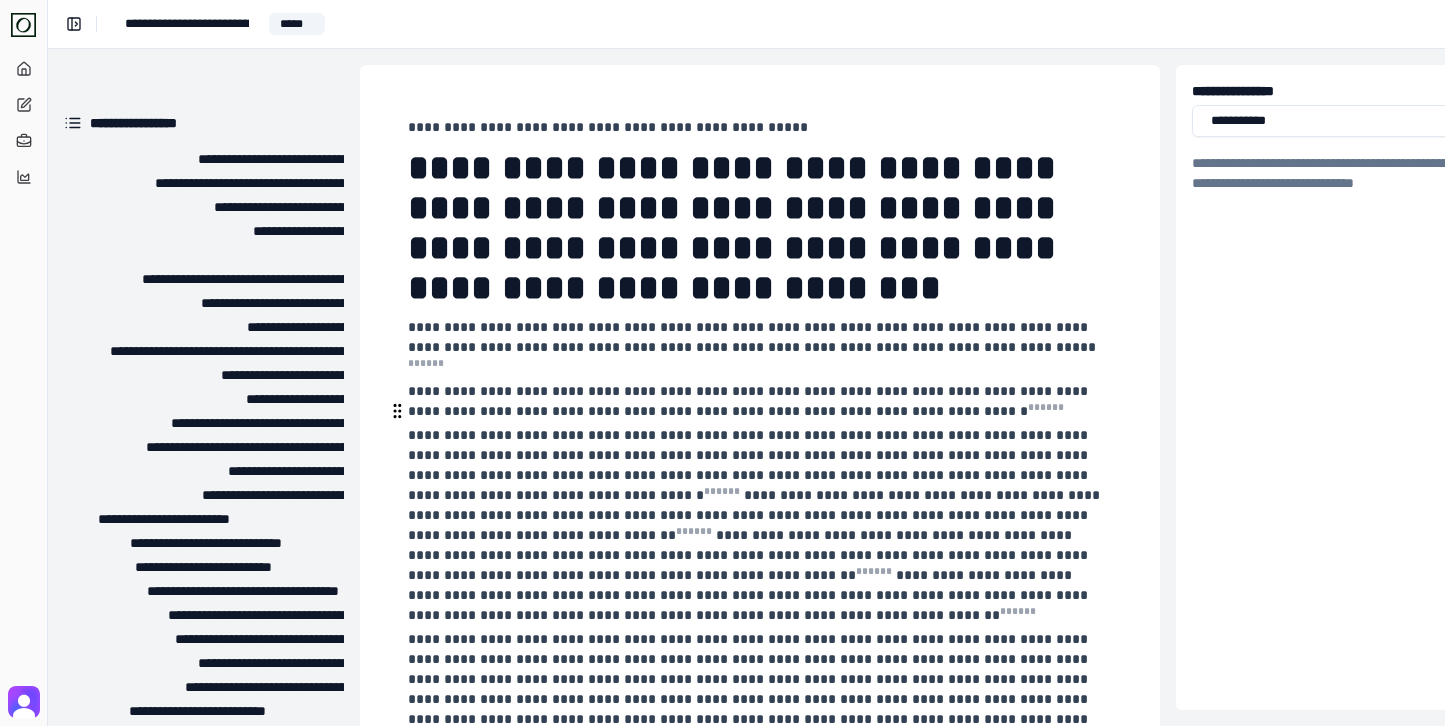 click on "**********" at bounding box center (750, 401) 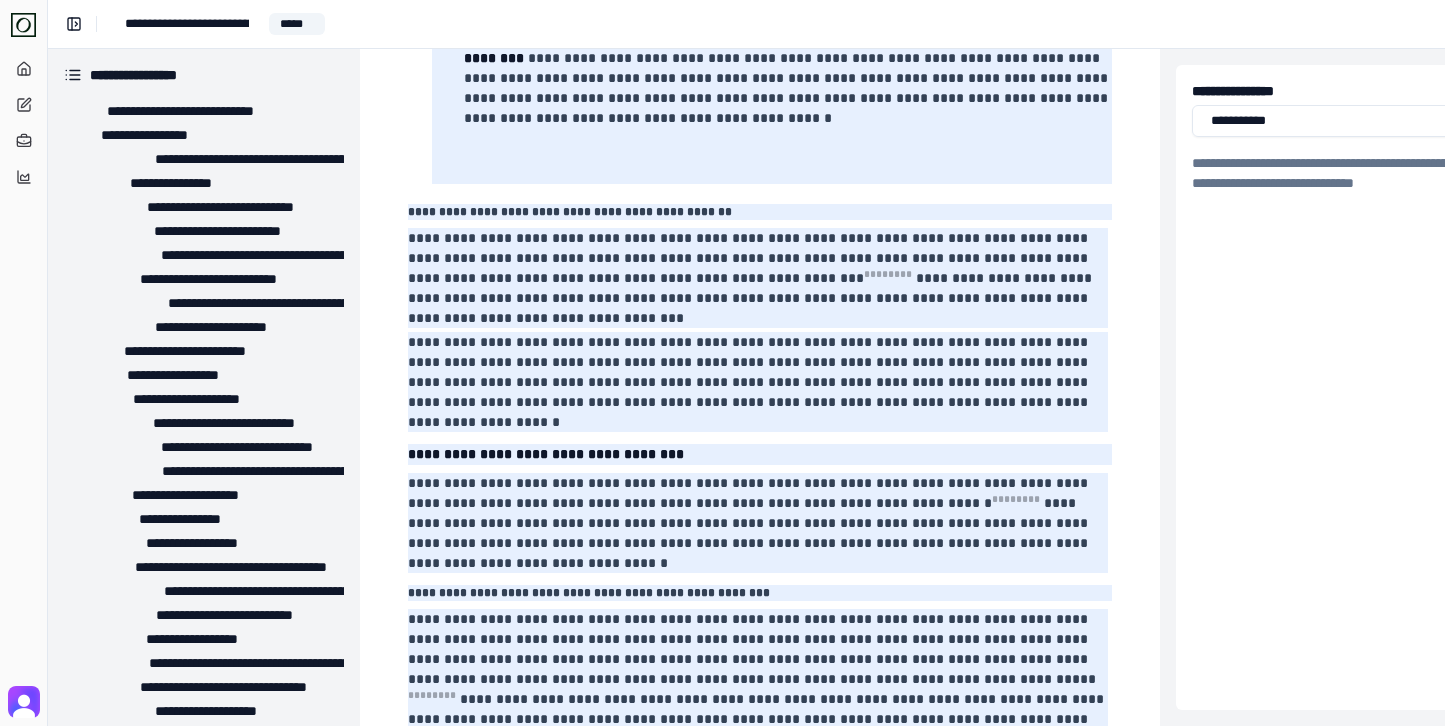 scroll, scrollTop: 15467, scrollLeft: 0, axis: vertical 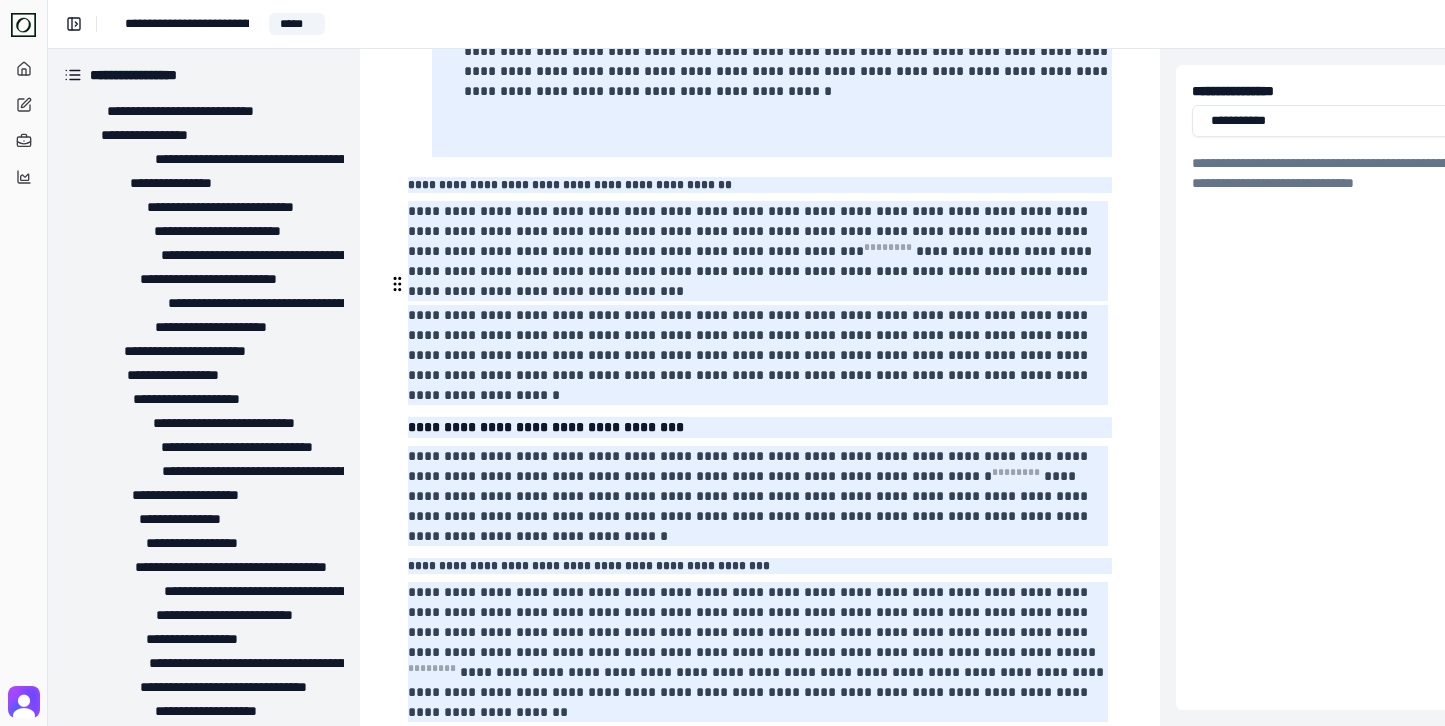 click at bounding box center (760, 19475) 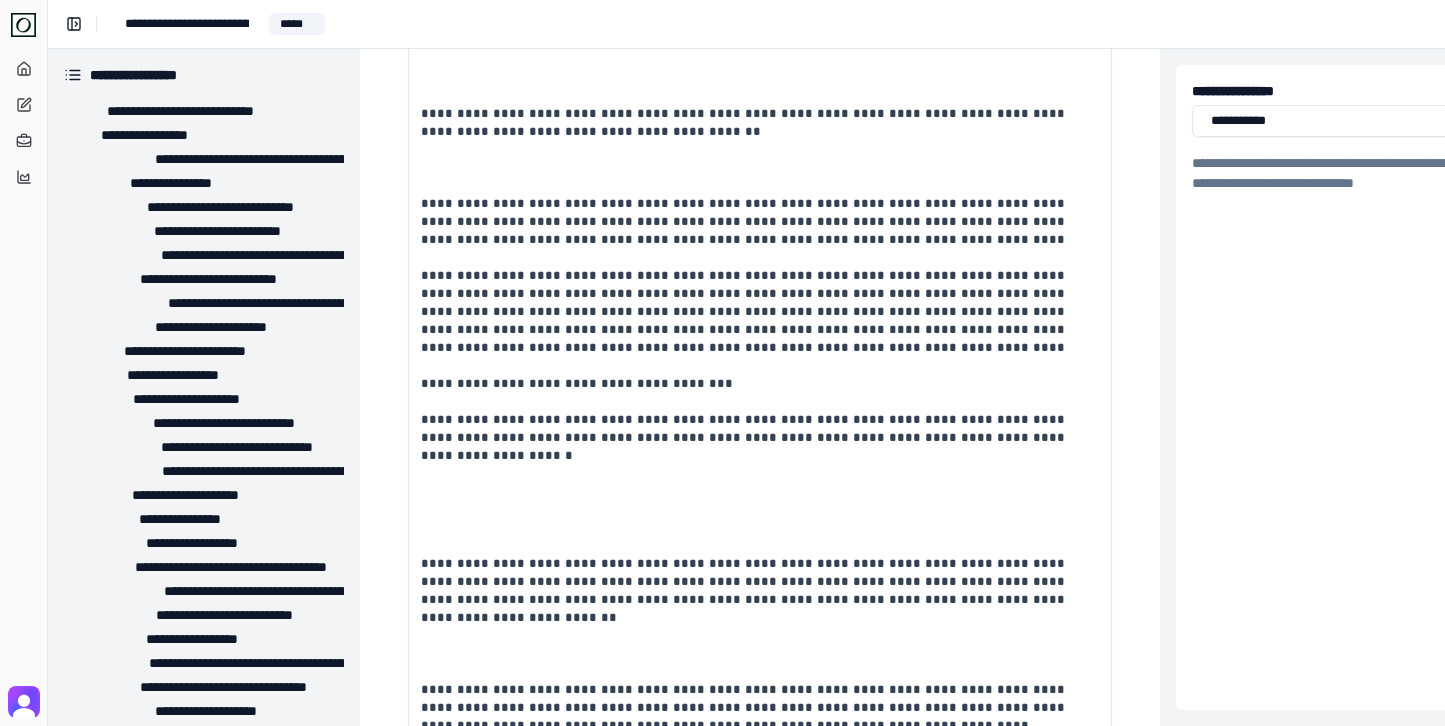 scroll, scrollTop: 51818, scrollLeft: 0, axis: vertical 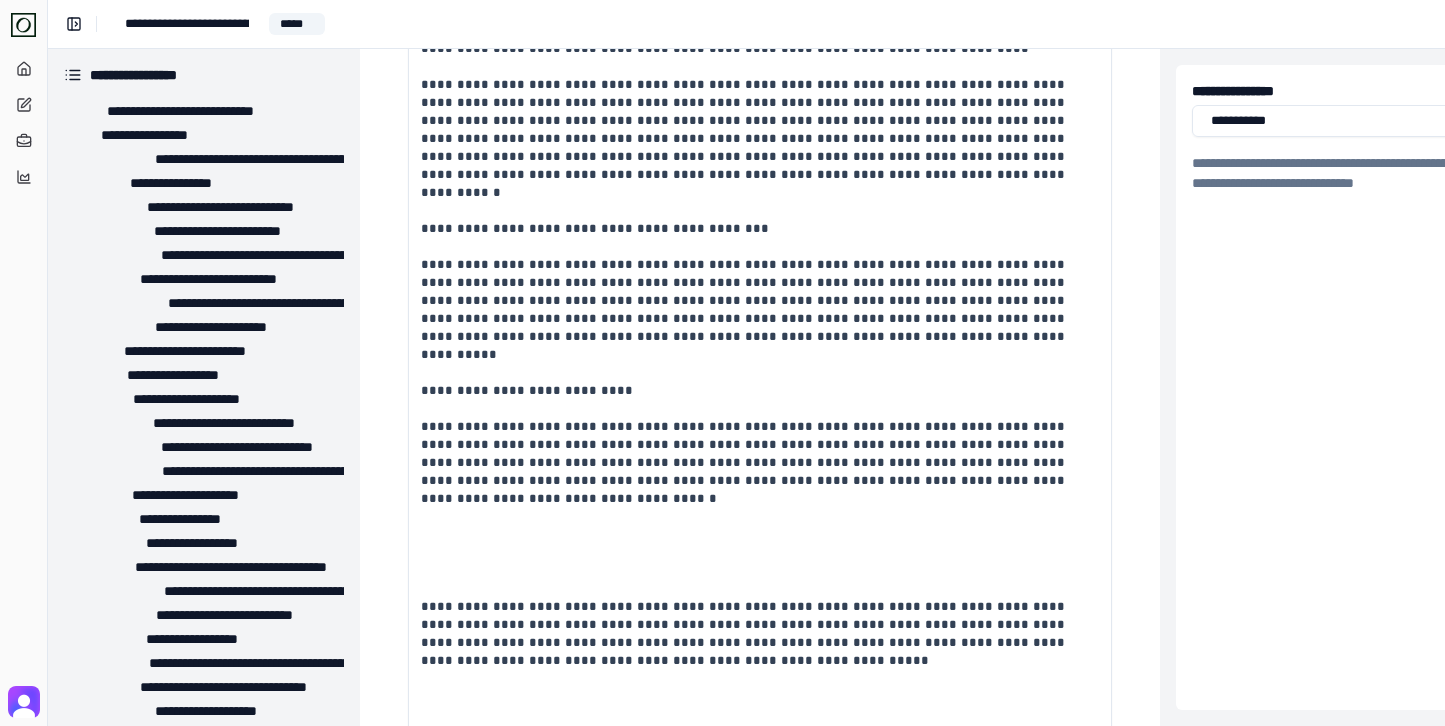 type on "**********" 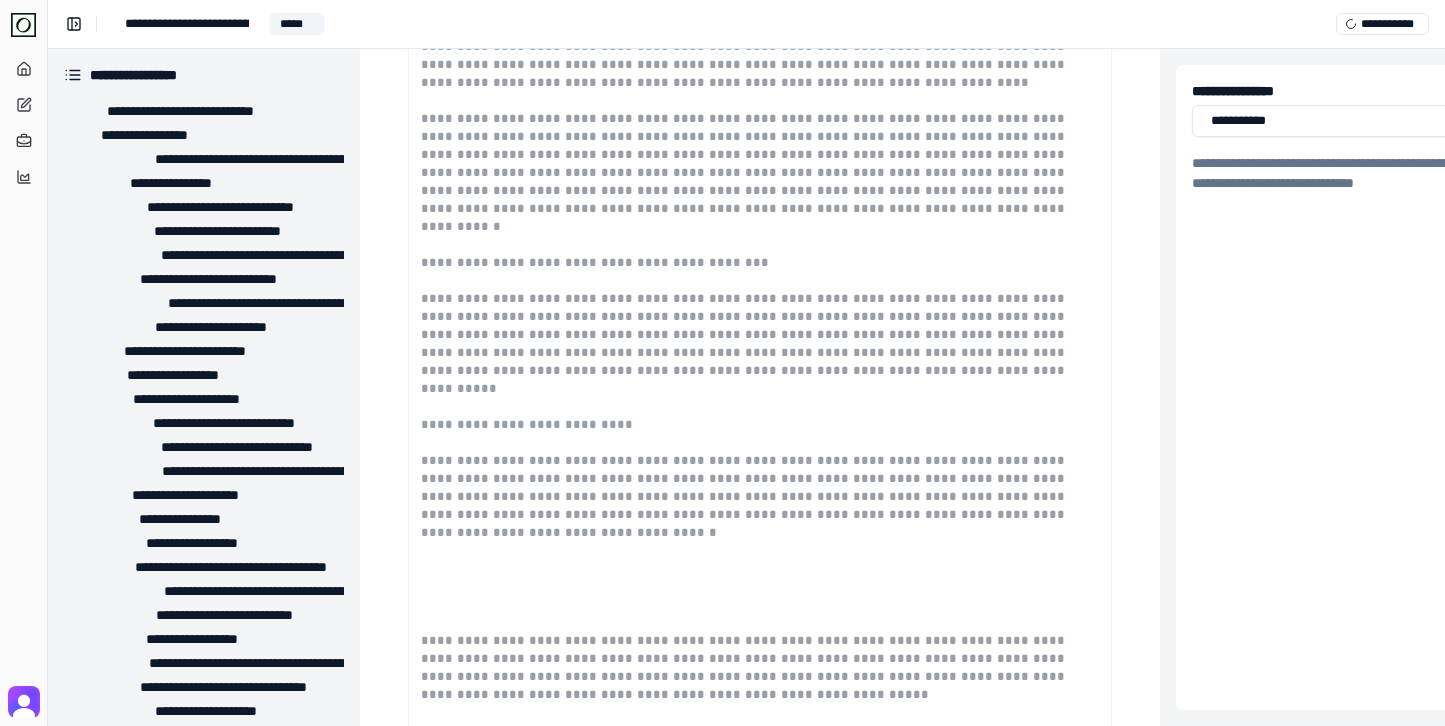 scroll, scrollTop: 51818, scrollLeft: 0, axis: vertical 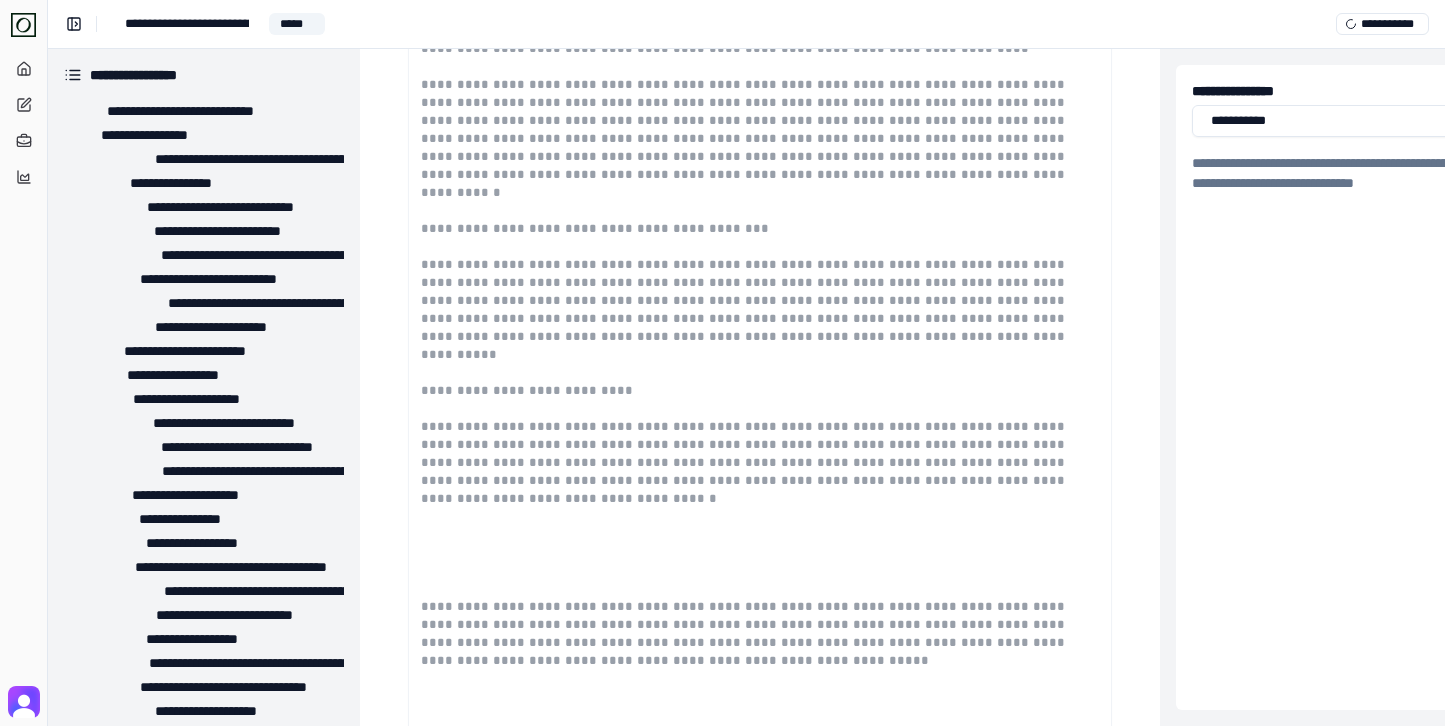 click on "**********" at bounding box center [786, -25088] 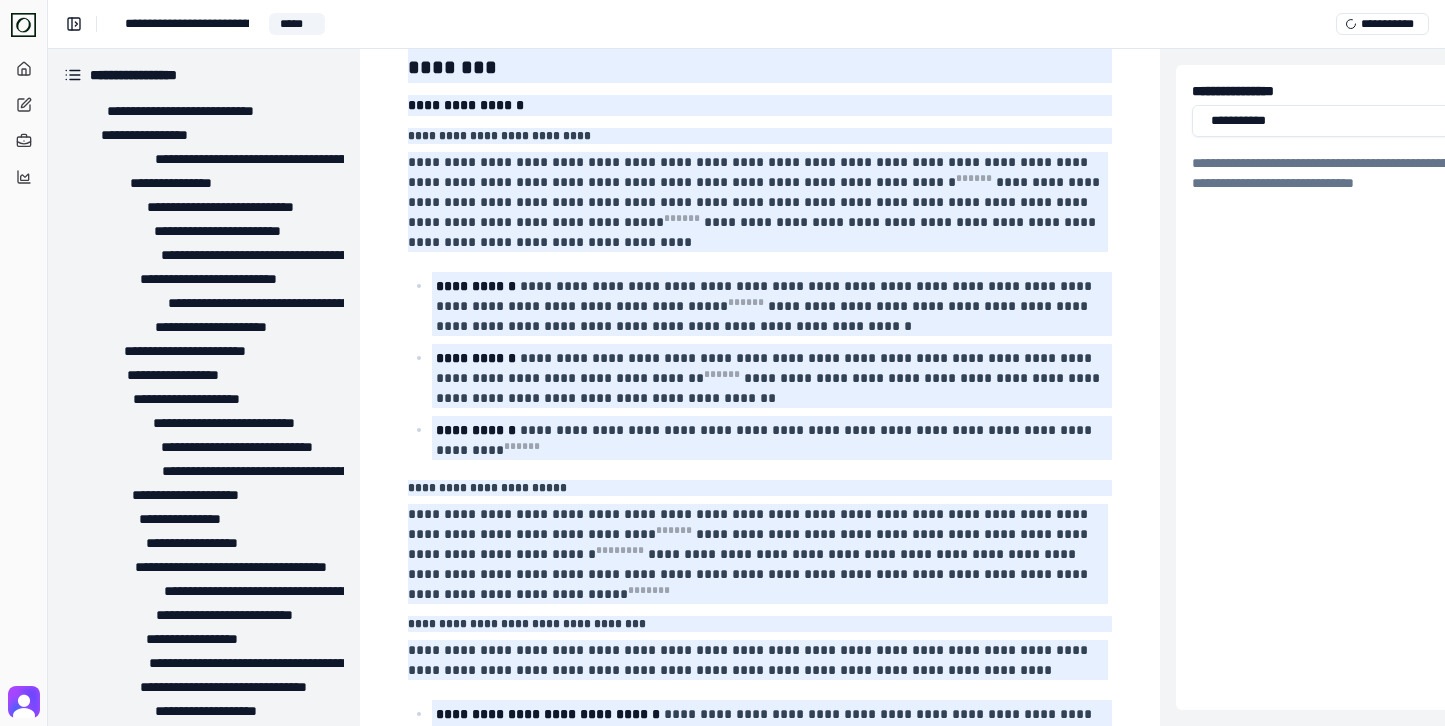 scroll, scrollTop: 382, scrollLeft: 0, axis: vertical 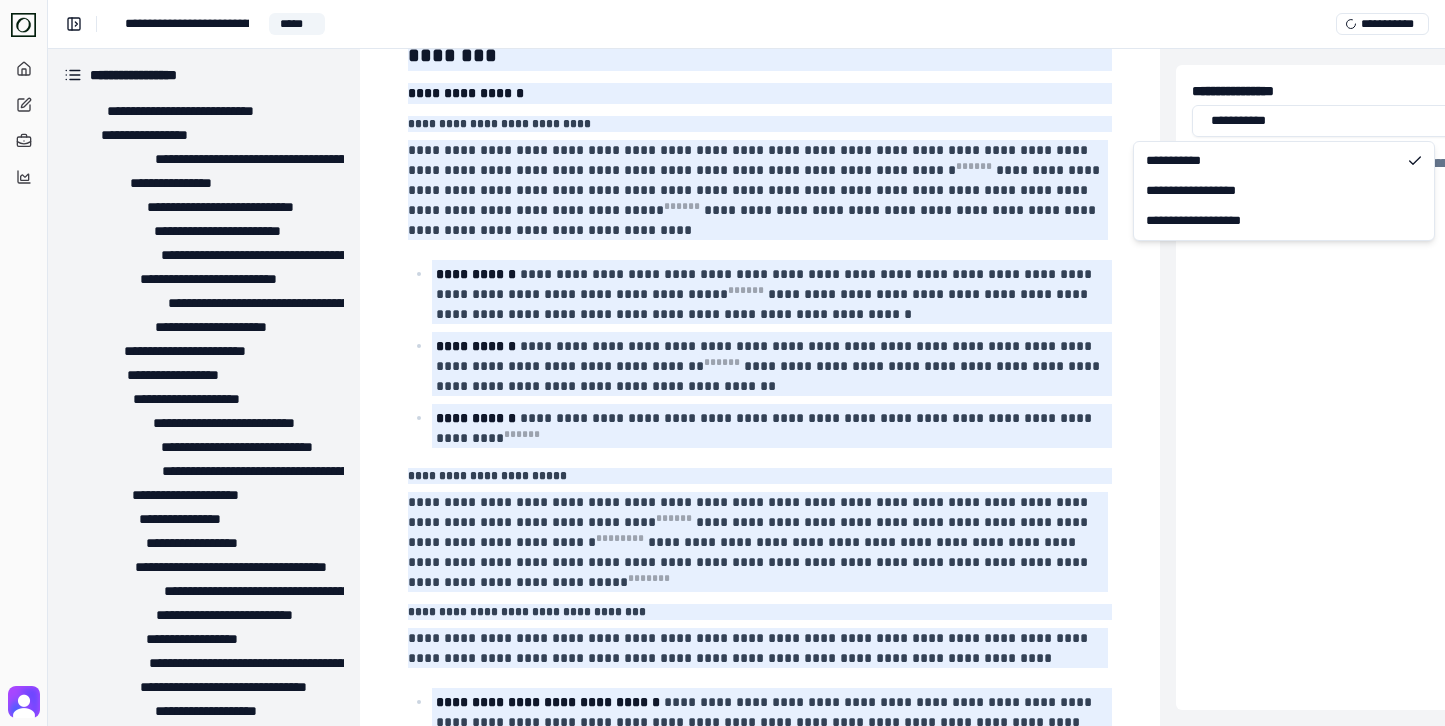 click on "**********" at bounding box center [722, 363] 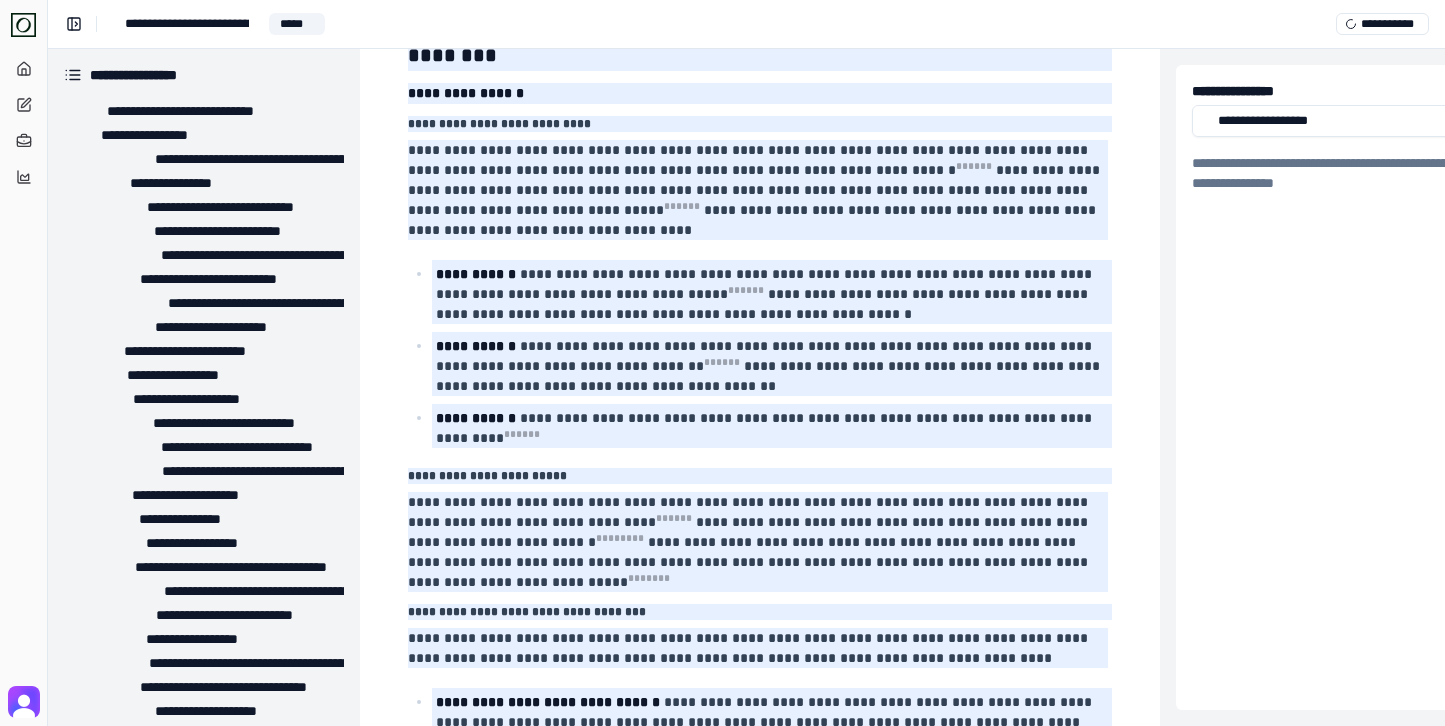 click on "**********" at bounding box center (760, 26348) 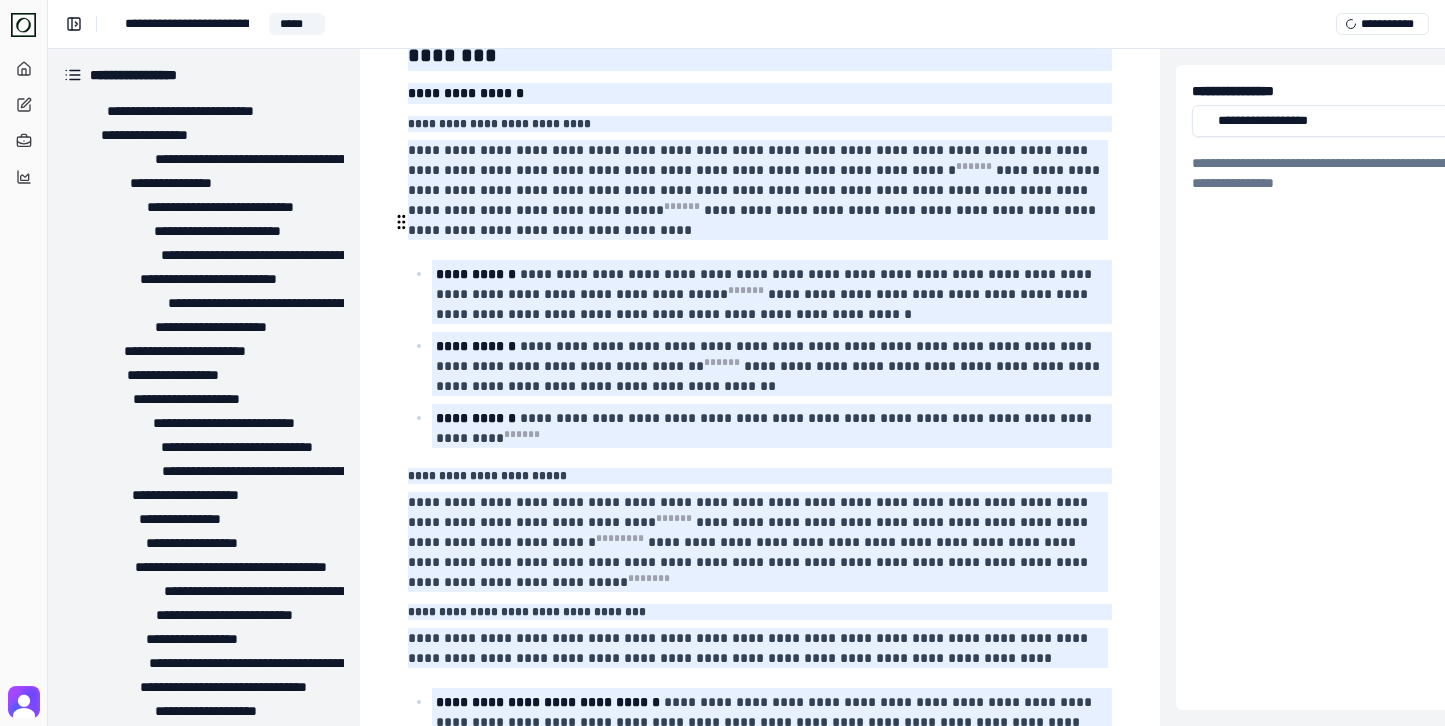 click on "**********" at bounding box center (764, 294) 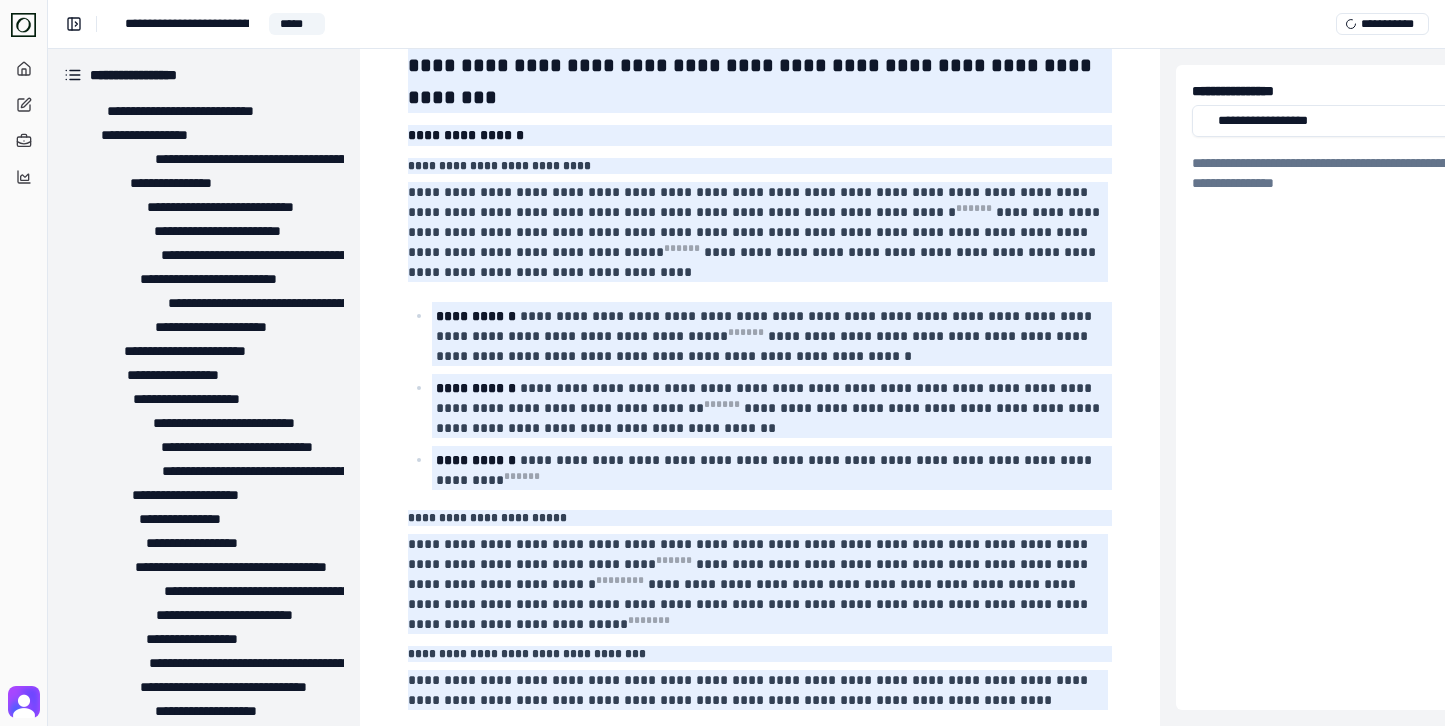 scroll, scrollTop: 339, scrollLeft: 0, axis: vertical 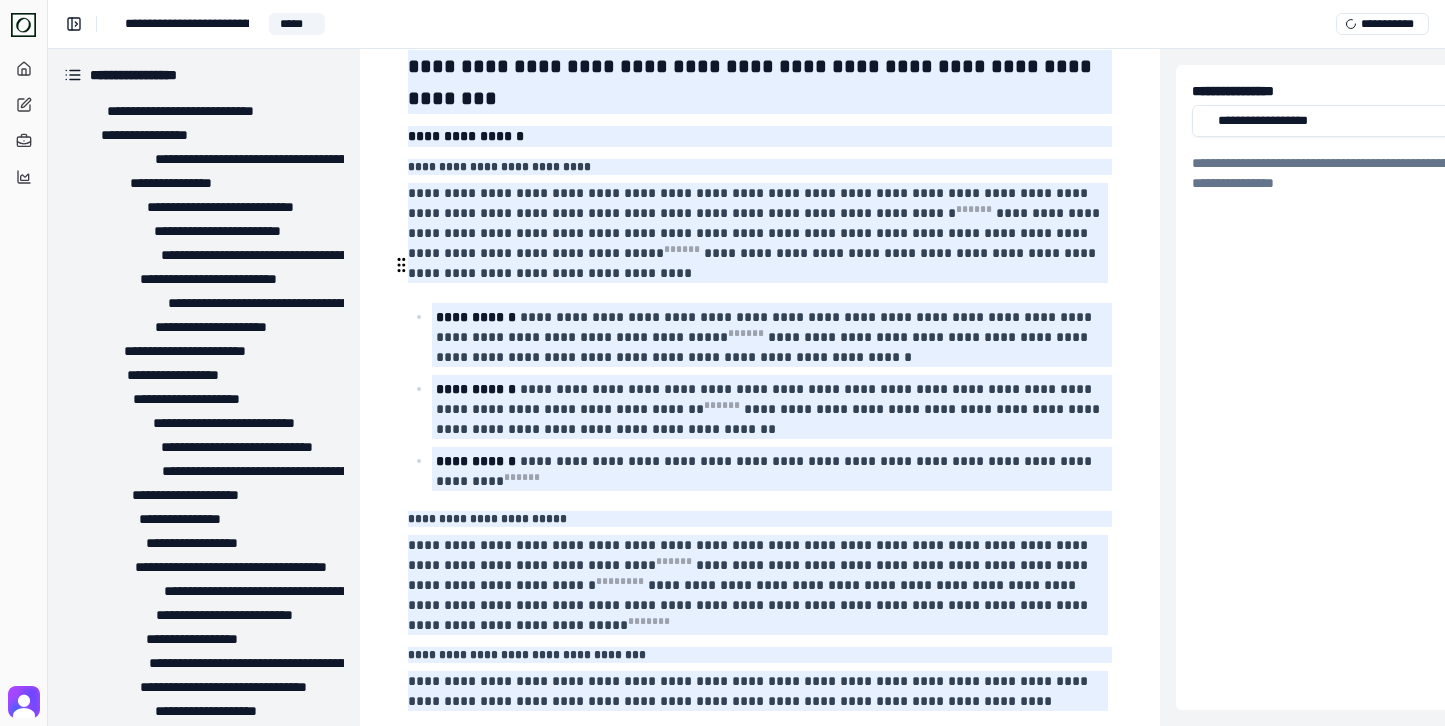 click on "**********" at bounding box center (764, 337) 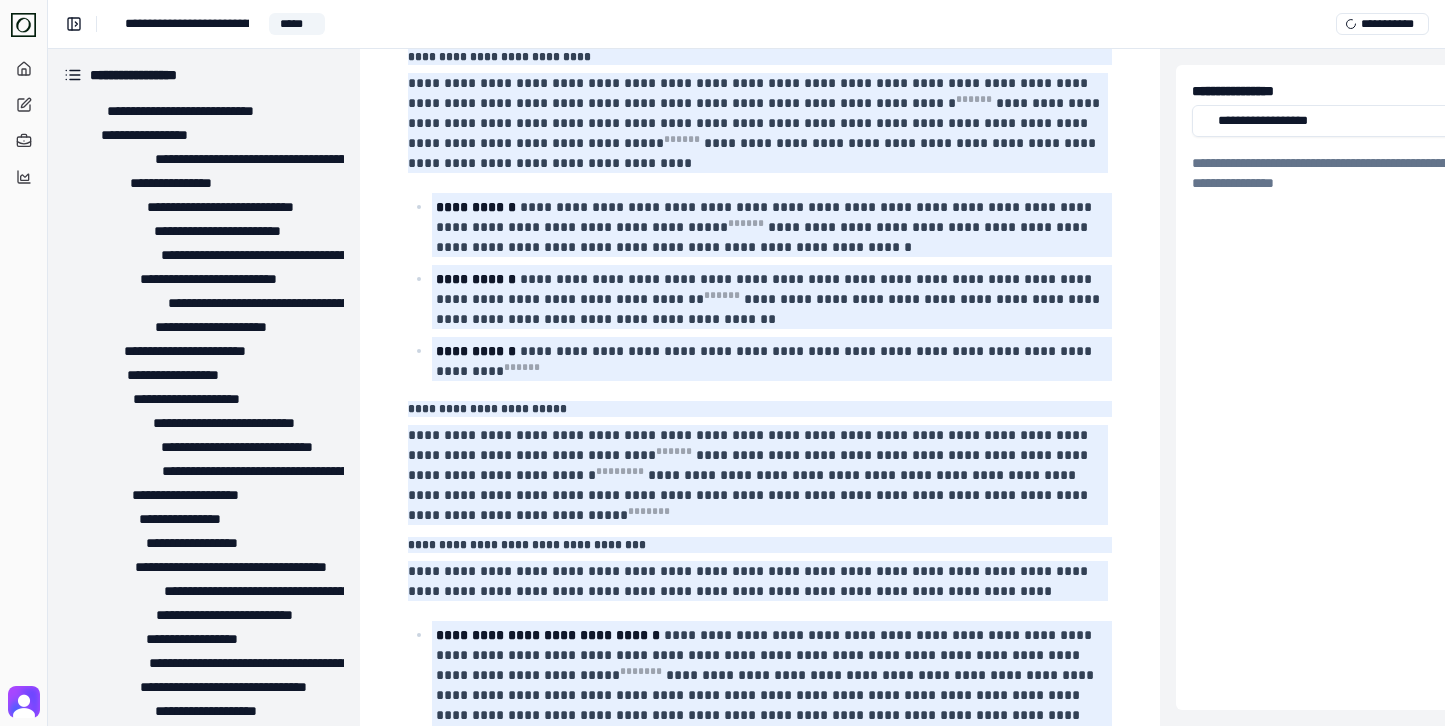 scroll, scrollTop: 451, scrollLeft: 0, axis: vertical 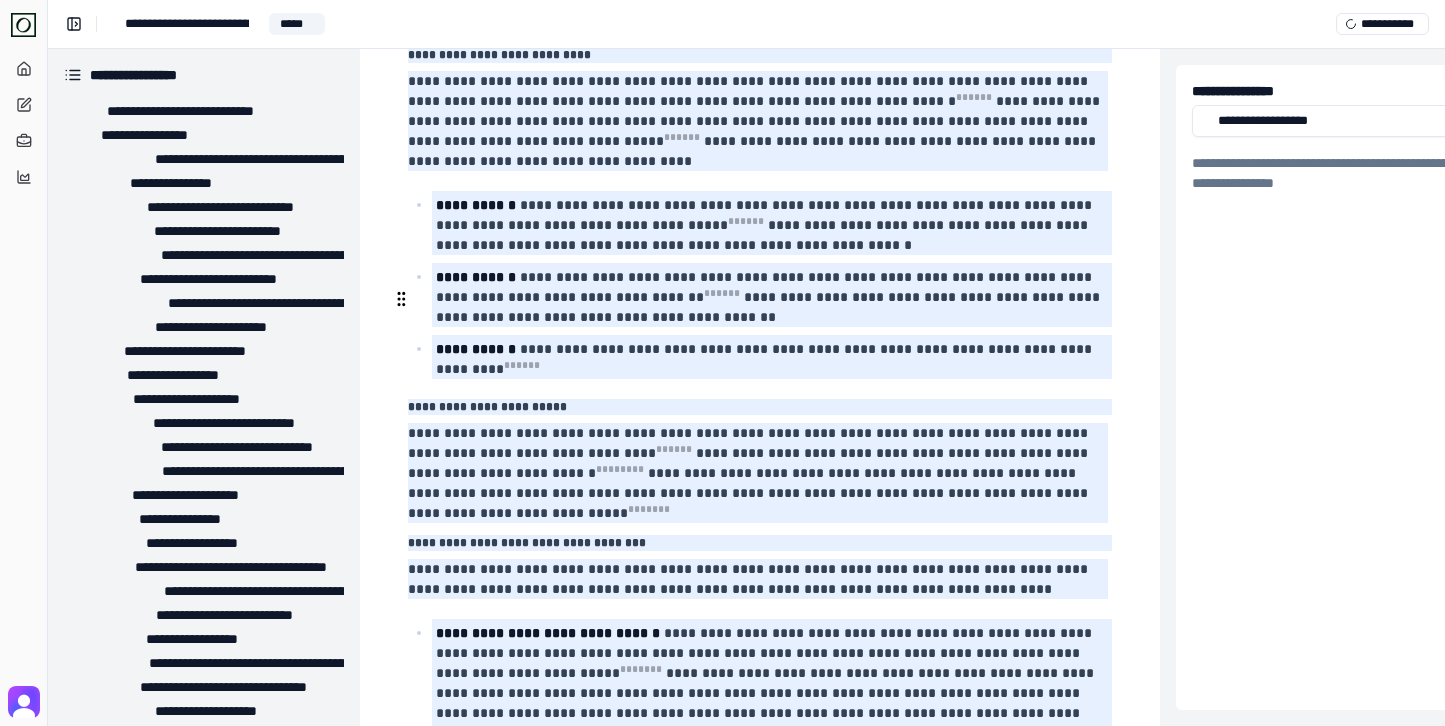 click on "**********" at bounding box center [772, 359] 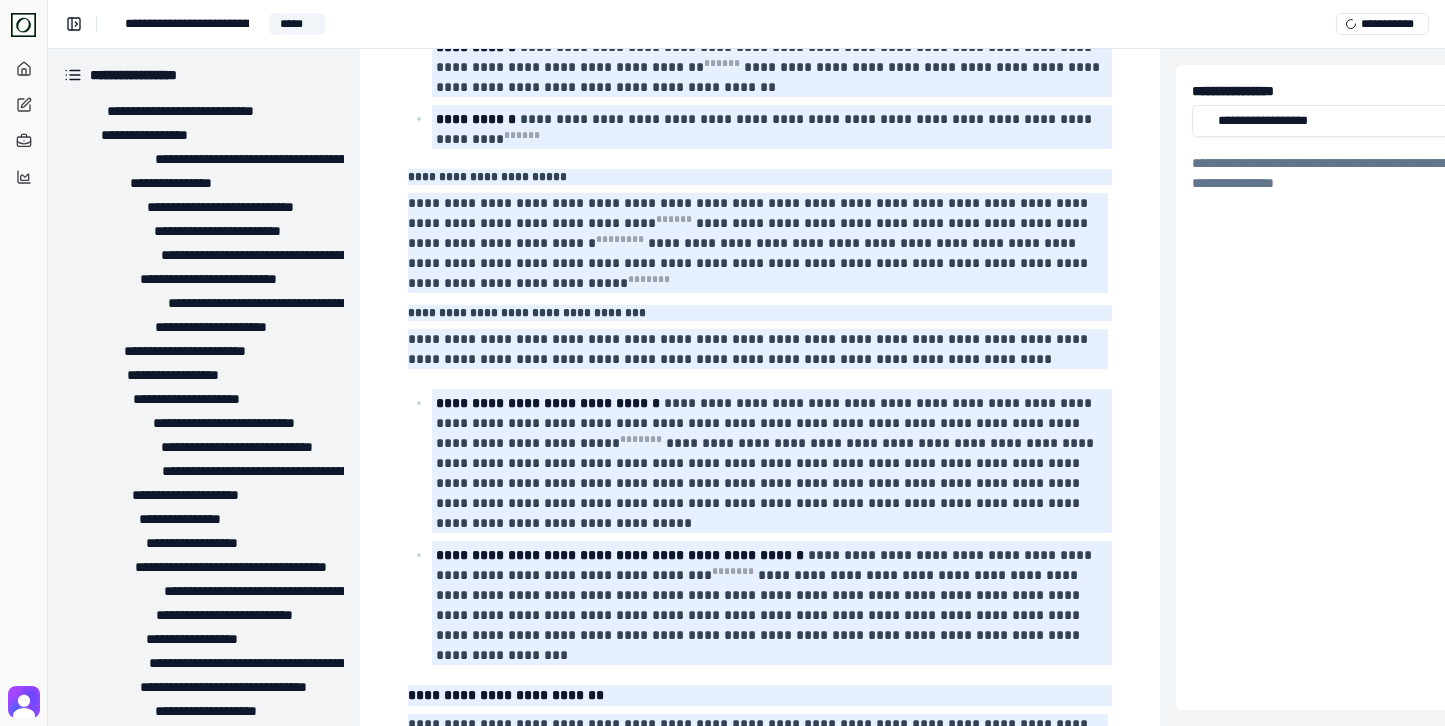 scroll, scrollTop: 686, scrollLeft: 0, axis: vertical 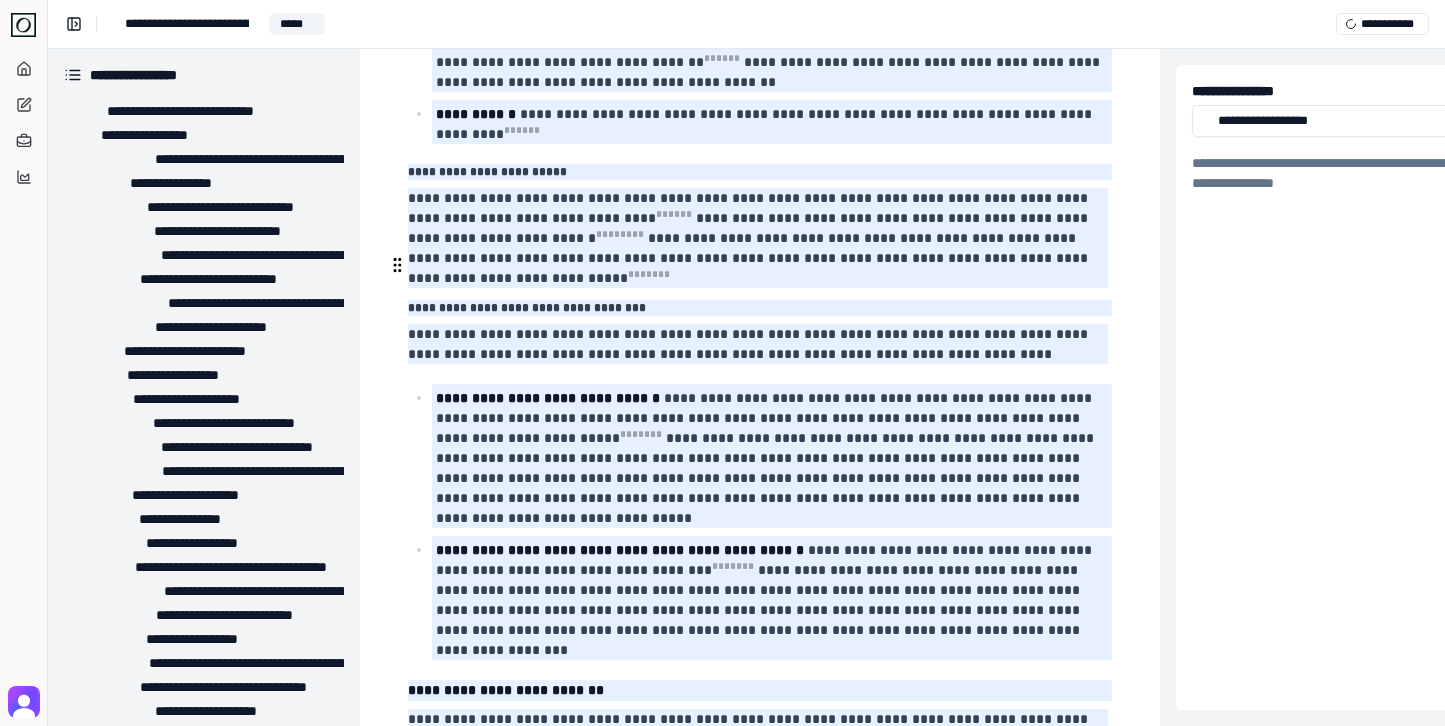 click on "**********" at bounding box center (748, 344) 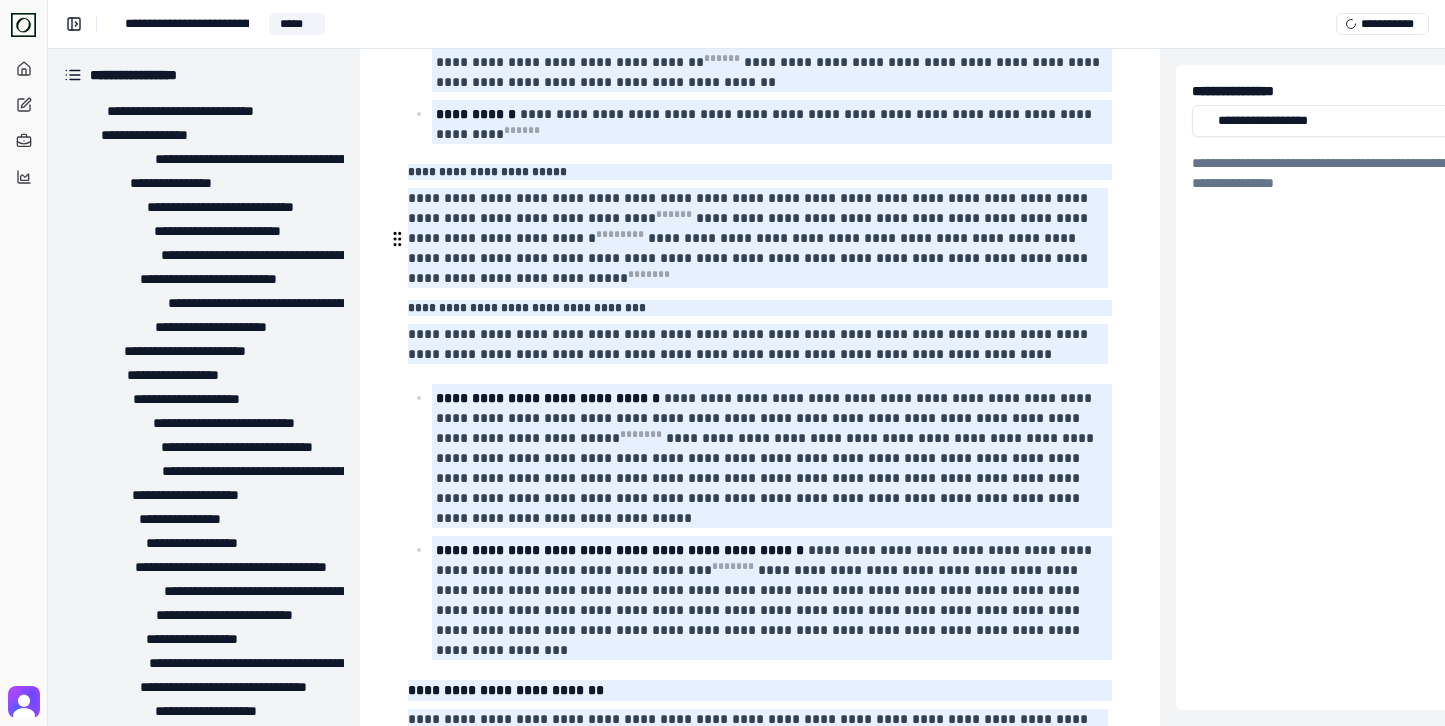 click on "**********" at bounding box center [760, 308] 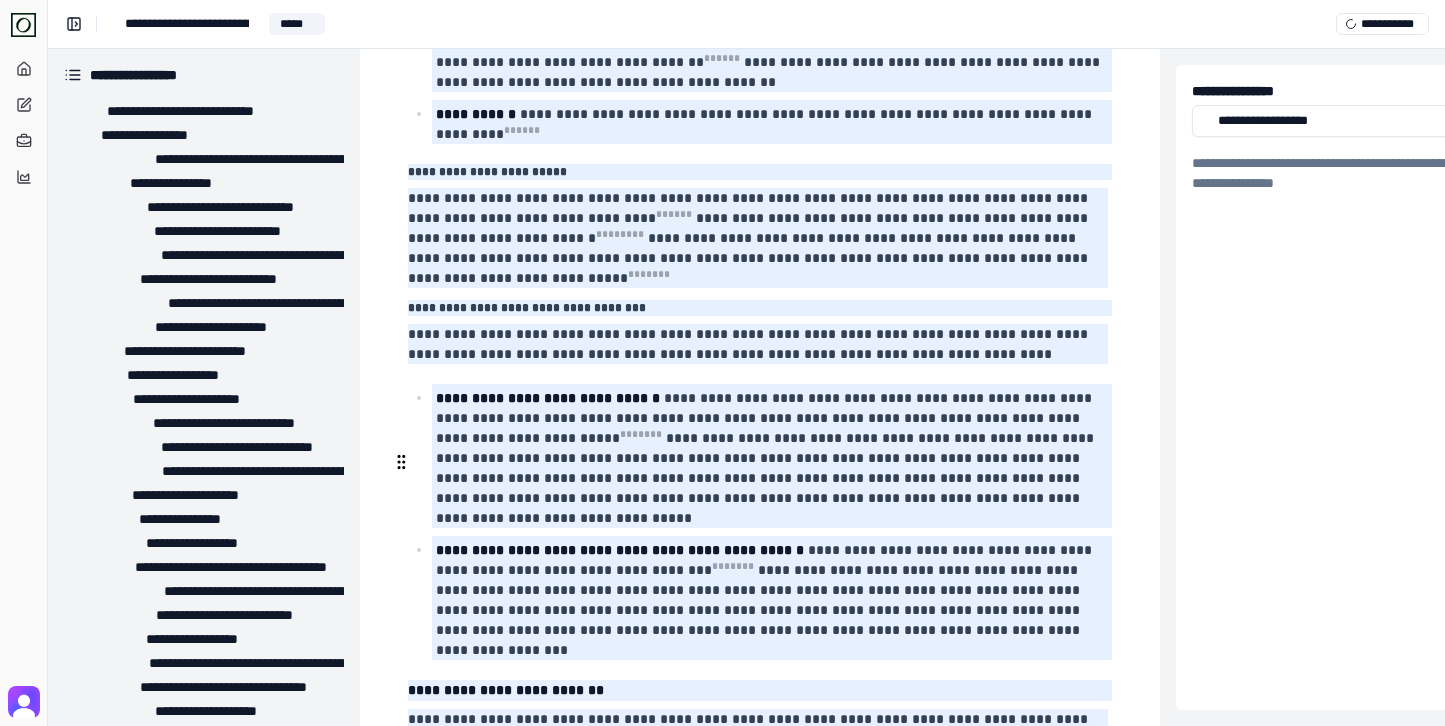 click on "**********" at bounding box center (764, 600) 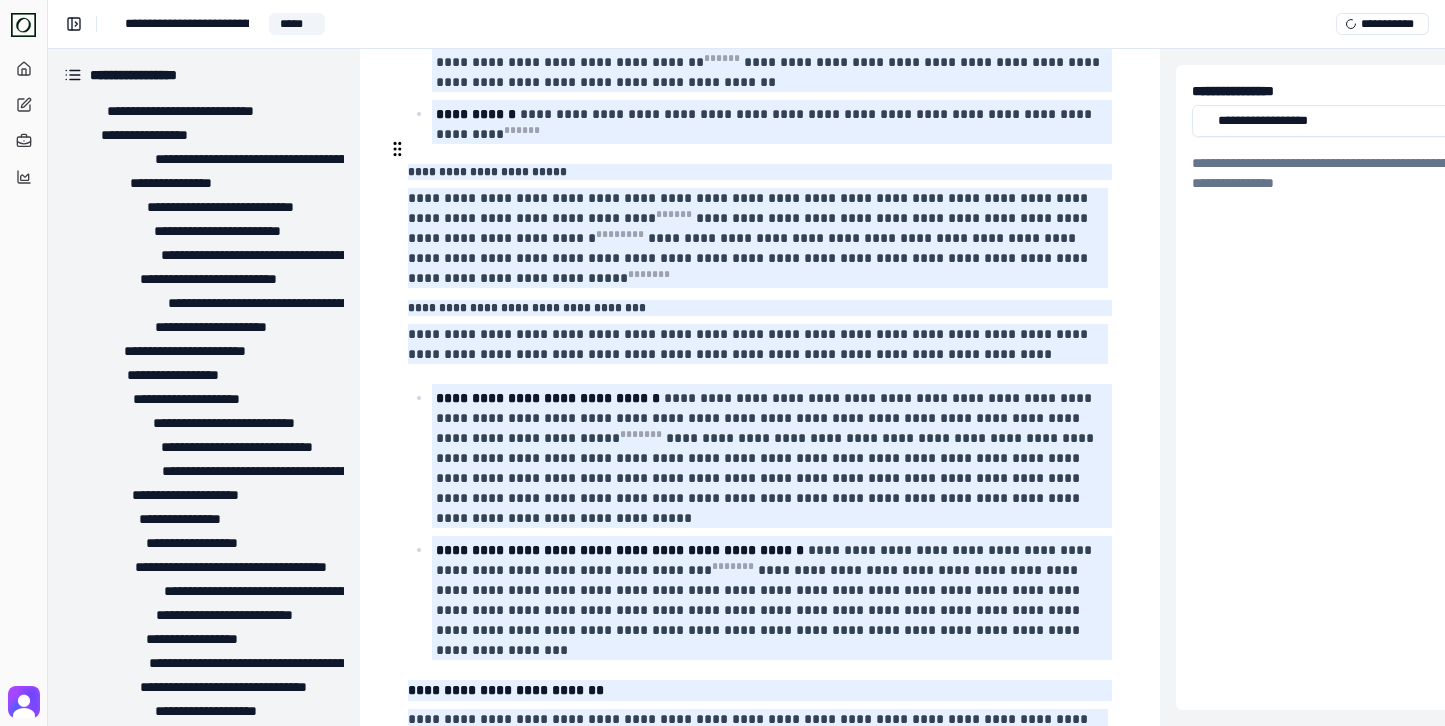 click on "**********" at bounding box center (748, 238) 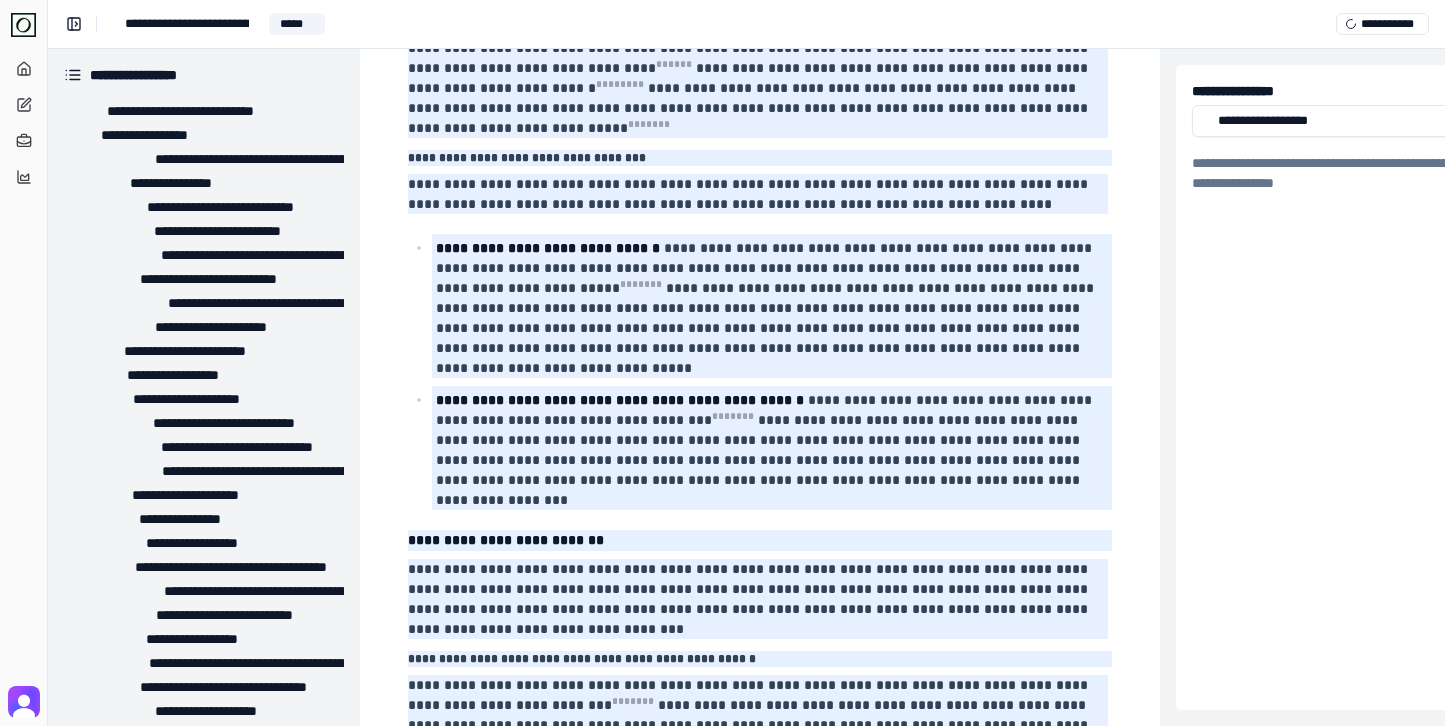 scroll, scrollTop: 838, scrollLeft: 0, axis: vertical 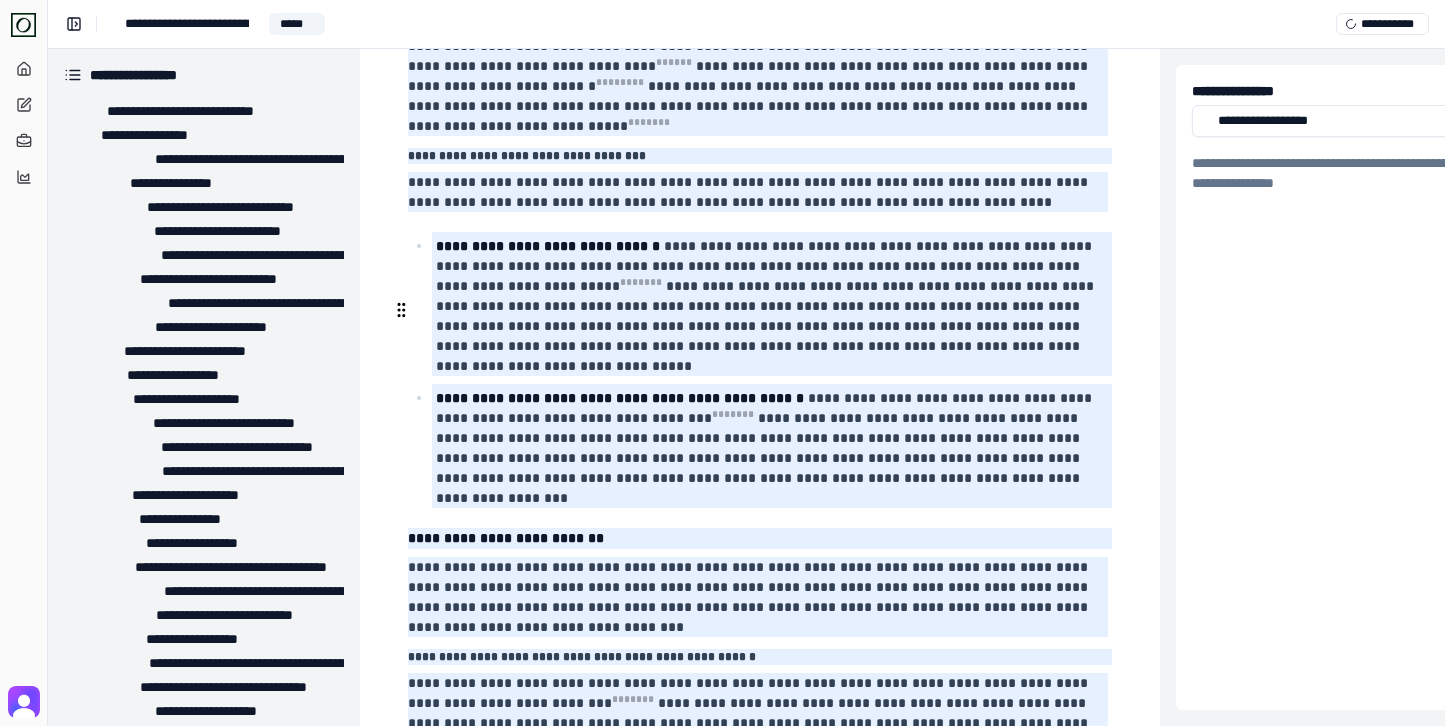 click on "**********" at bounding box center (620, 398) 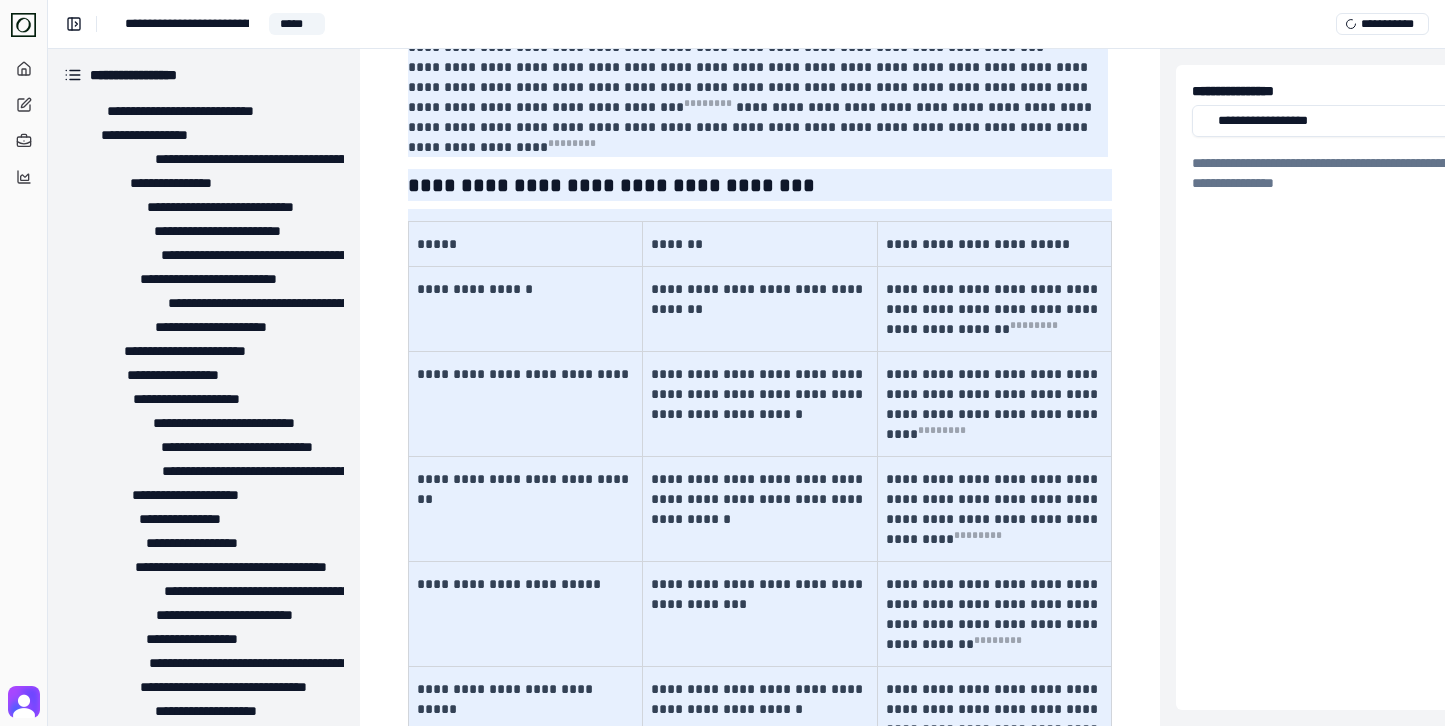 scroll, scrollTop: 5575, scrollLeft: 0, axis: vertical 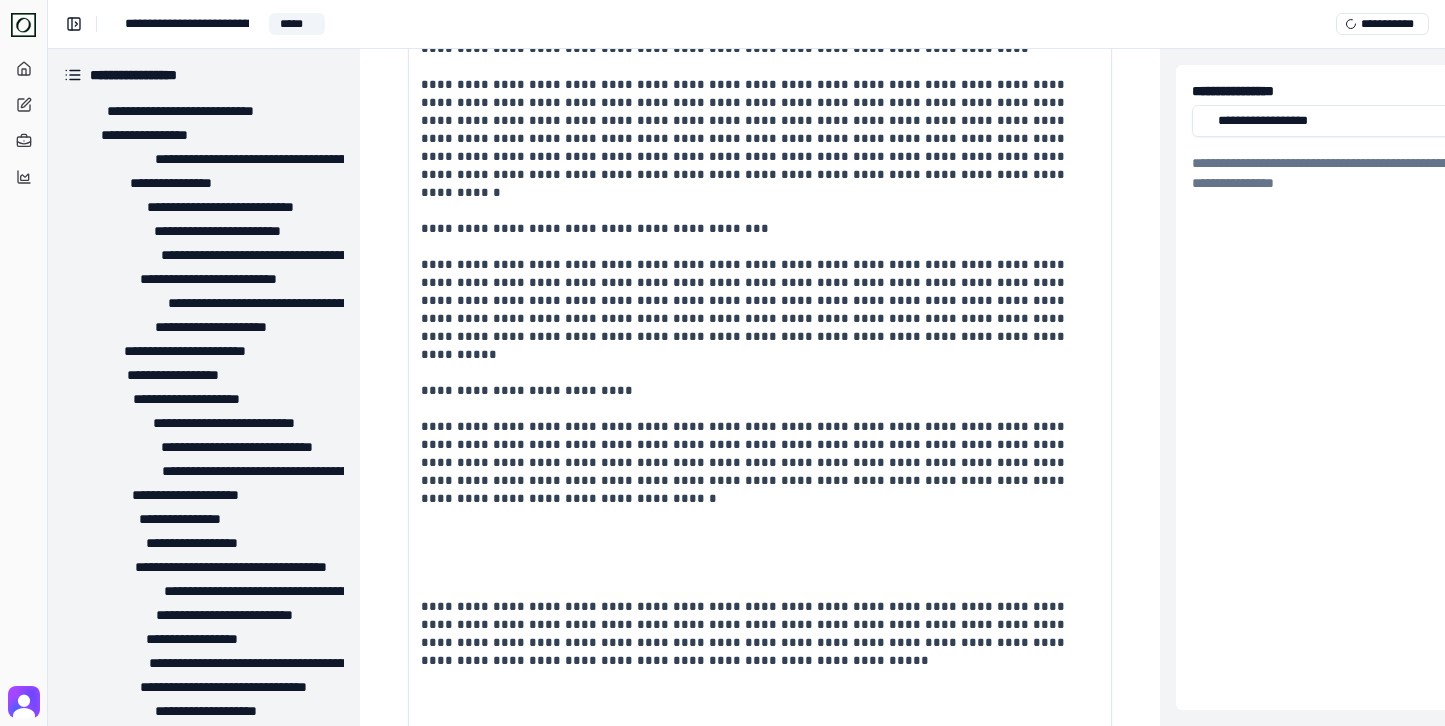 click at bounding box center [1062, 1460] 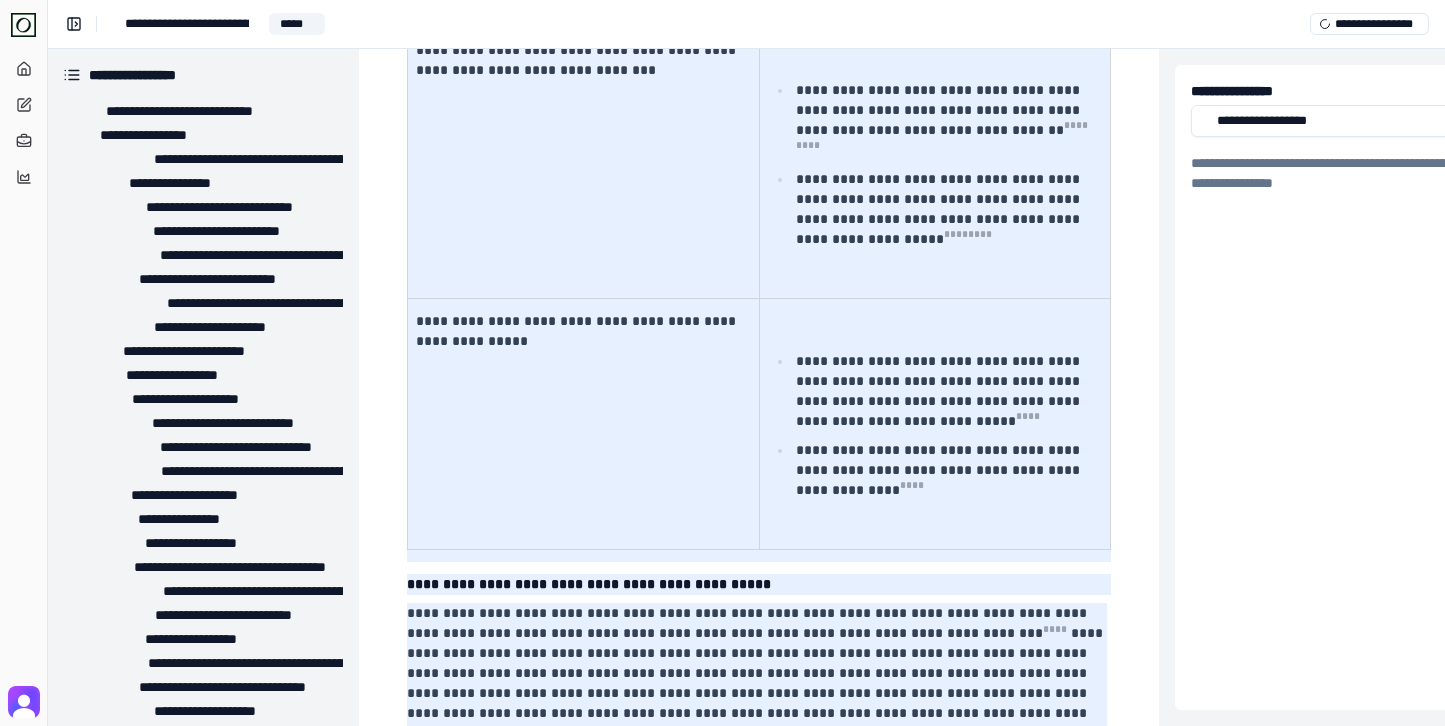 scroll, scrollTop: 8306, scrollLeft: 1, axis: both 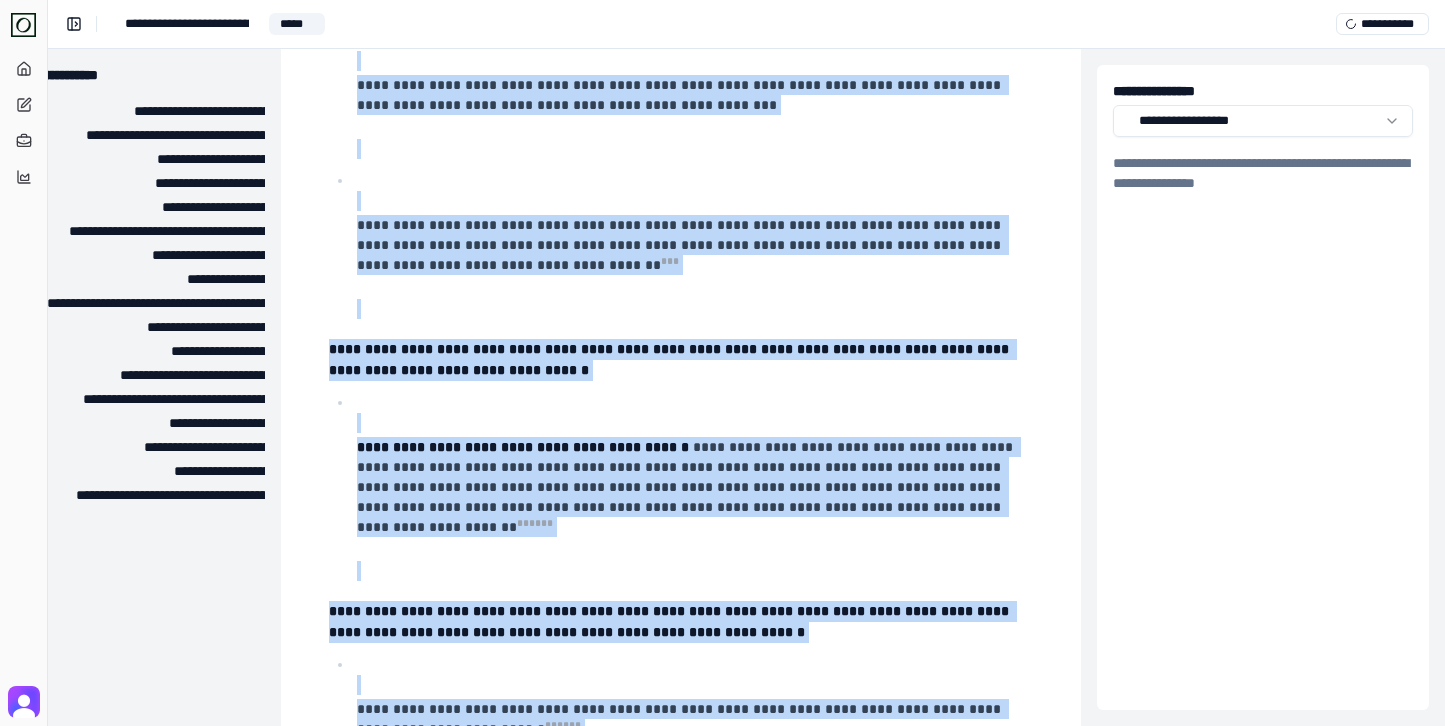 copy on "**********" 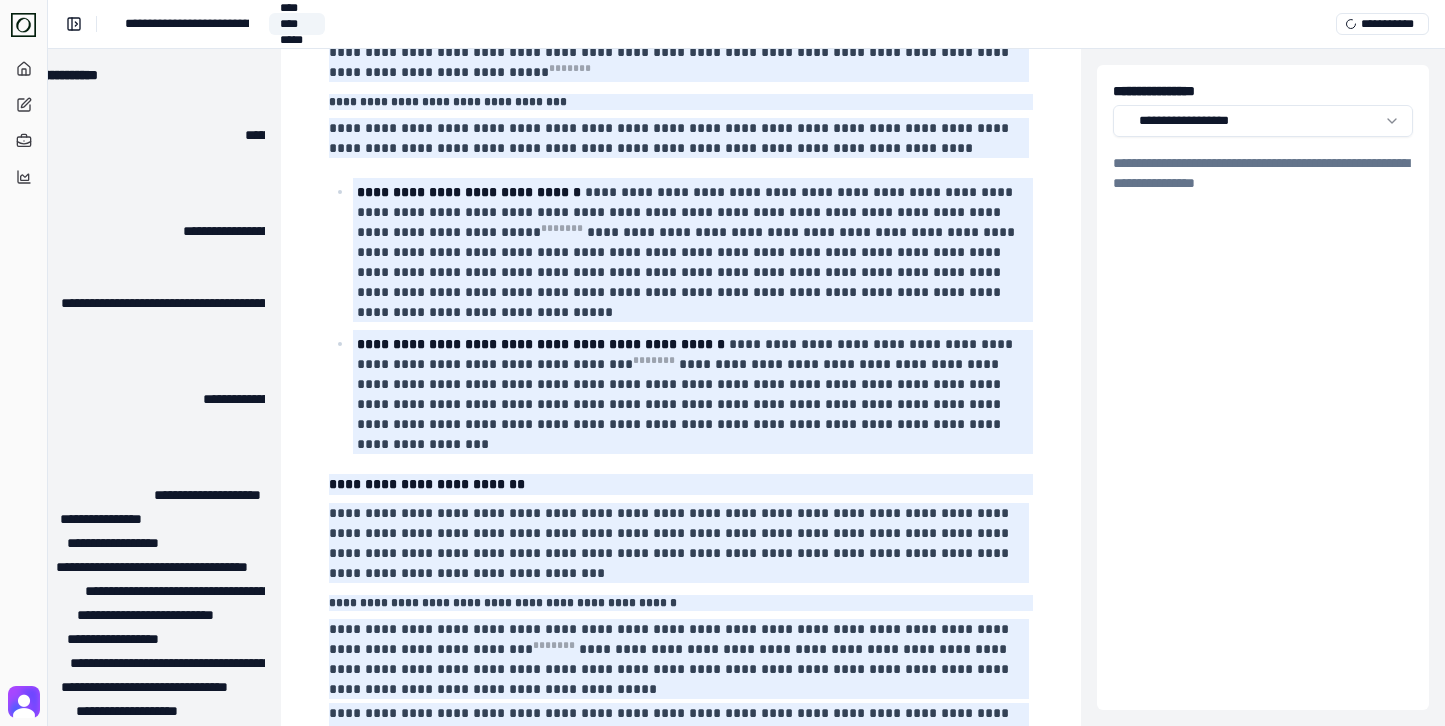 scroll, scrollTop: 15194, scrollLeft: 79, axis: both 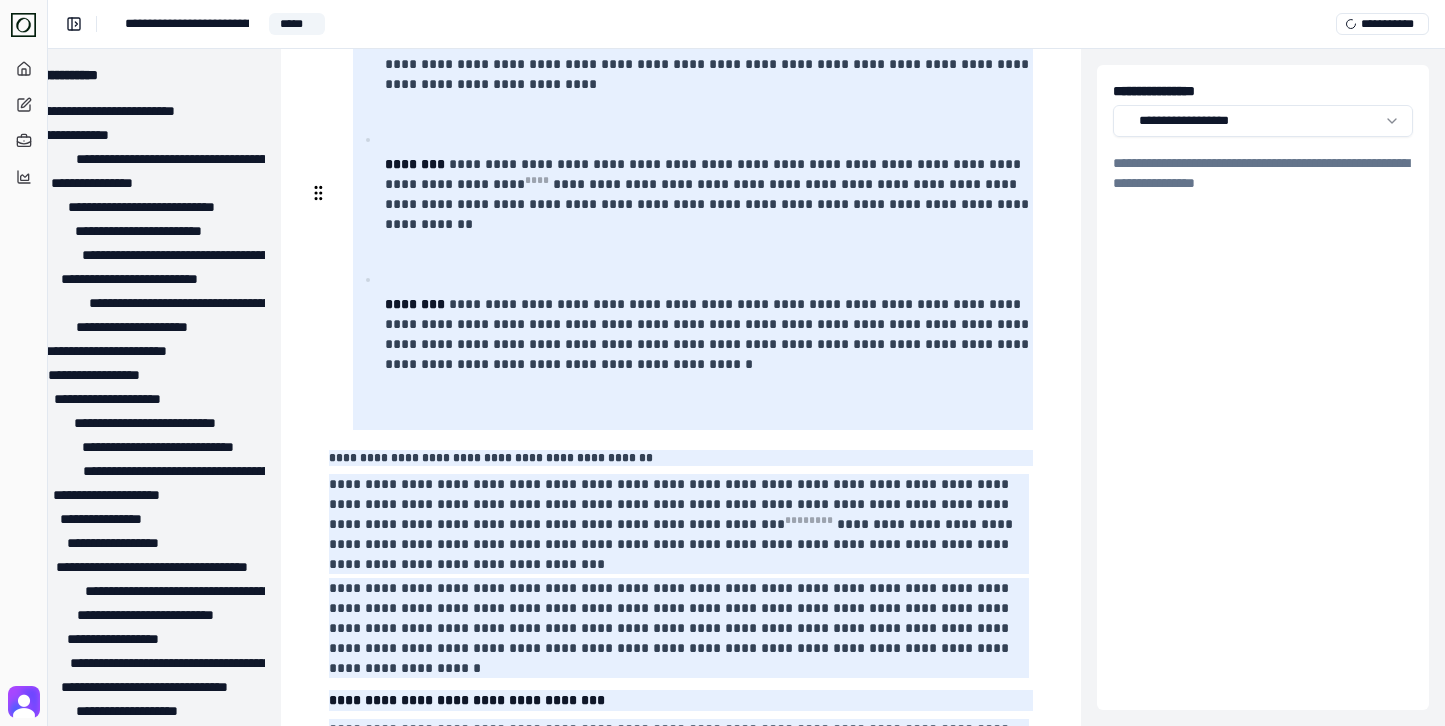click on "**********" at bounding box center [679, 1101] 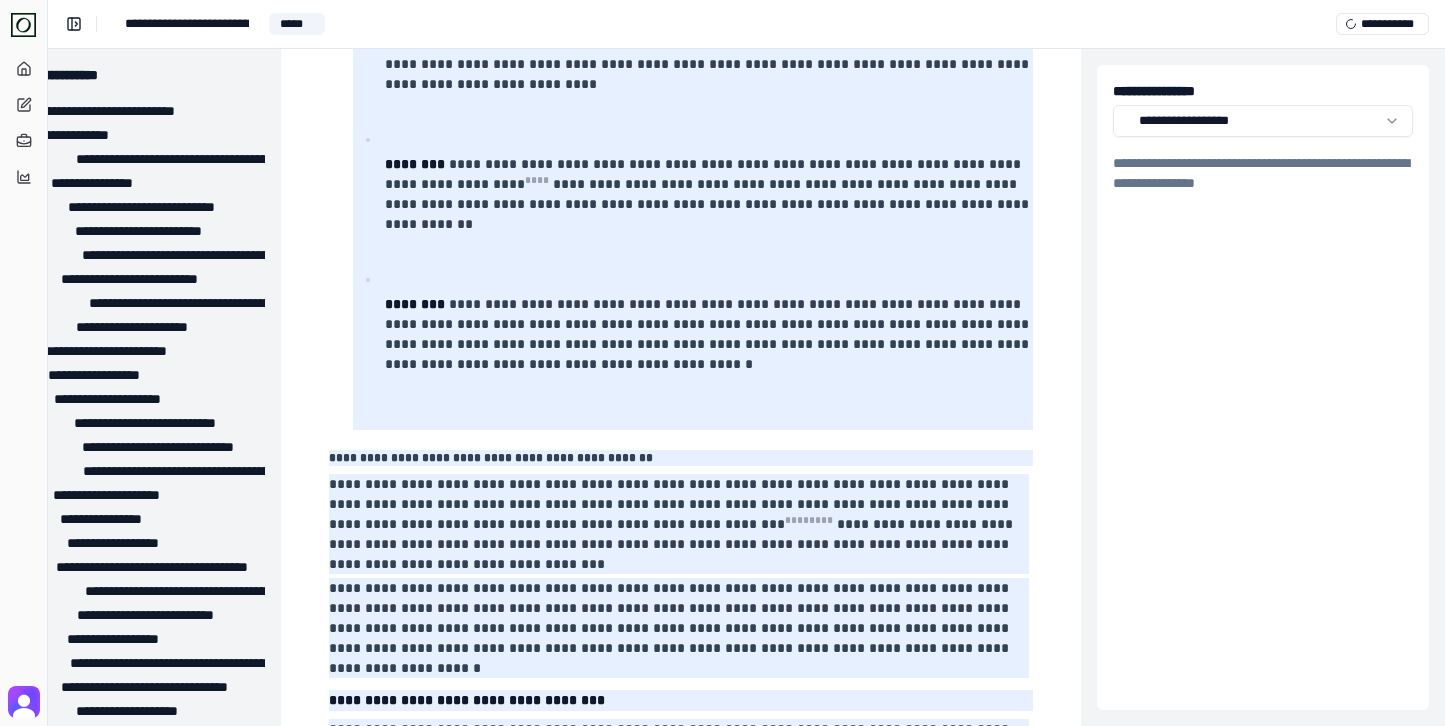click at bounding box center (1015, 1460) 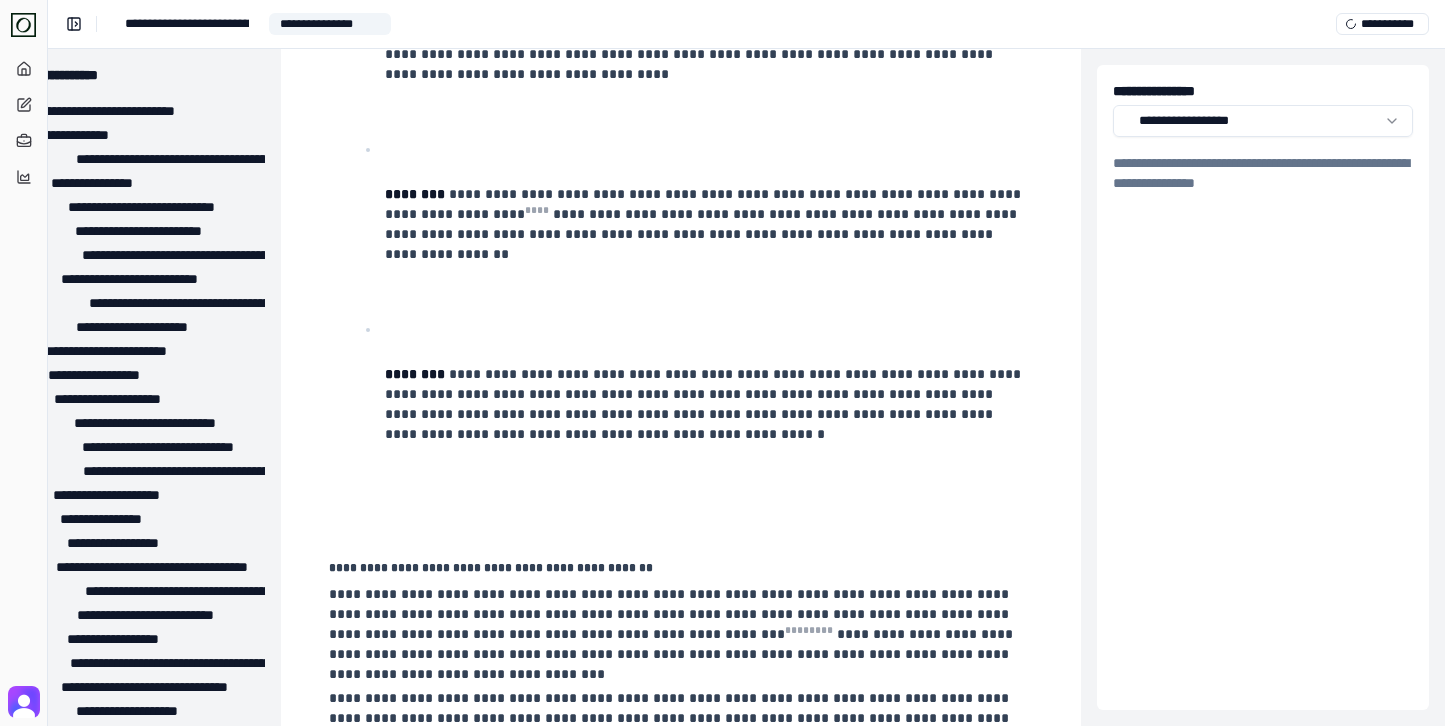 click on "* ** *" at bounding box center (473, 1407) 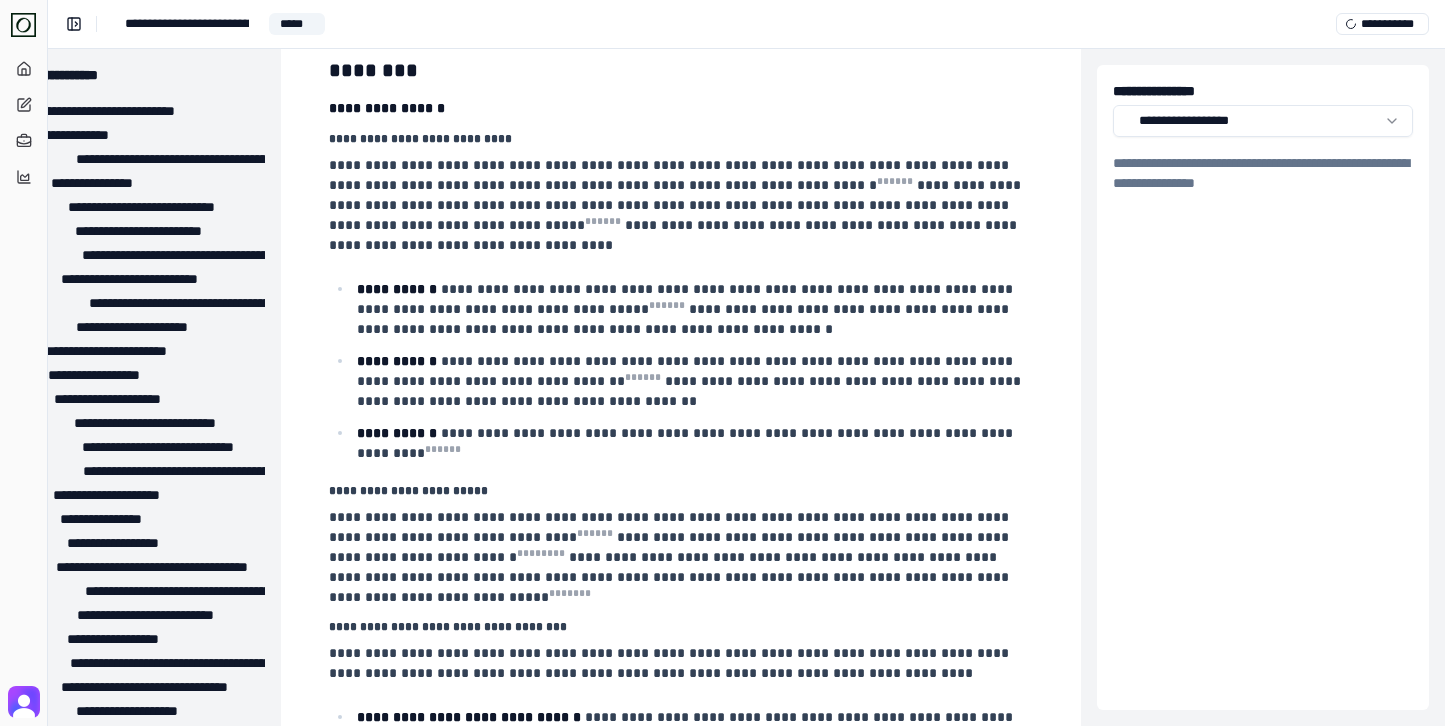 scroll, scrollTop: 394, scrollLeft: 79, axis: both 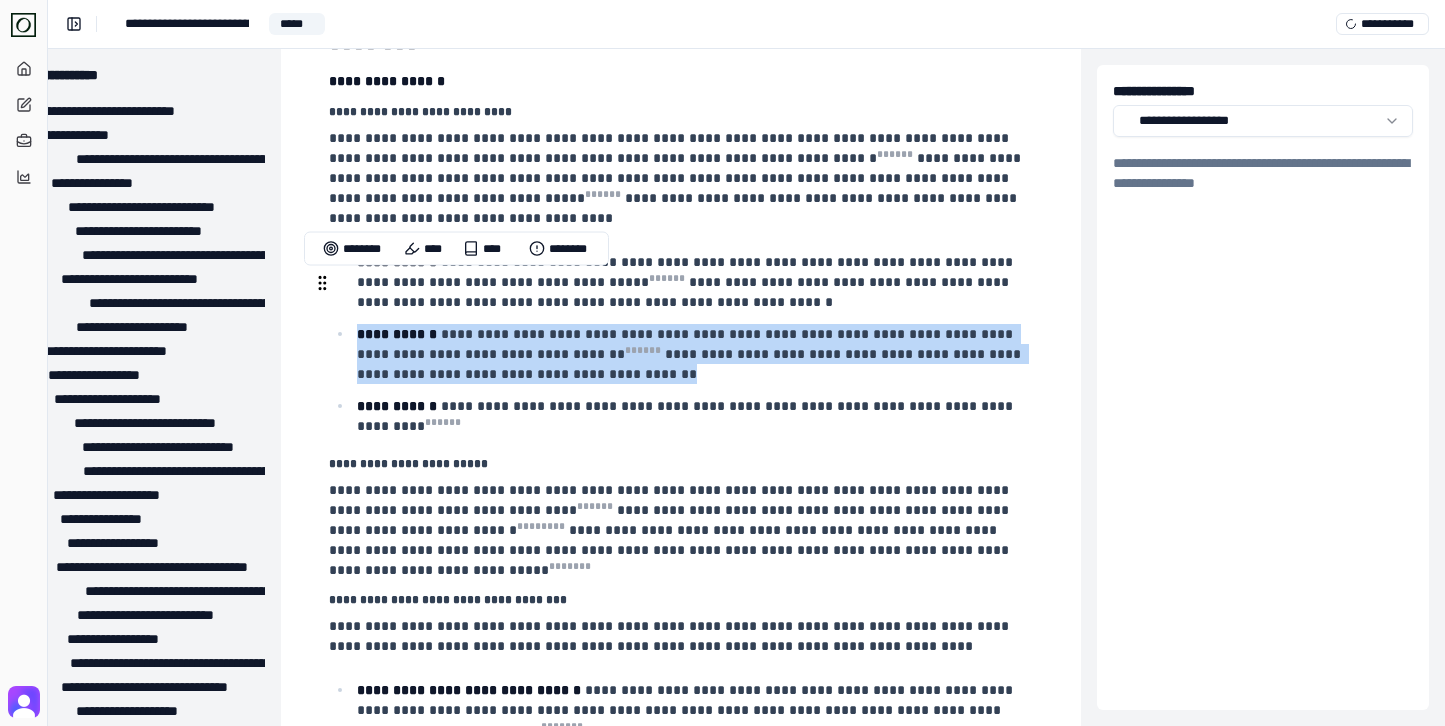 drag, startPoint x: 570, startPoint y: 323, endPoint x: 358, endPoint y: 282, distance: 215.92822 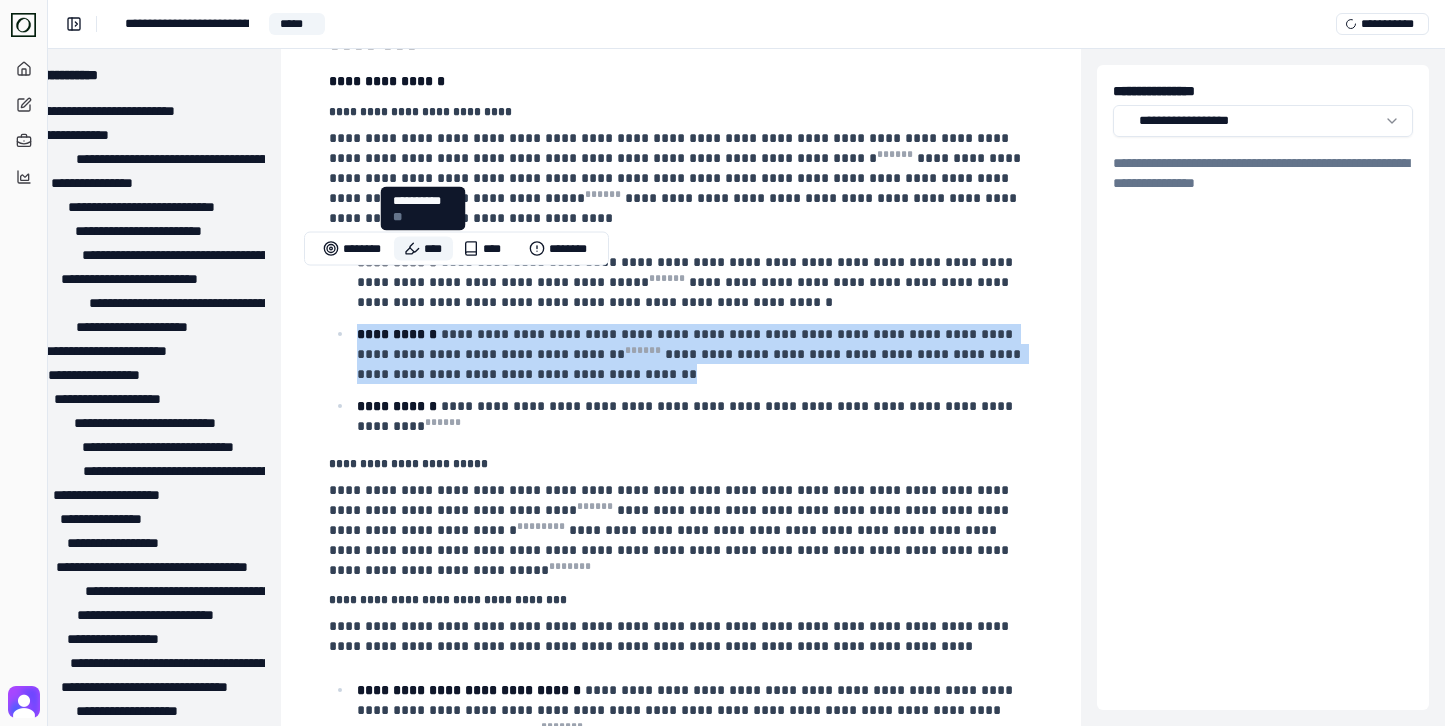 click on "****" at bounding box center (423, 249) 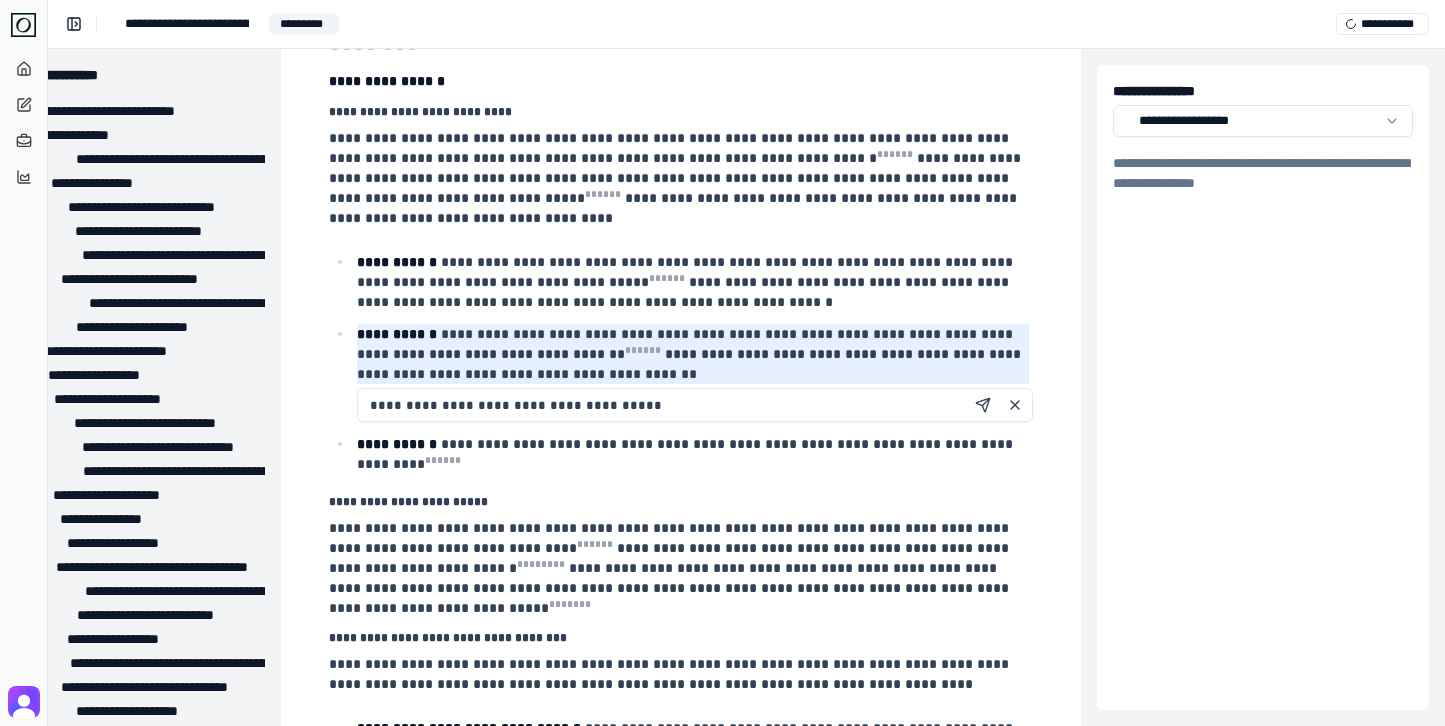 type on "**********" 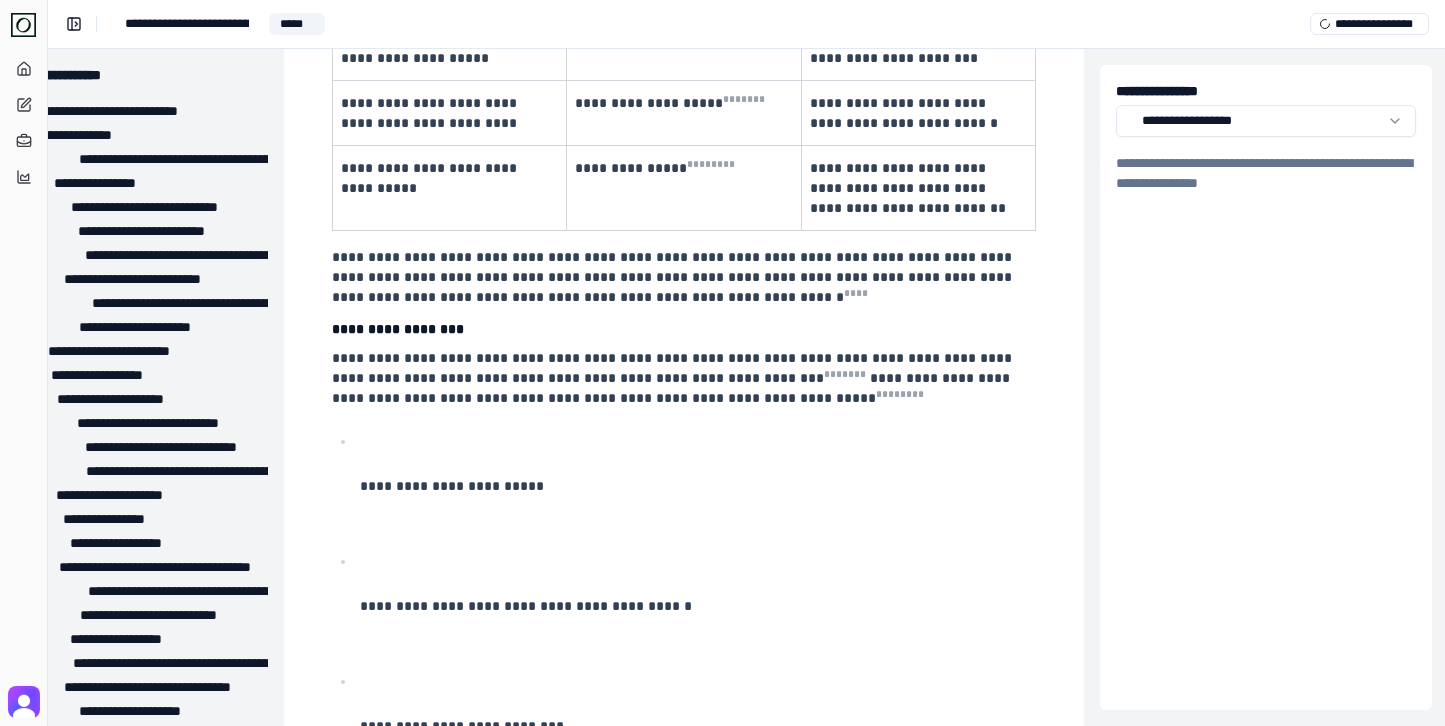 scroll, scrollTop: 1974, scrollLeft: 76, axis: both 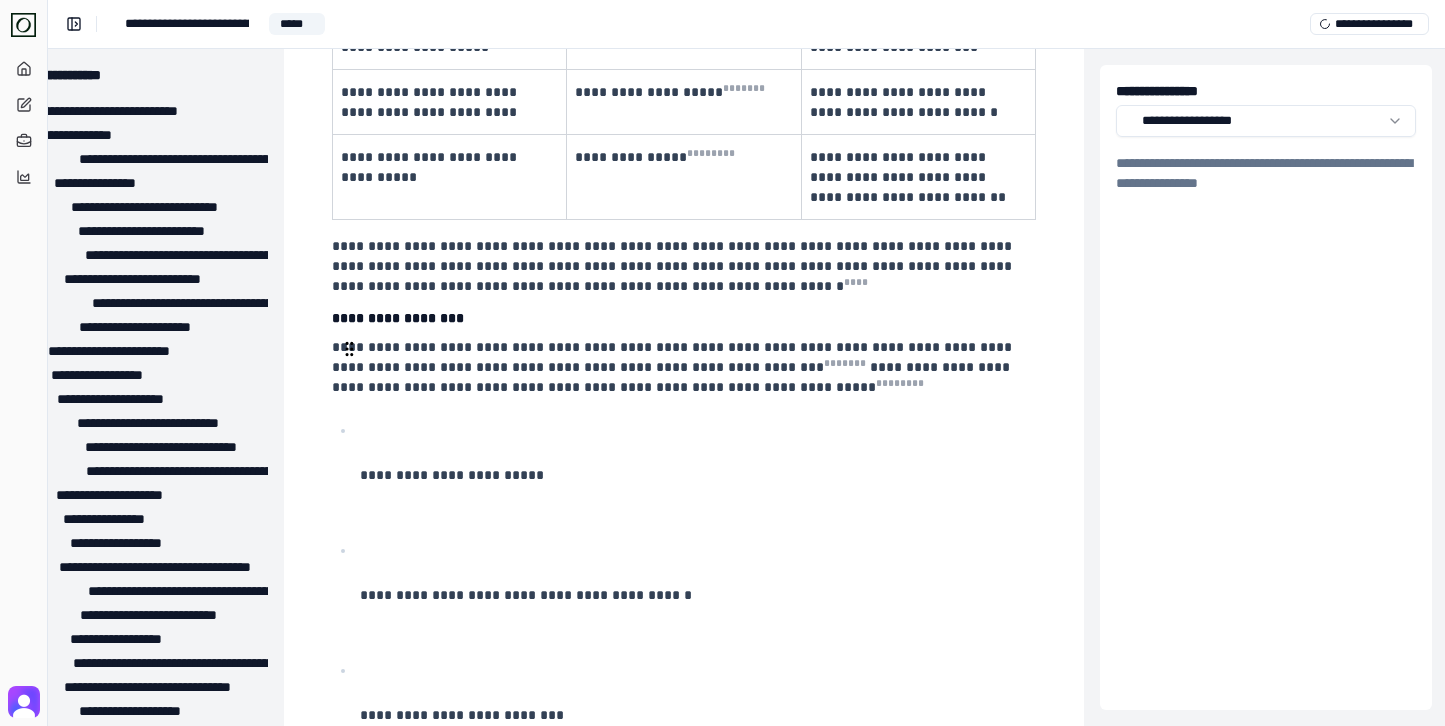 click on "**********" at bounding box center [452, 475] 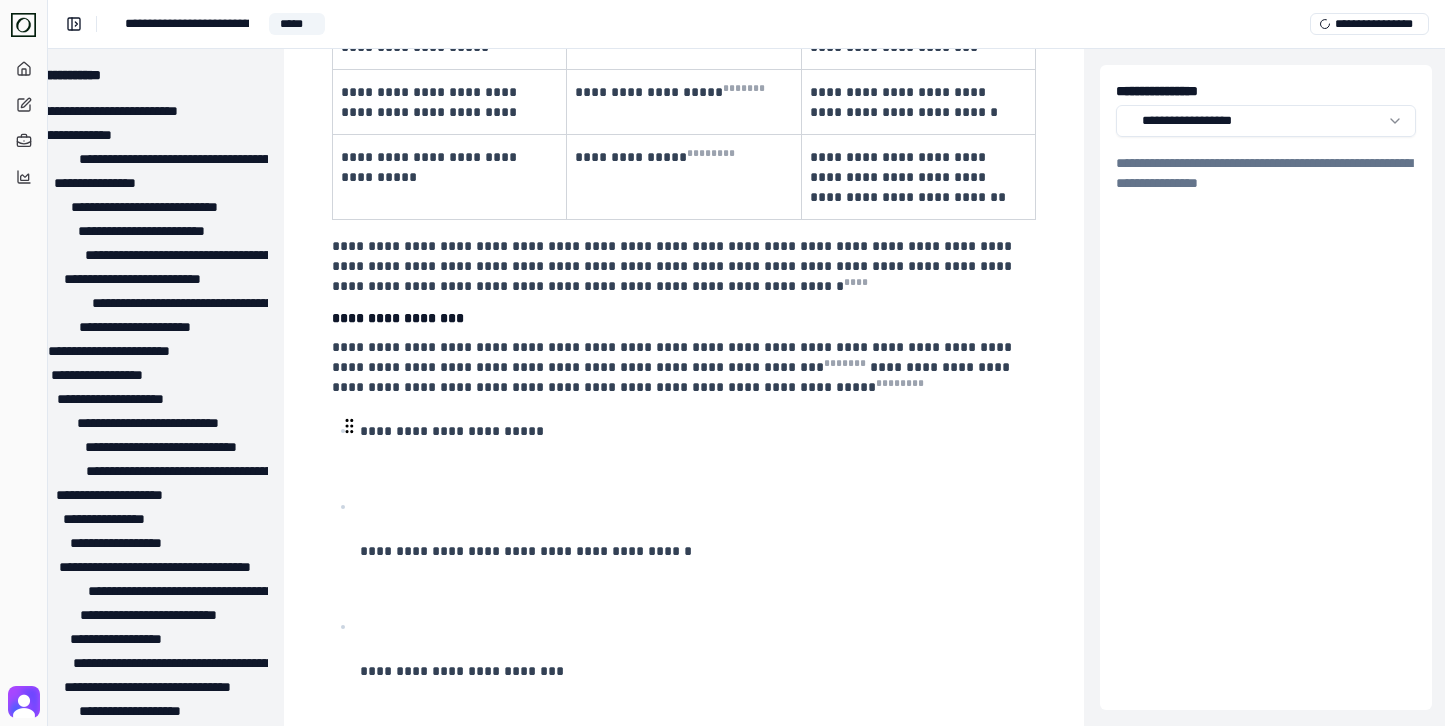 click on "**********" at bounding box center [526, 551] 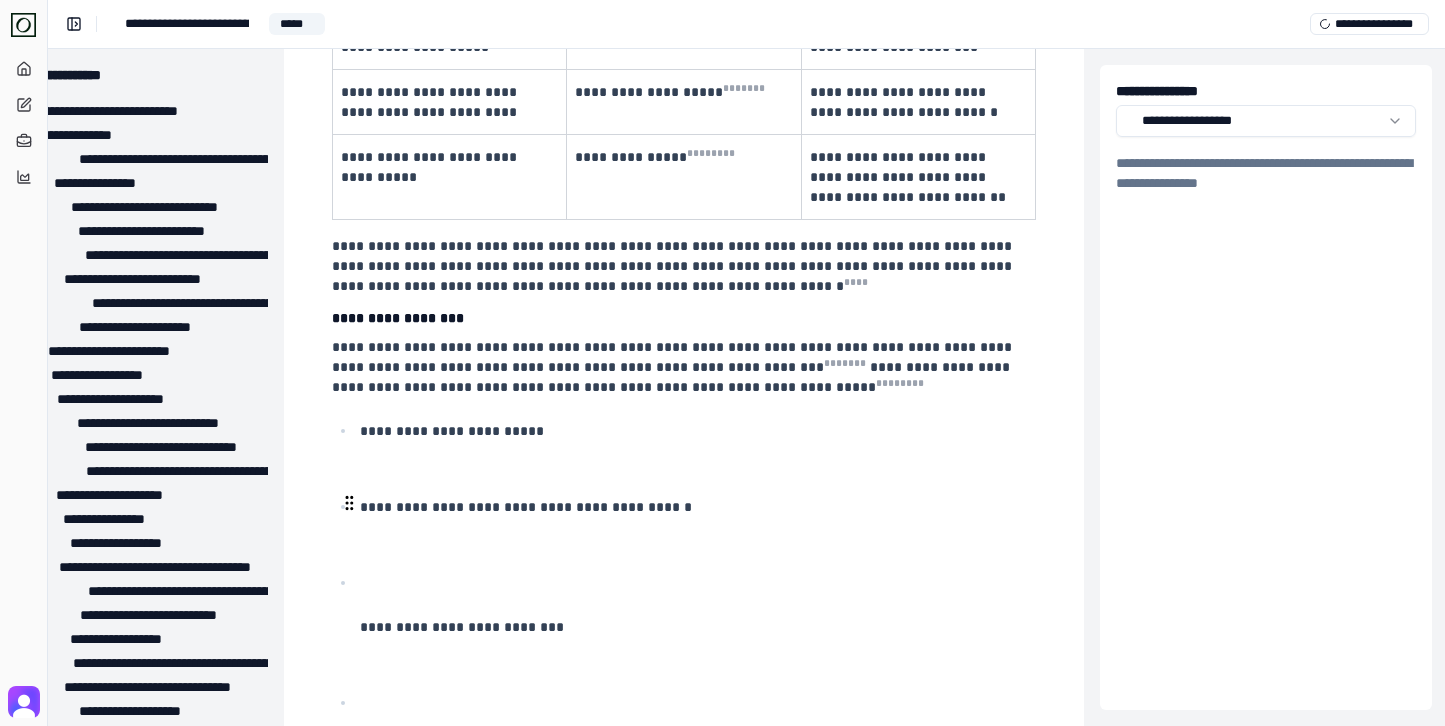 click at bounding box center [349, 503] 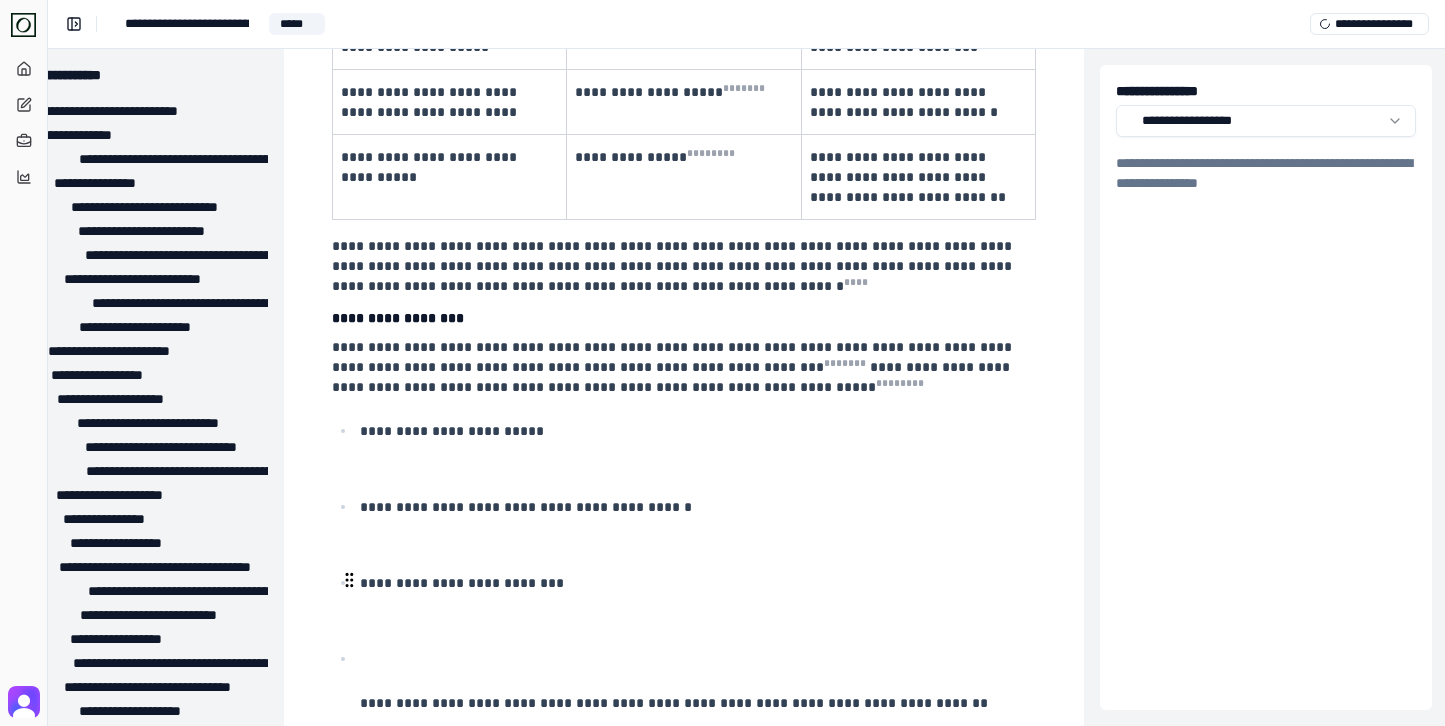 click on "**********" at bounding box center (696, 701) 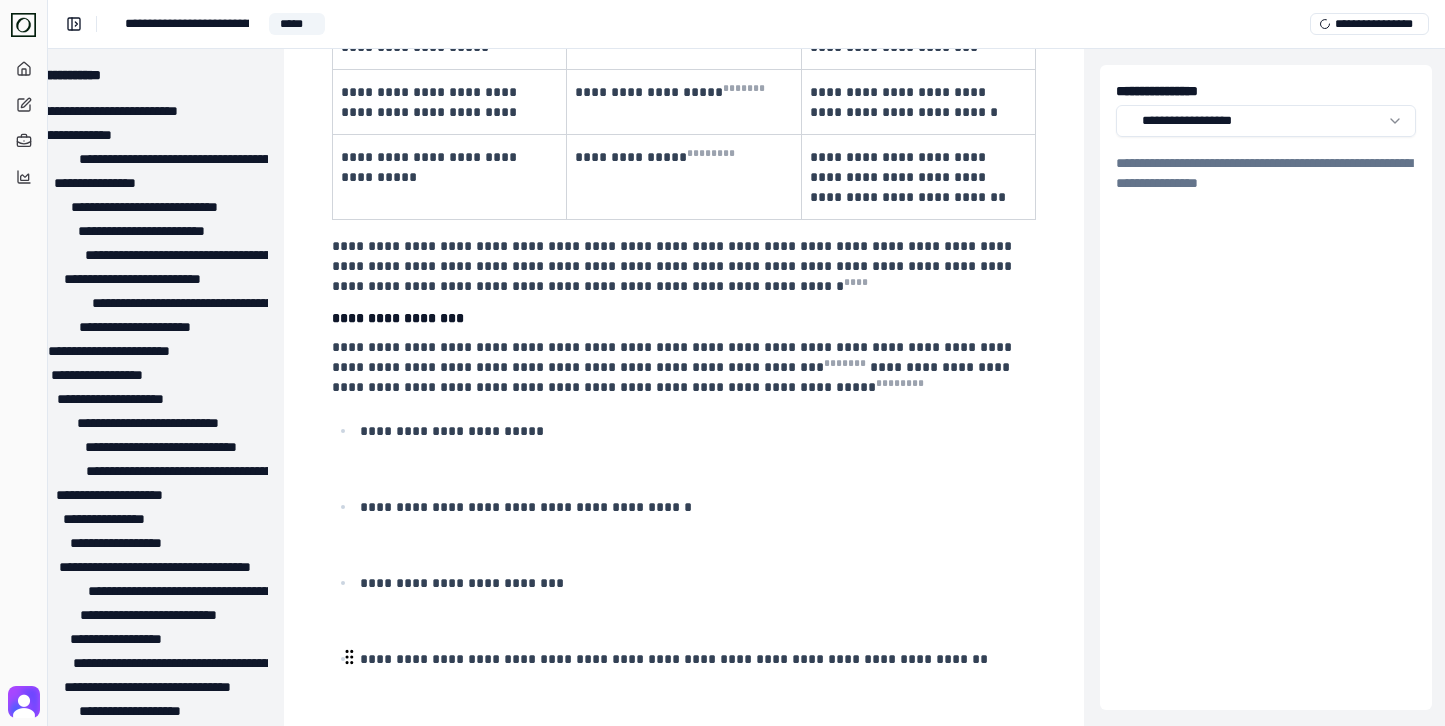 click on "**********" at bounding box center [598, 779] 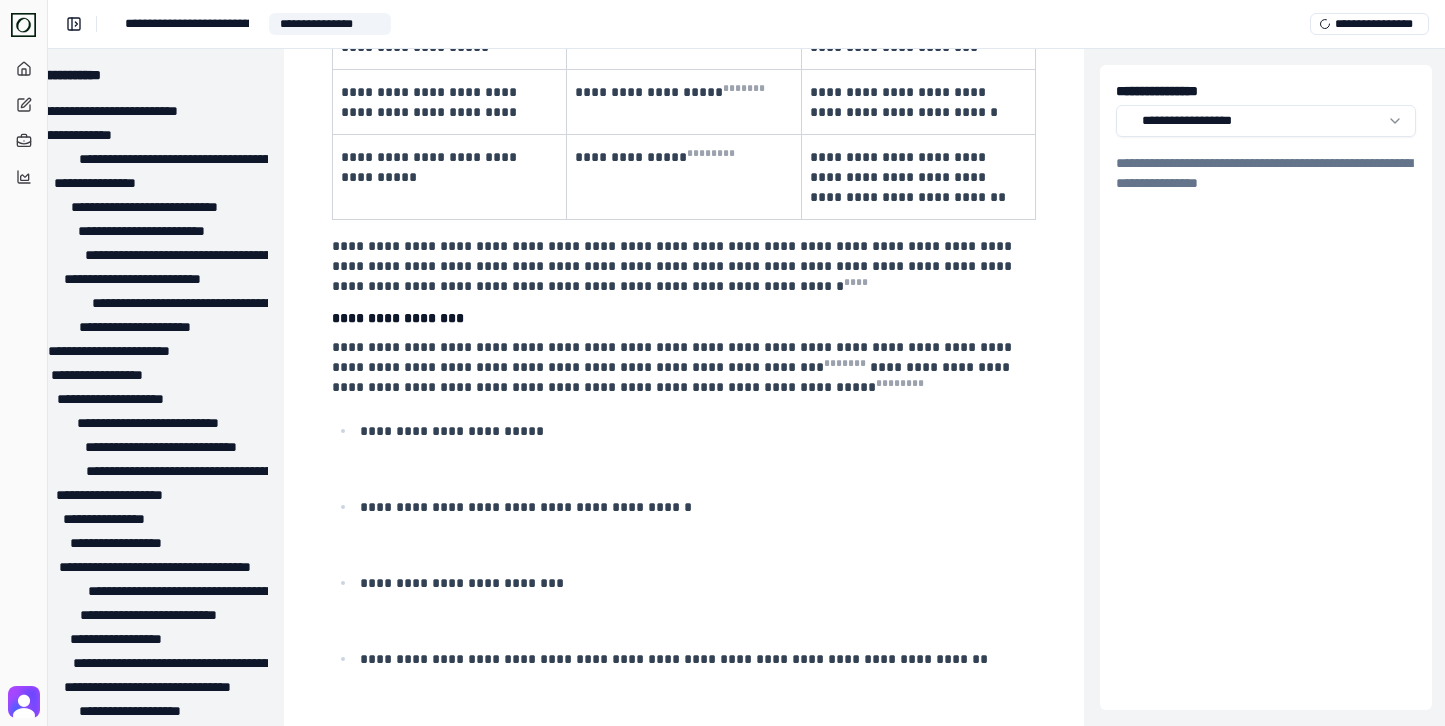 scroll, scrollTop: 1992, scrollLeft: 76, axis: both 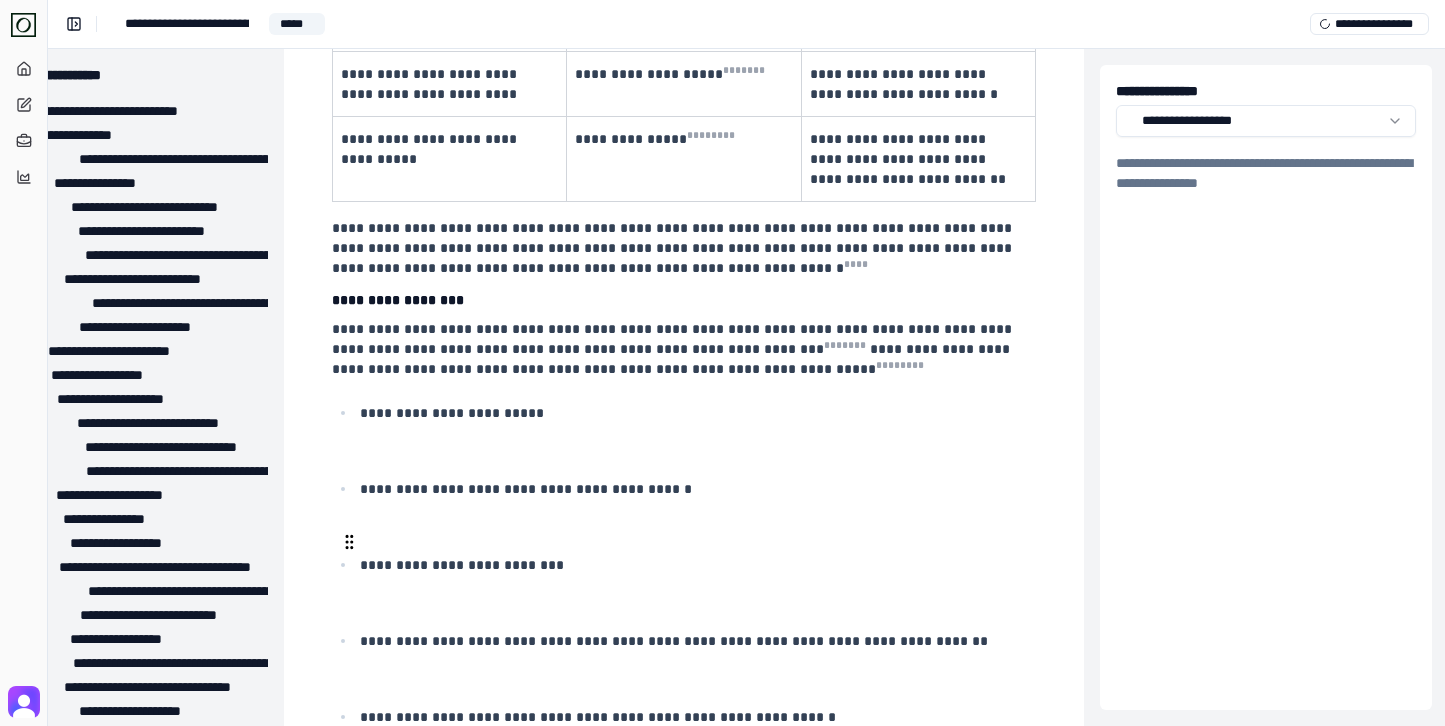 click at bounding box center [696, 675] 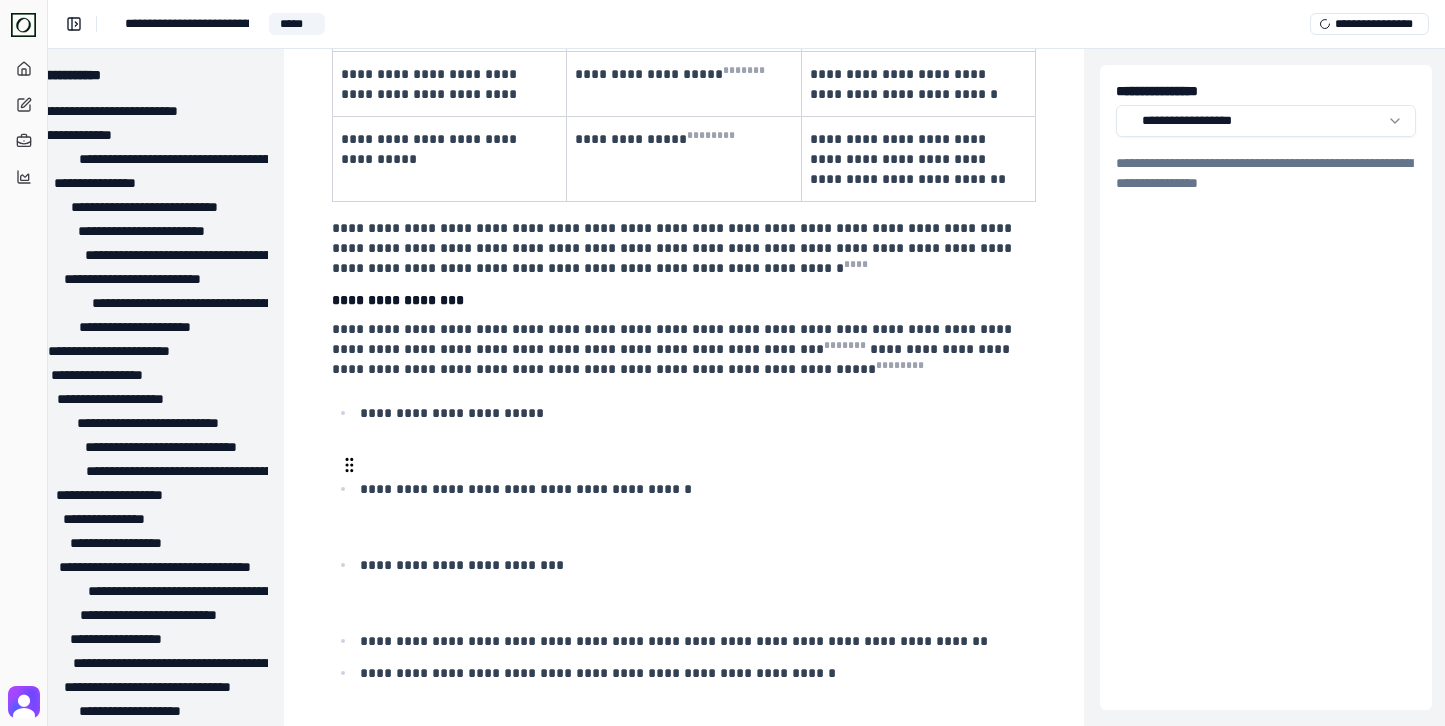 click at bounding box center [696, 599] 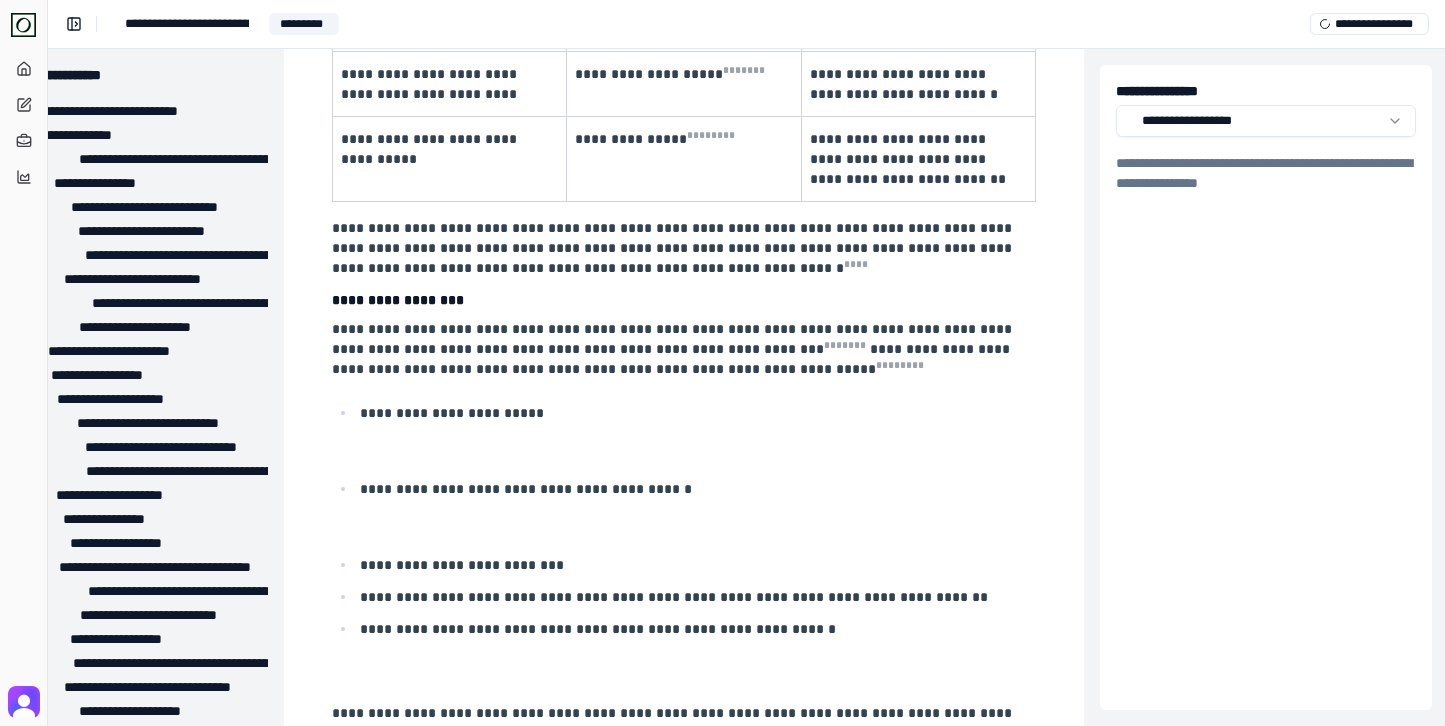 click on "**********" at bounding box center [684, 541] 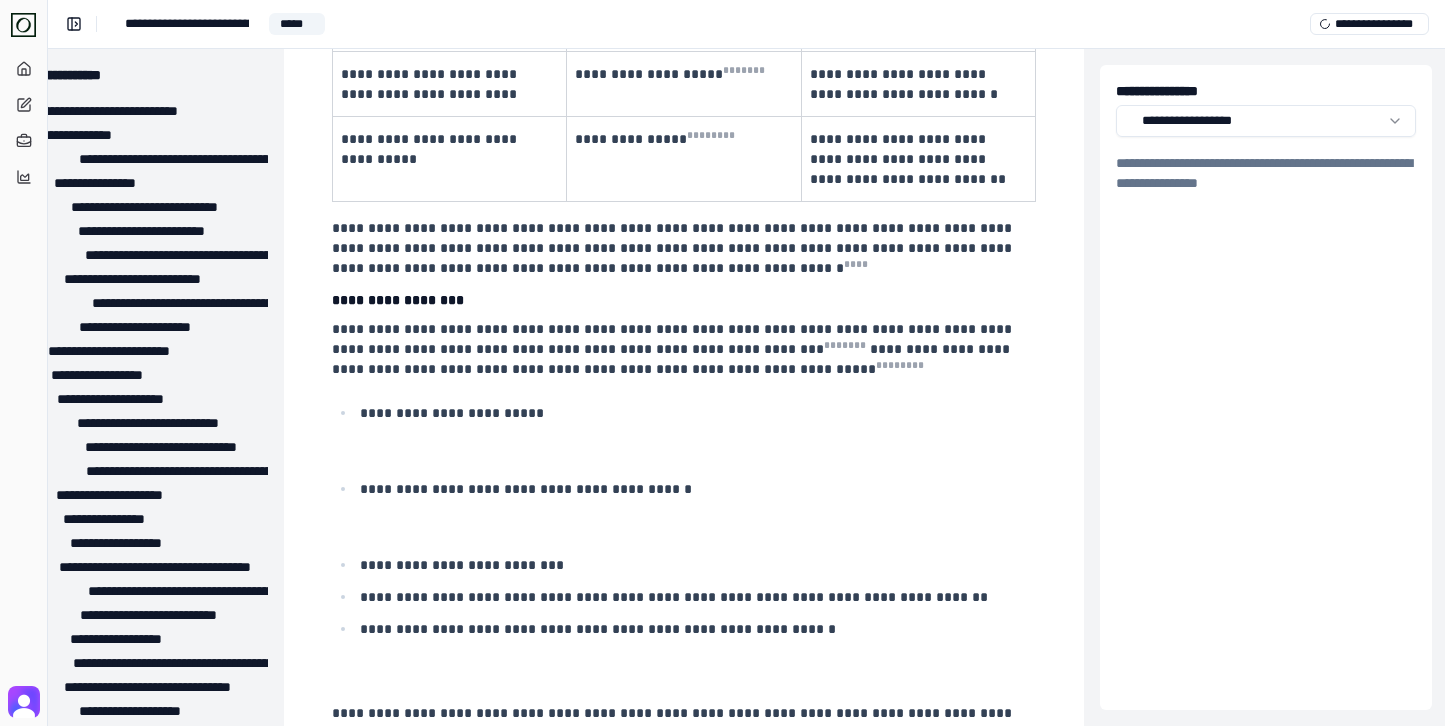click at bounding box center (696, 523) 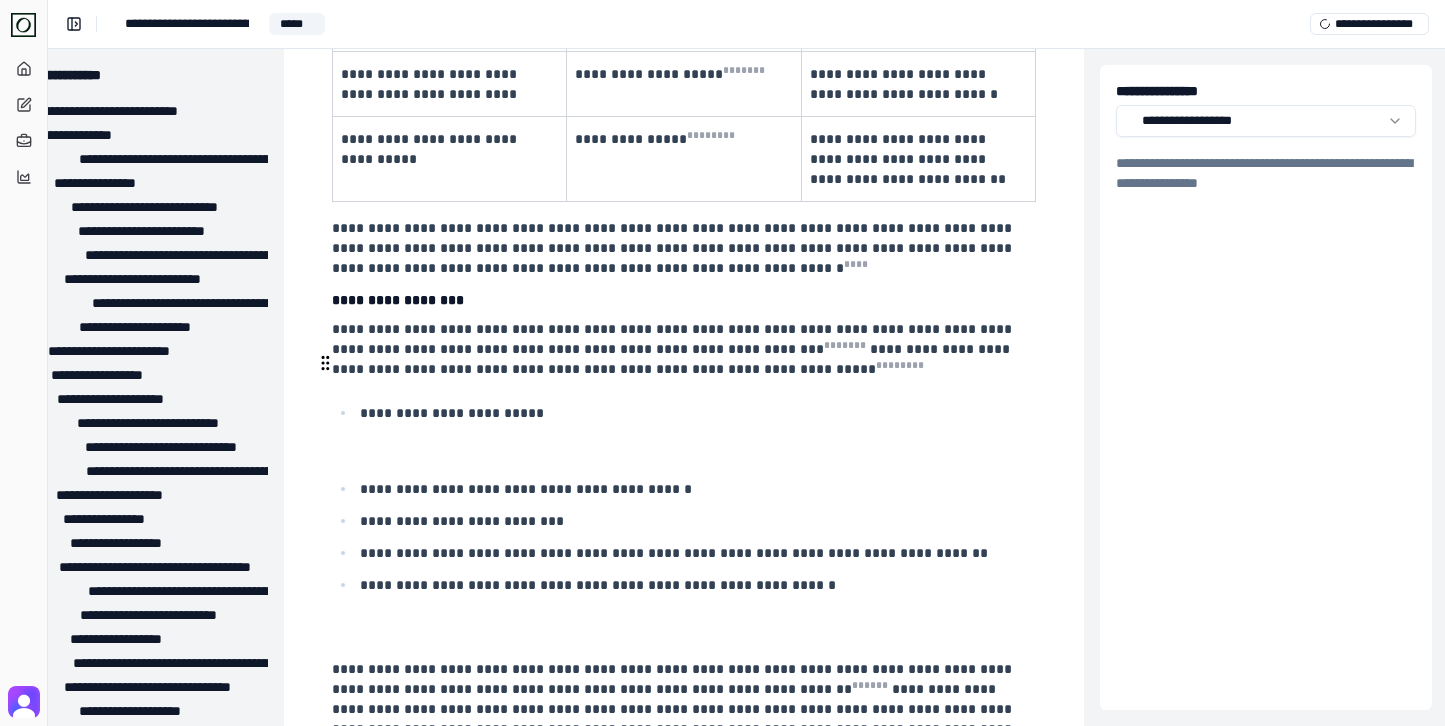 click at bounding box center [696, 447] 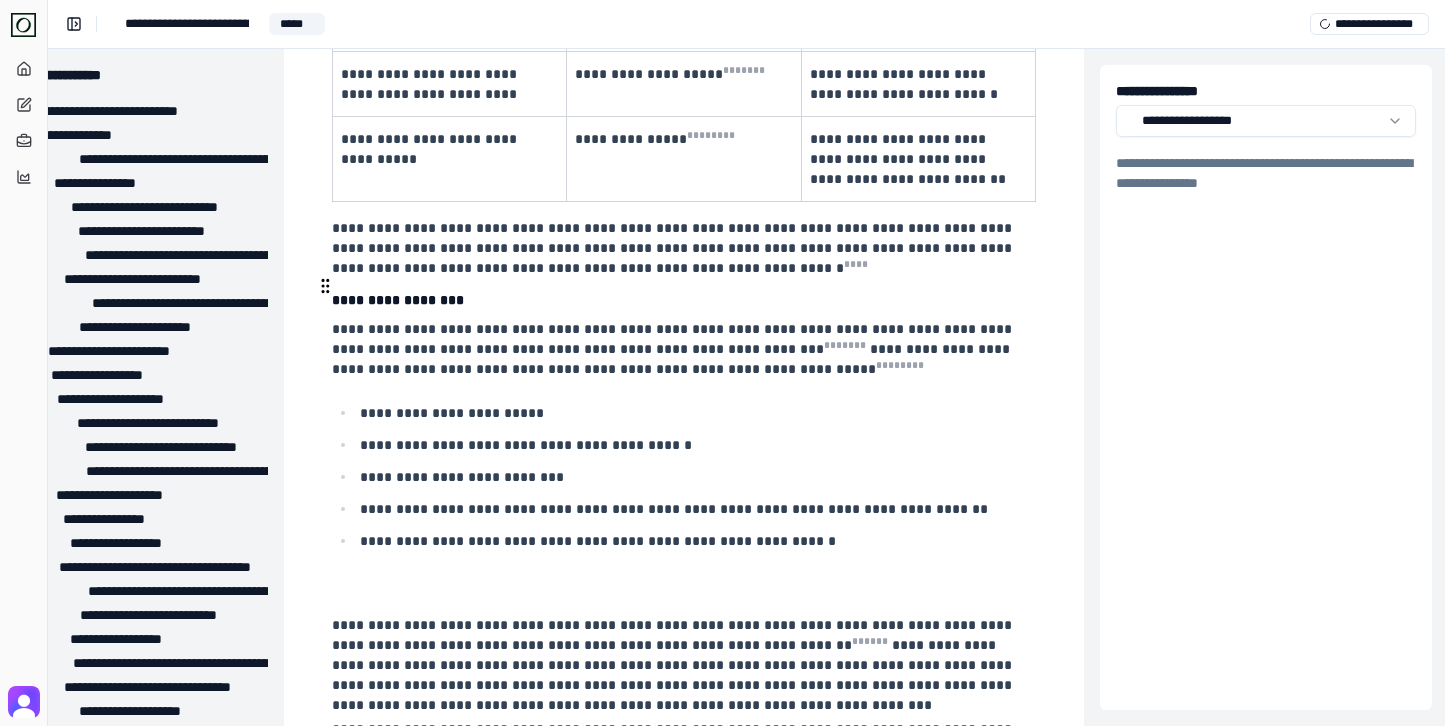 click on "**********" at bounding box center (684, 7152) 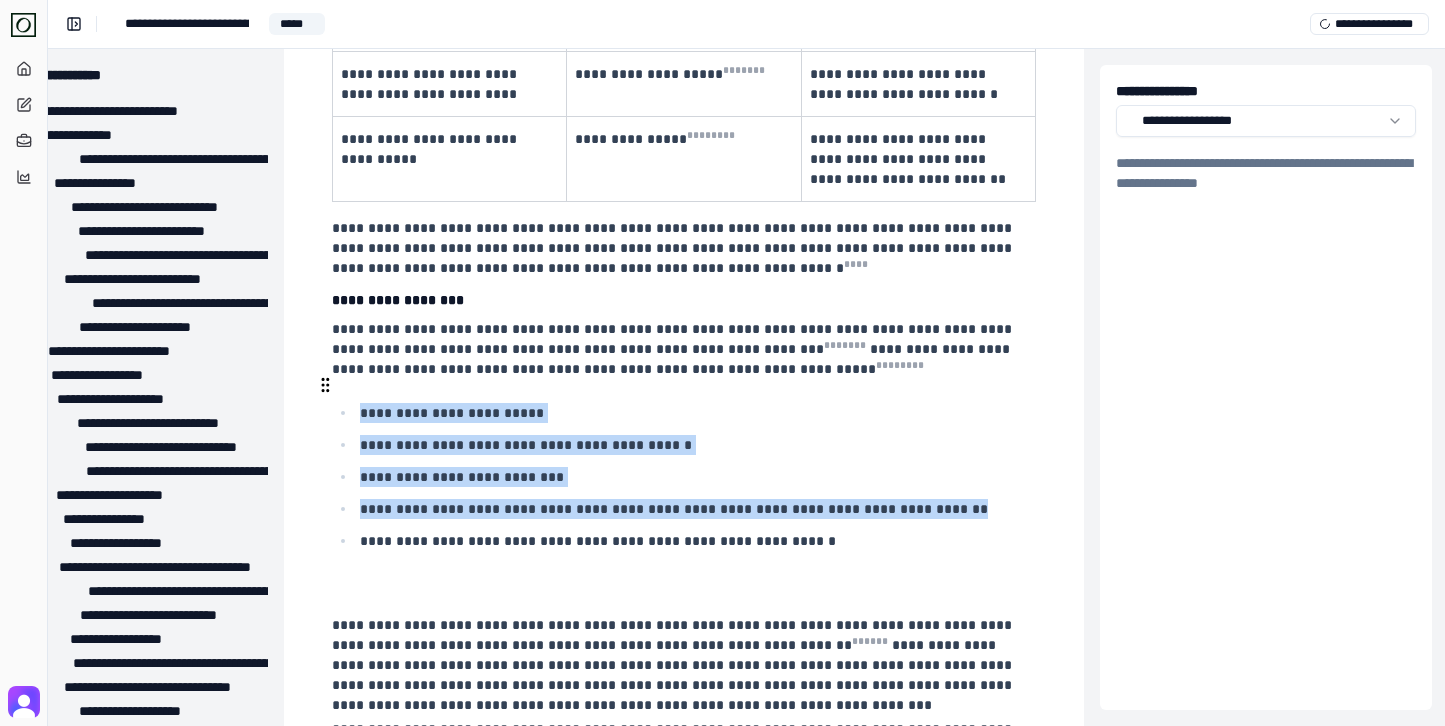 drag, startPoint x: 362, startPoint y: 284, endPoint x: 810, endPoint y: 401, distance: 463.0259 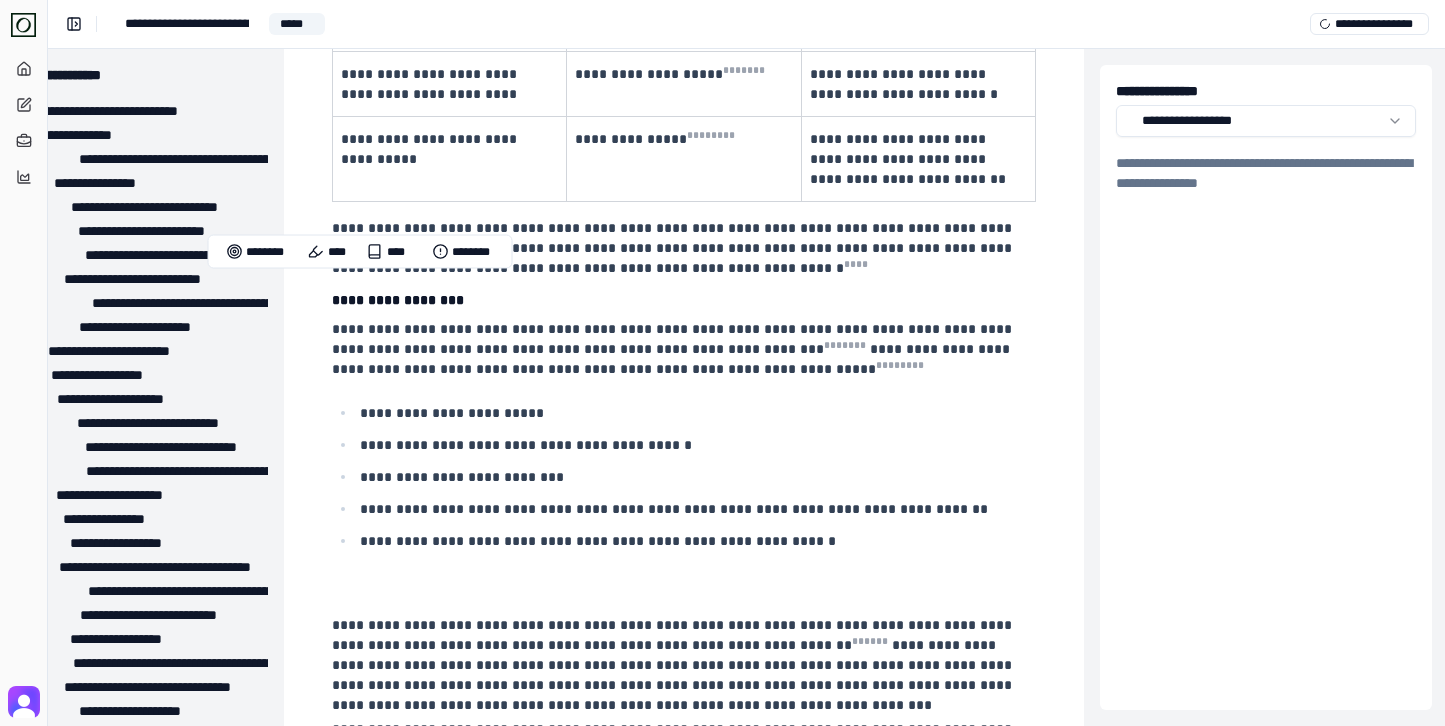 click on "**********" at bounding box center [684, 7152] 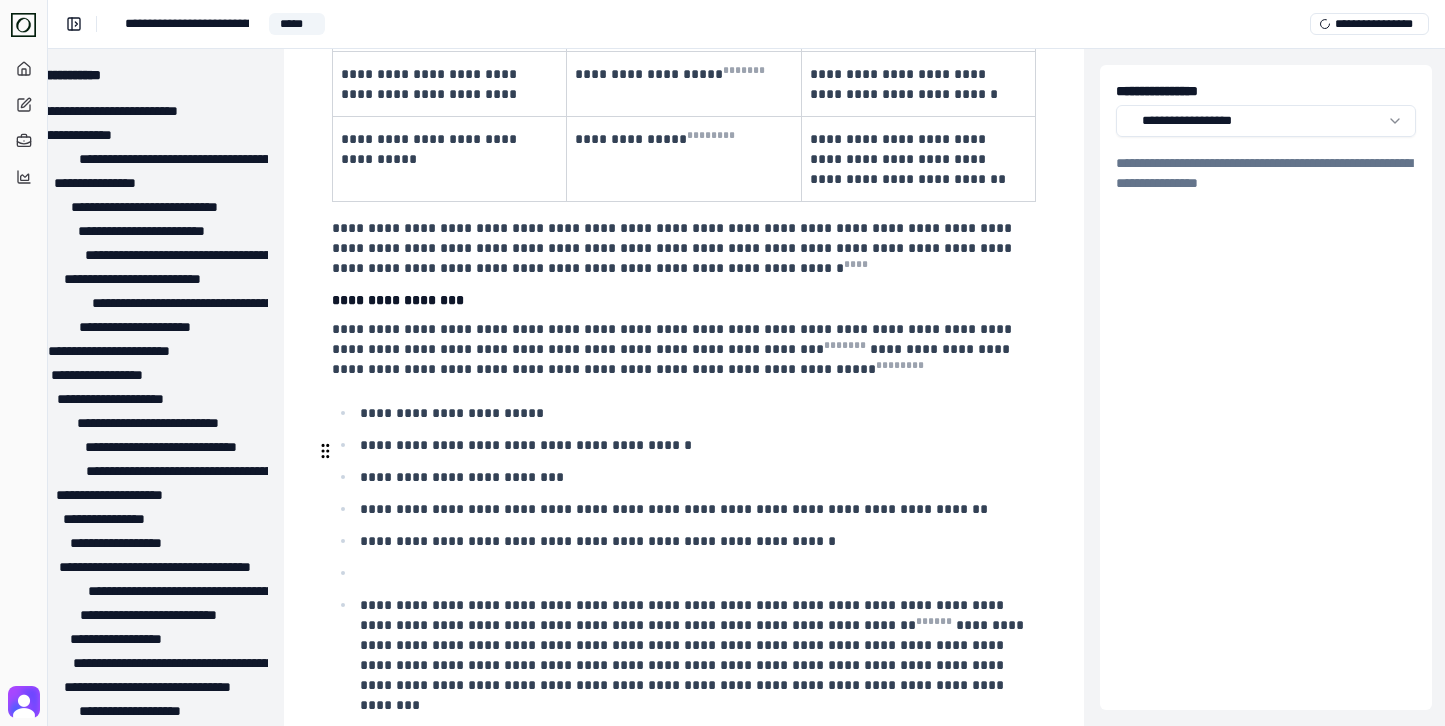 click at bounding box center (696, 573) 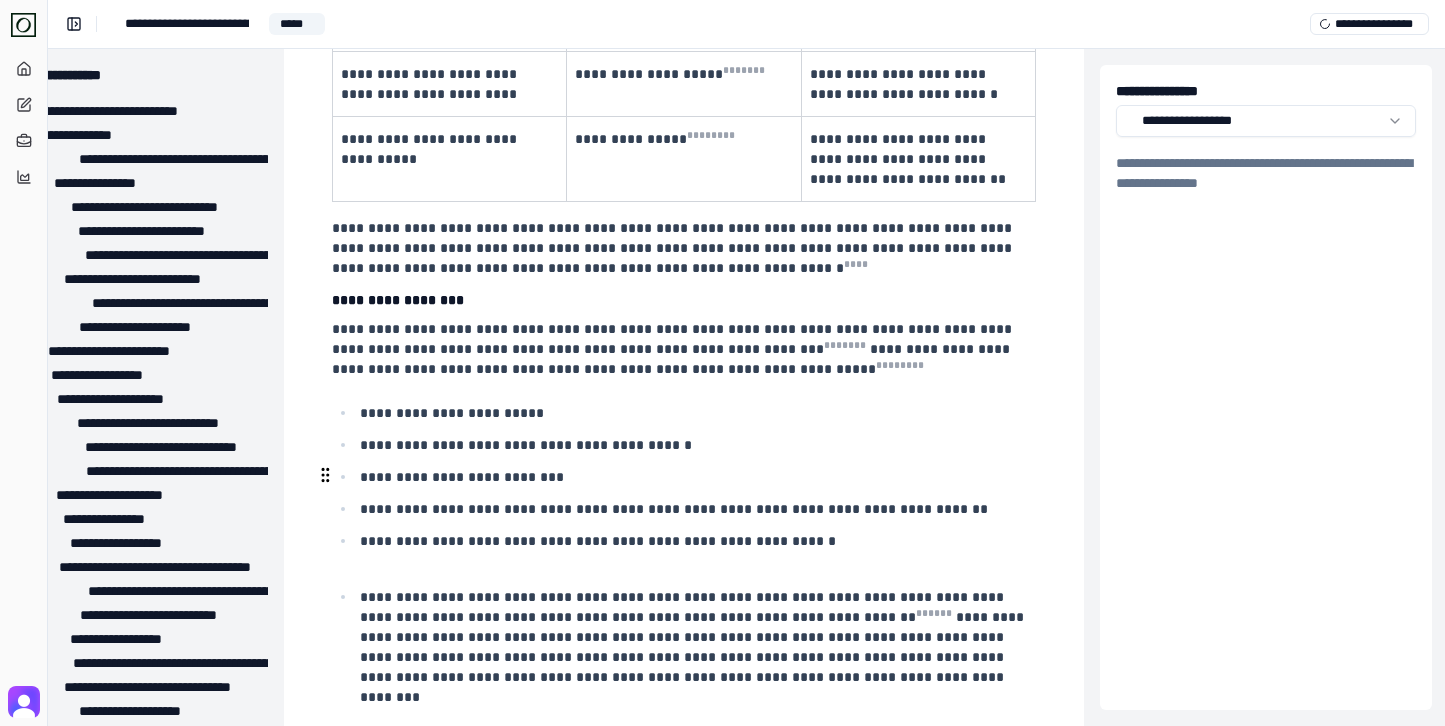 click on "**********" at bounding box center (696, 645) 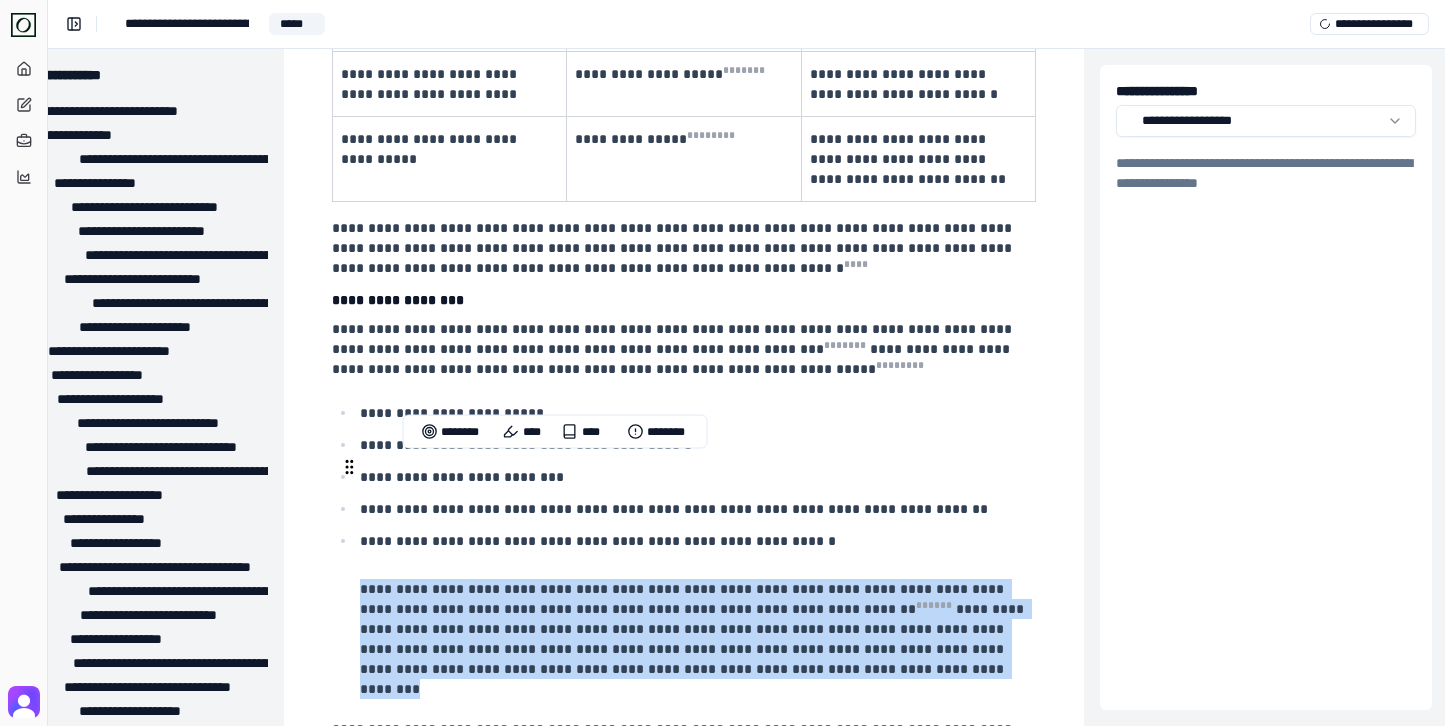 drag, startPoint x: 360, startPoint y: 468, endPoint x: 769, endPoint y: 550, distance: 417.13907 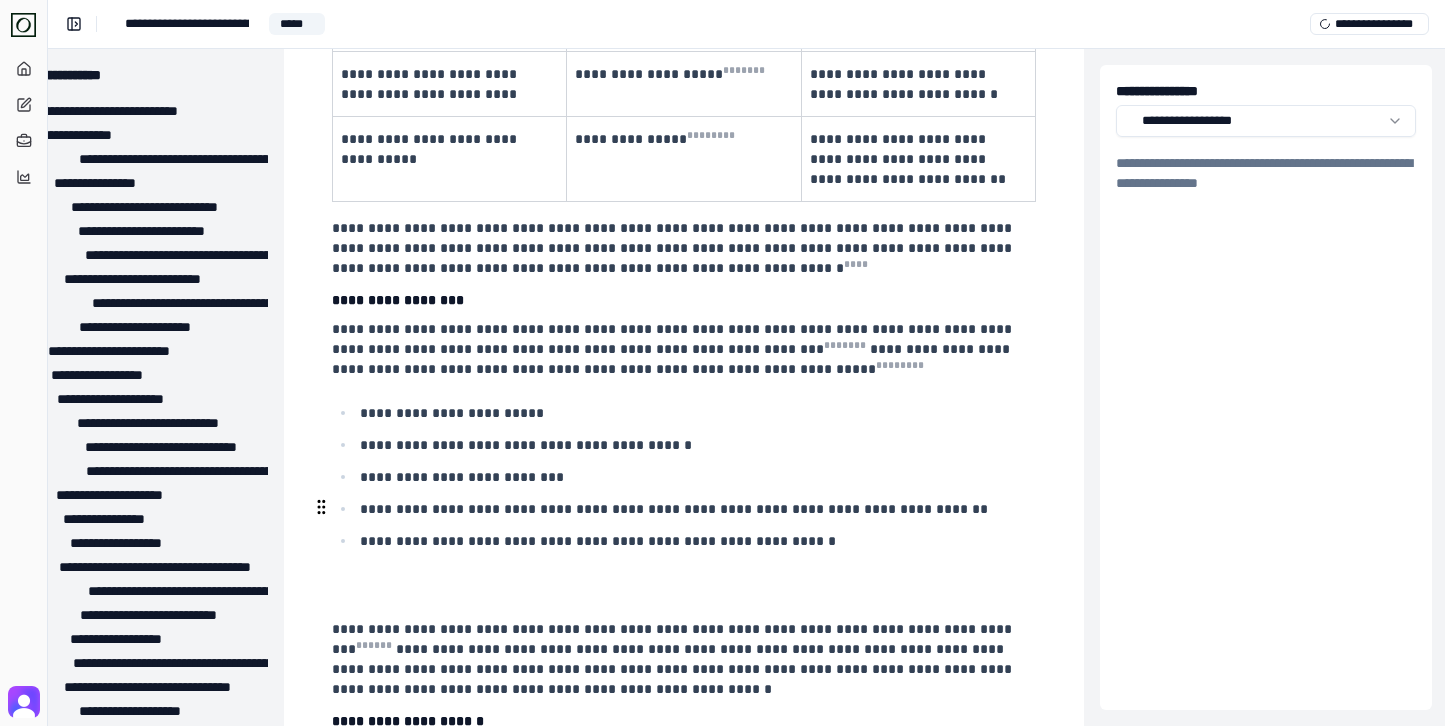 click on "**********" at bounding box center [674, 659] 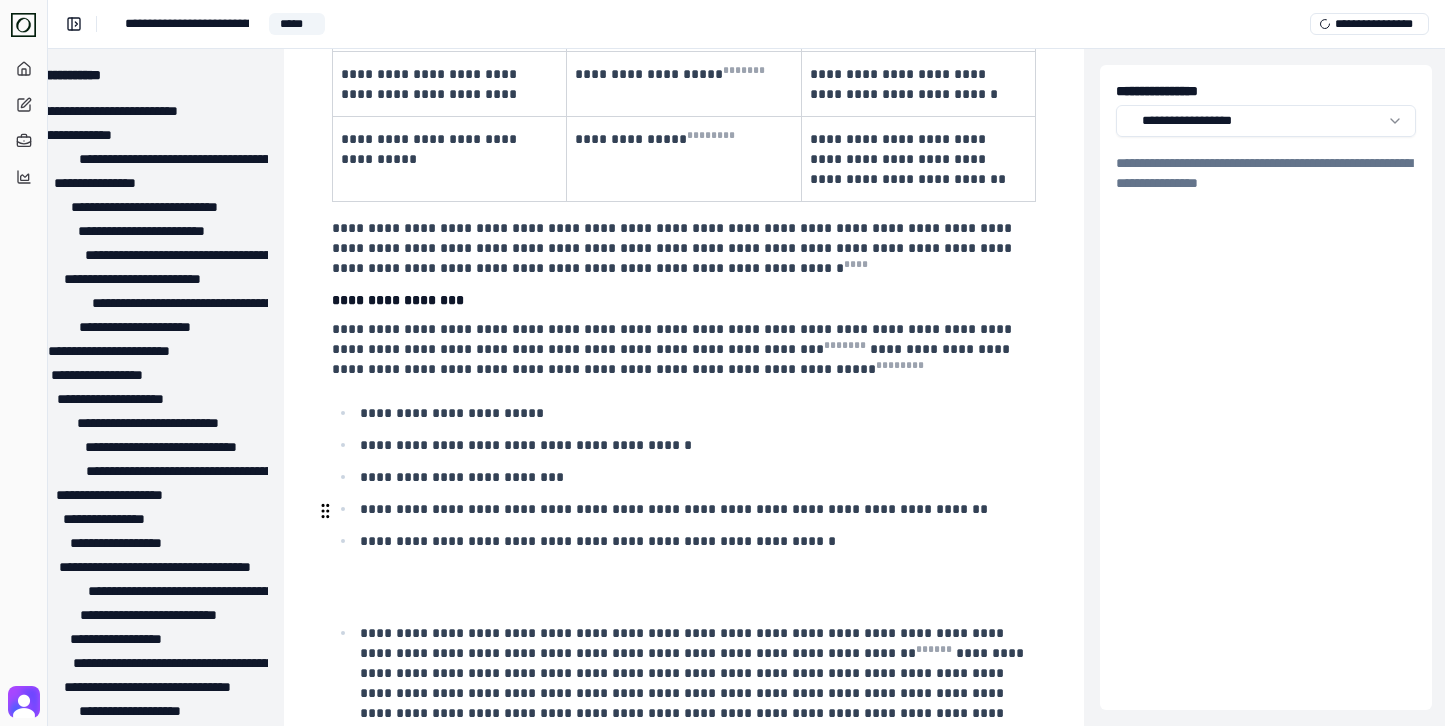 click on "**********" at bounding box center (696, 693) 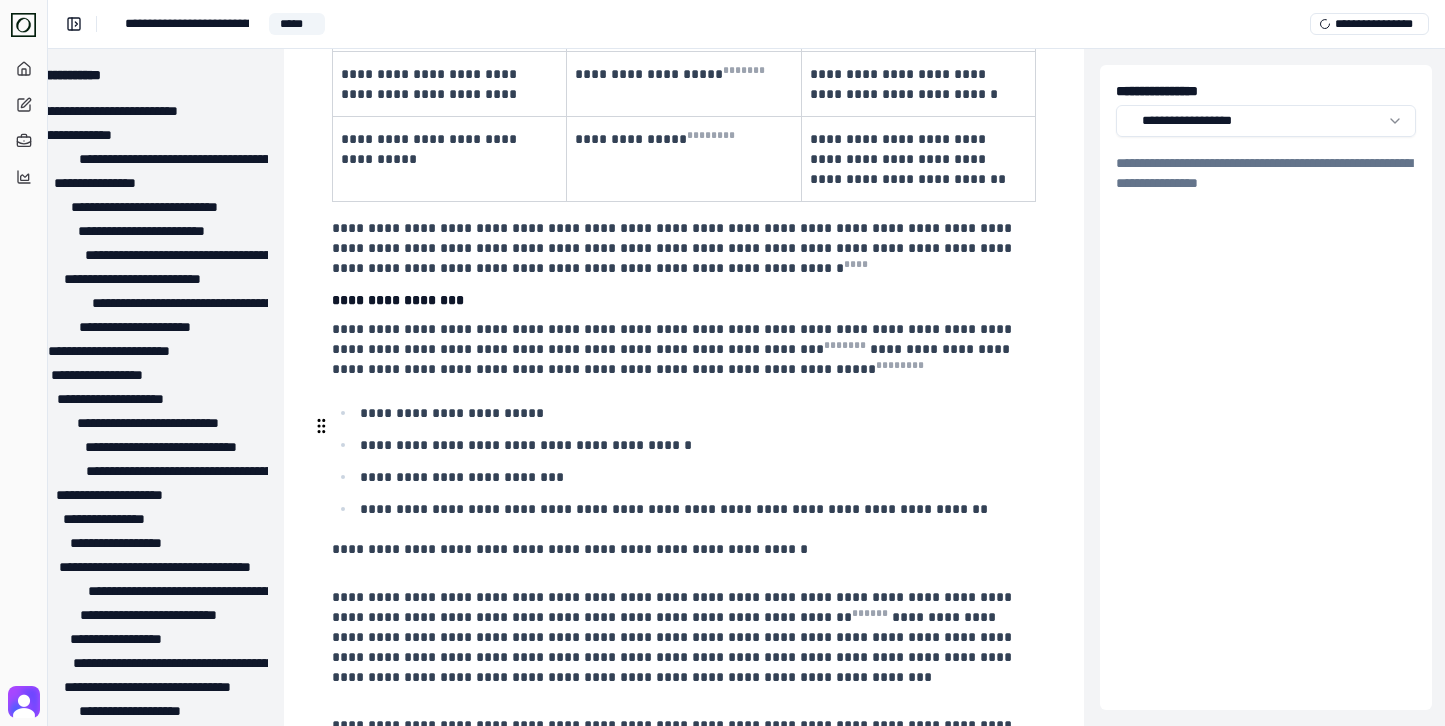 click on "**********" at bounding box center (570, 549) 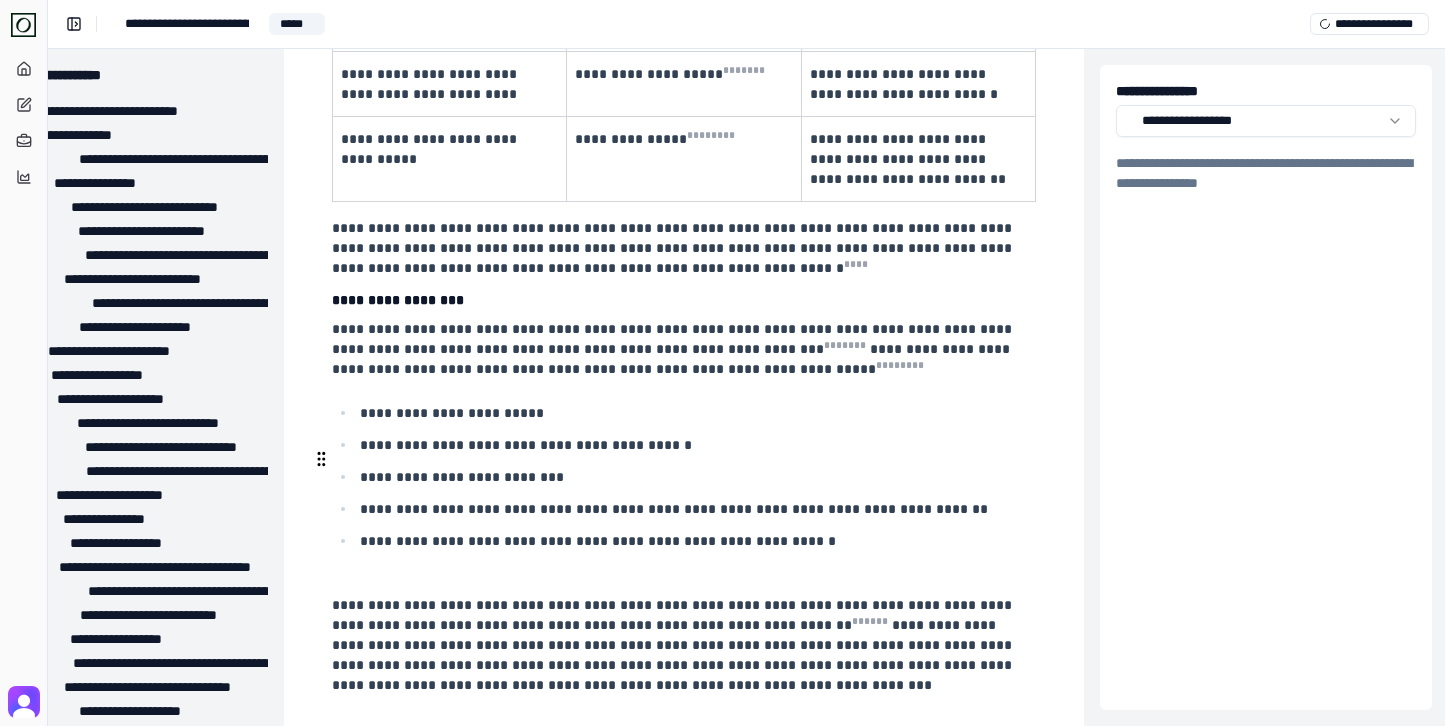 click at bounding box center (682, 581) 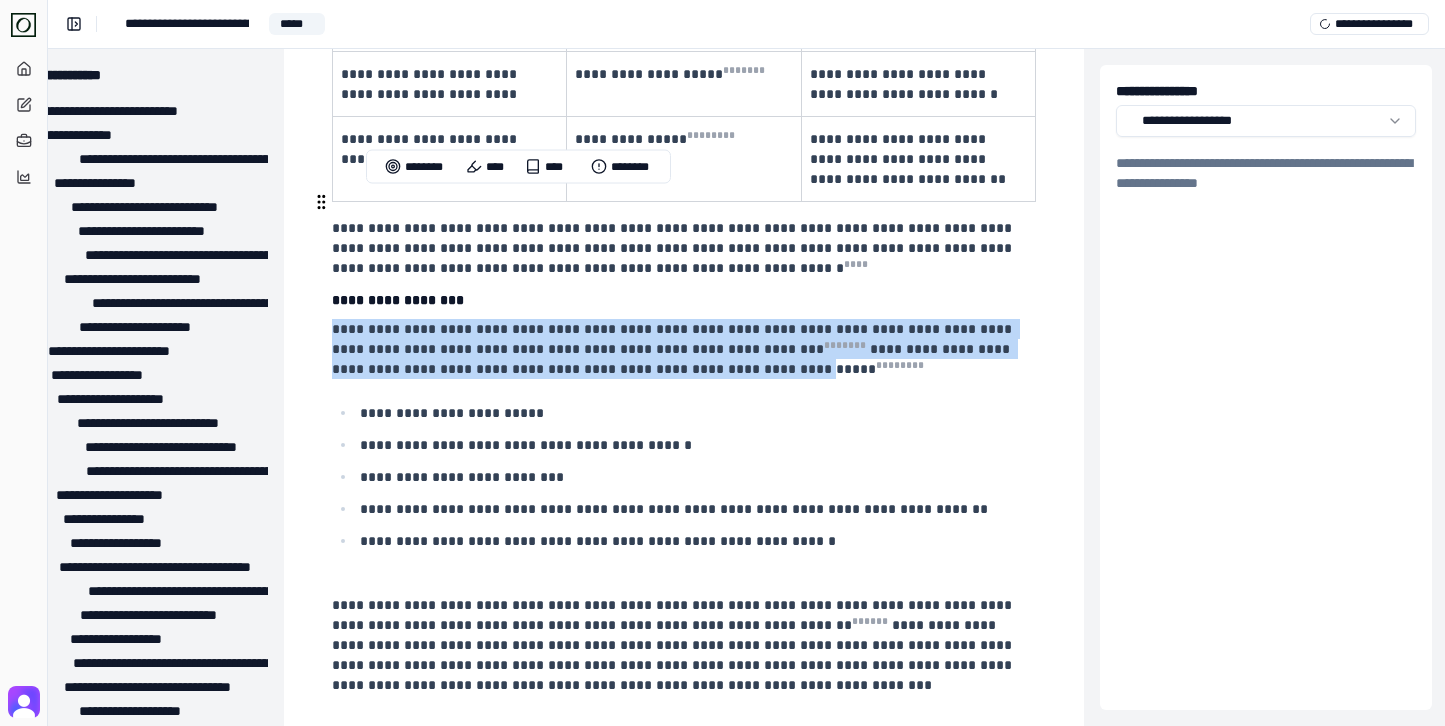 drag, startPoint x: 335, startPoint y: 204, endPoint x: 705, endPoint y: 245, distance: 372.26468 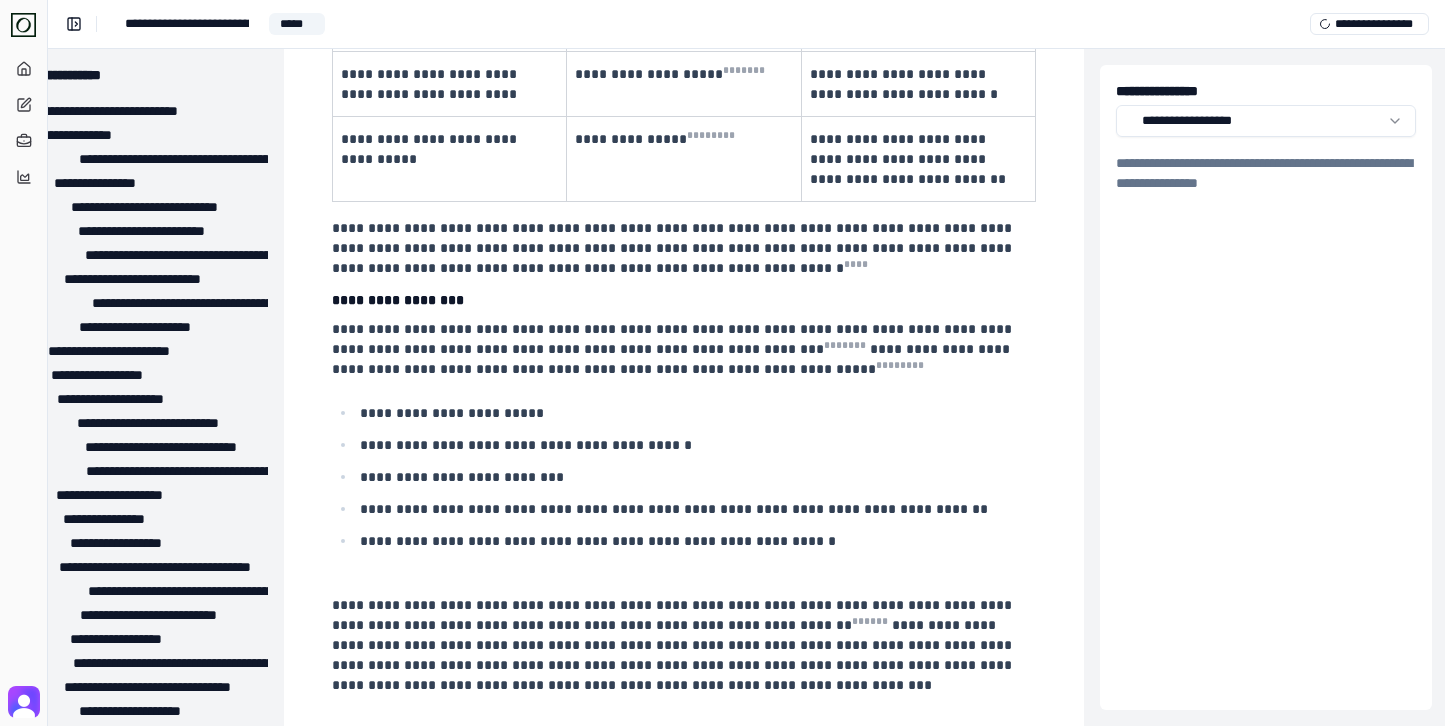 click on "**********" at bounding box center [684, 7154] 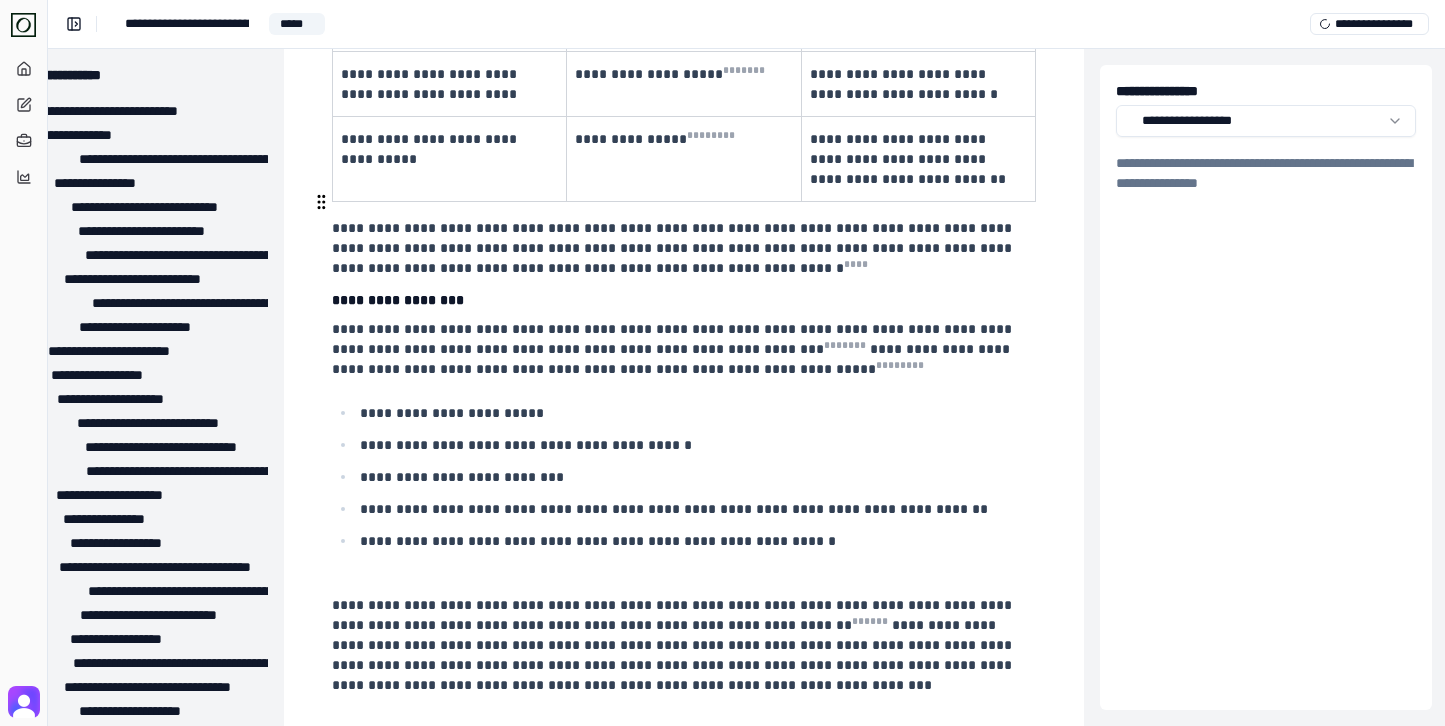 click on "**********" at bounding box center (682, 349) 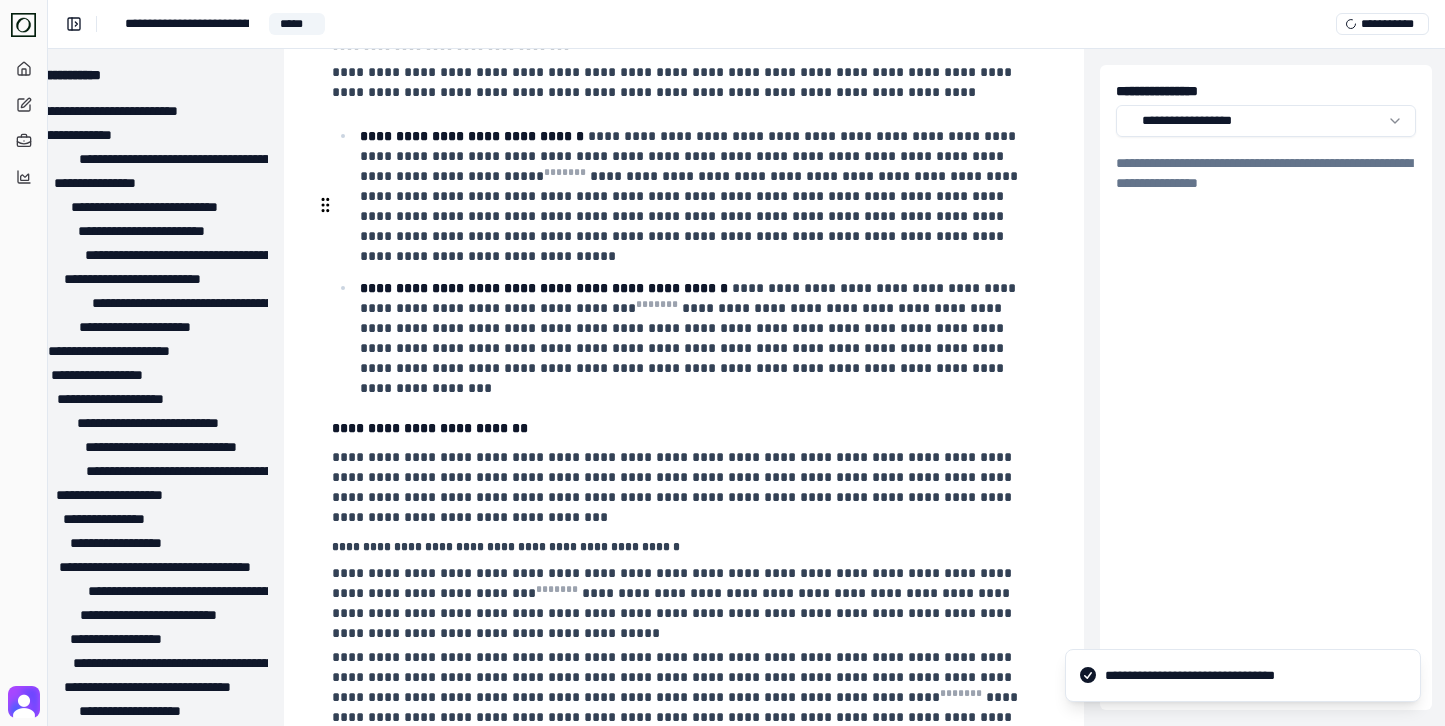 click on "**********" at bounding box center [696, 338] 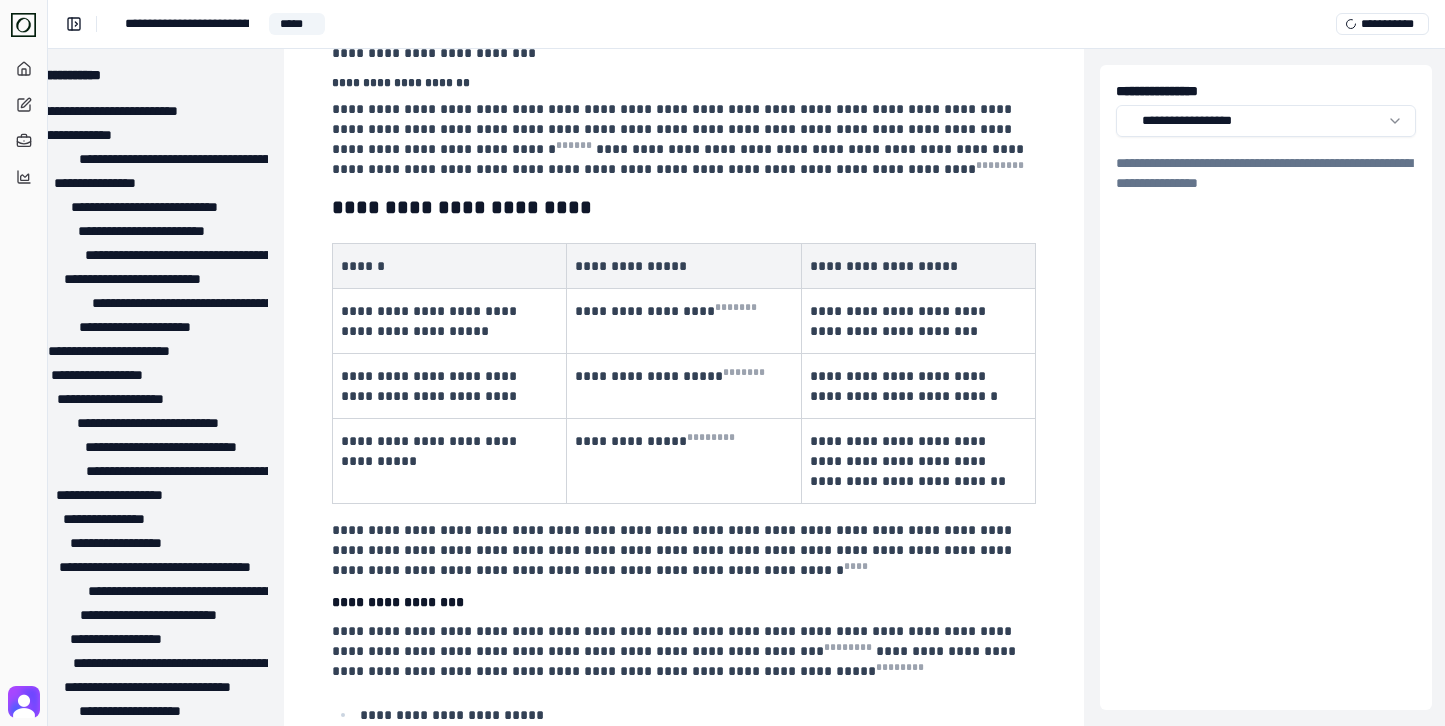 scroll, scrollTop: 2726, scrollLeft: 76, axis: both 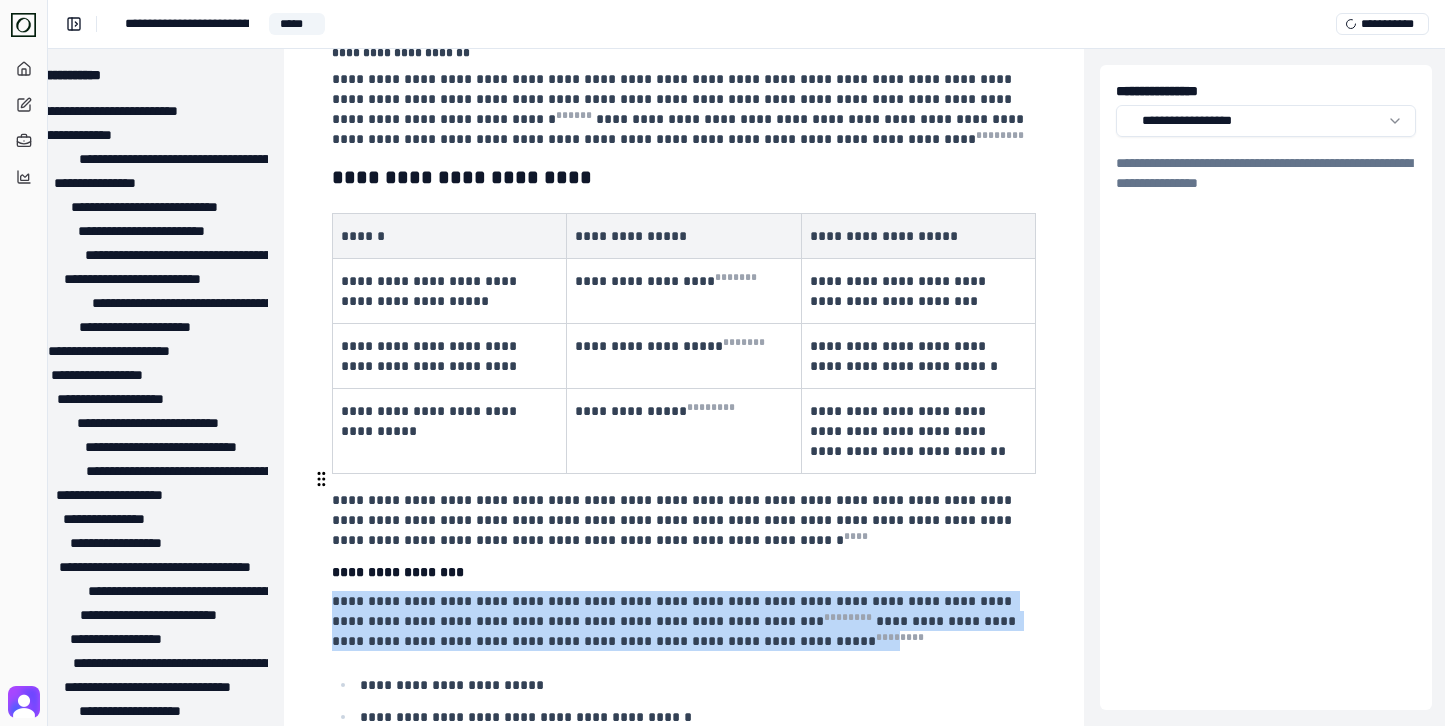 drag, startPoint x: 332, startPoint y: 474, endPoint x: 810, endPoint y: 522, distance: 480.404 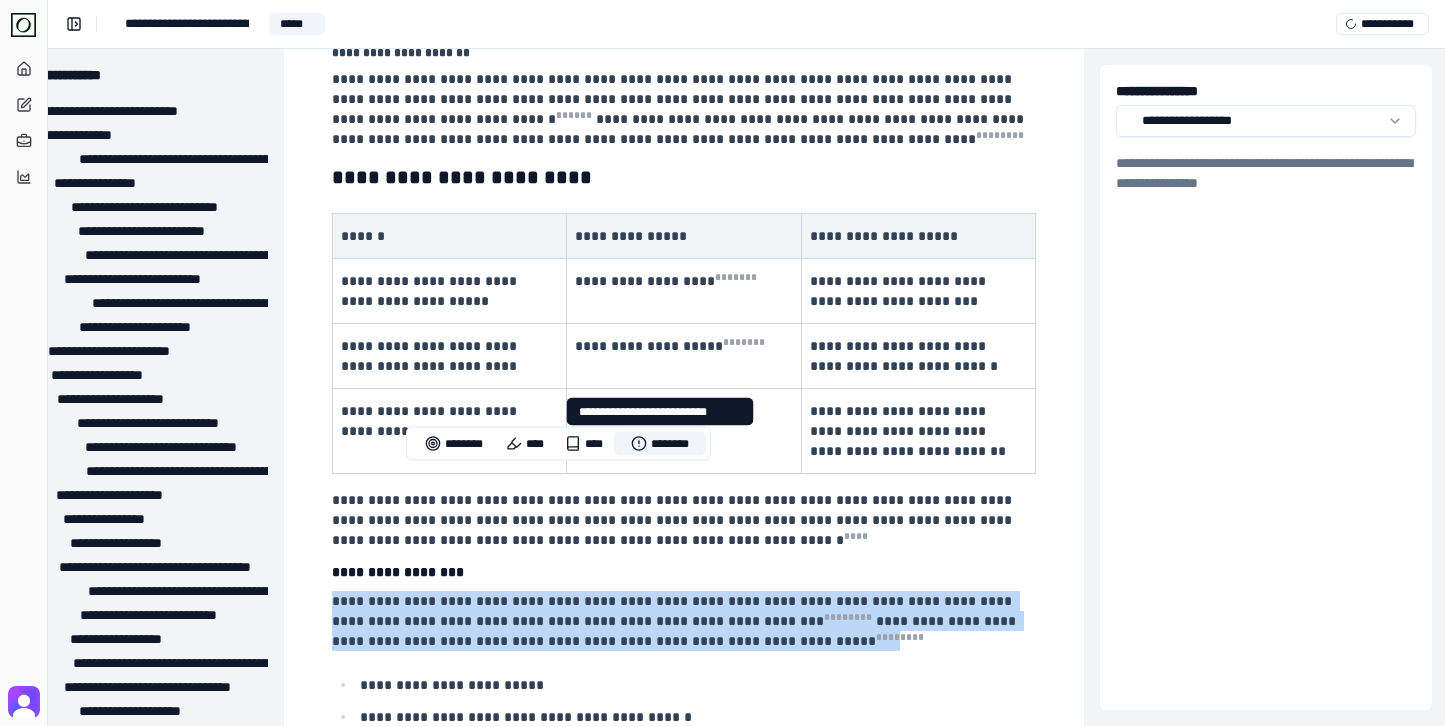 click on "********" at bounding box center [660, 444] 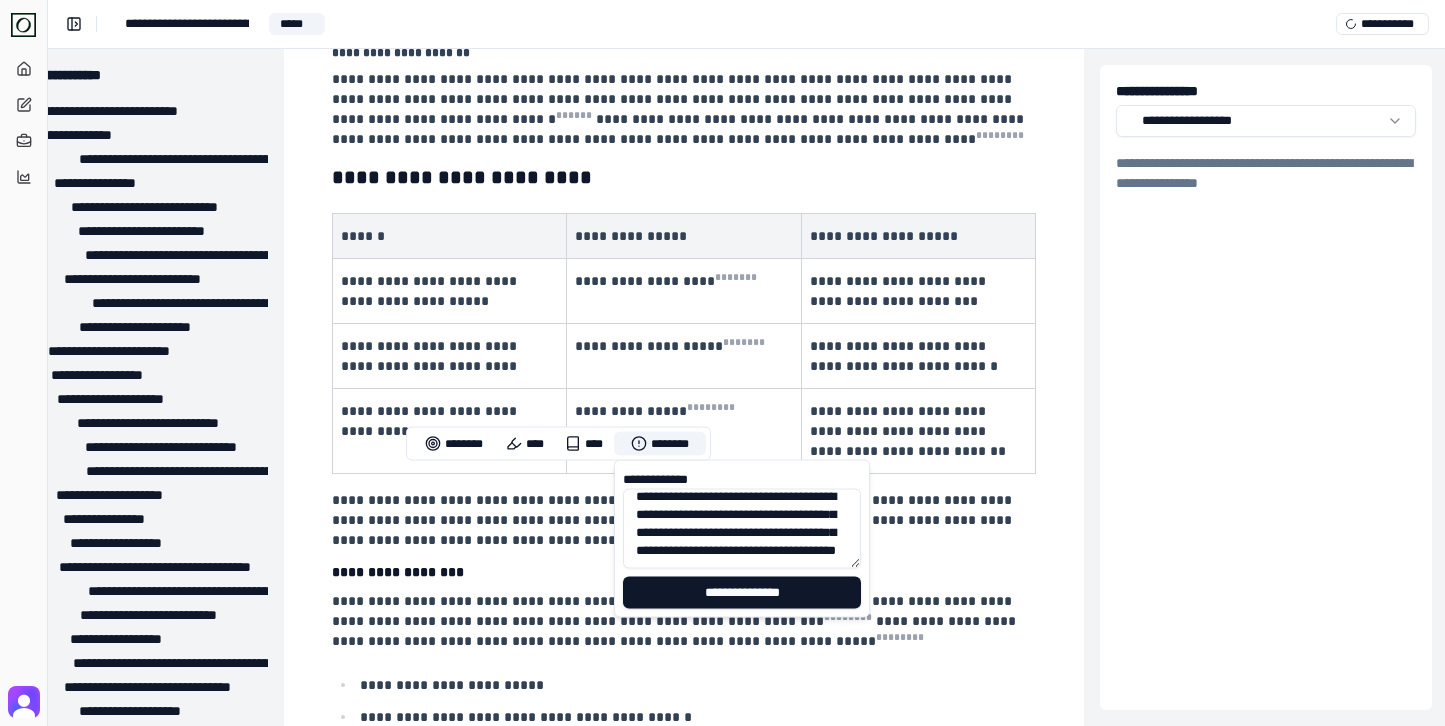 scroll, scrollTop: 36, scrollLeft: 0, axis: vertical 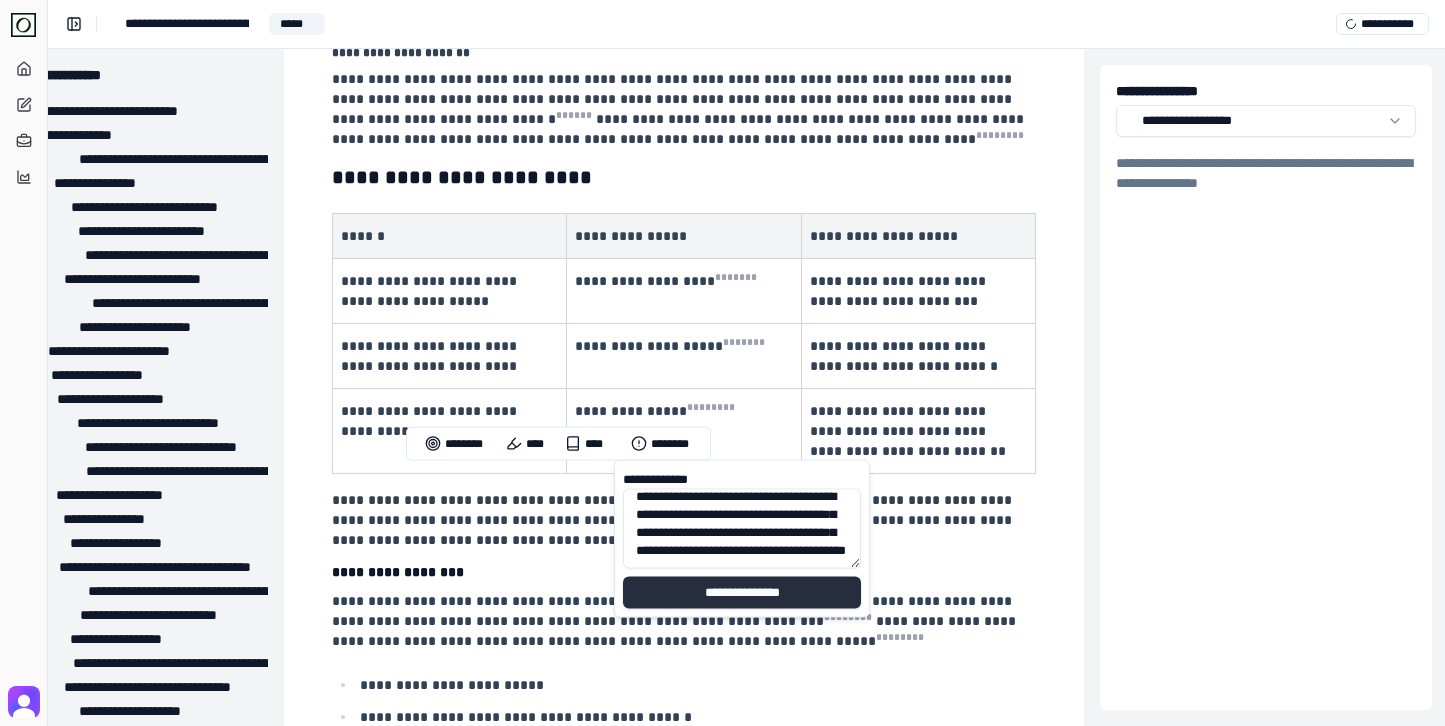 type on "**********" 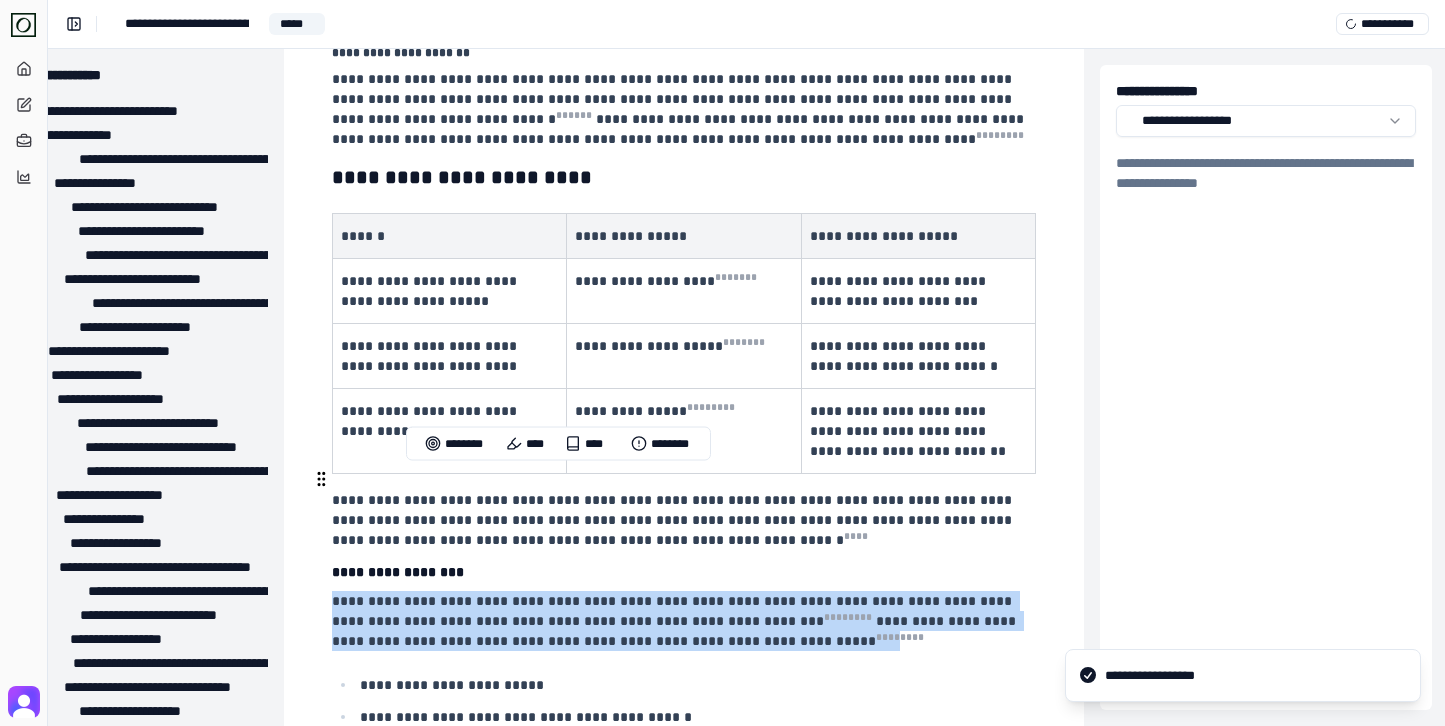 drag, startPoint x: 334, startPoint y: 481, endPoint x: 833, endPoint y: 515, distance: 500.15698 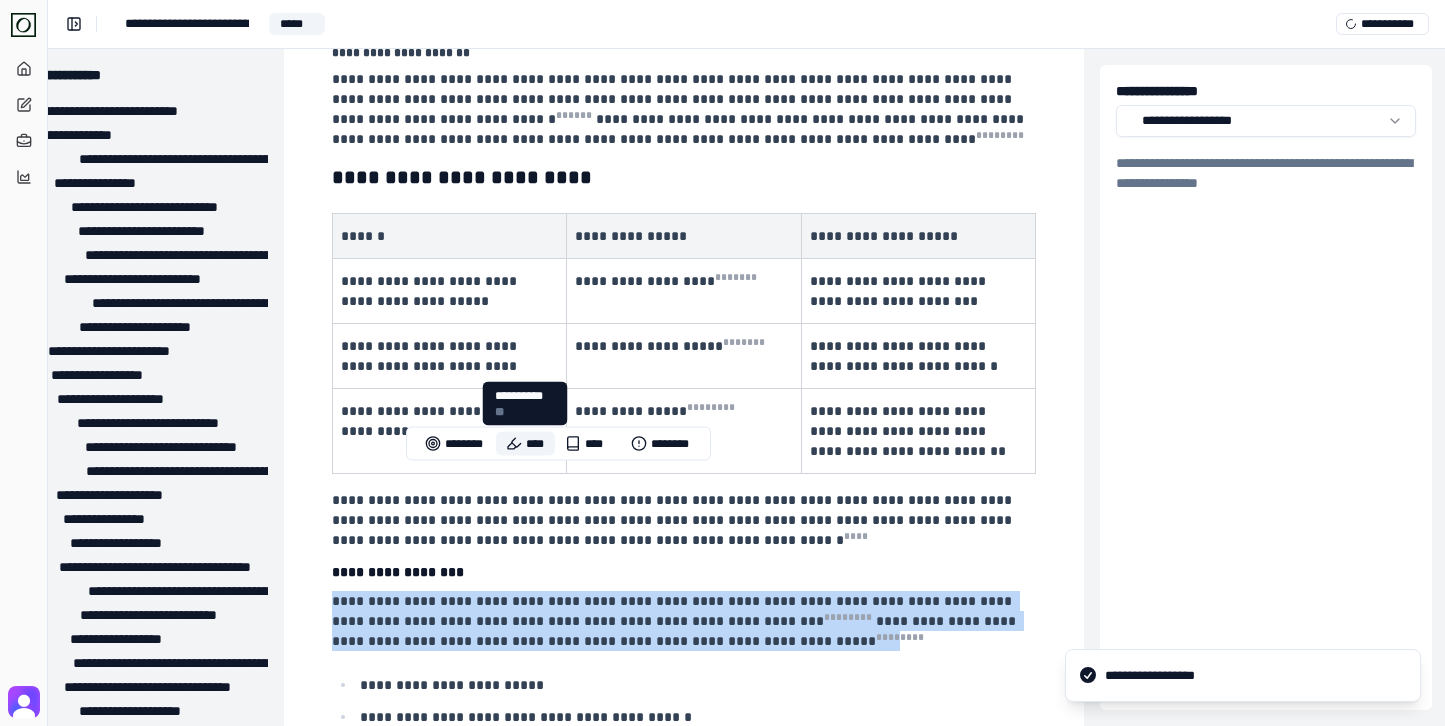click on "****" at bounding box center (525, 444) 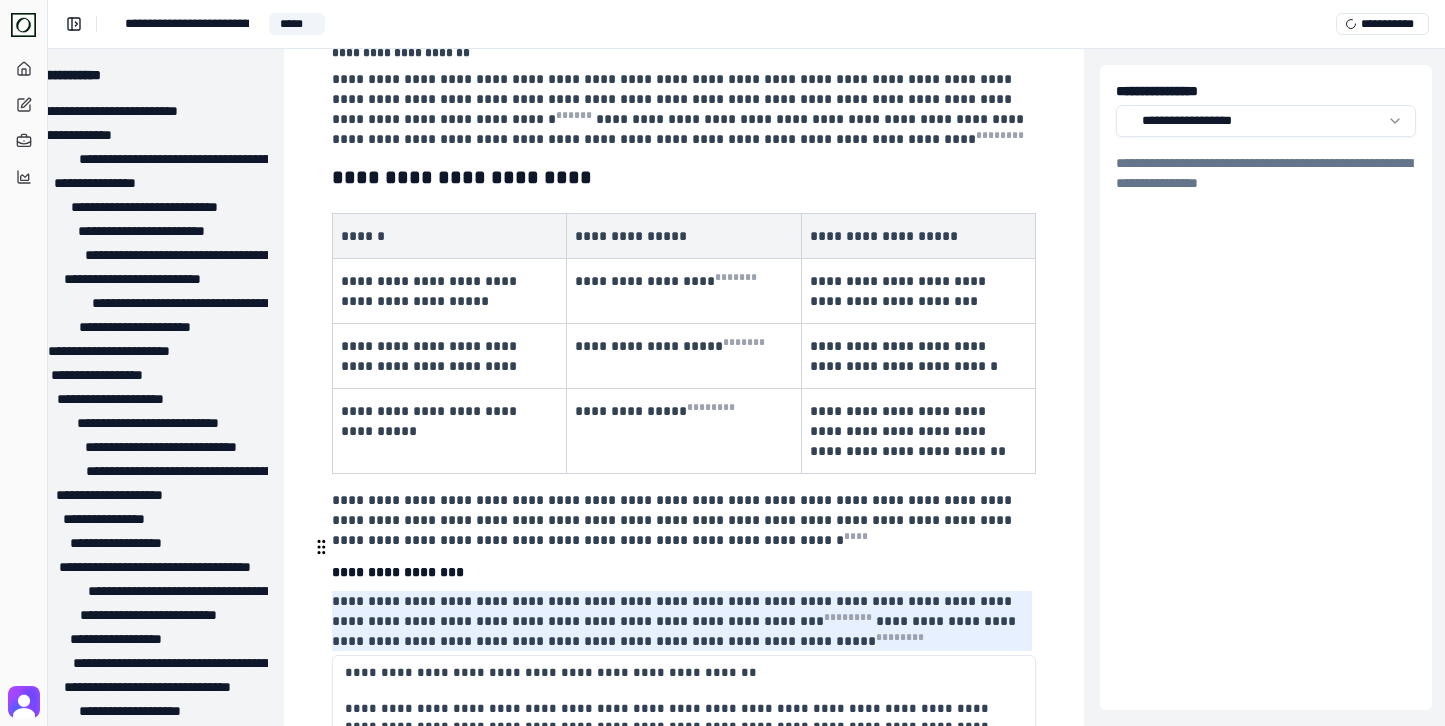 click on "**********" at bounding box center [684, 720] 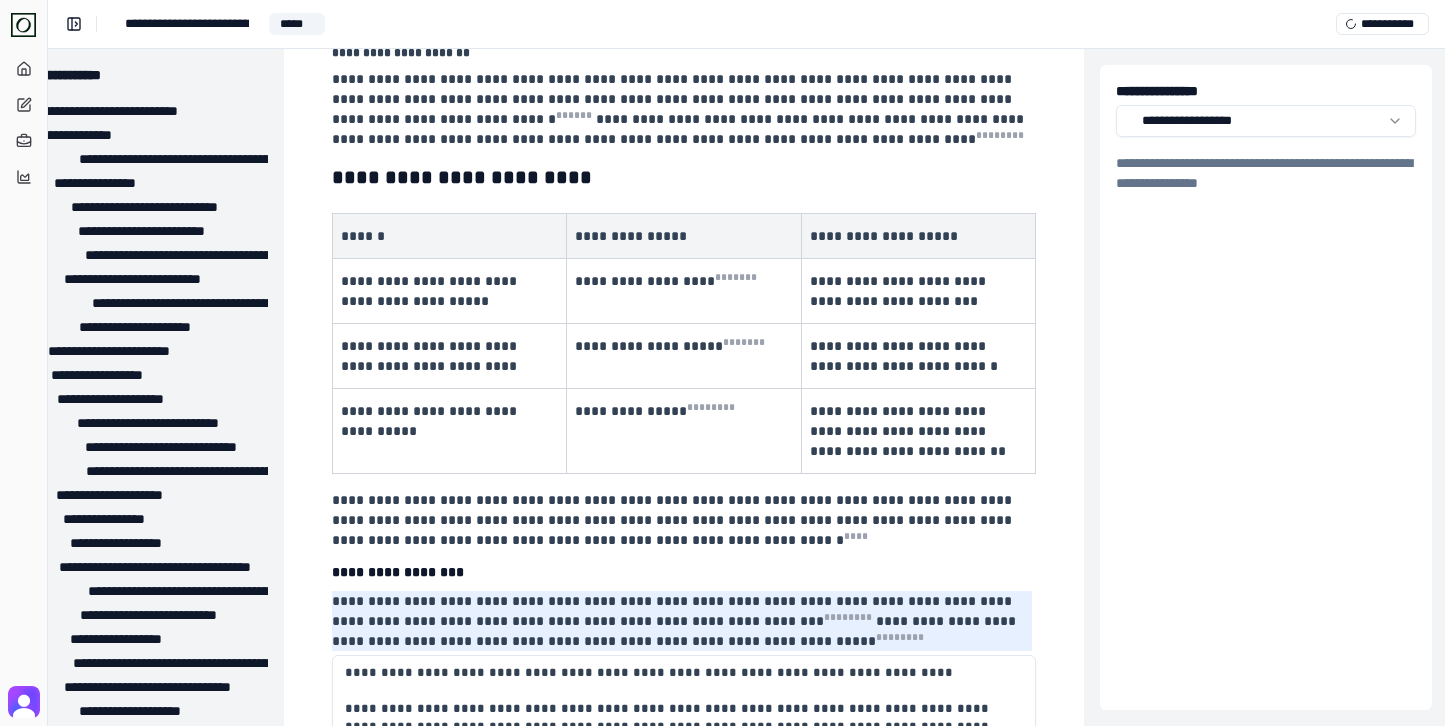 type on "**********" 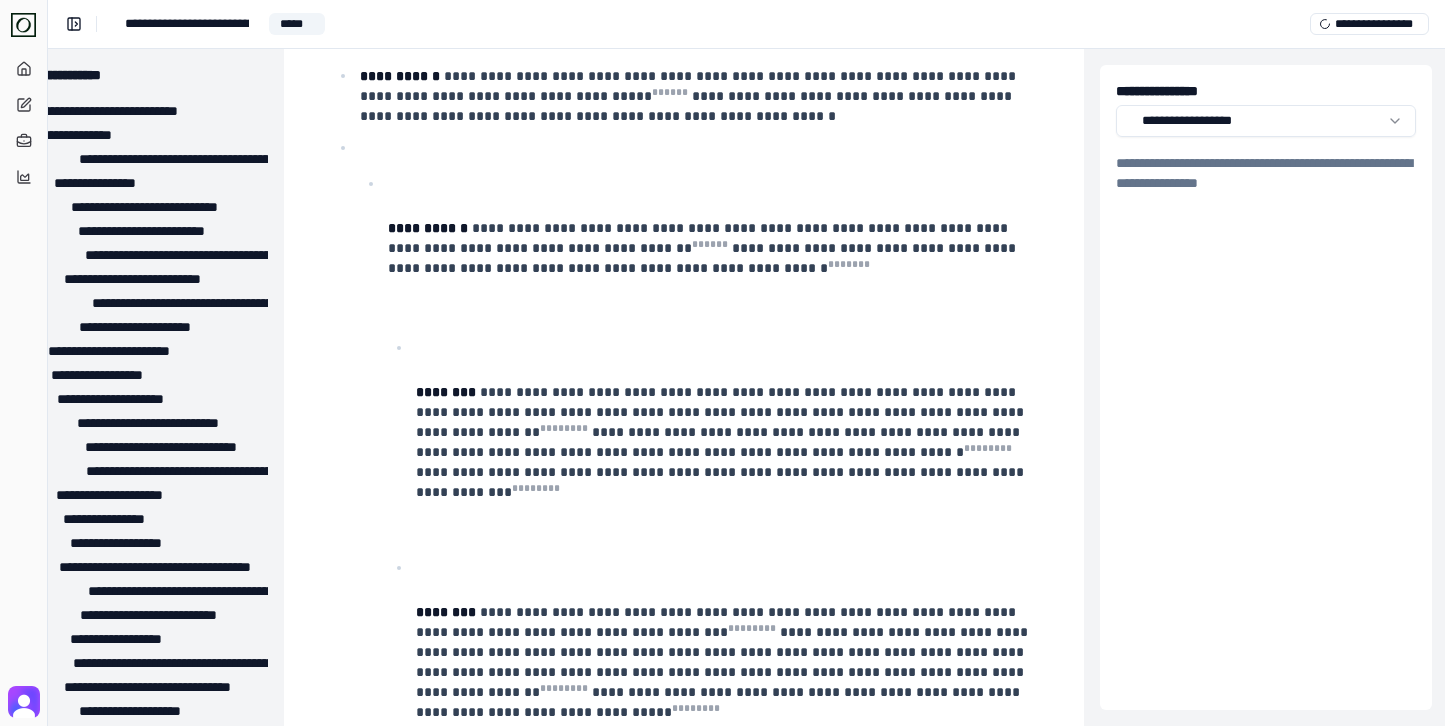 scroll, scrollTop: 572, scrollLeft: 76, axis: both 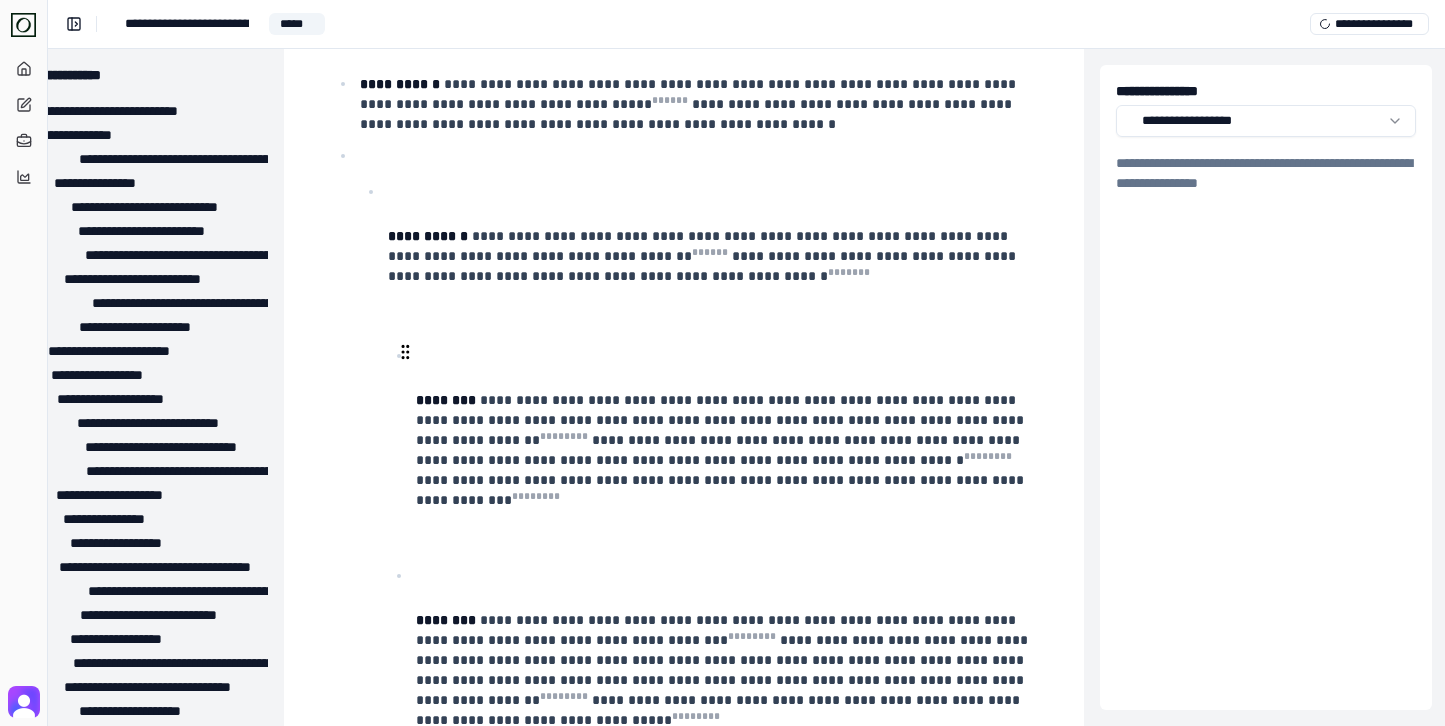 click on "********" at bounding box center (446, 400) 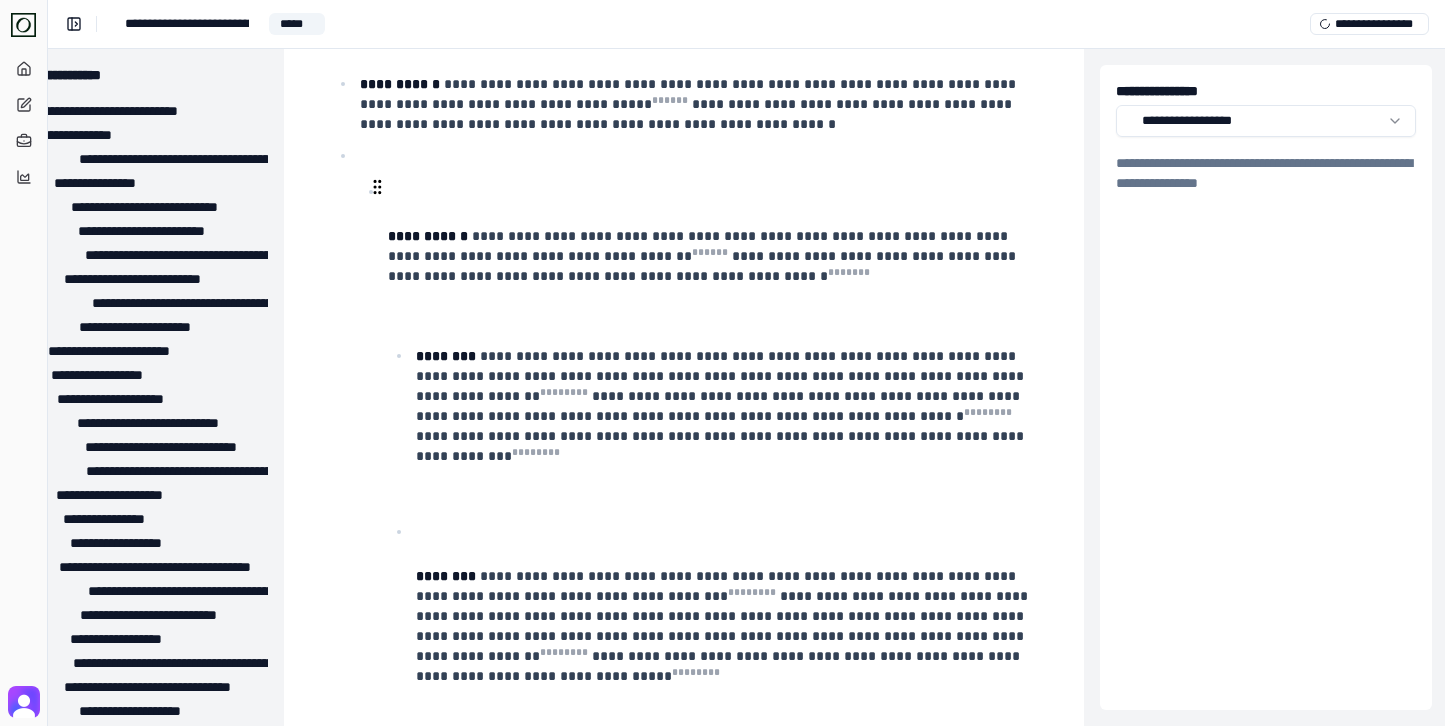 click on "**********" at bounding box center (428, 236) 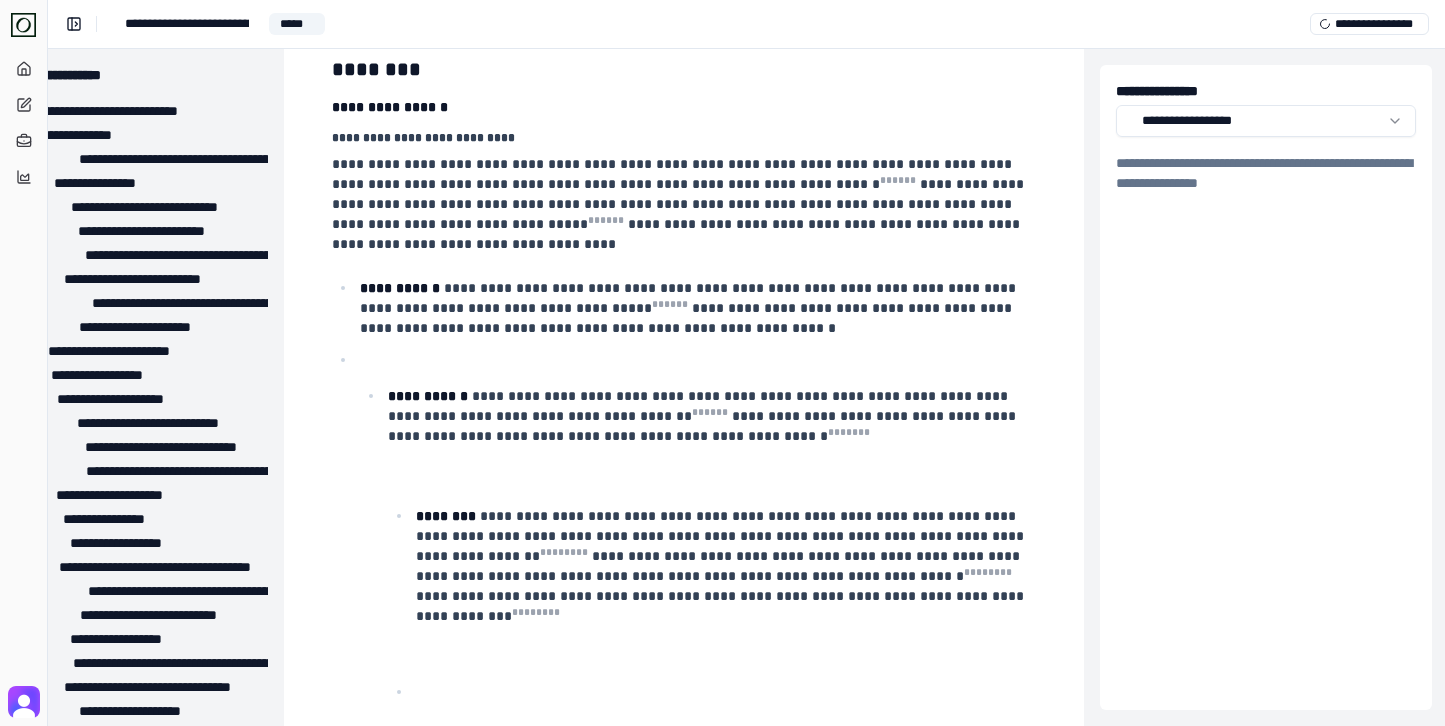scroll, scrollTop: 356, scrollLeft: 76, axis: both 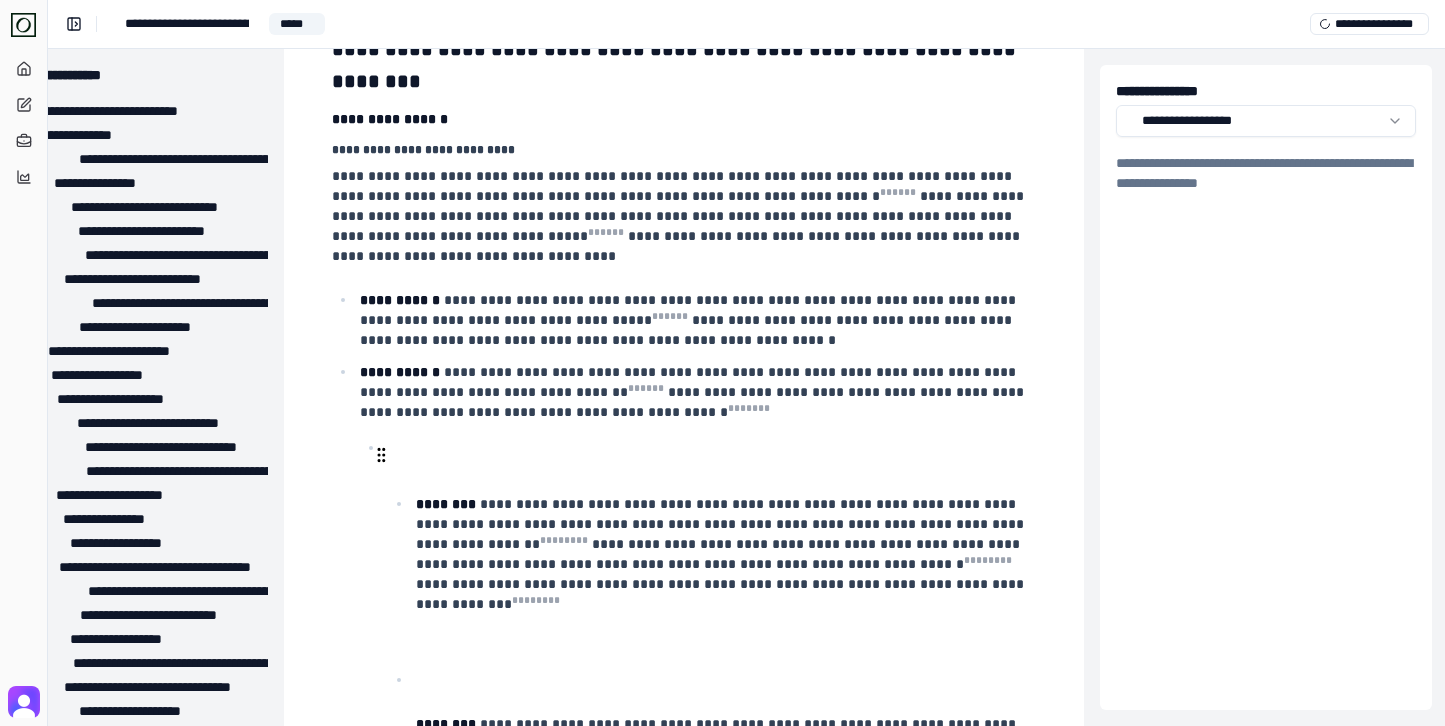 click on "********" at bounding box center (446, 504) 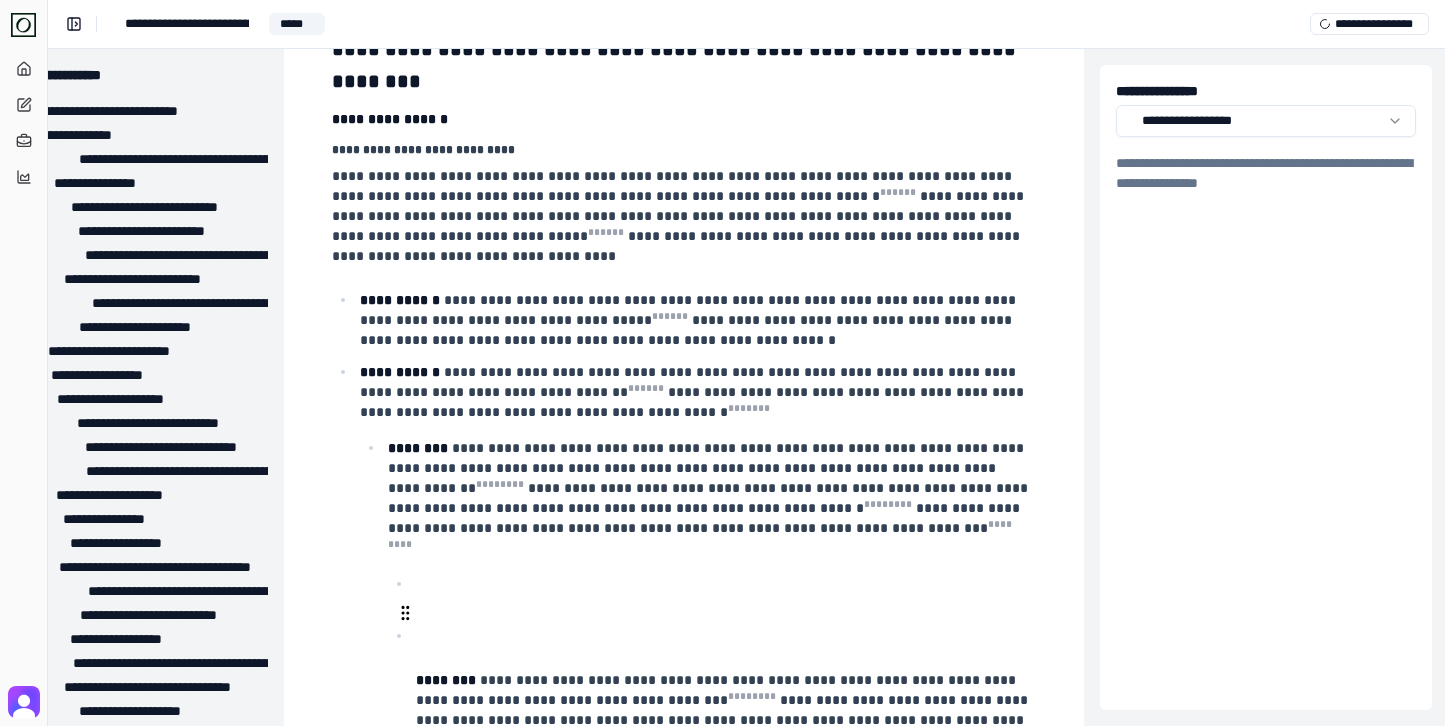 click on "********" at bounding box center [446, 680] 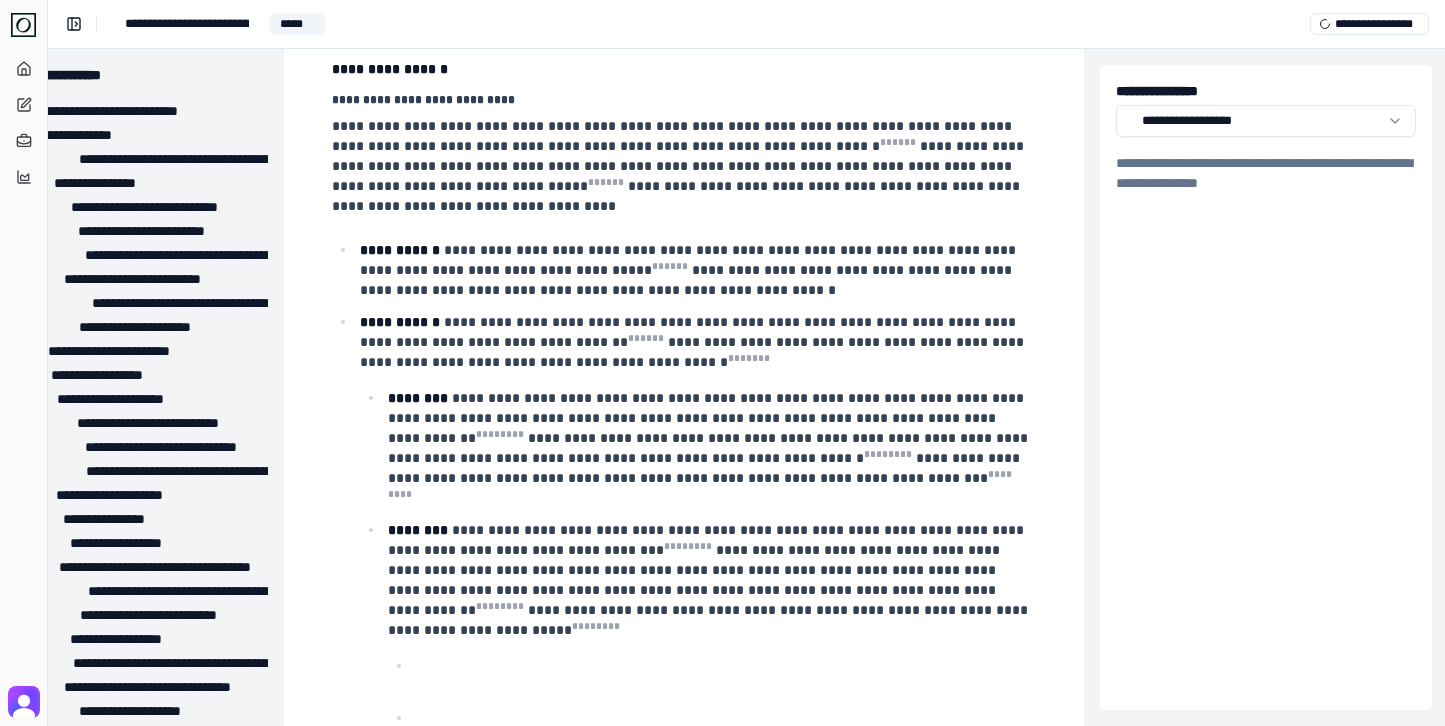 scroll, scrollTop: 406, scrollLeft: 79, axis: both 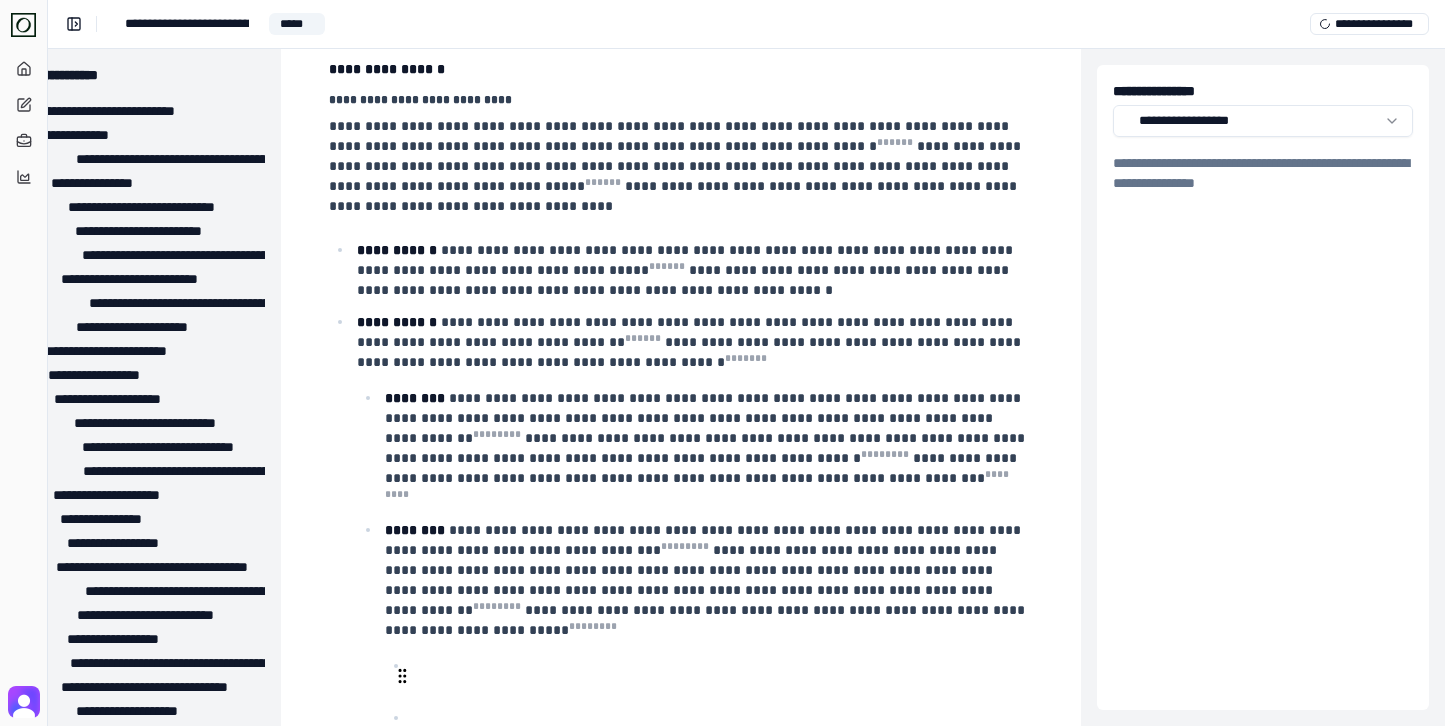 click on "********" at bounding box center (443, 762) 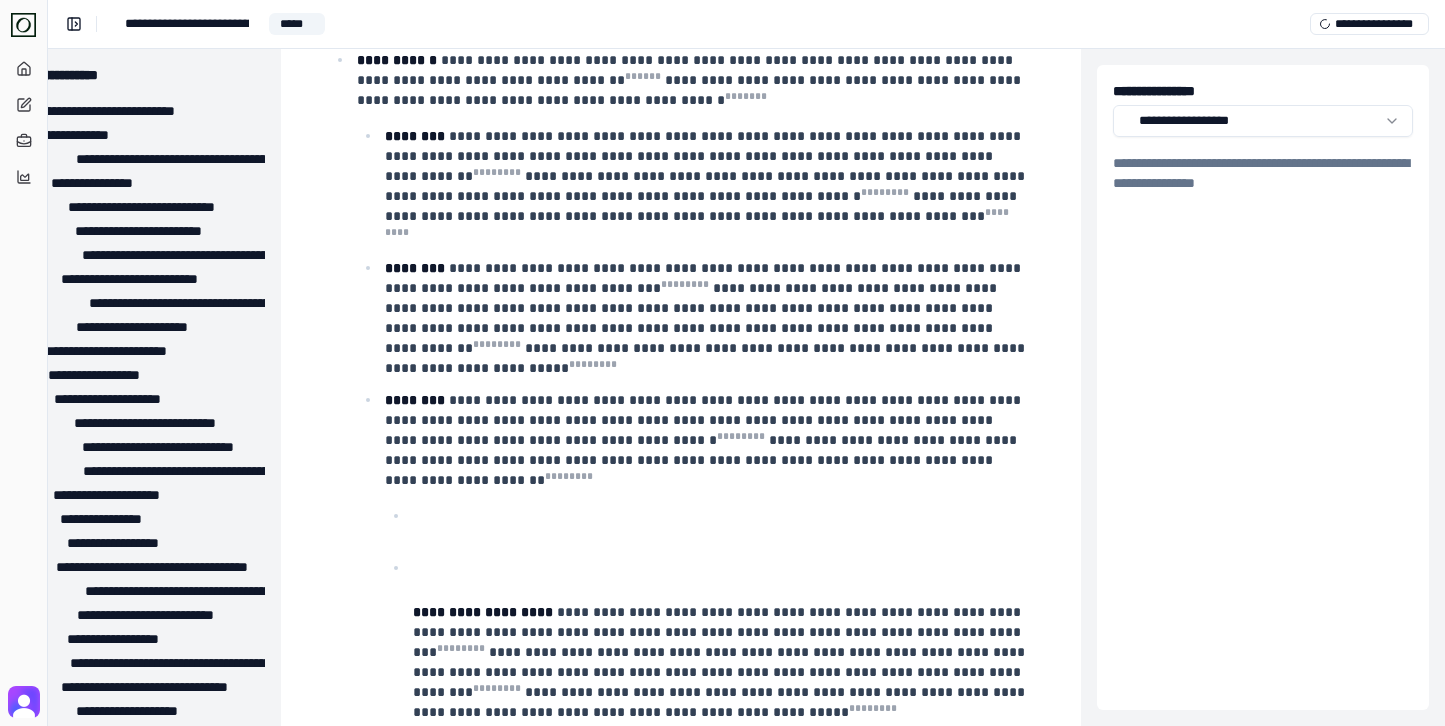 scroll, scrollTop: 676, scrollLeft: 79, axis: both 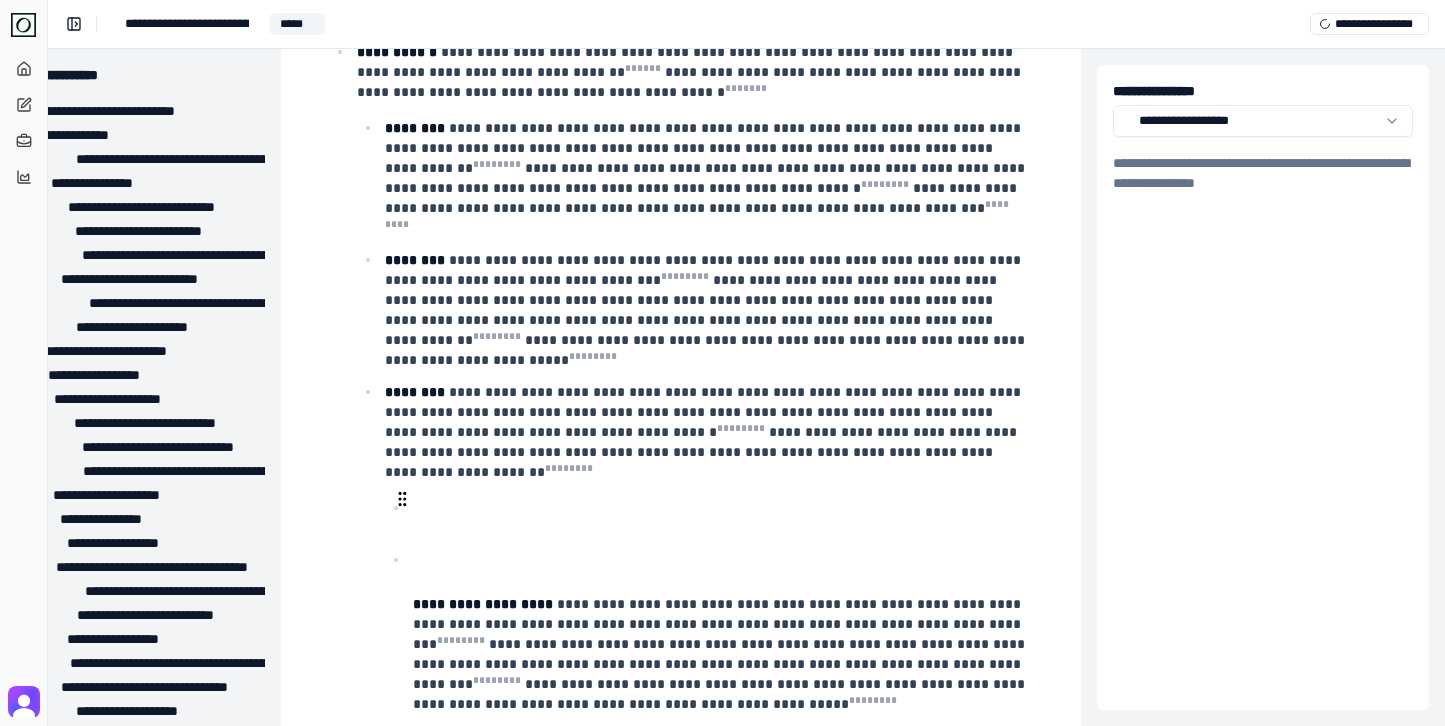 click on "**********" at bounding box center [483, 604] 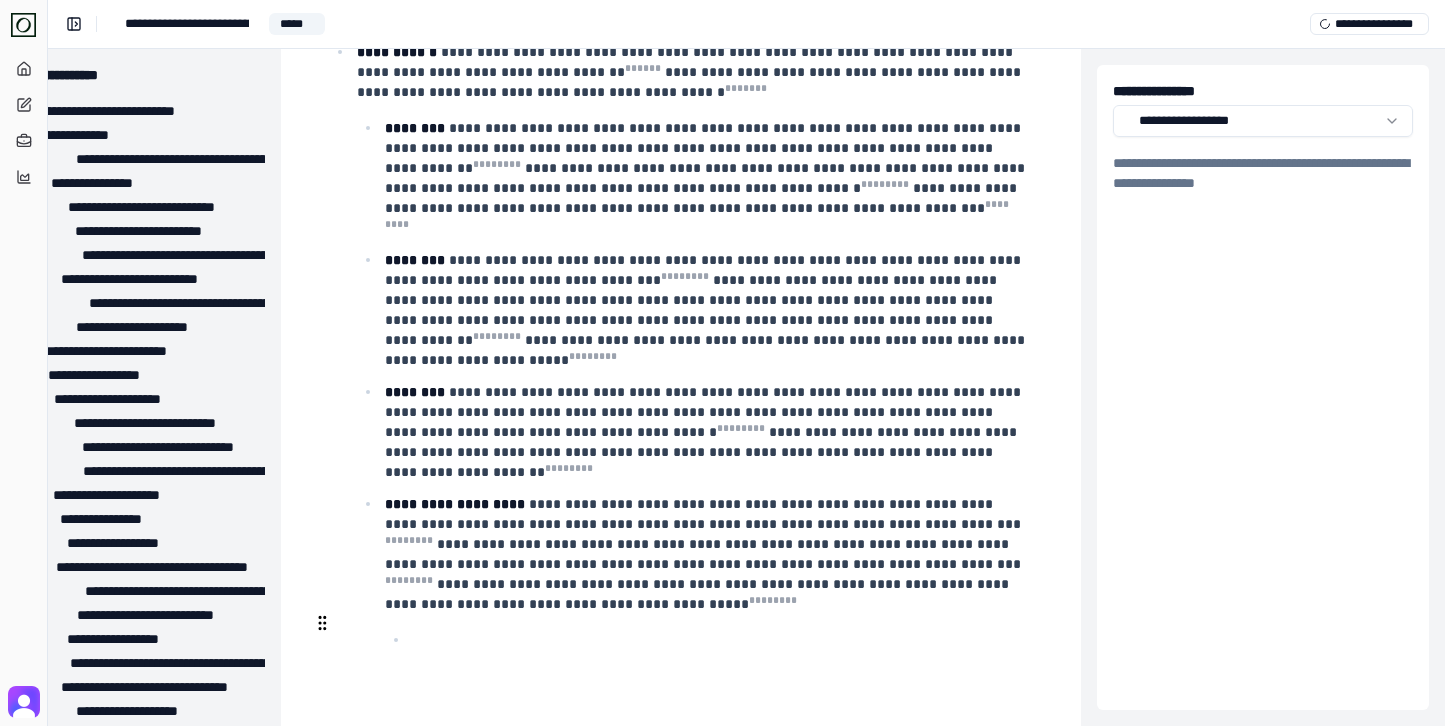 click on "**********" at bounding box center [397, 748] 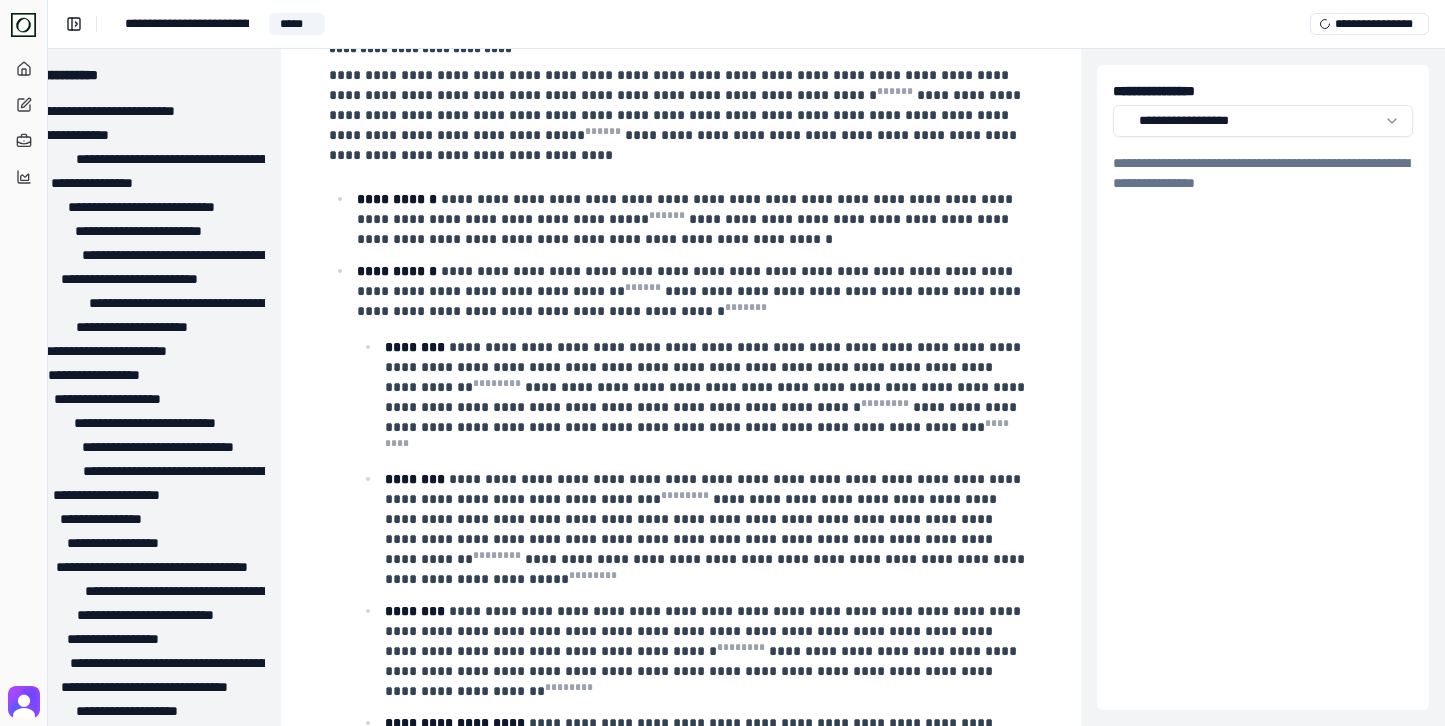scroll, scrollTop: 455, scrollLeft: 79, axis: both 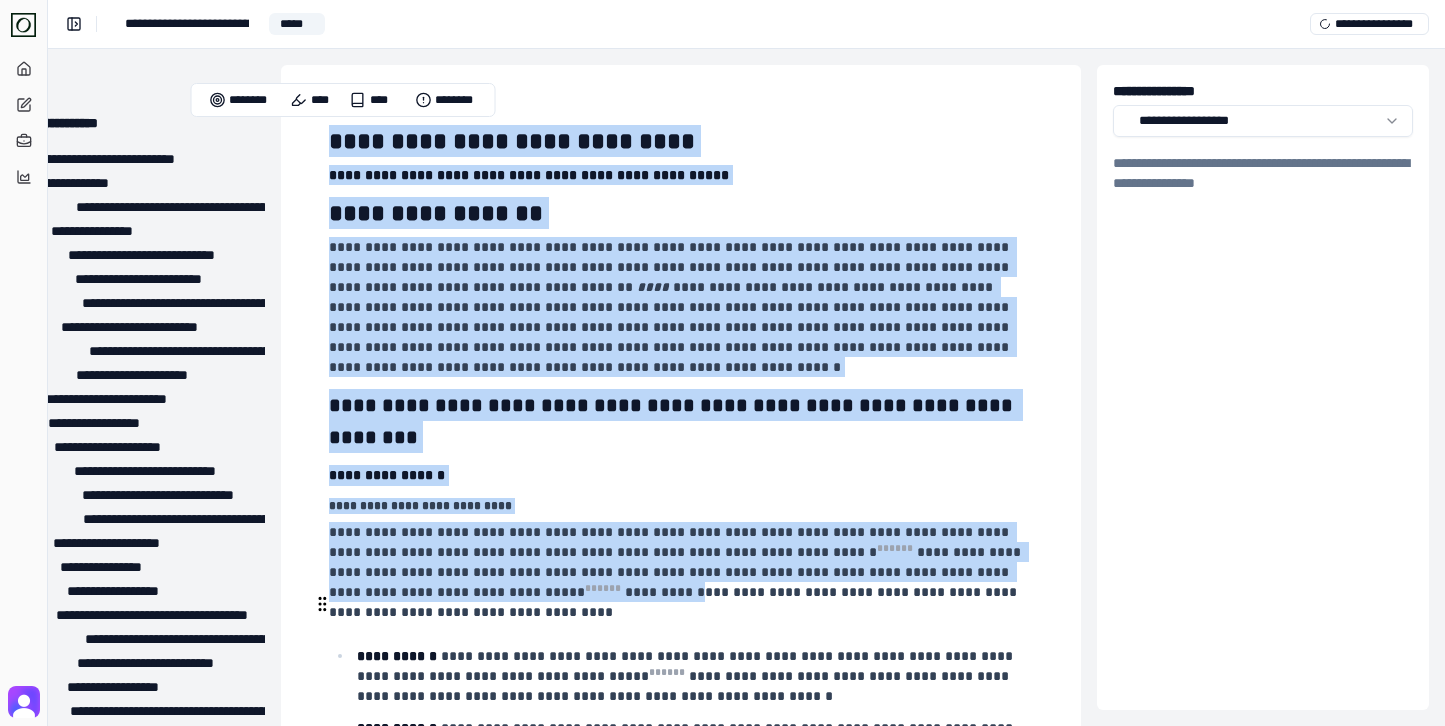 drag, startPoint x: 354, startPoint y: 150, endPoint x: 472, endPoint y: 568, distance: 434.33627 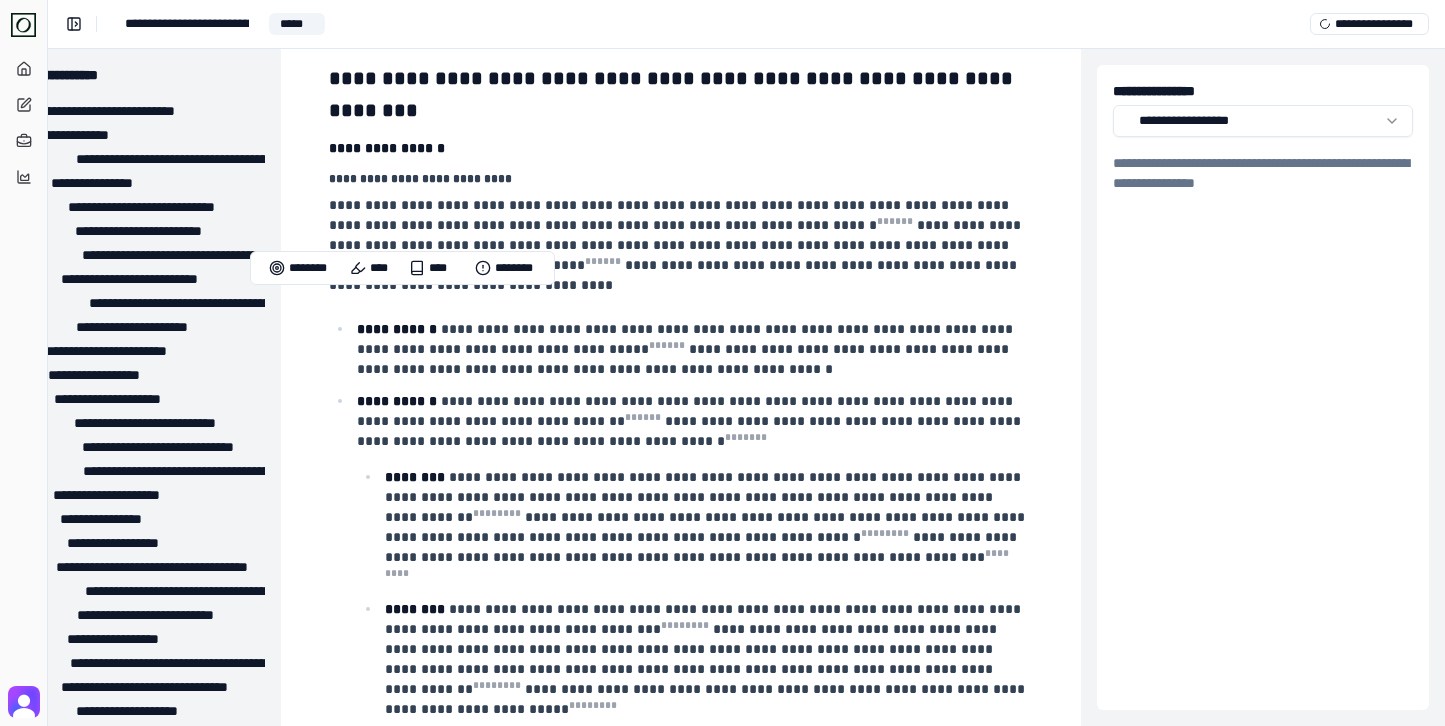 click on "**********" at bounding box center [707, 659] 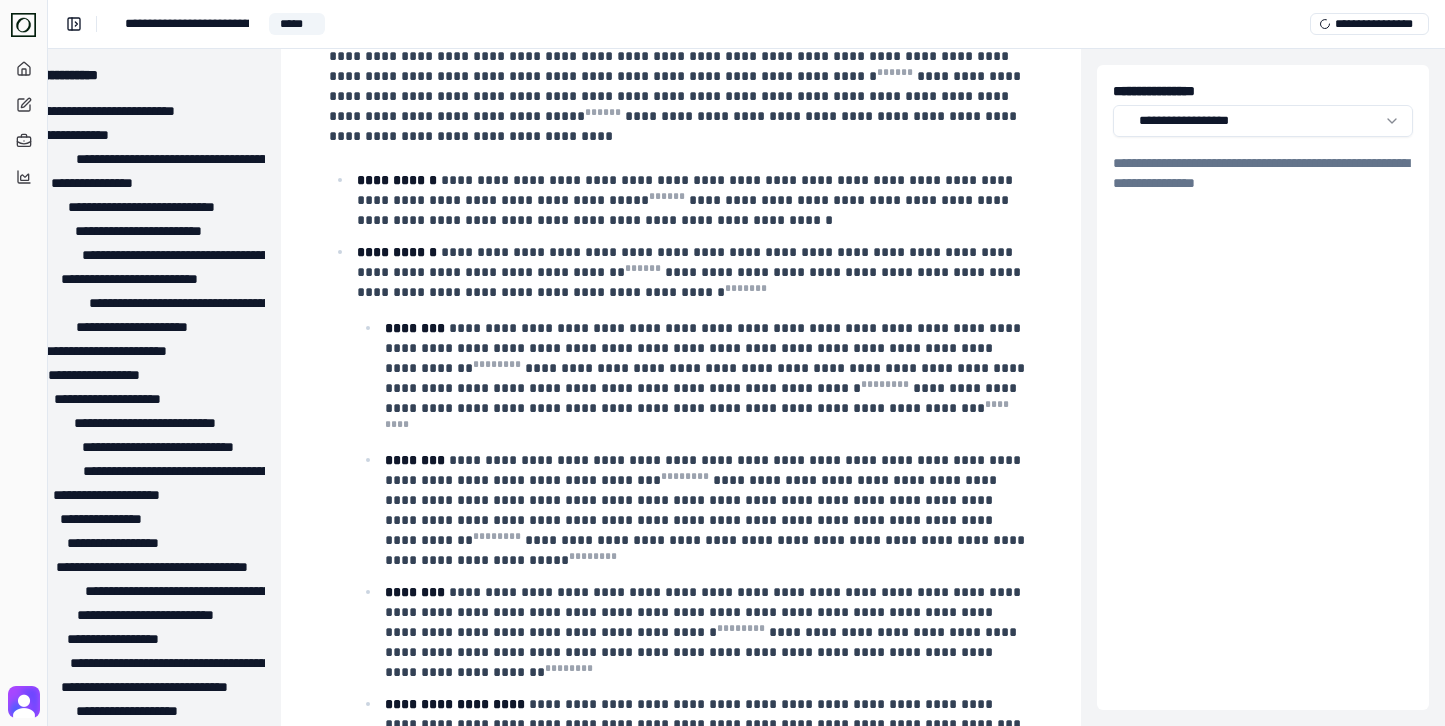 scroll, scrollTop: 441, scrollLeft: 79, axis: both 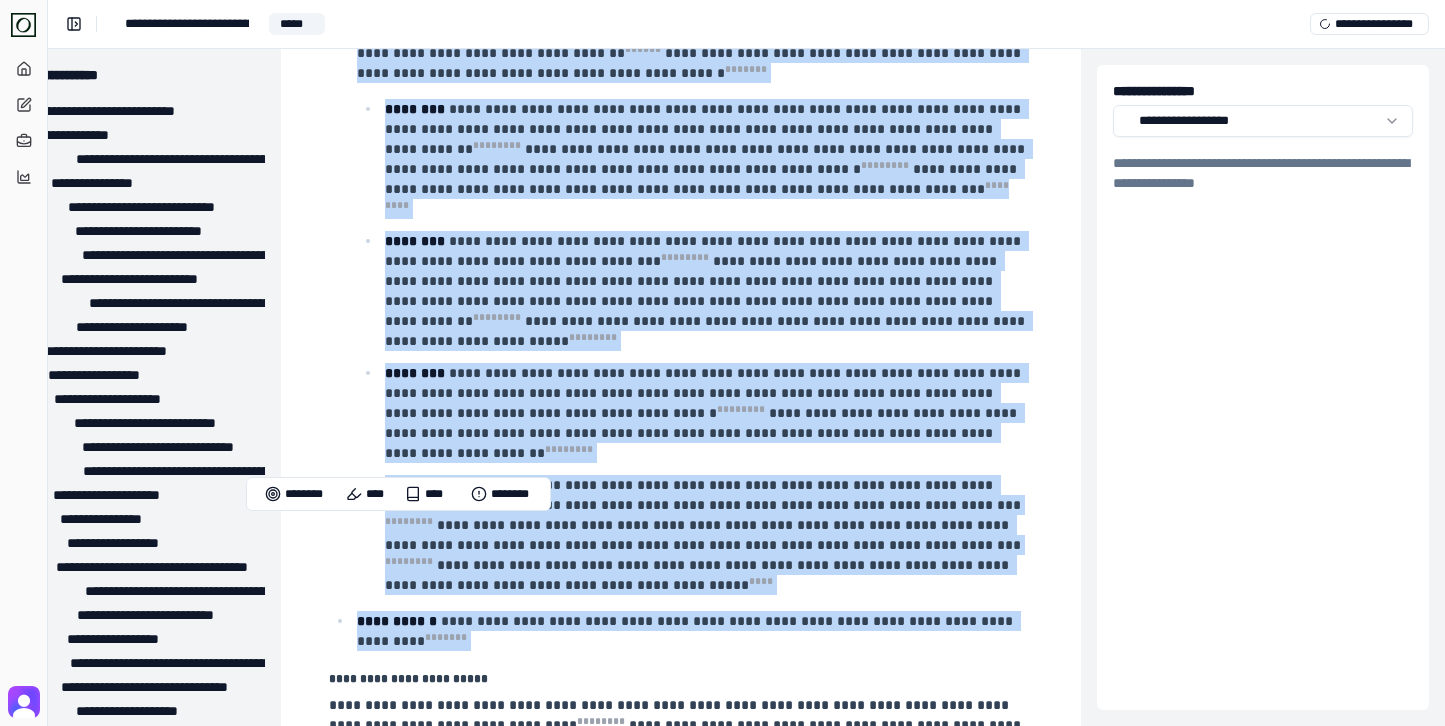 drag, startPoint x: 359, startPoint y: 164, endPoint x: 514, endPoint y: 529, distance: 396.5476 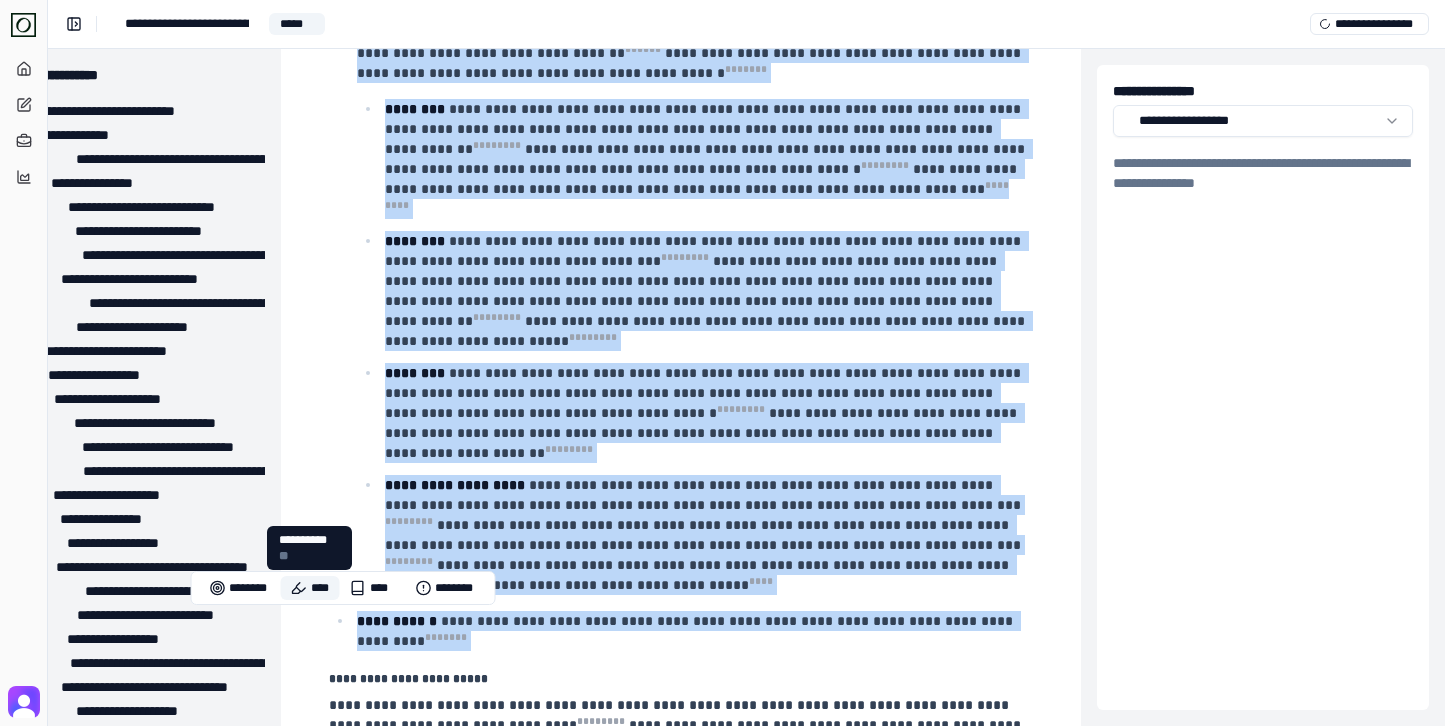 click on "****" at bounding box center (310, 588) 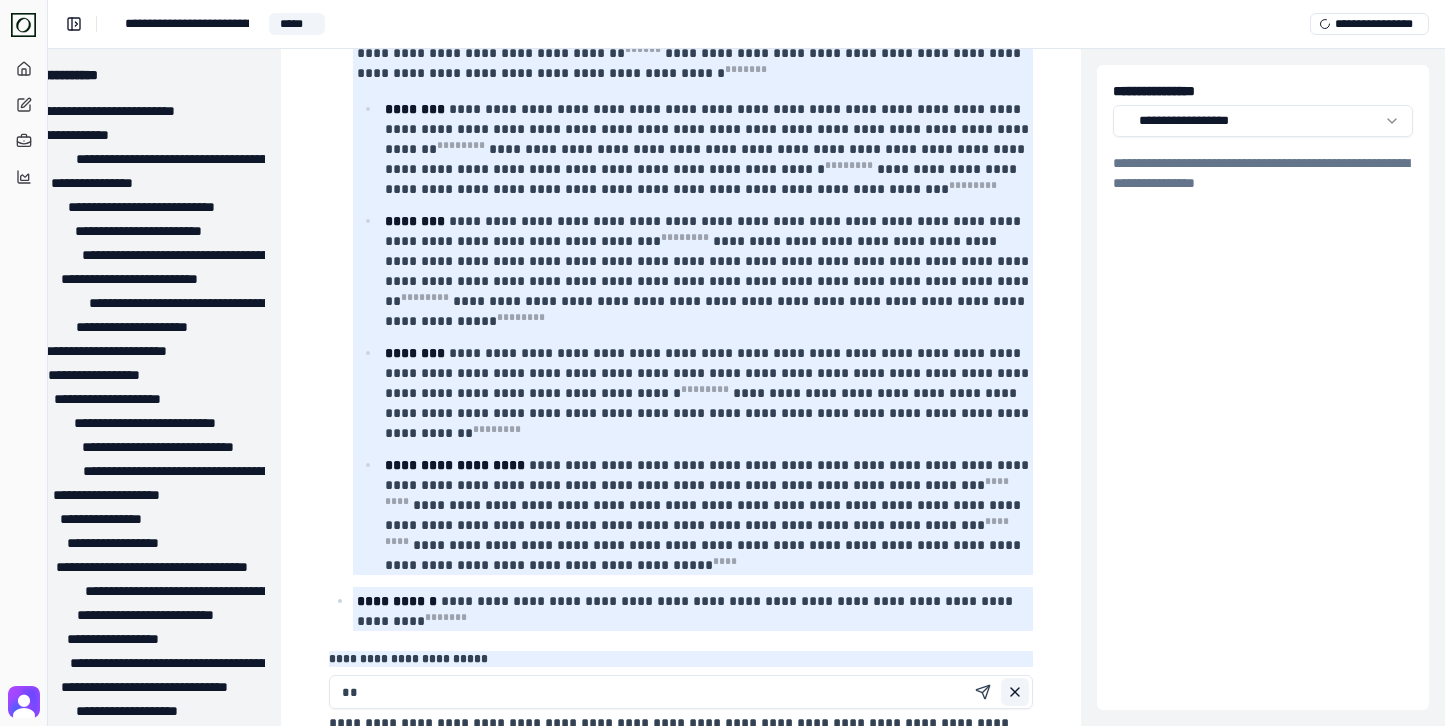 type on "**" 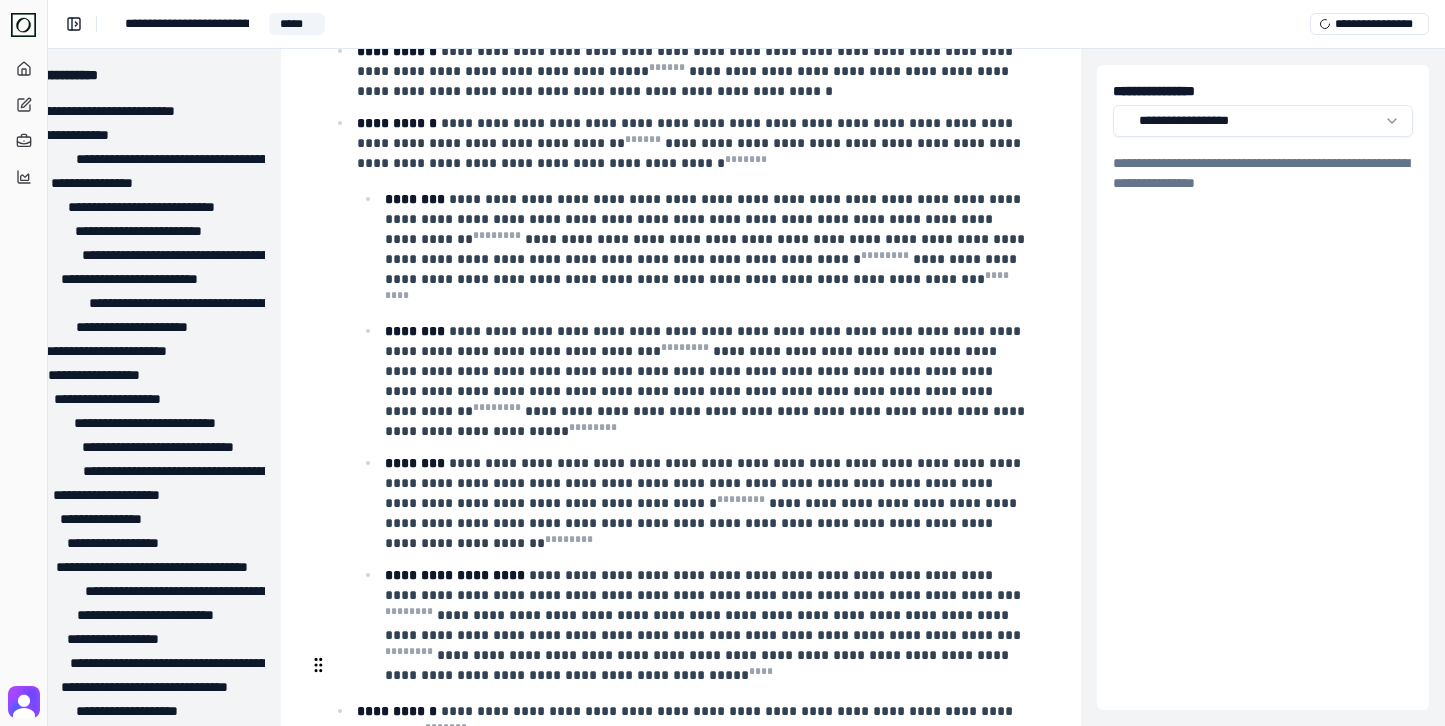 scroll, scrollTop: 611, scrollLeft: 79, axis: both 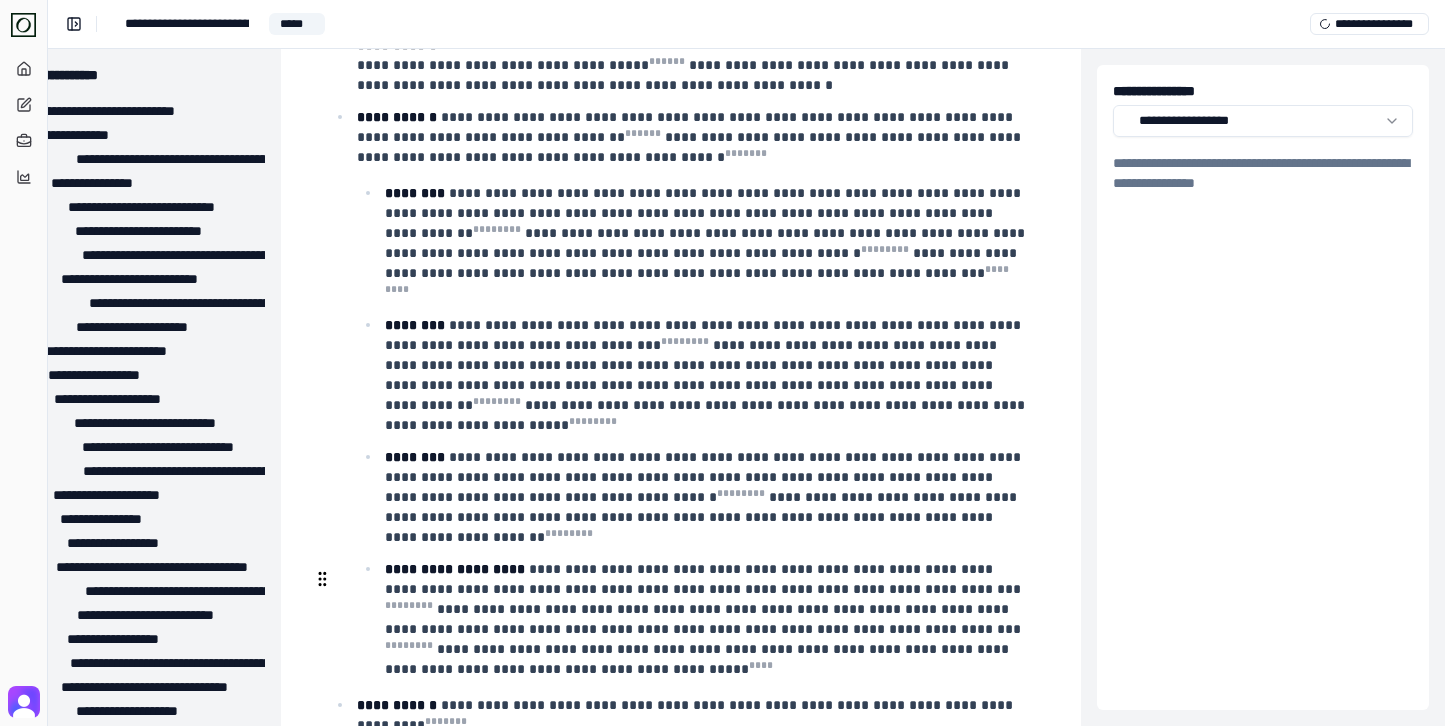 click on "**********" at bounding box center [693, 715] 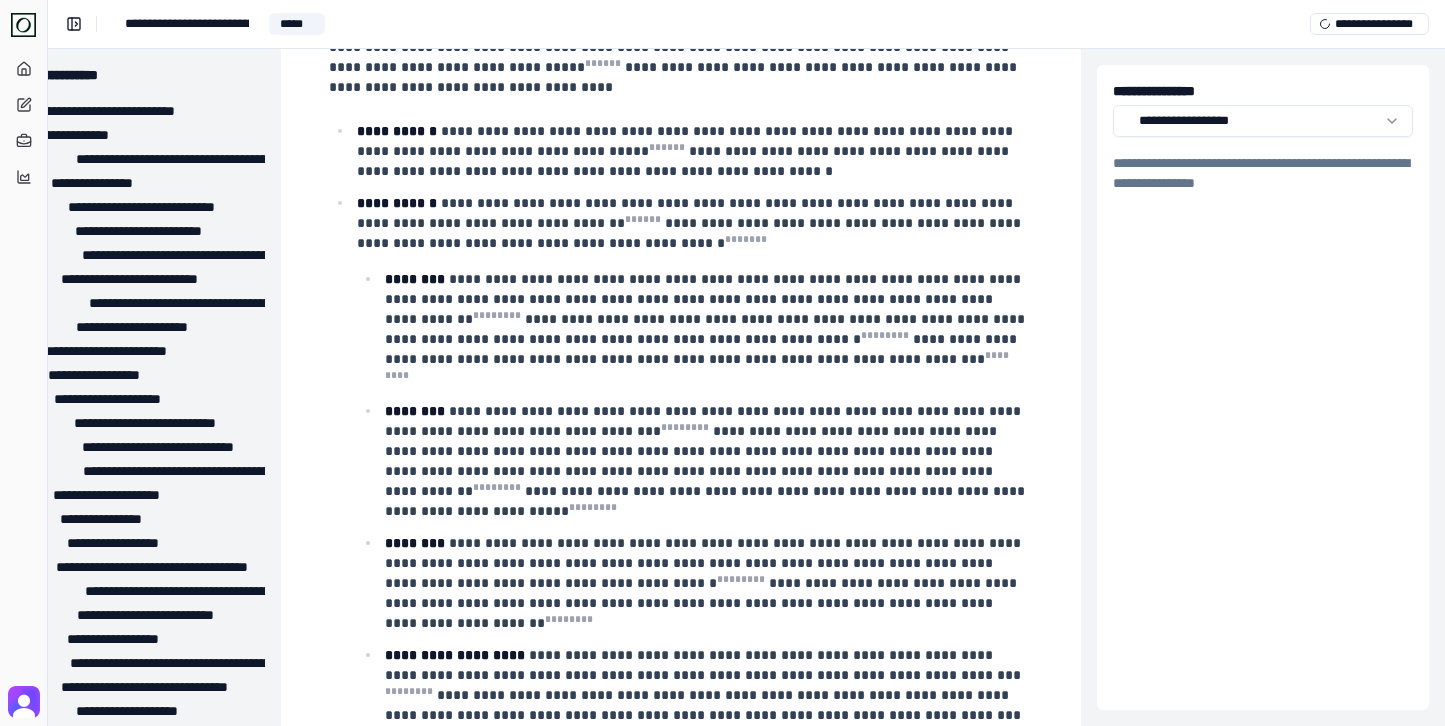 scroll, scrollTop: 526, scrollLeft: 79, axis: both 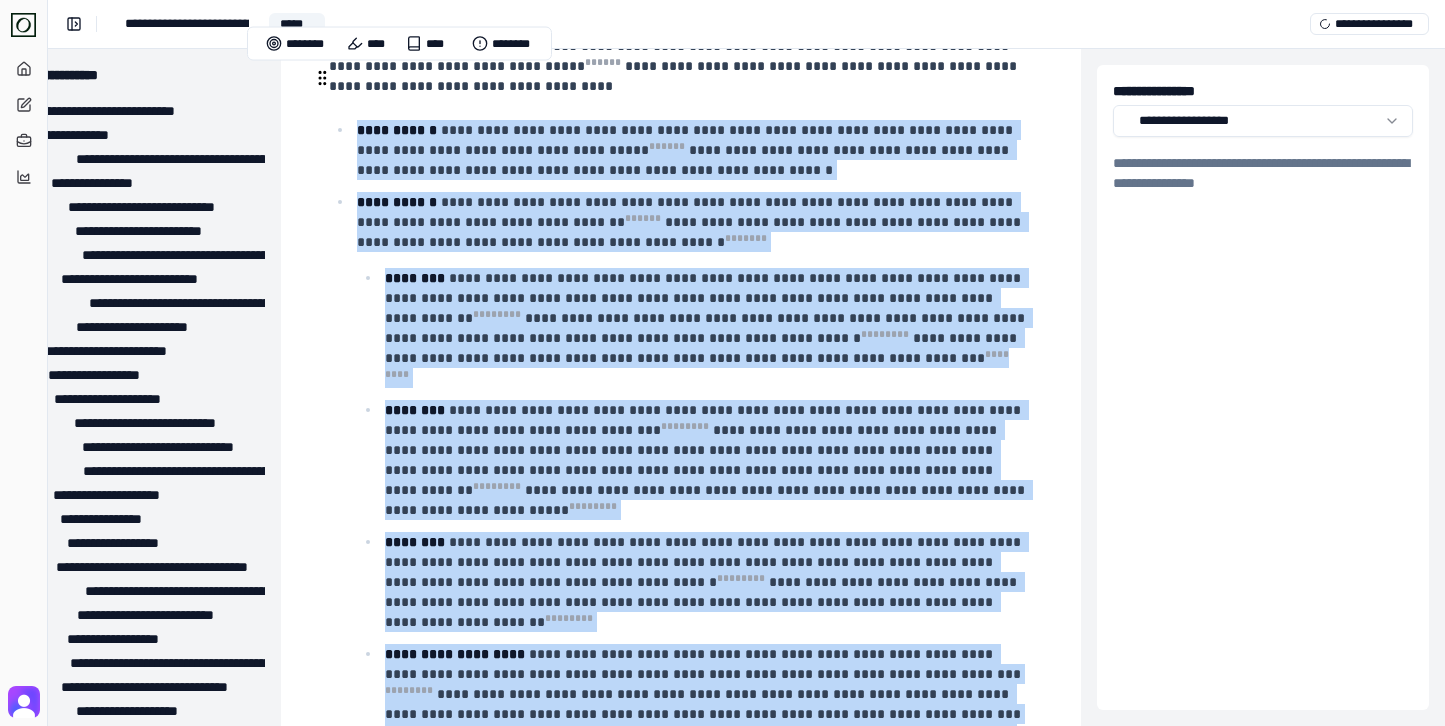 drag, startPoint x: 474, startPoint y: 686, endPoint x: 341, endPoint y: 79, distance: 621.4 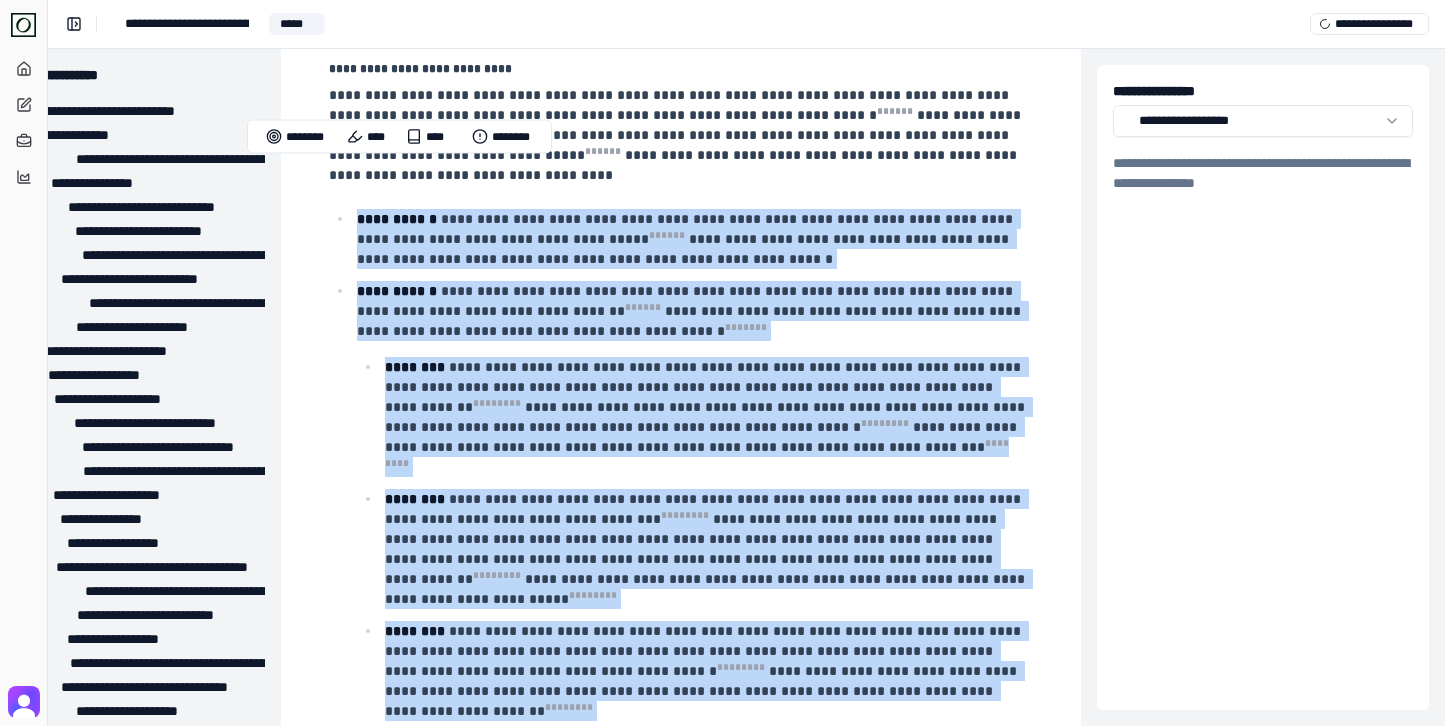 scroll, scrollTop: 433, scrollLeft: 79, axis: both 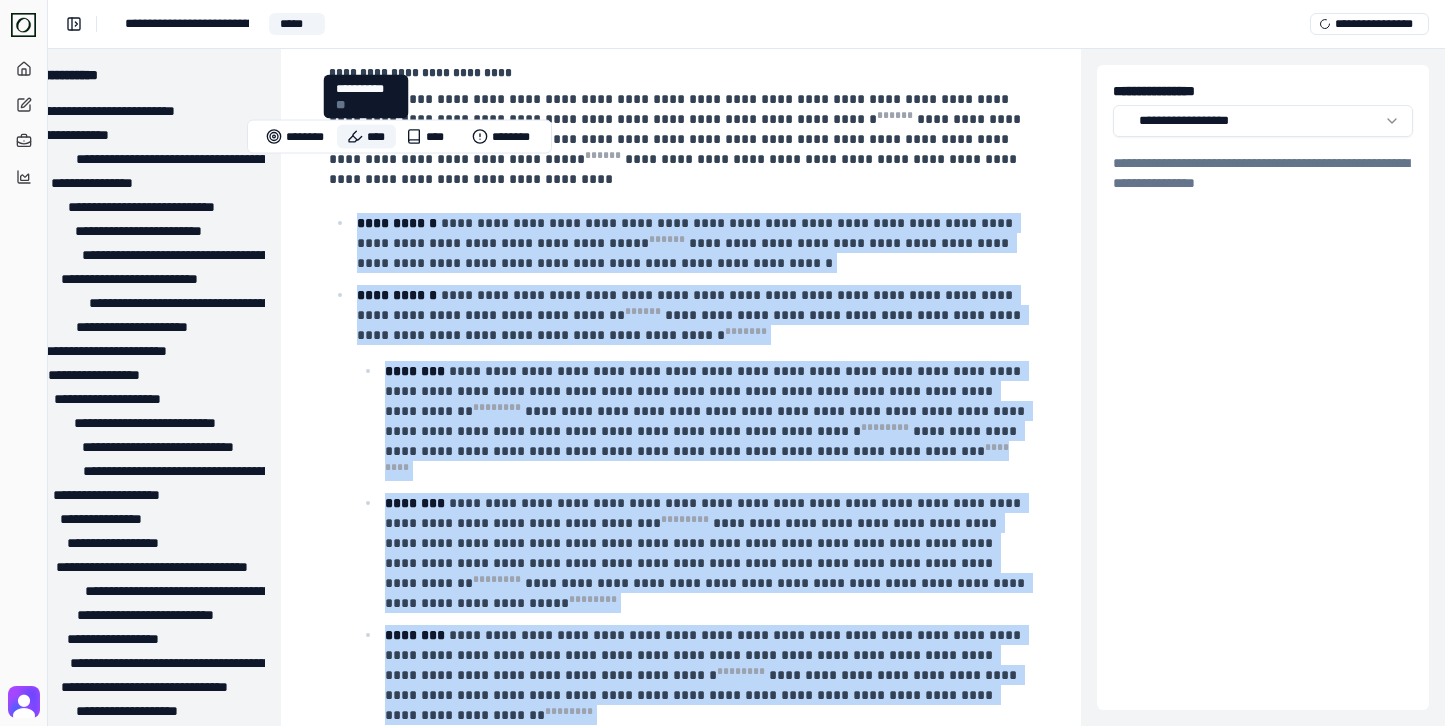 click on "****" at bounding box center [366, 137] 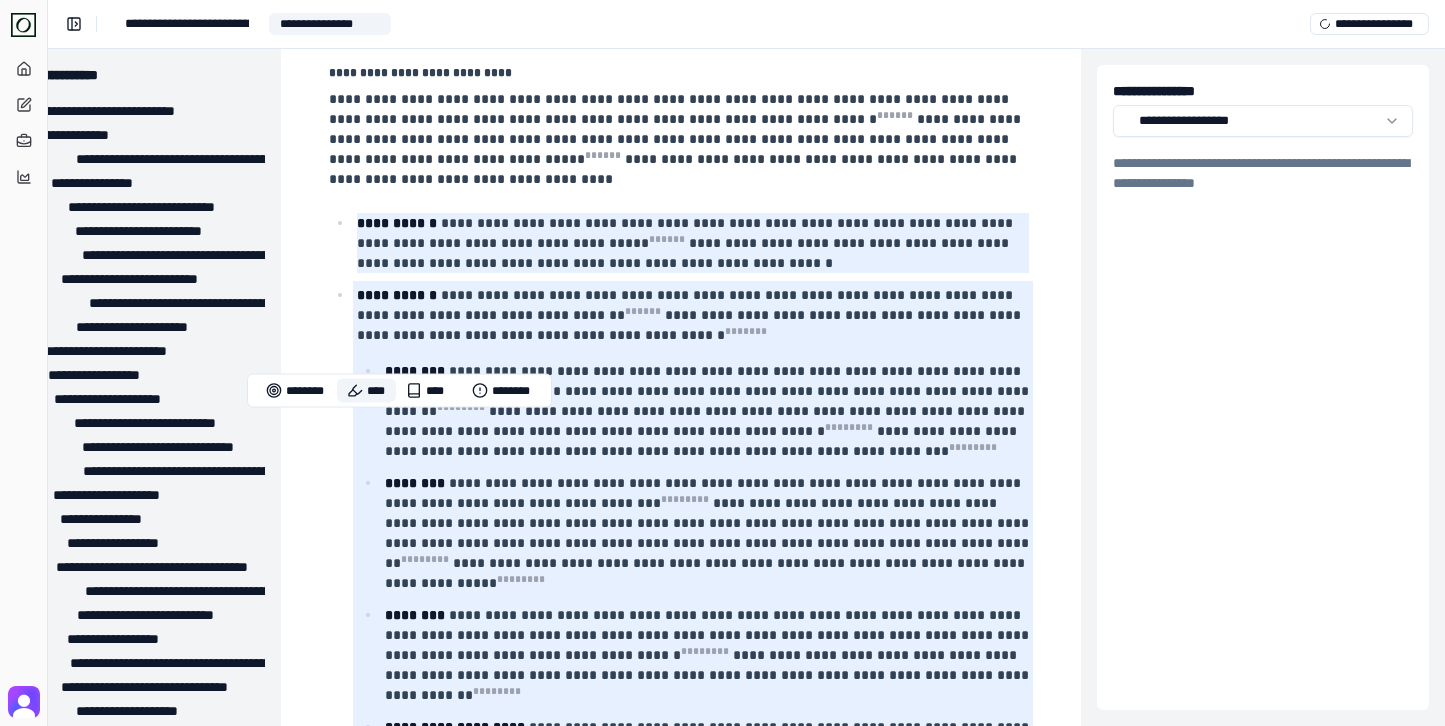 scroll, scrollTop: 855, scrollLeft: 79, axis: both 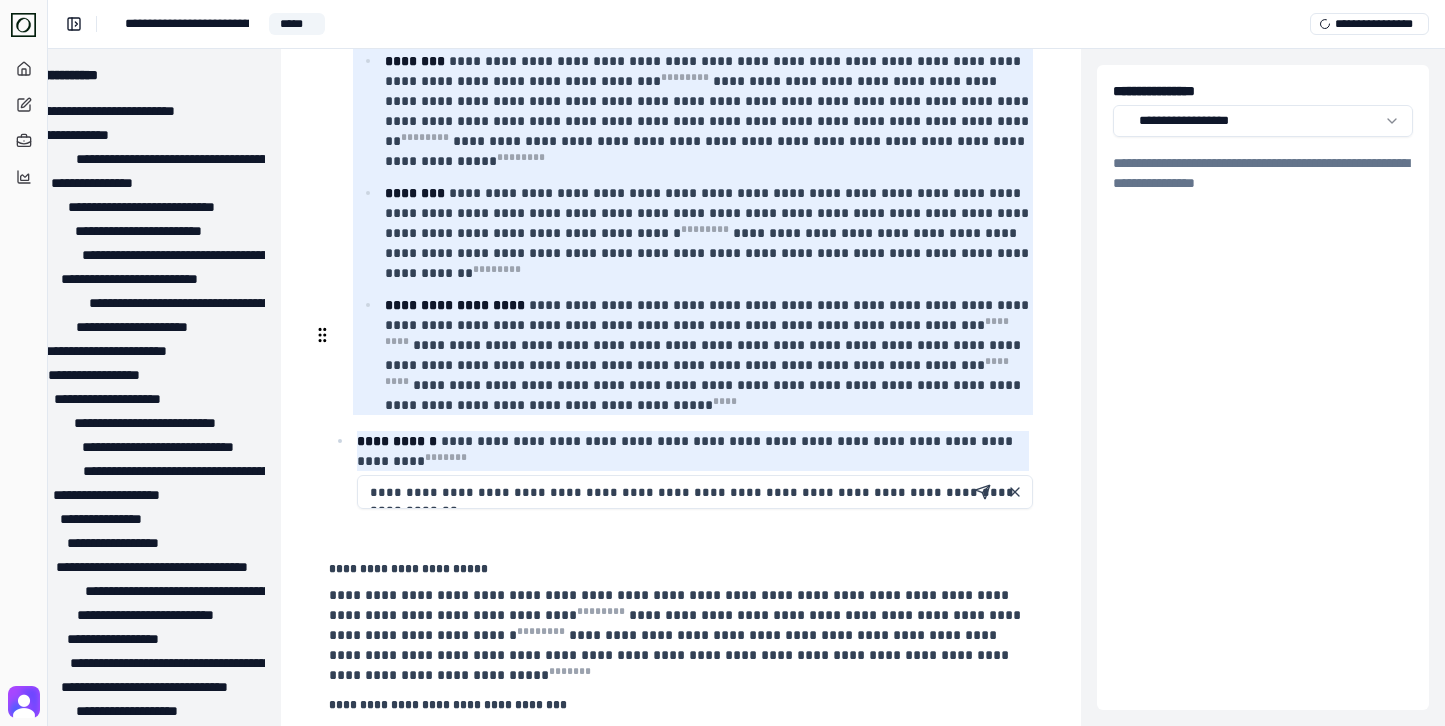 click on "**********" at bounding box center [695, 492] 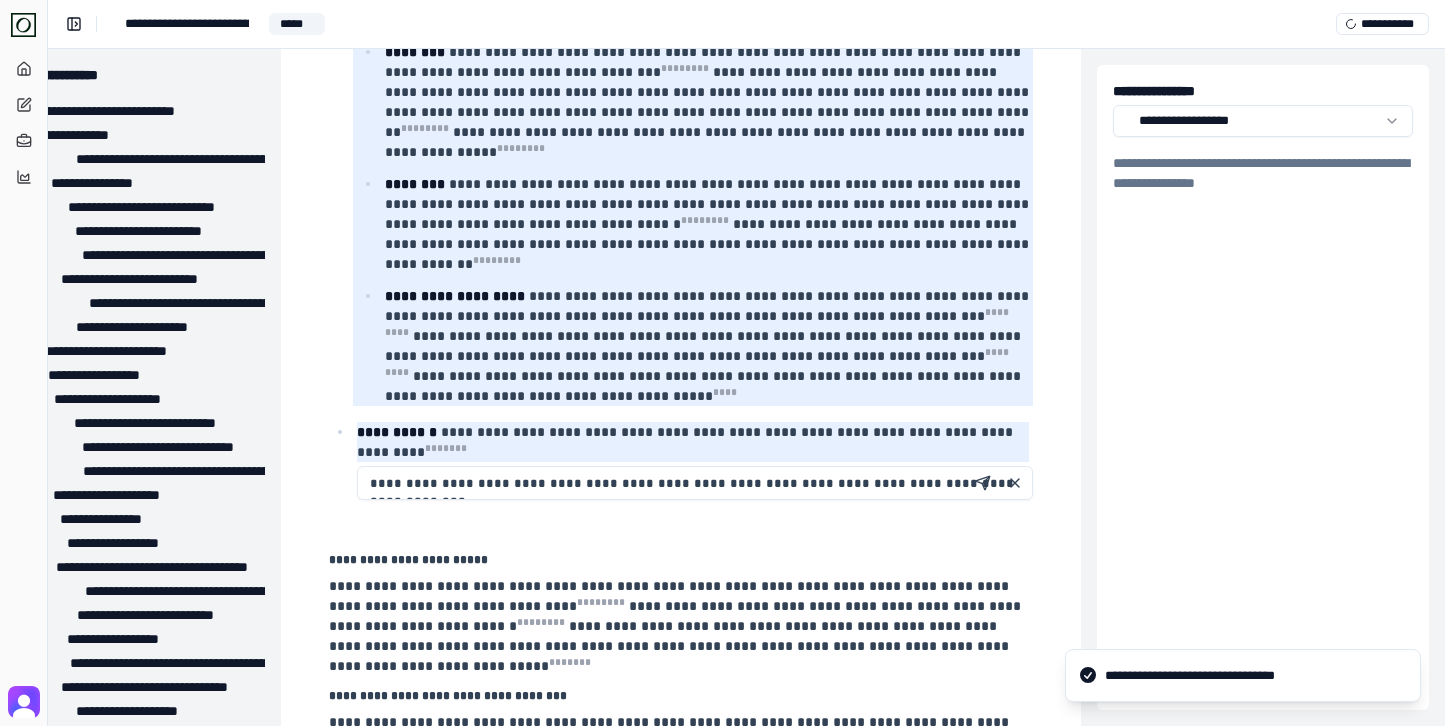 scroll, scrollTop: 902, scrollLeft: 79, axis: both 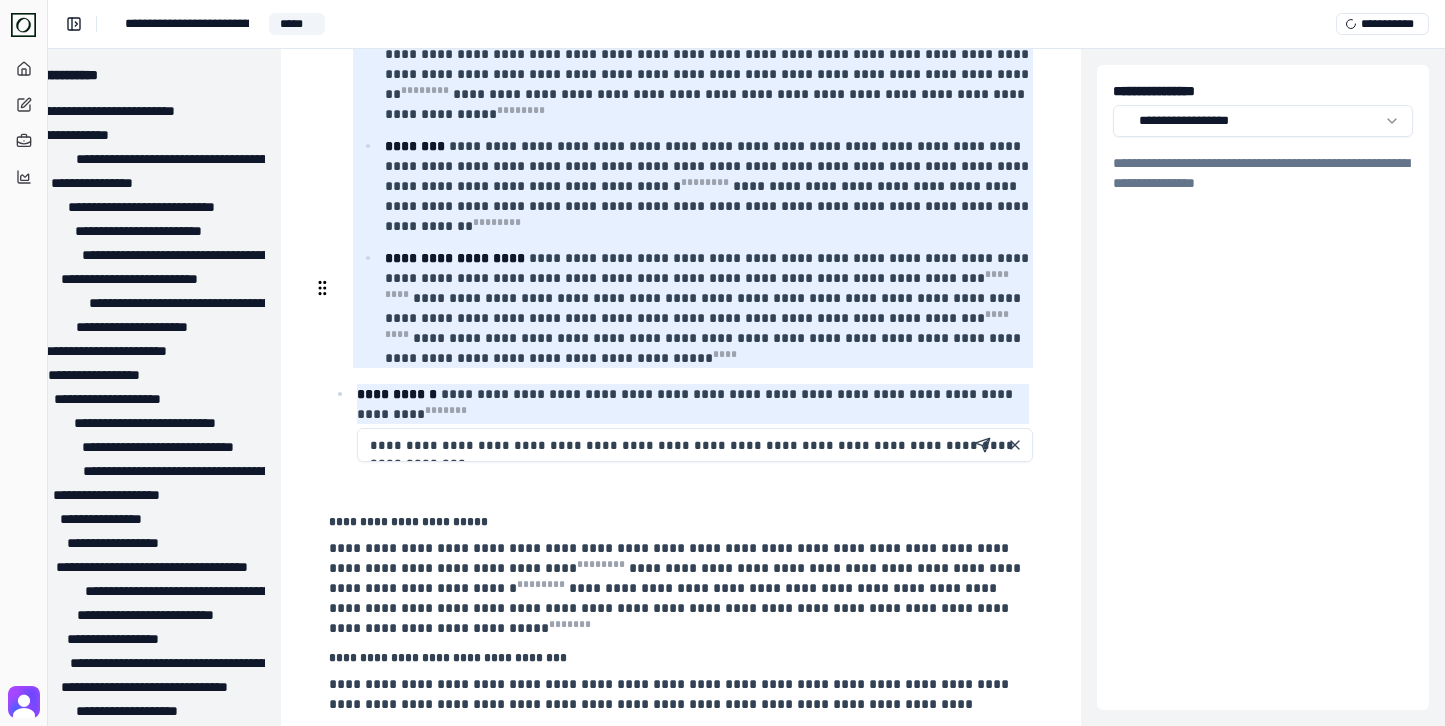 click on "**********" at bounding box center (695, 445) 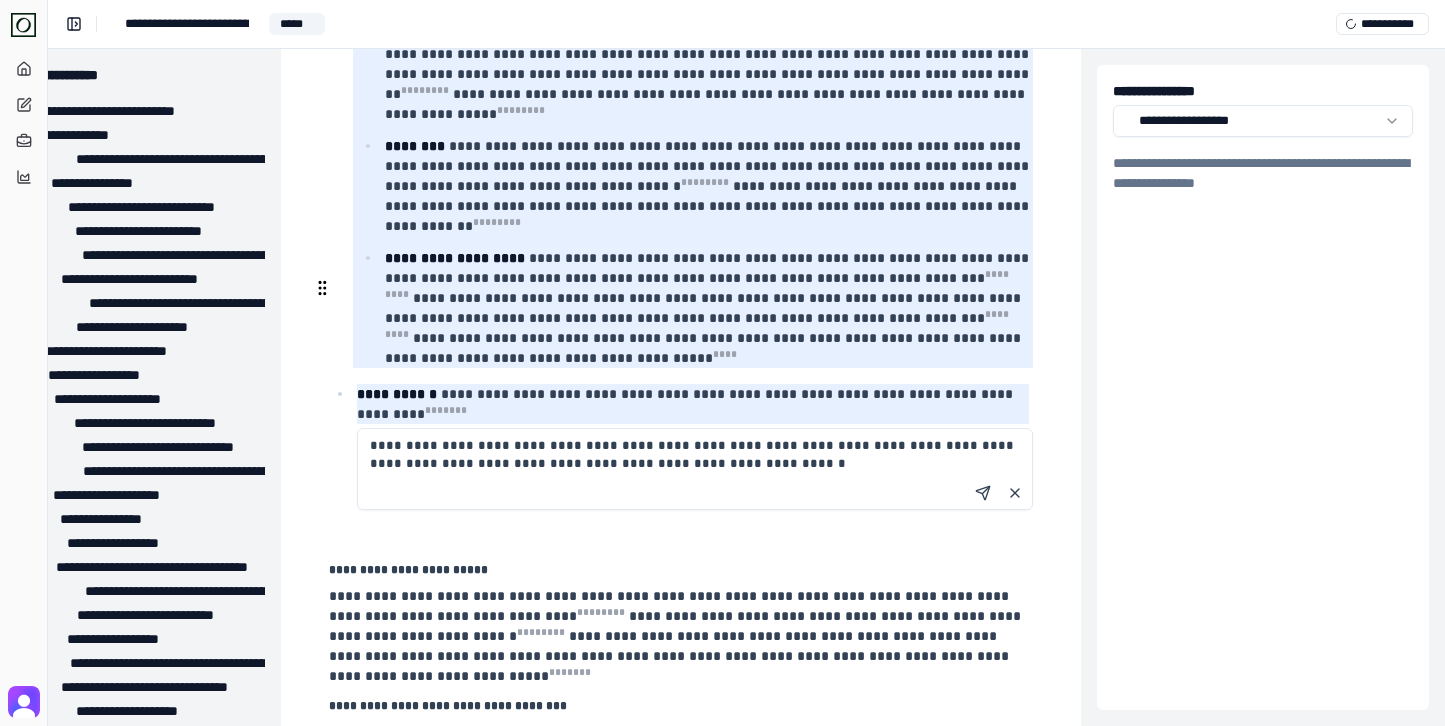 click on "**********" at bounding box center (695, 469) 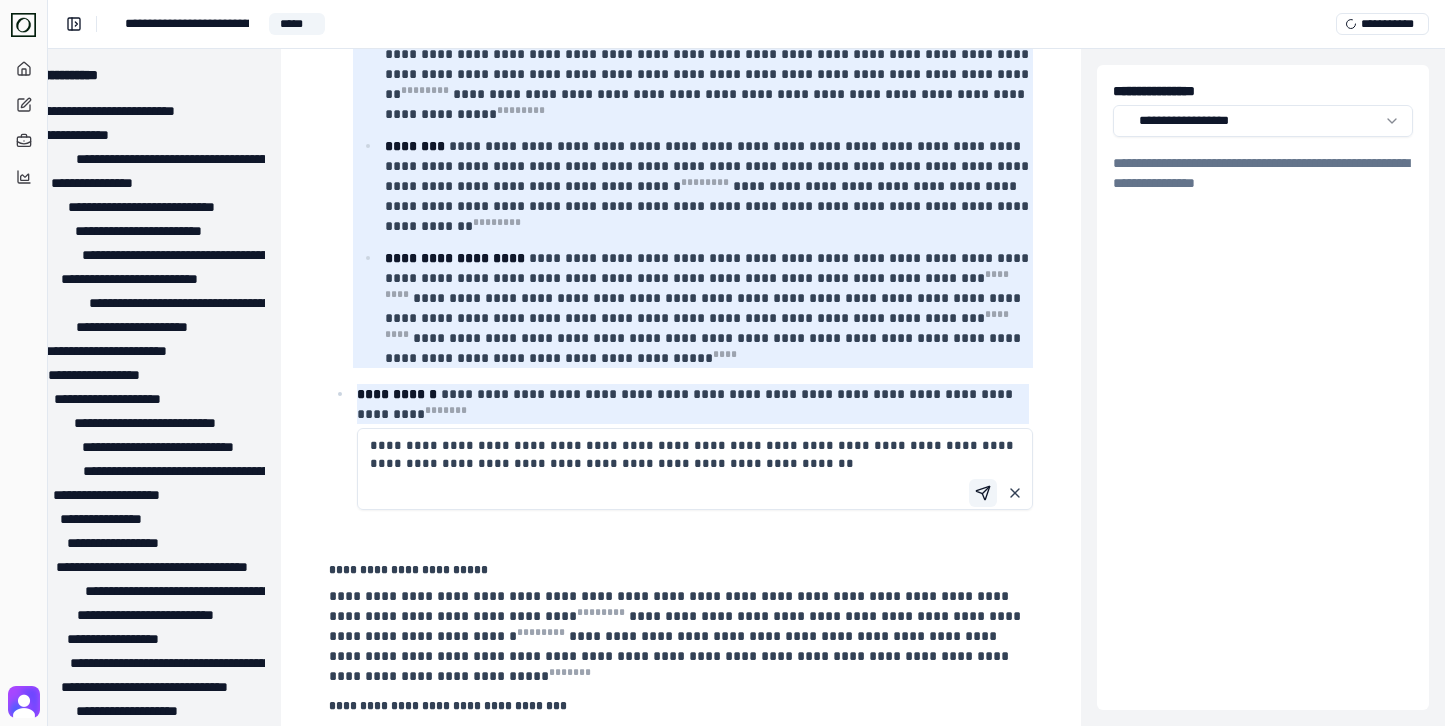 type on "**********" 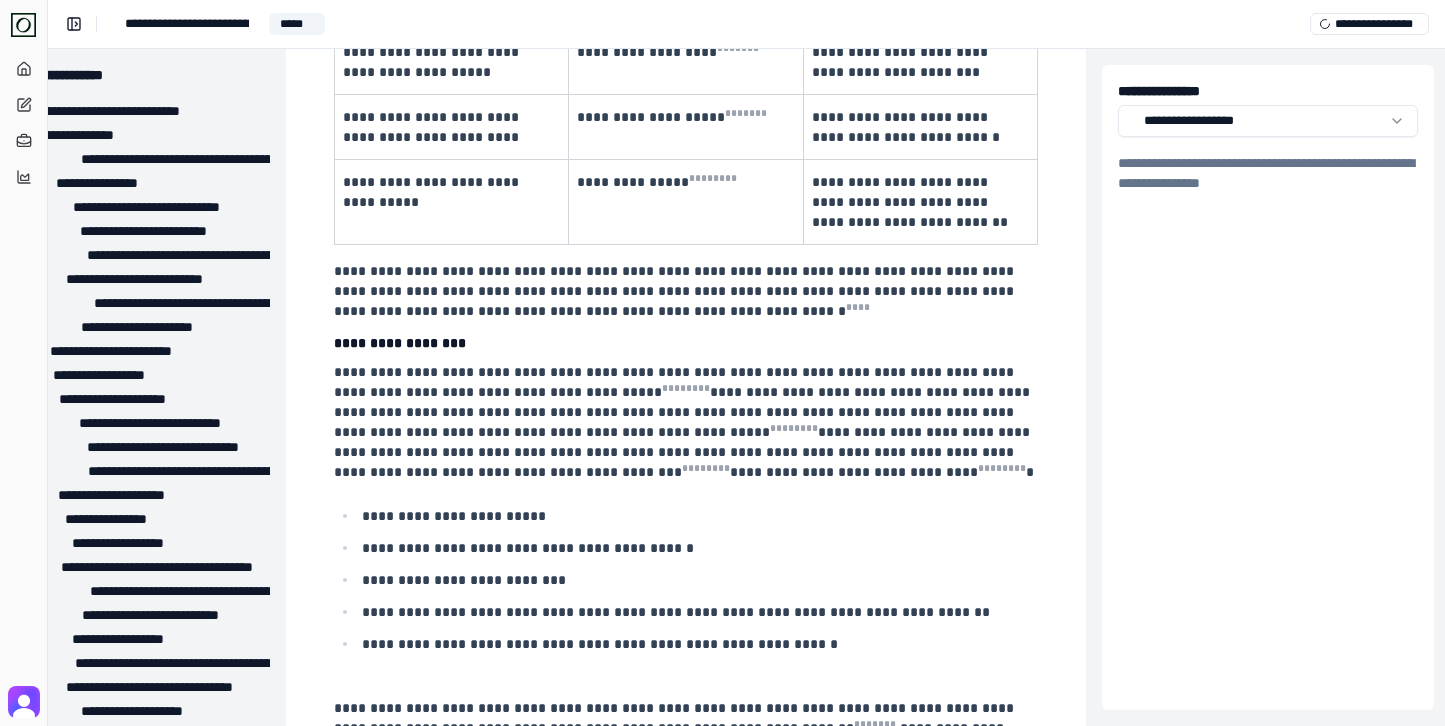 scroll, scrollTop: 2529, scrollLeft: 74, axis: both 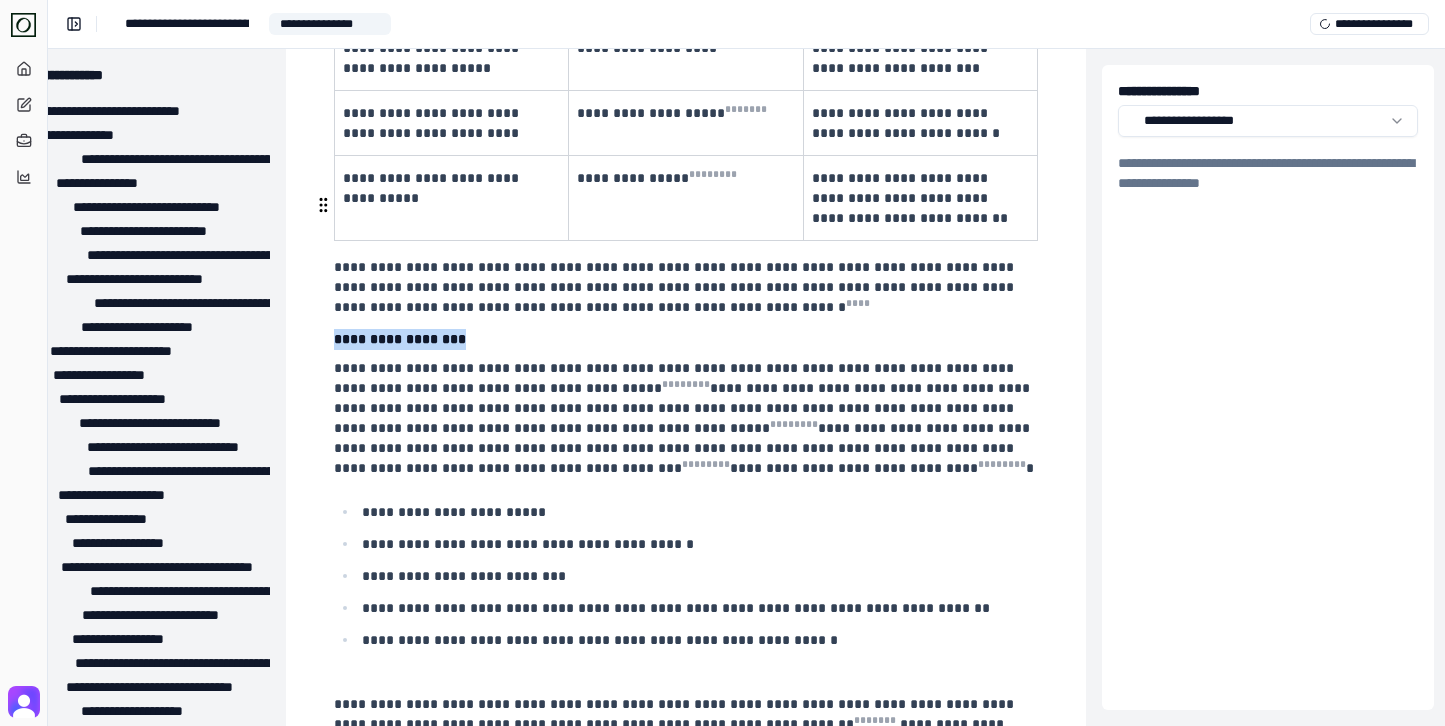 click on "**********" at bounding box center (684, 418) 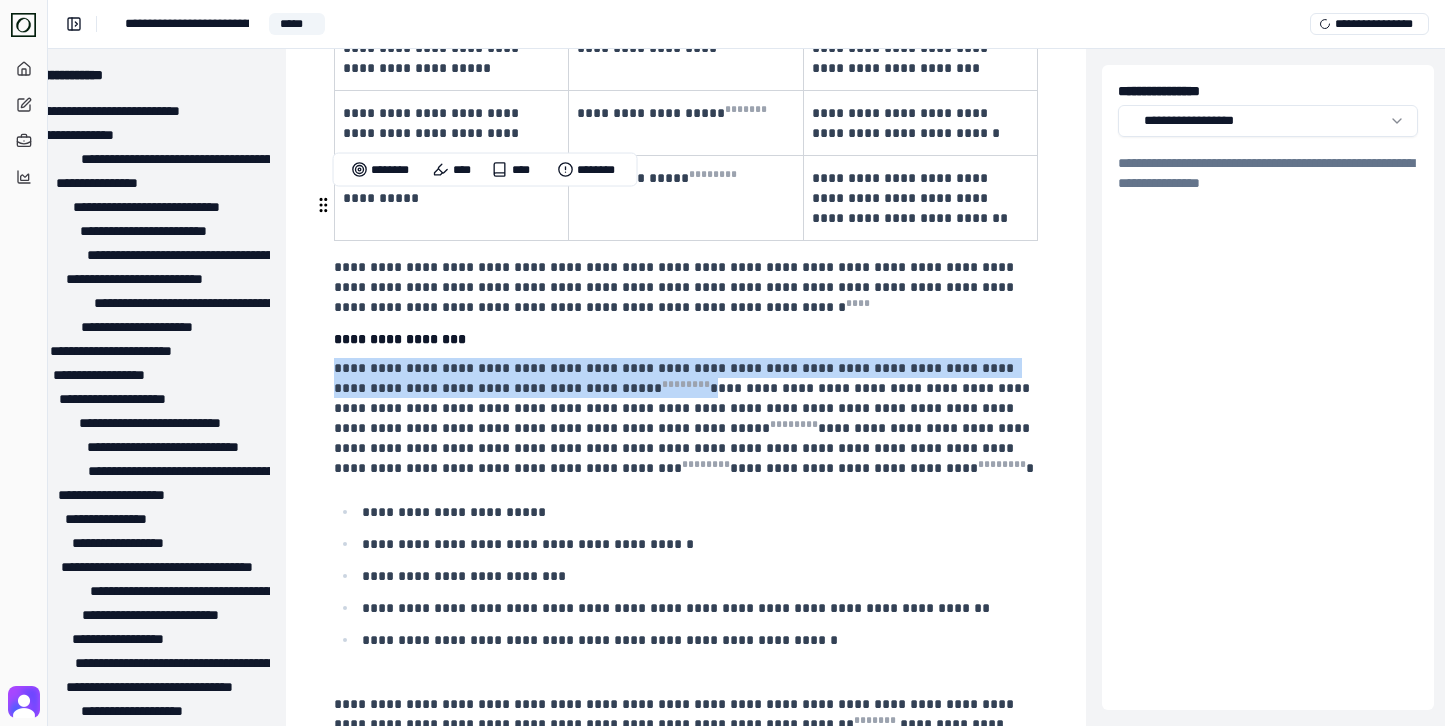 drag, startPoint x: 337, startPoint y: 202, endPoint x: 637, endPoint y: 224, distance: 300.80557 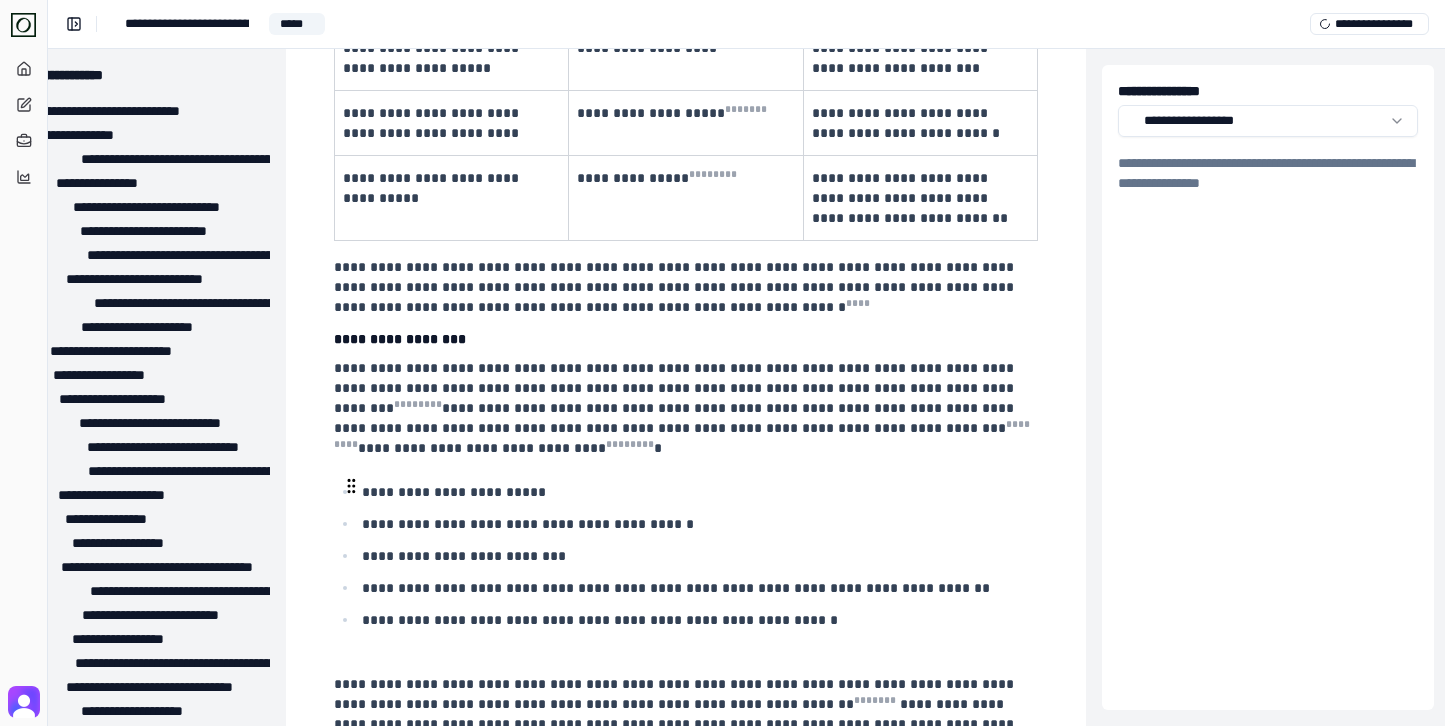 click at bounding box center (698, 644) 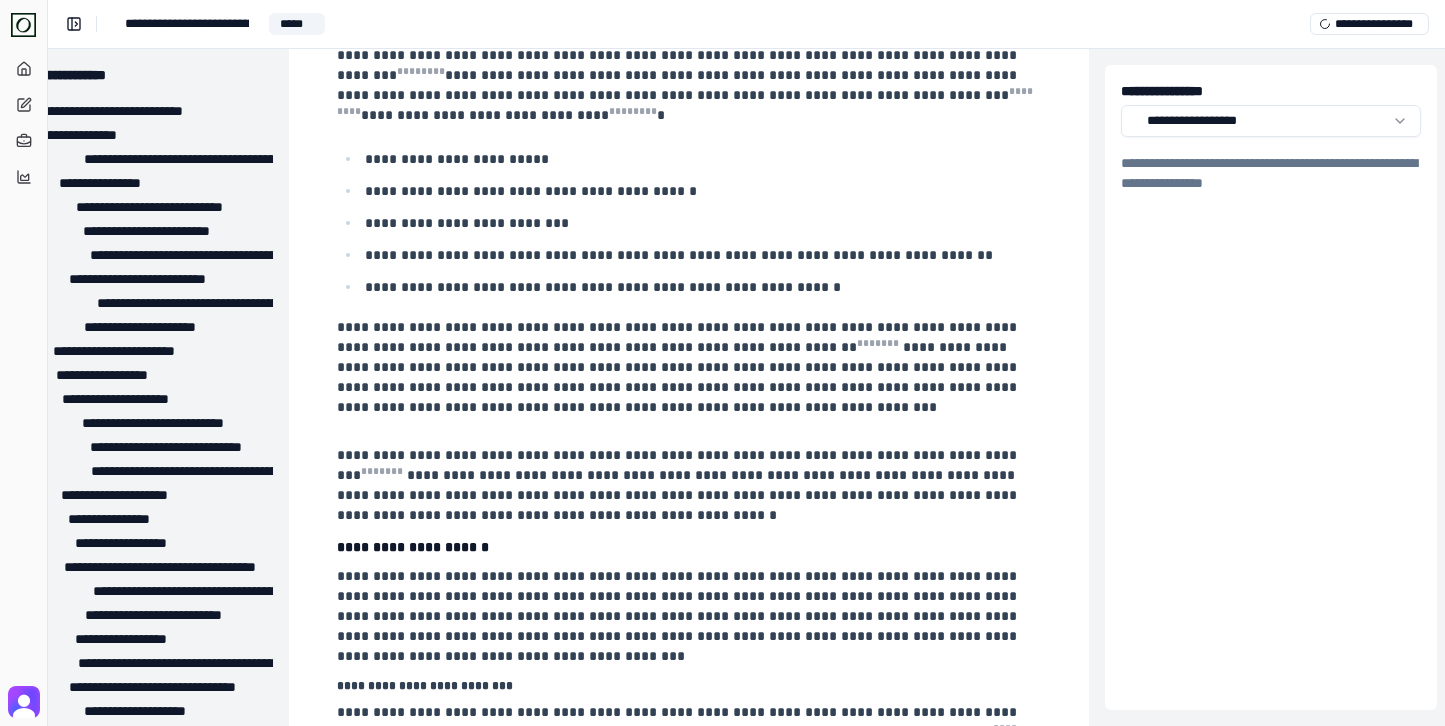 scroll, scrollTop: 2863, scrollLeft: 71, axis: both 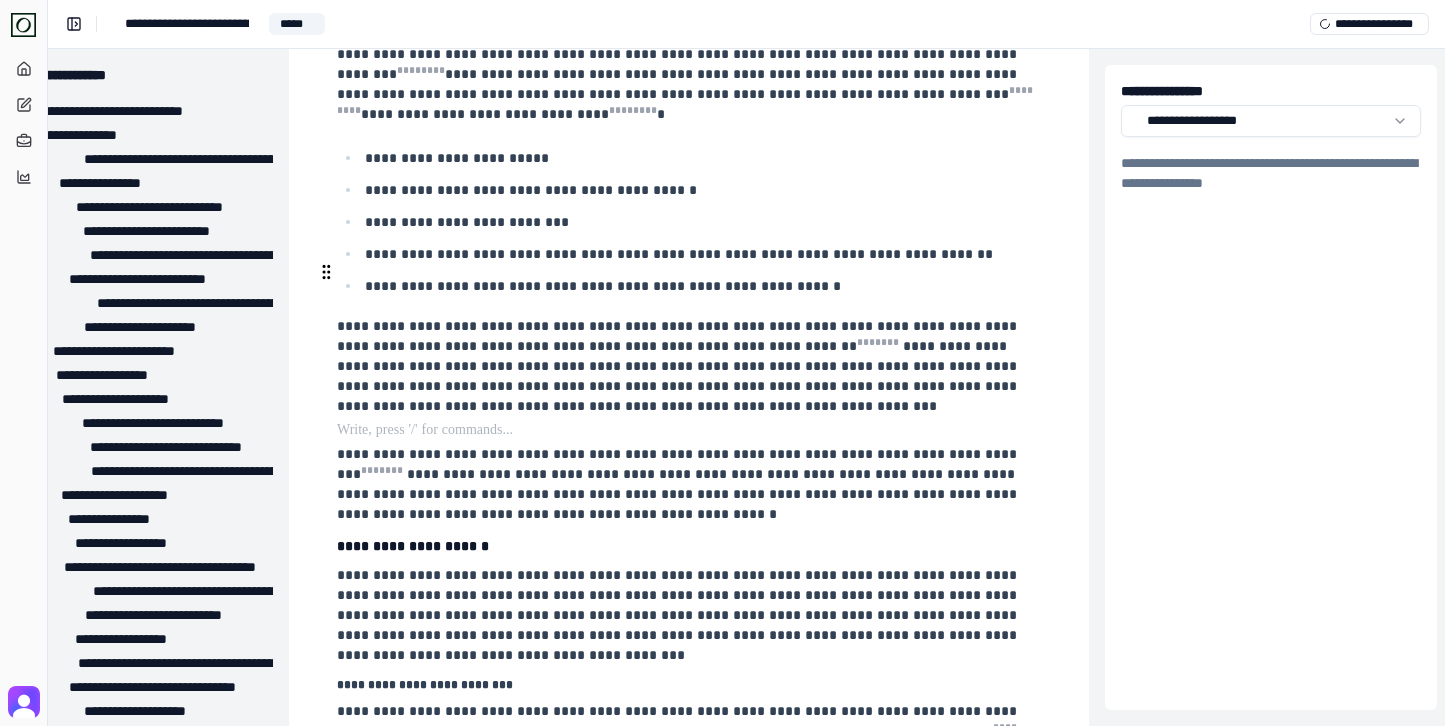 click at bounding box center [687, 430] 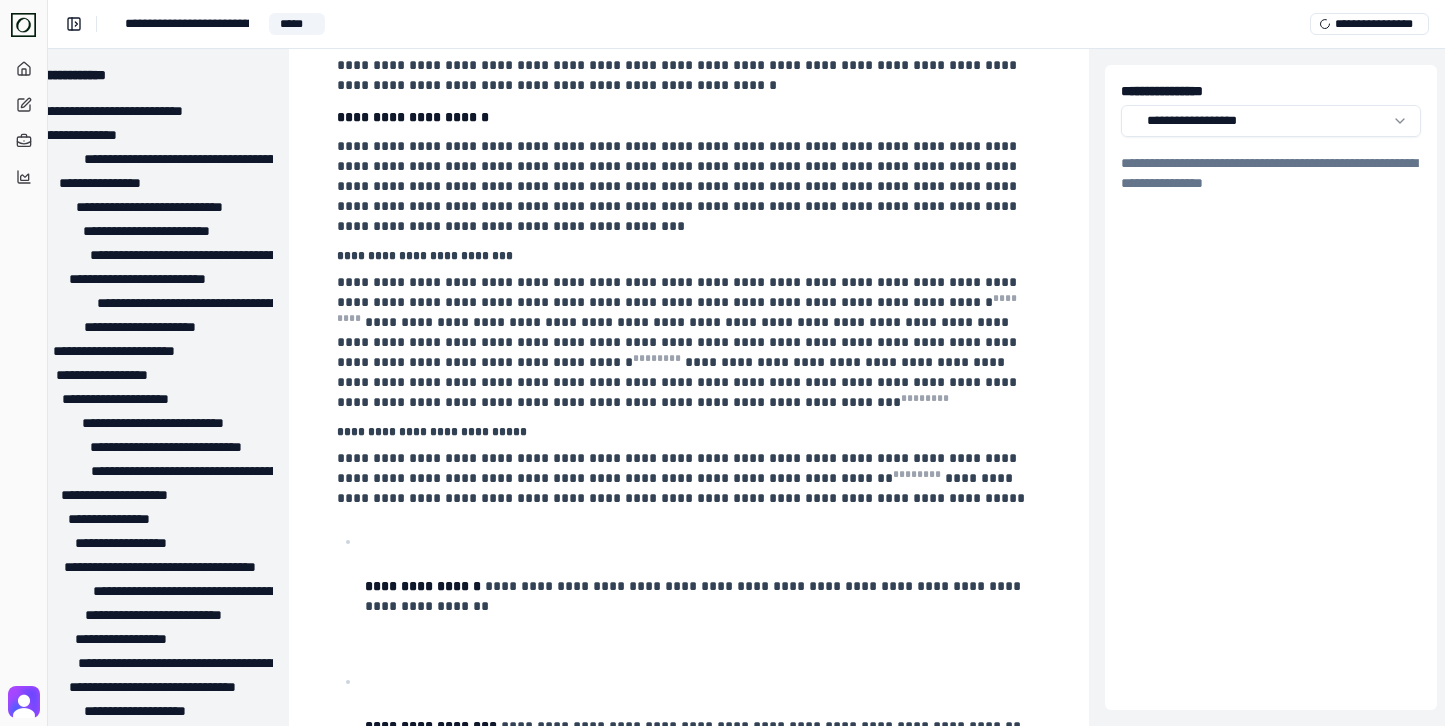 scroll, scrollTop: 3309, scrollLeft: 71, axis: both 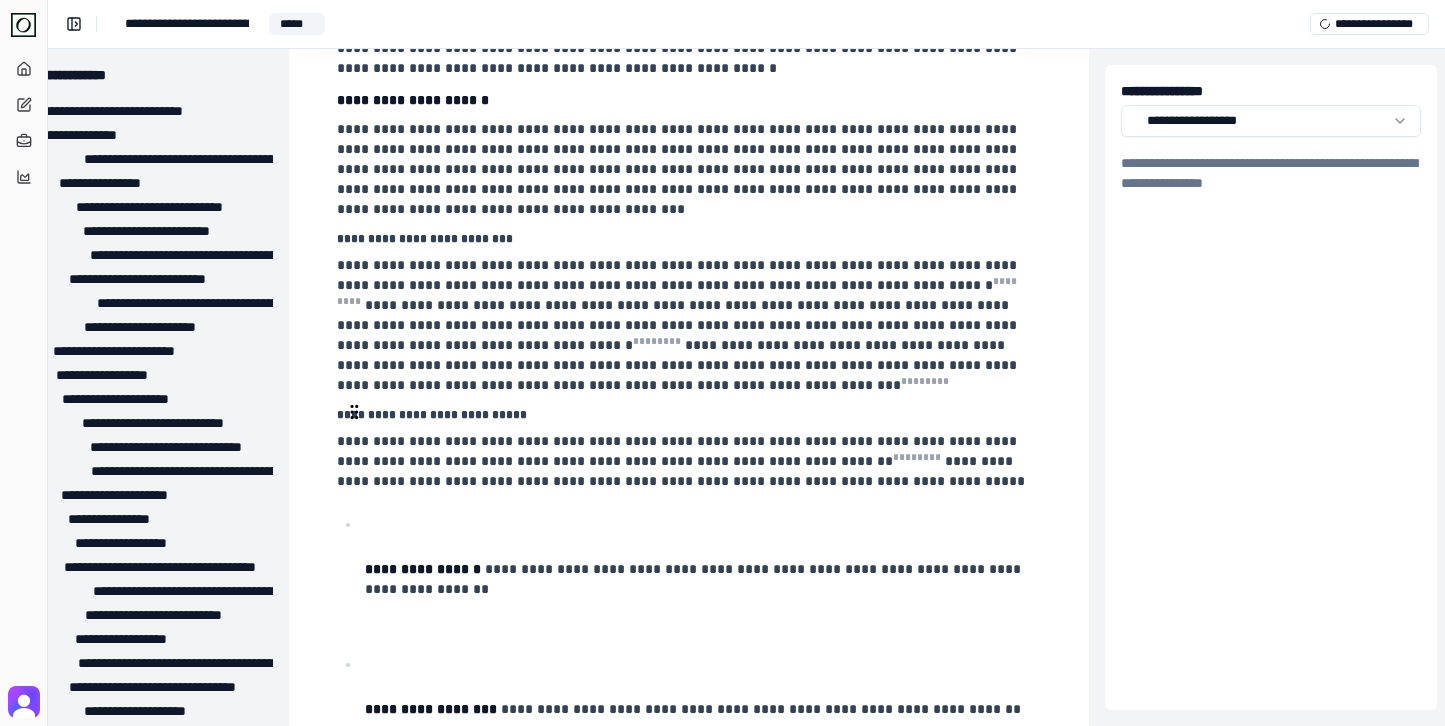 click on "**********" at bounding box center (423, 569) 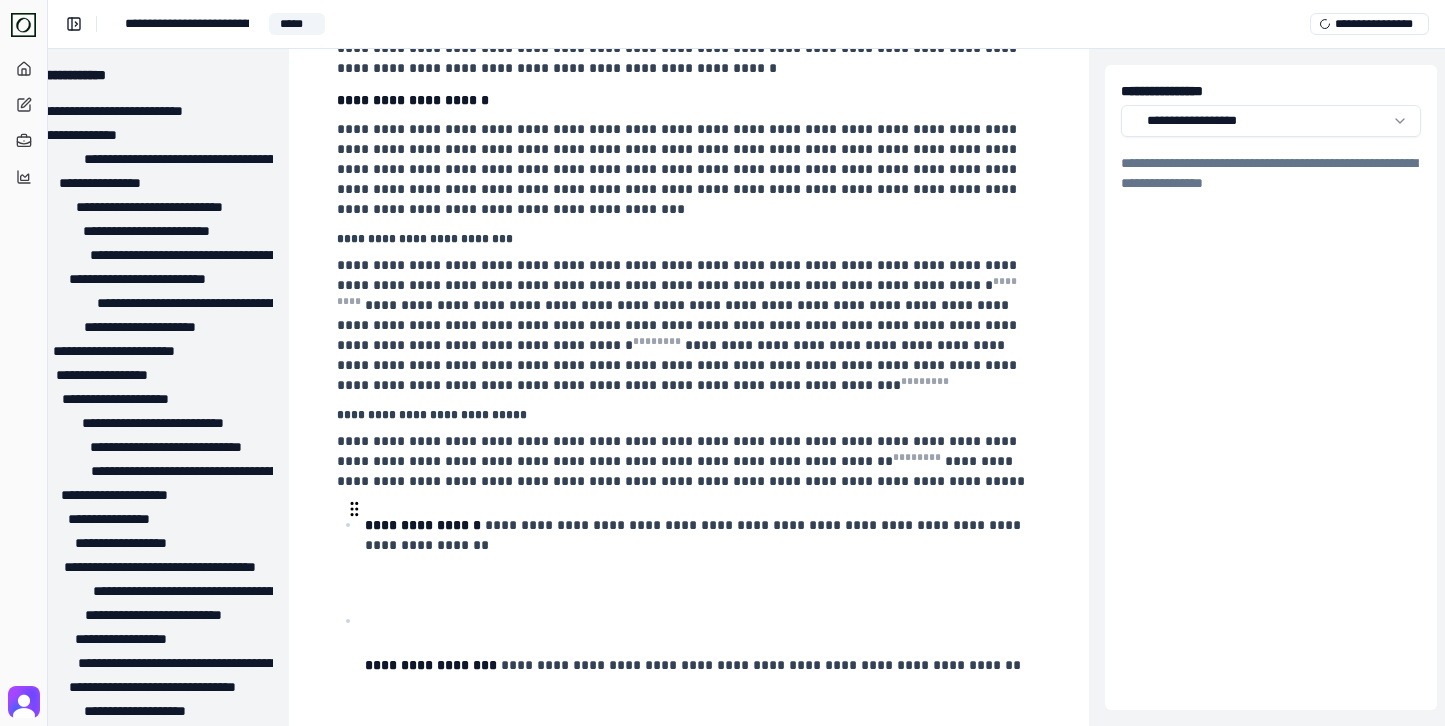 click at bounding box center (354, 509) 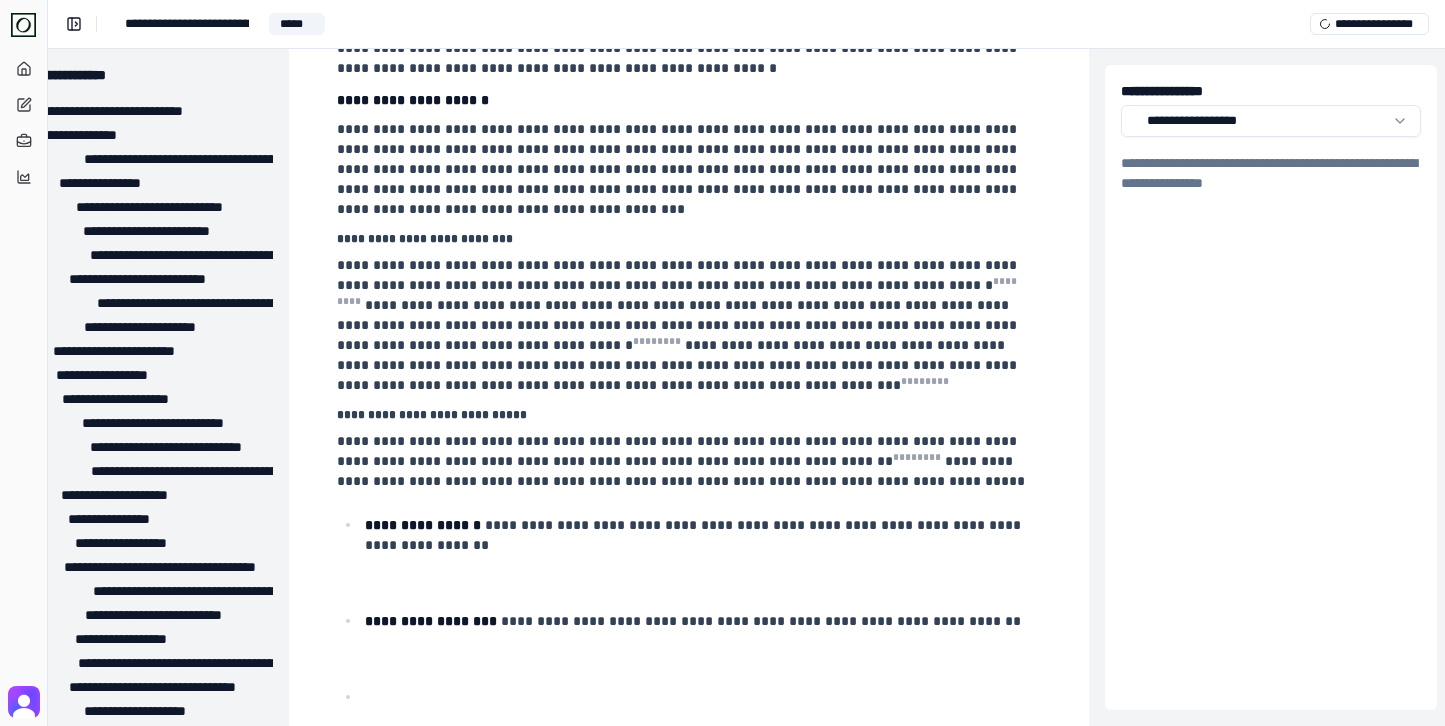 click on "**********" at bounding box center [689, 663] 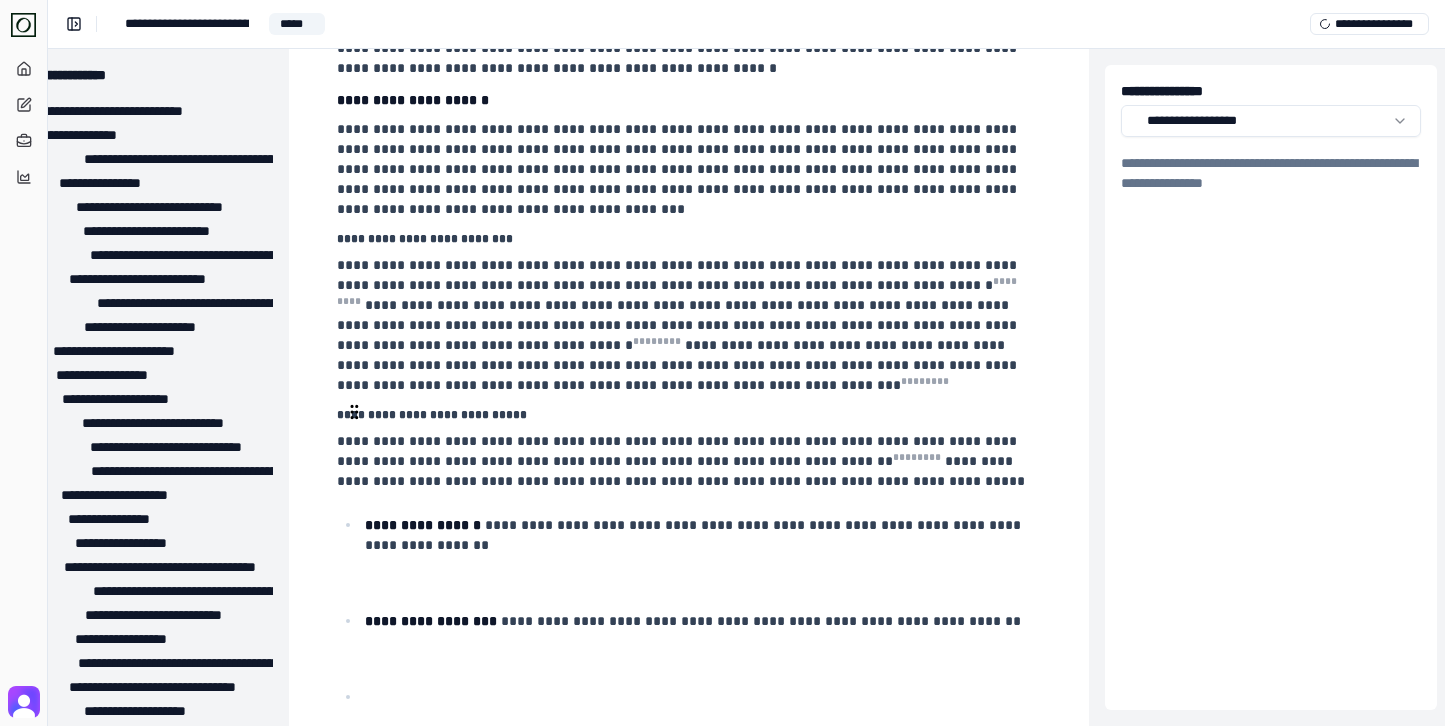 click at bounding box center (701, 579) 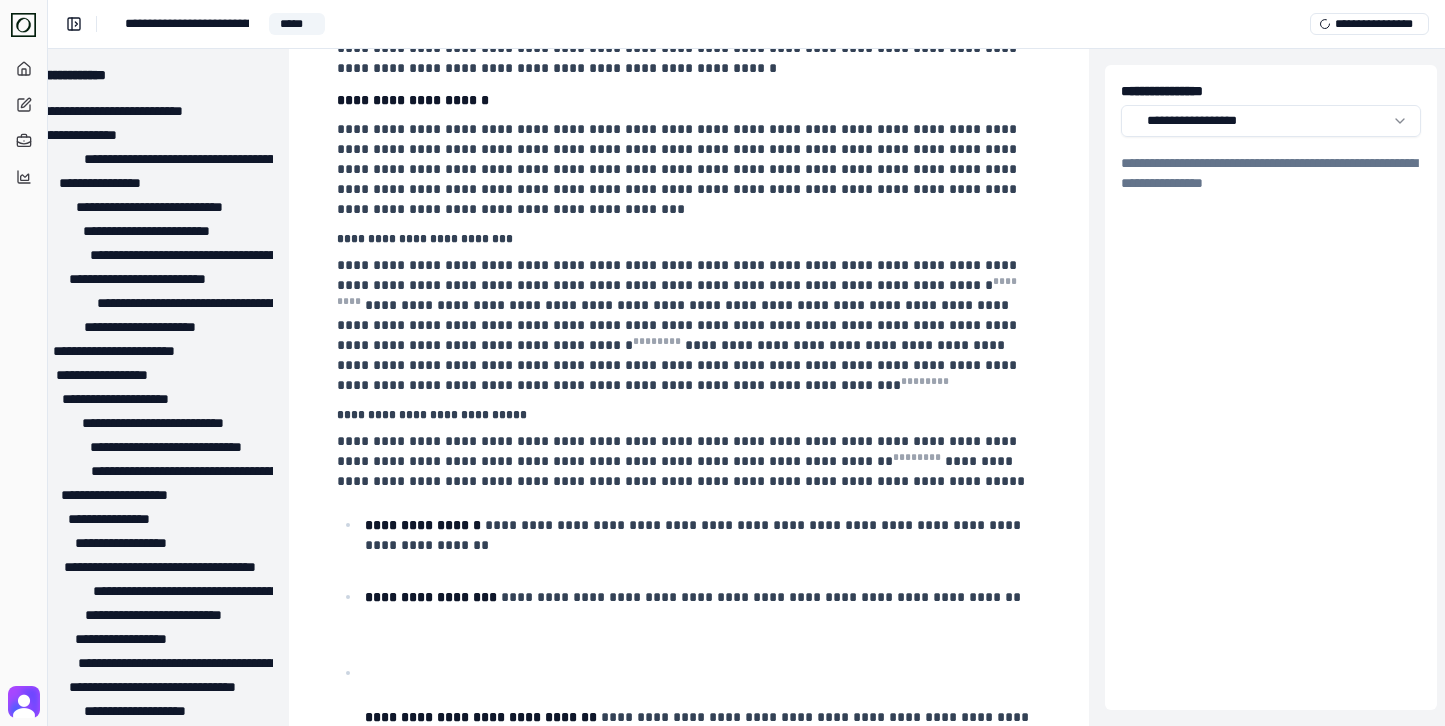 click on "**********" at bounding box center [689, 651] 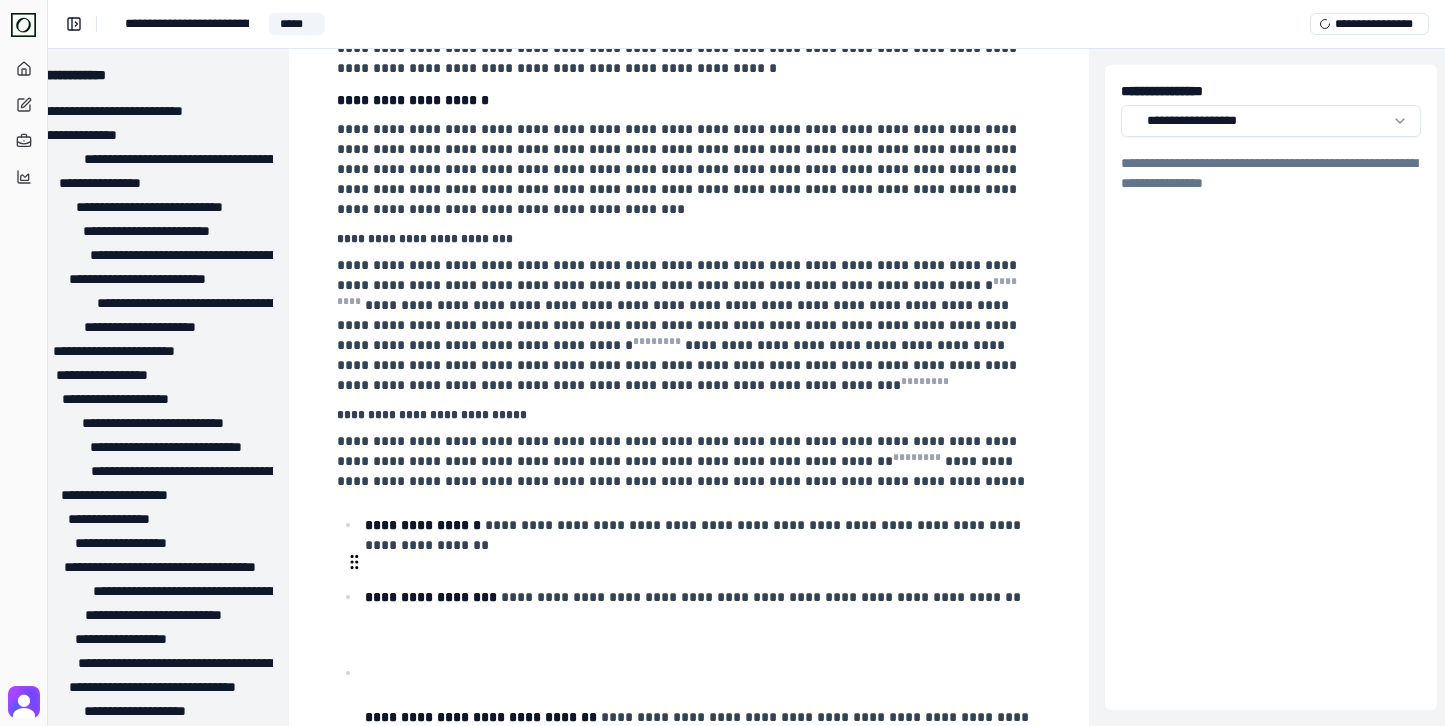 click on "**********" at bounding box center [481, 717] 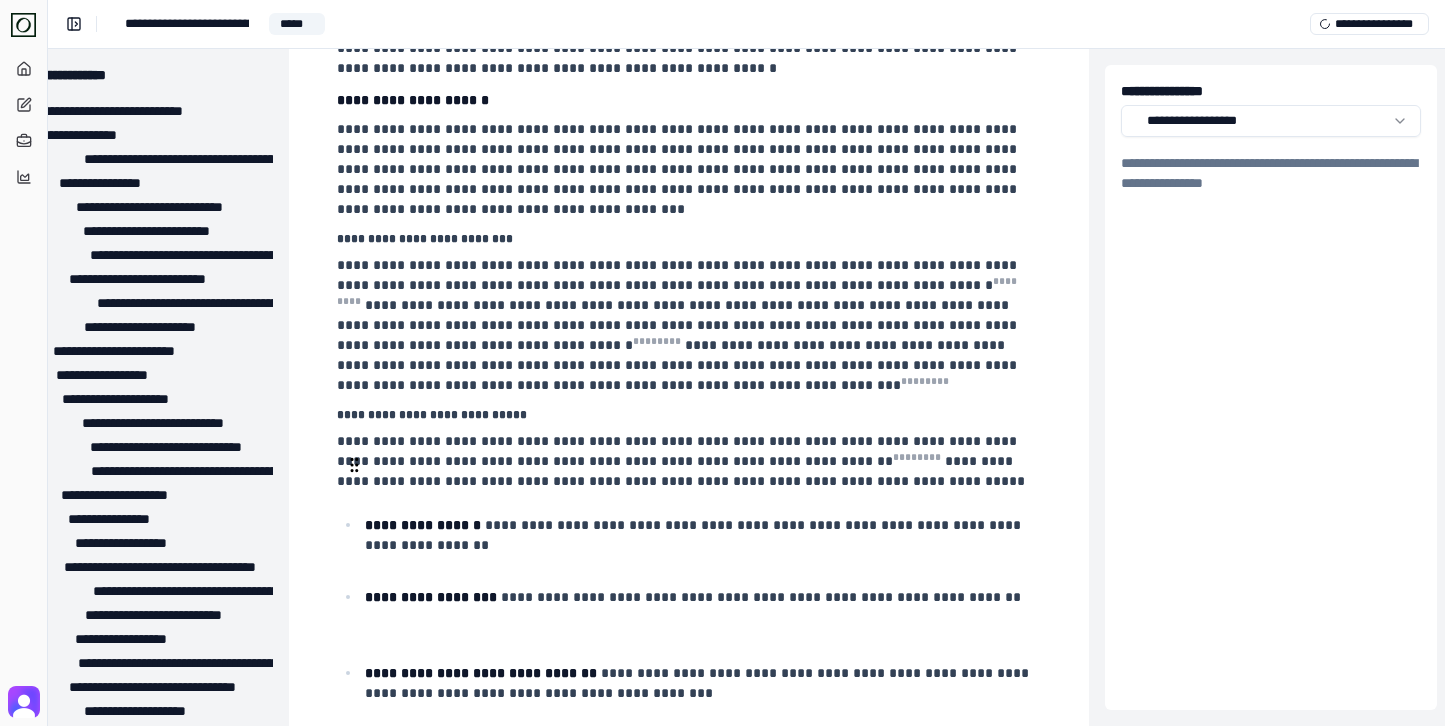 click at bounding box center (701, 631) 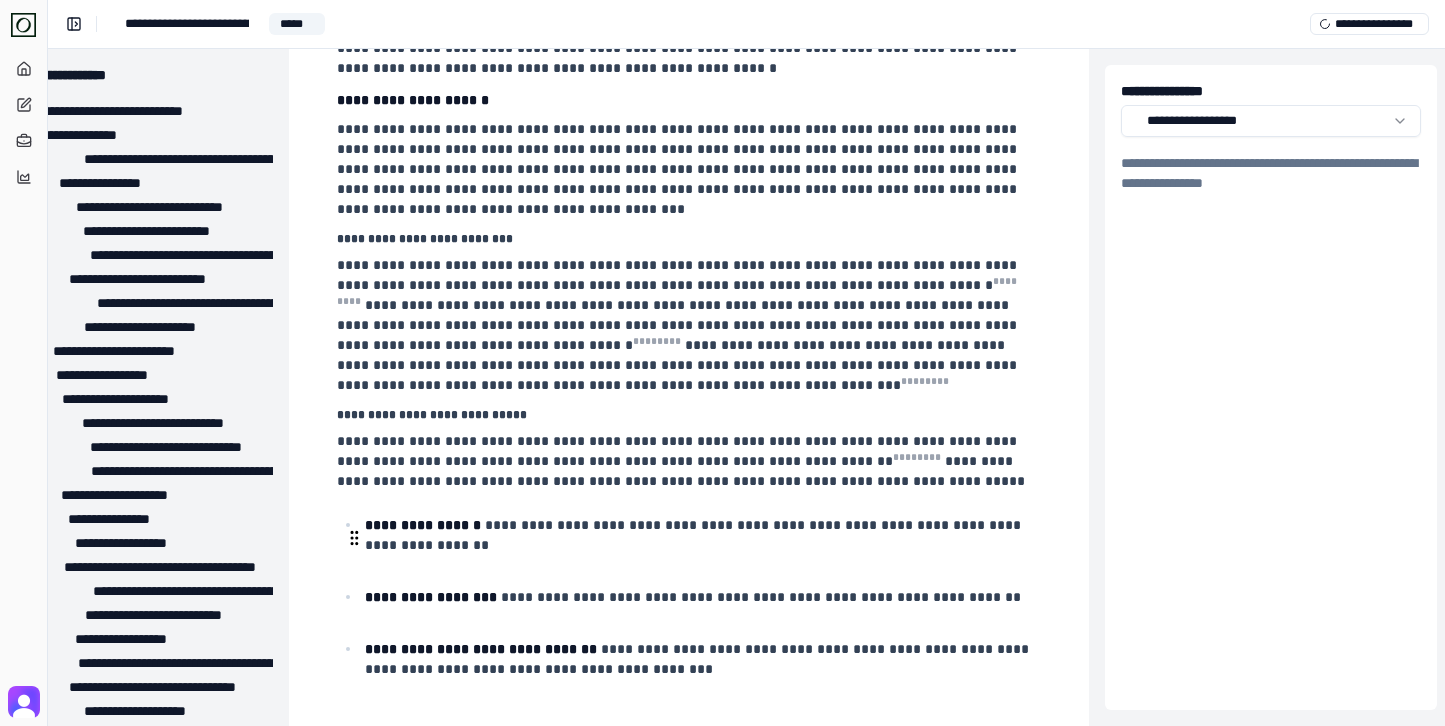 click at bounding box center [701, 703] 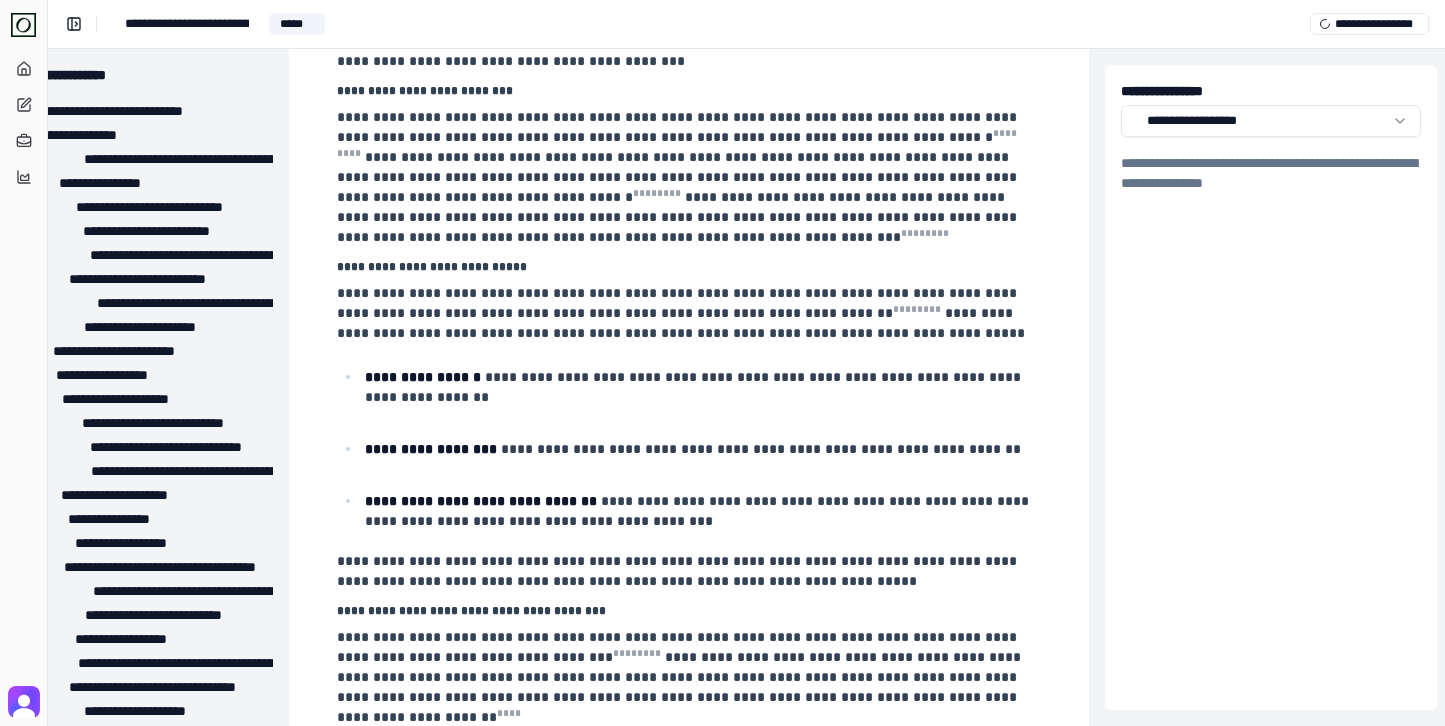 scroll, scrollTop: 3458, scrollLeft: 71, axis: both 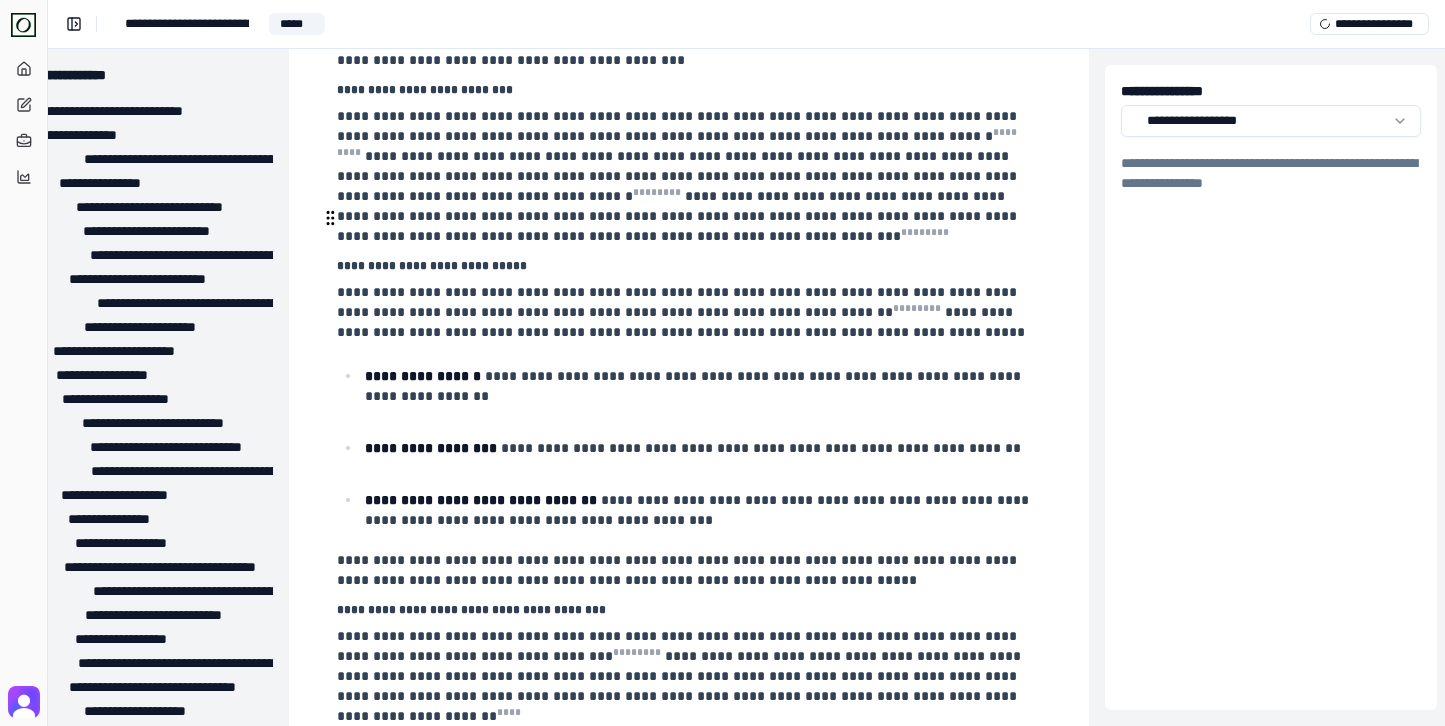 click on "**********" at bounding box center (701, 396) 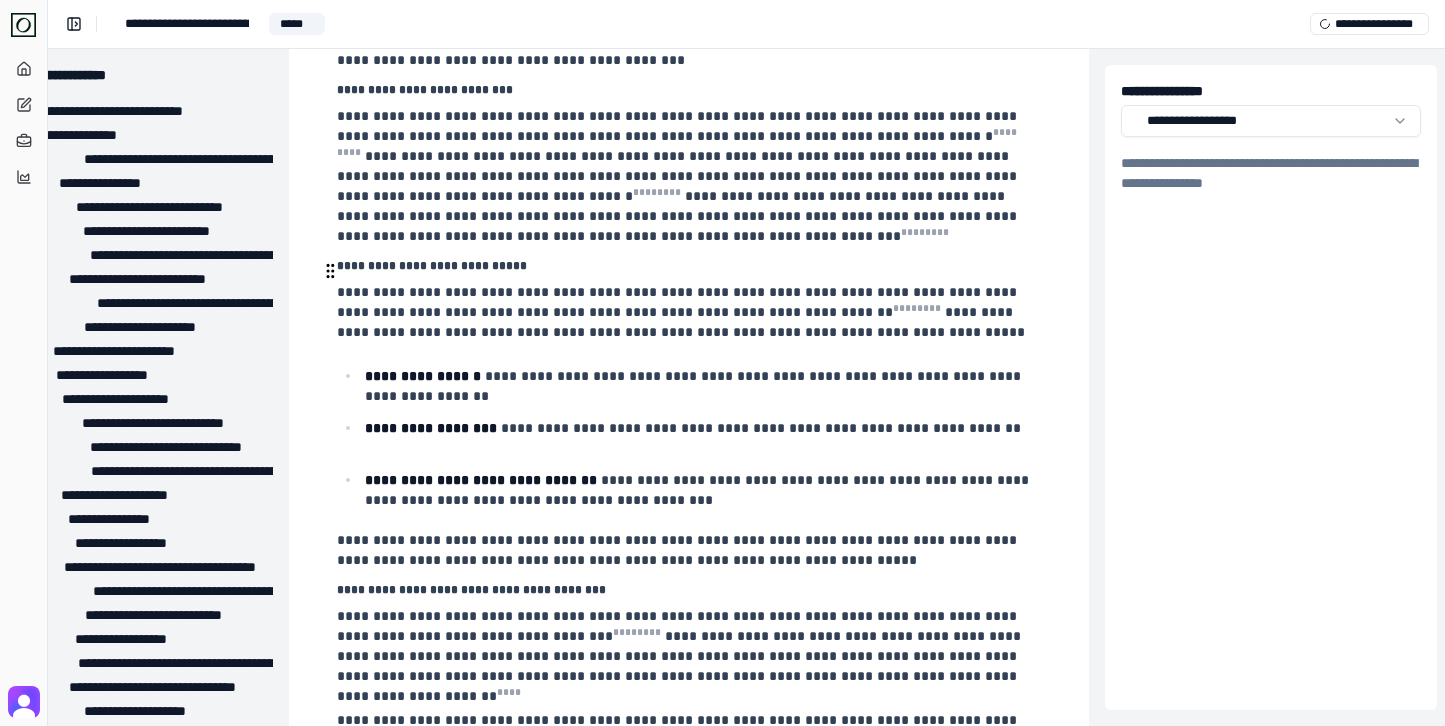 click on "**********" at bounding box center [701, 438] 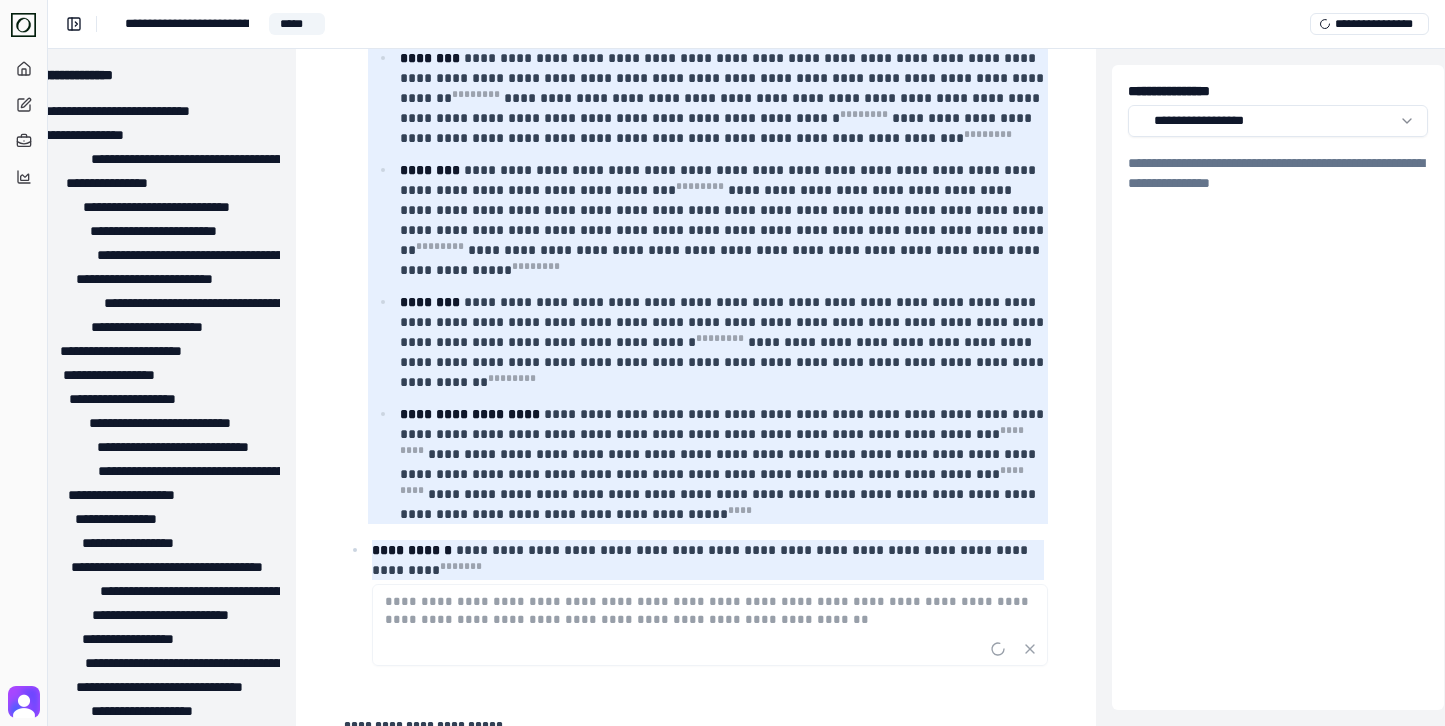 scroll, scrollTop: 1644, scrollLeft: 64, axis: both 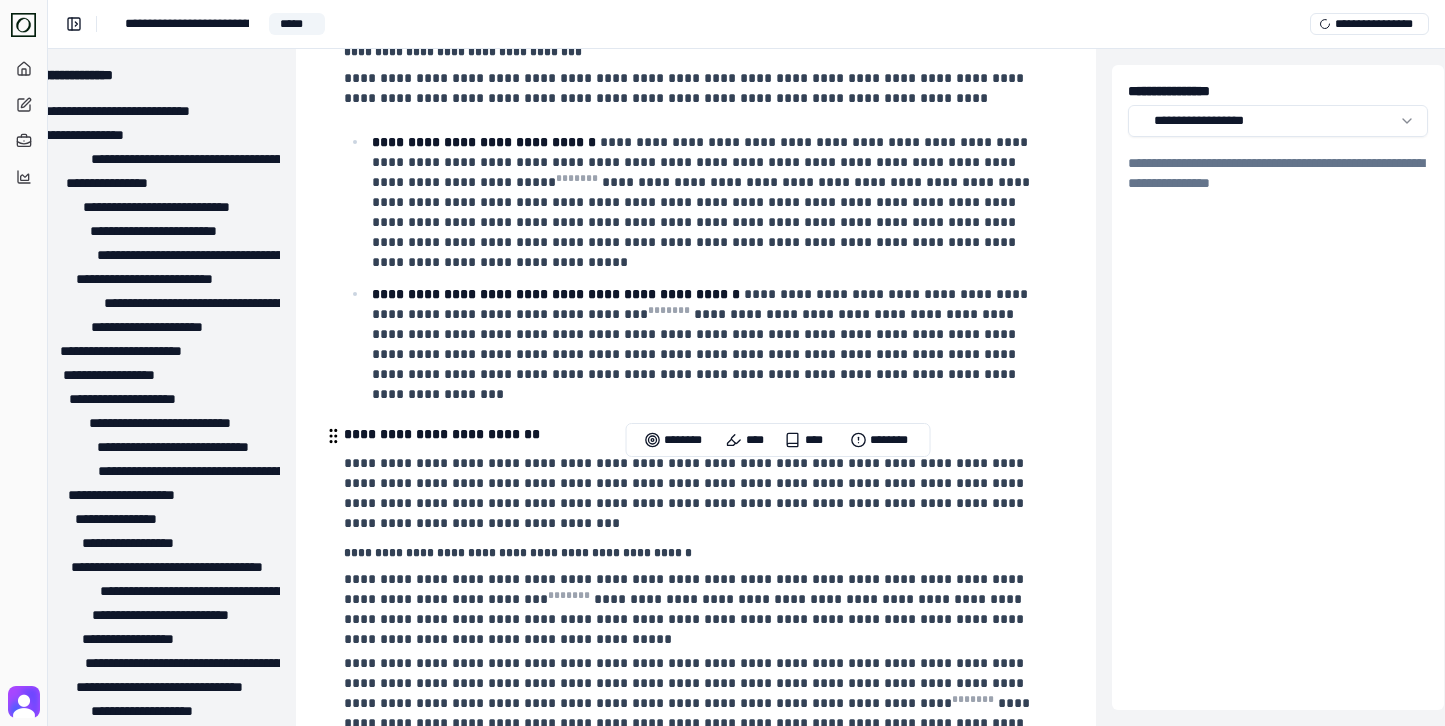 click on "**********" at bounding box center [694, 609] 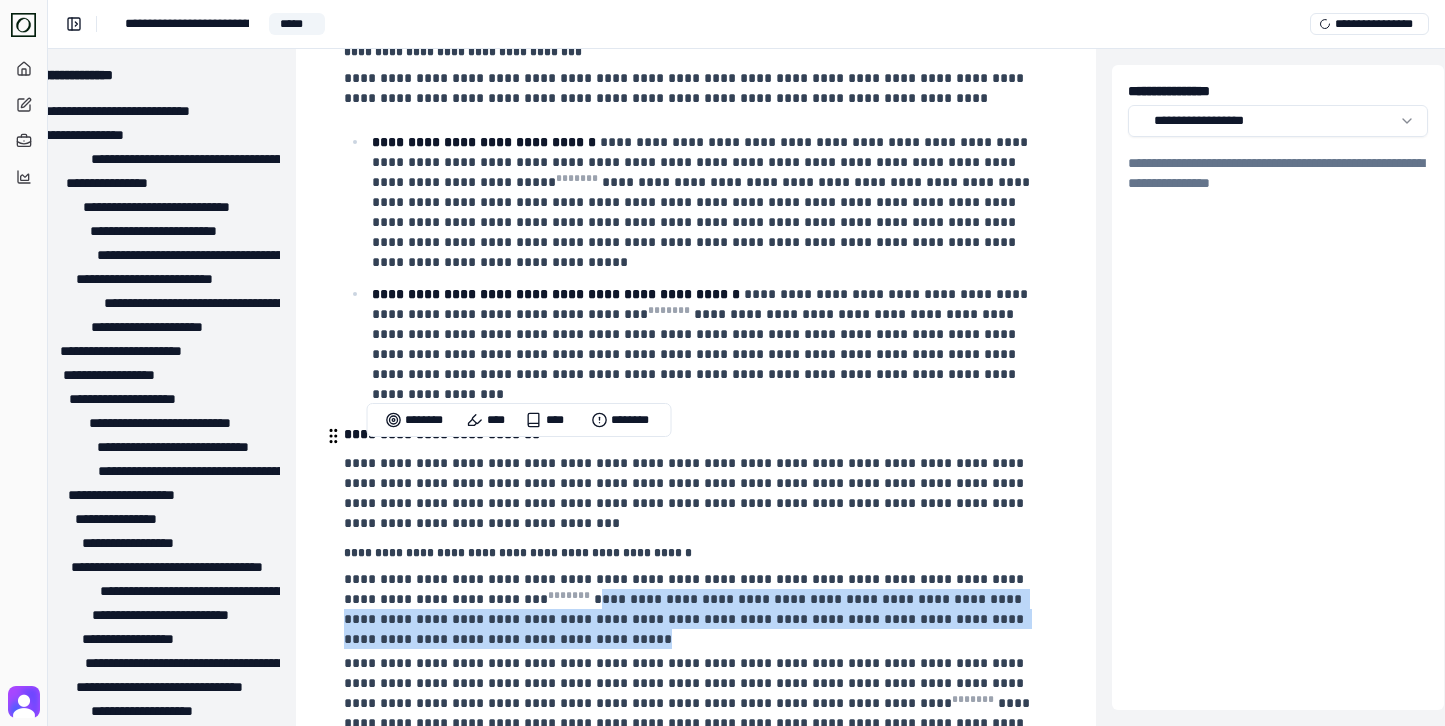 drag, startPoint x: 588, startPoint y: 494, endPoint x: 525, endPoint y: 456, distance: 73.57309 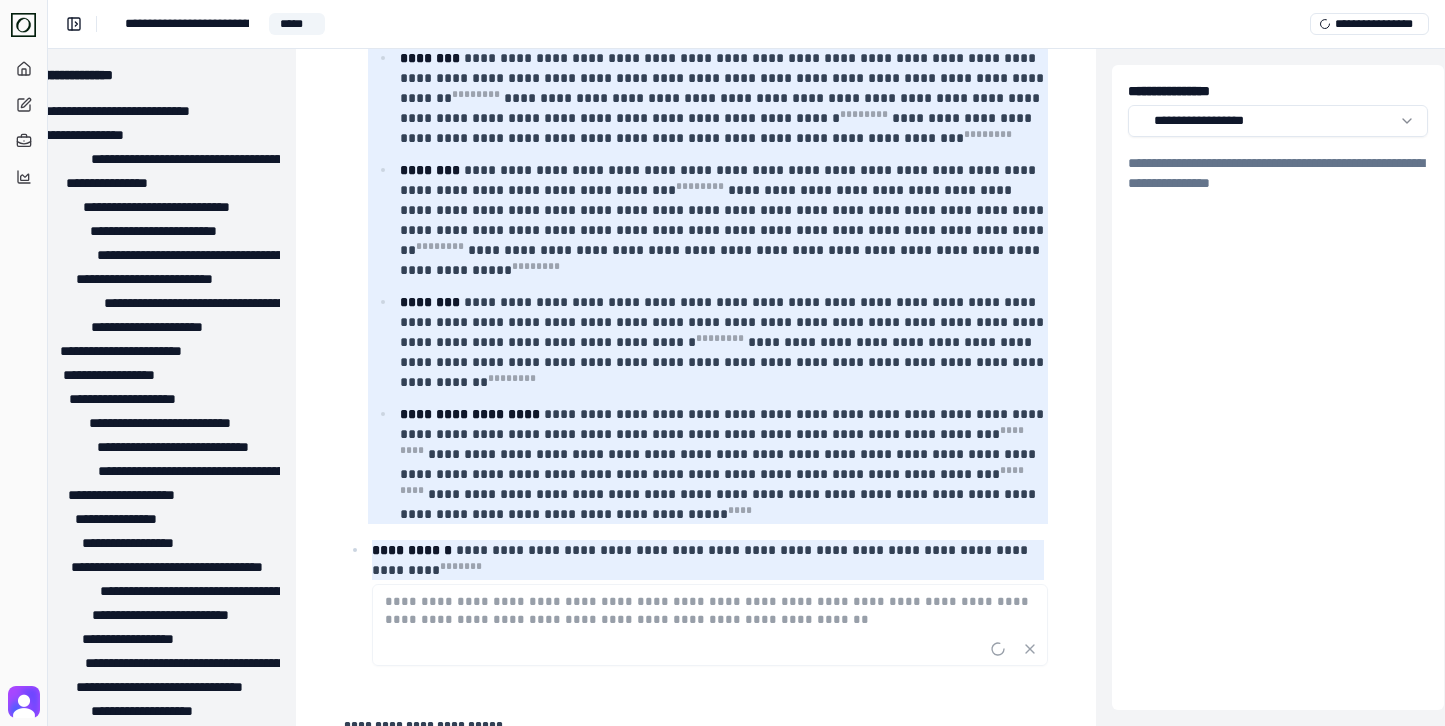 scroll, scrollTop: 1728, scrollLeft: 64, axis: both 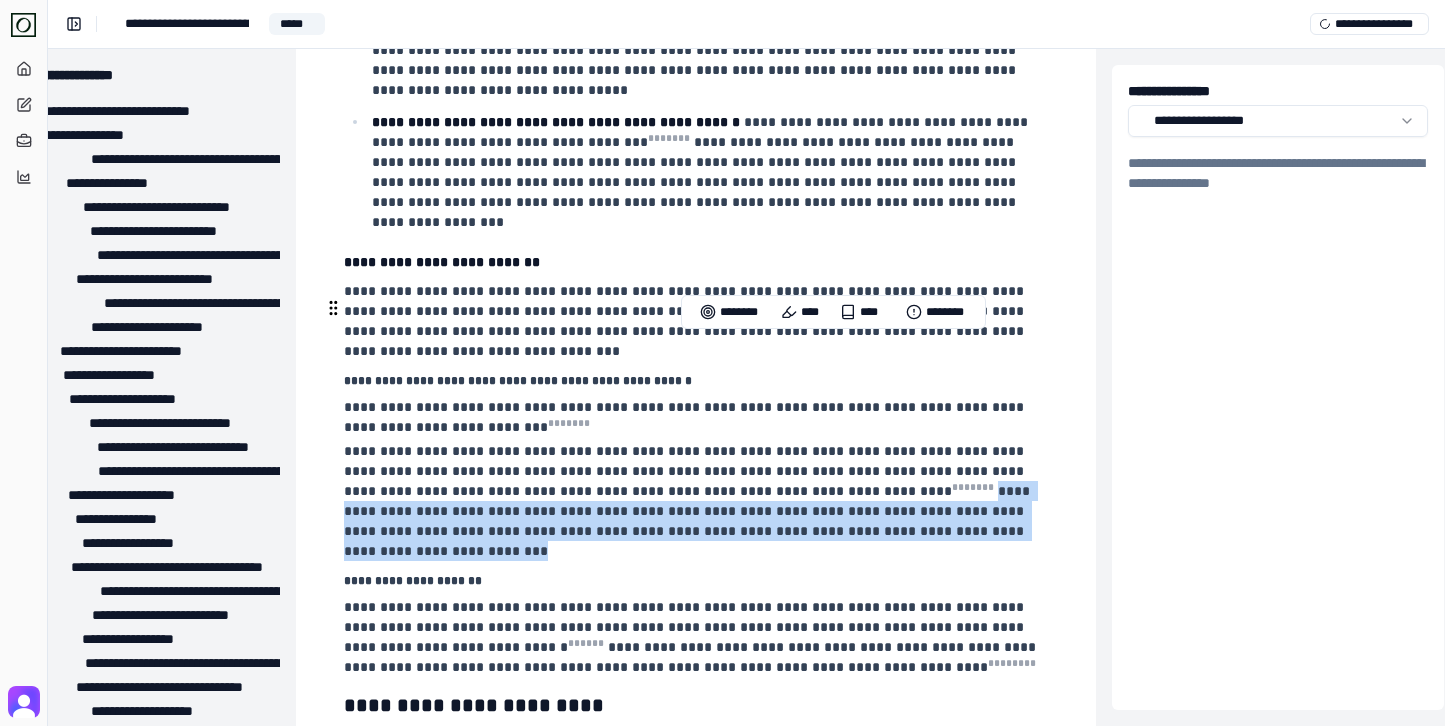 drag, startPoint x: 897, startPoint y: 382, endPoint x: 782, endPoint y: 339, distance: 122.77622 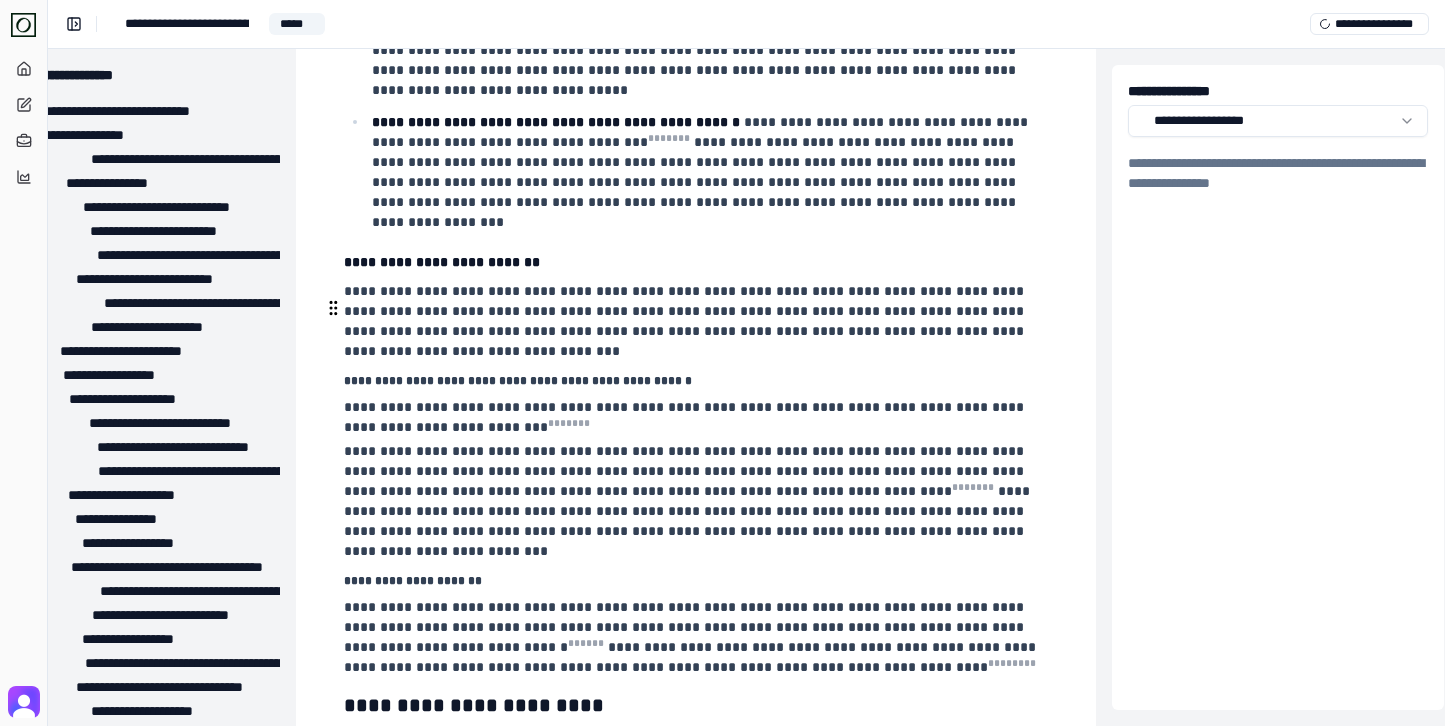 click on "**********" at bounding box center [689, 501] 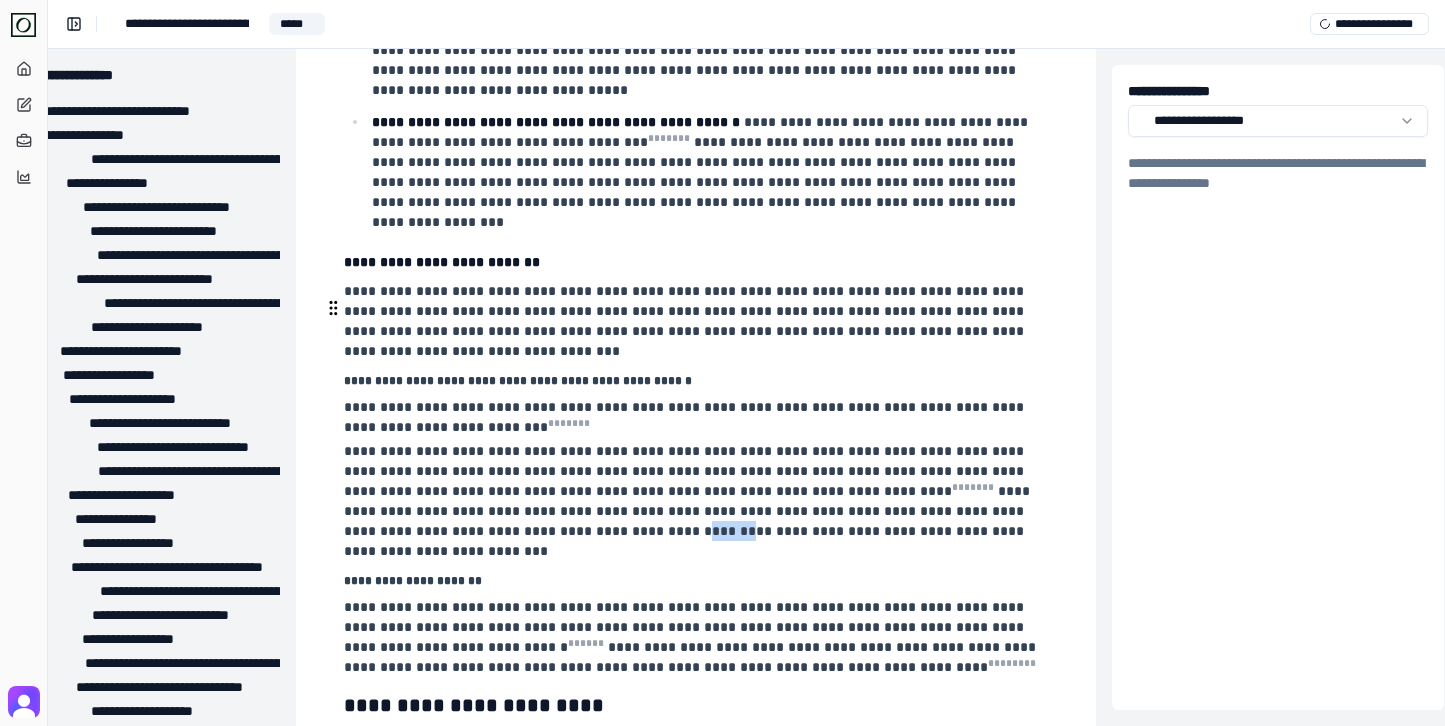click on "**********" at bounding box center [689, 501] 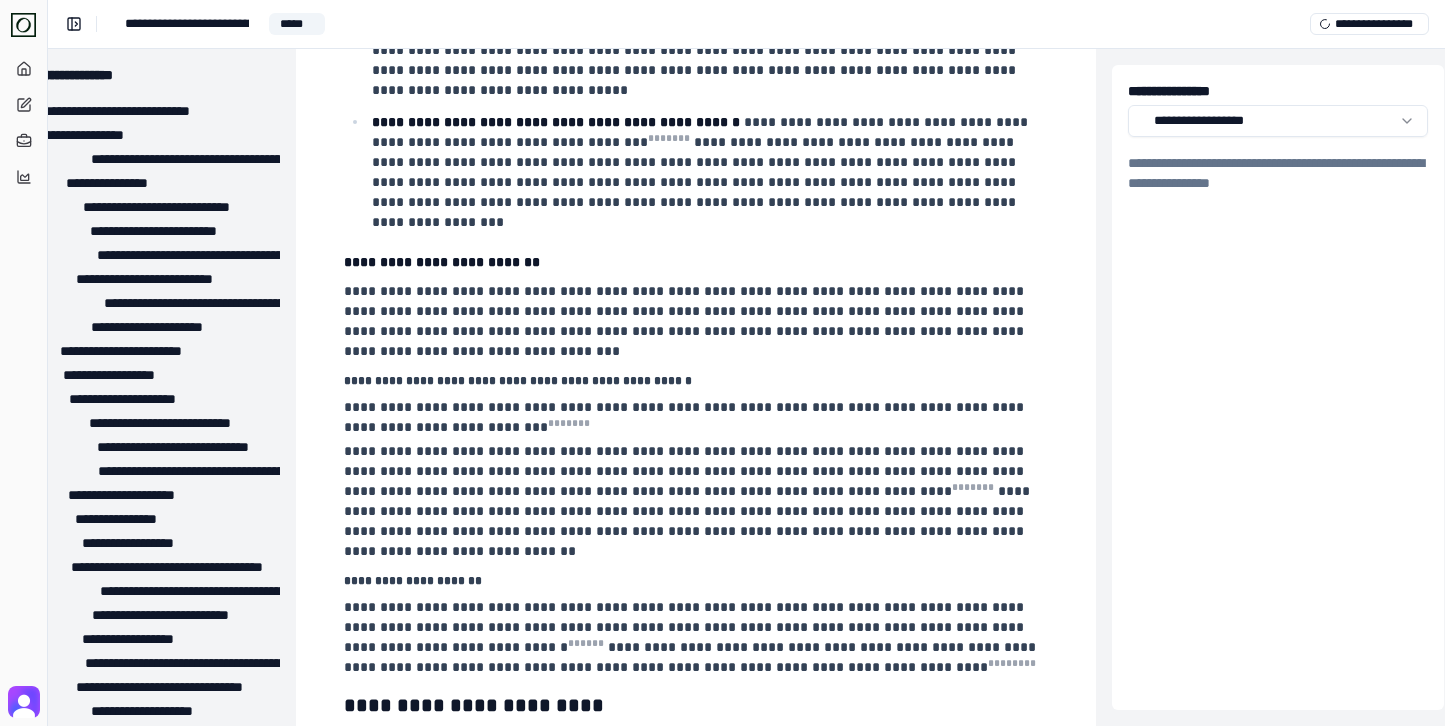 scroll, scrollTop: 3716, scrollLeft: 64, axis: both 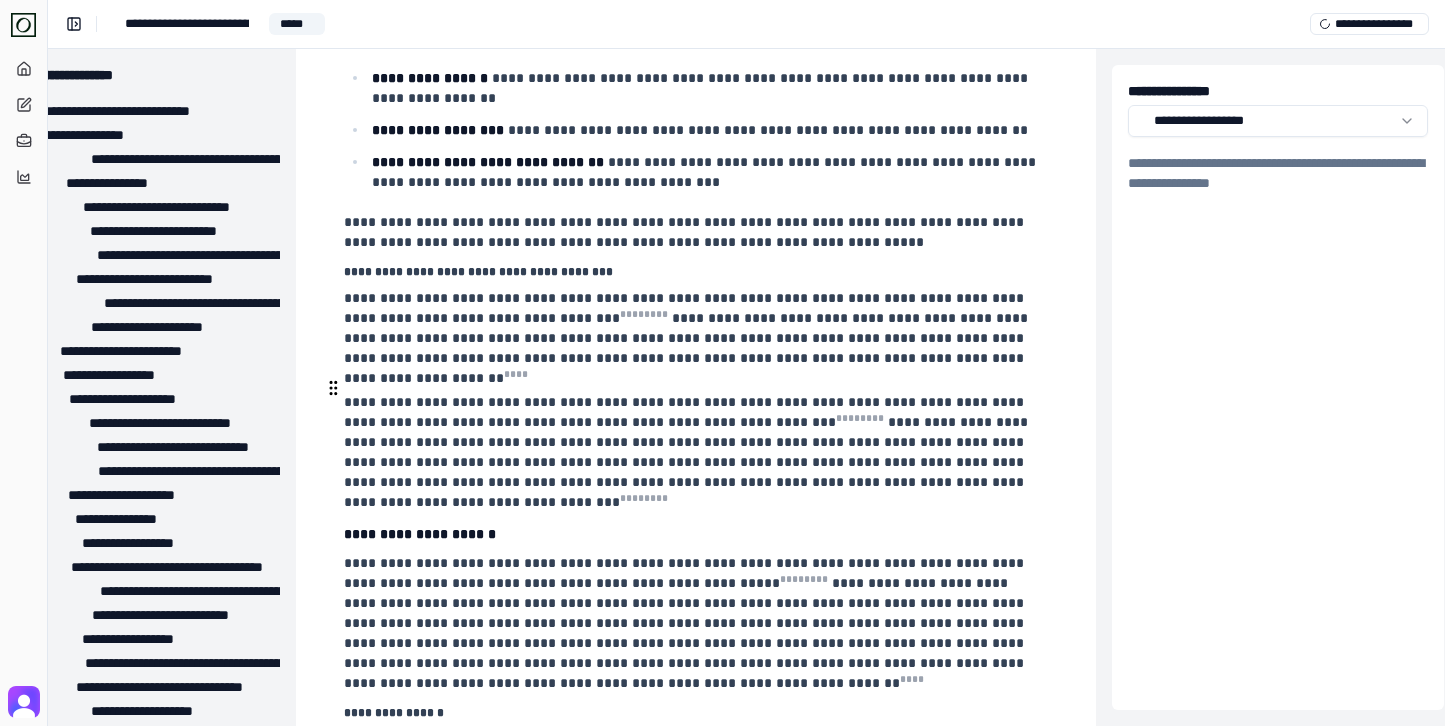 click on "**********" at bounding box center (686, 623) 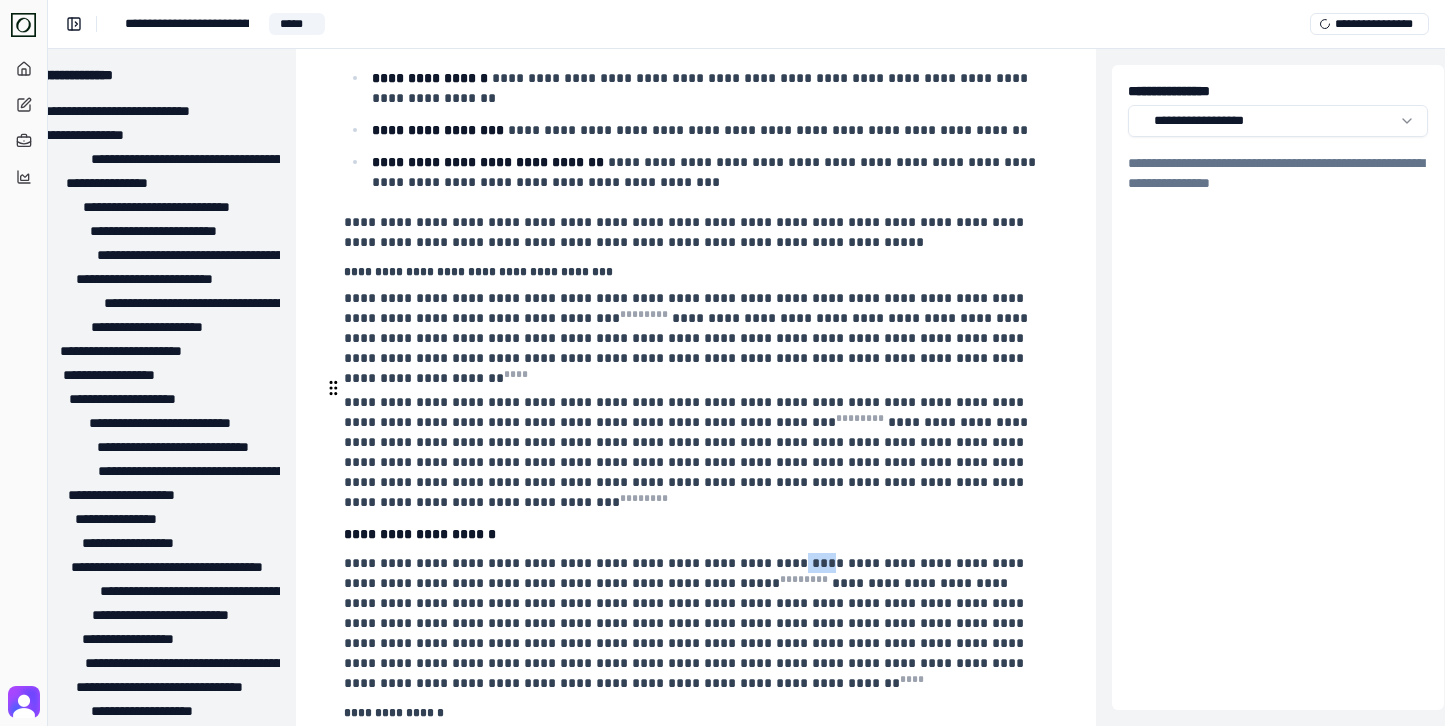 click on "**********" at bounding box center (686, 623) 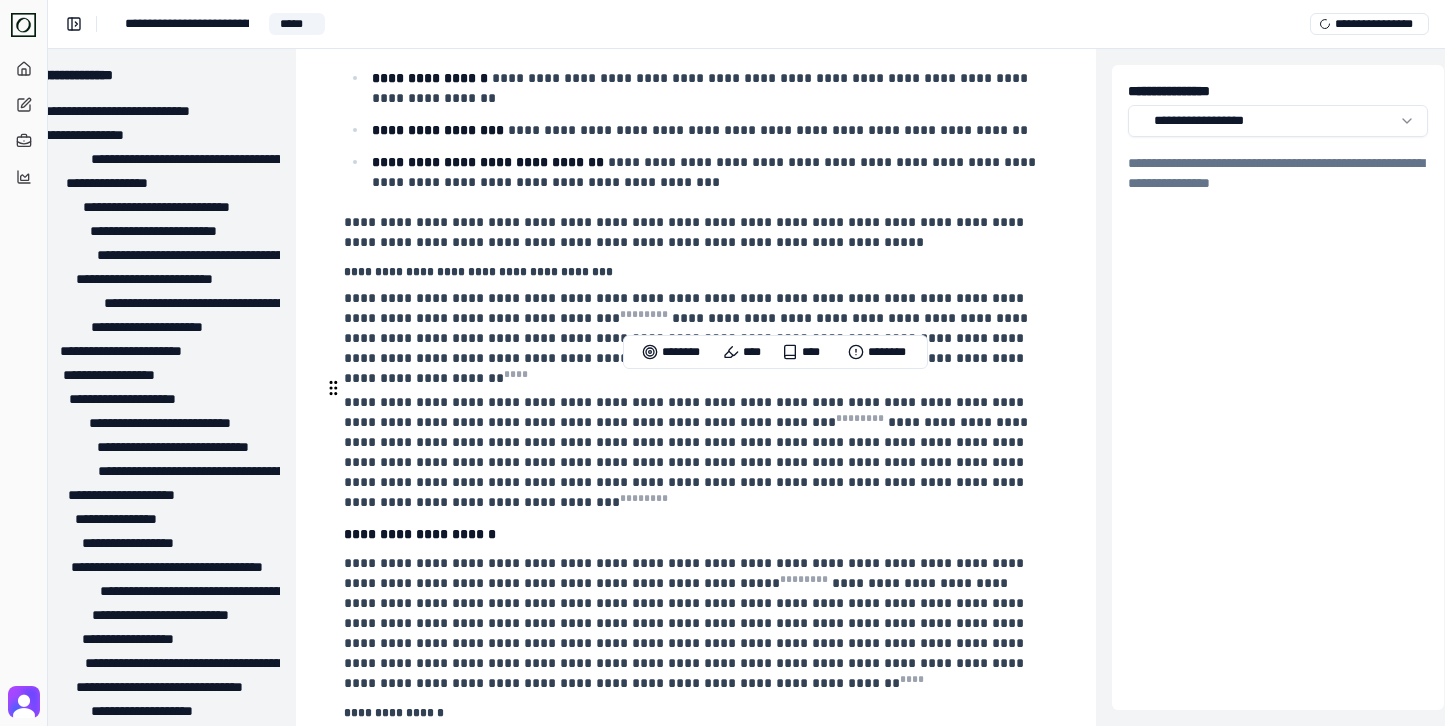 click on "**********" at bounding box center [686, 623] 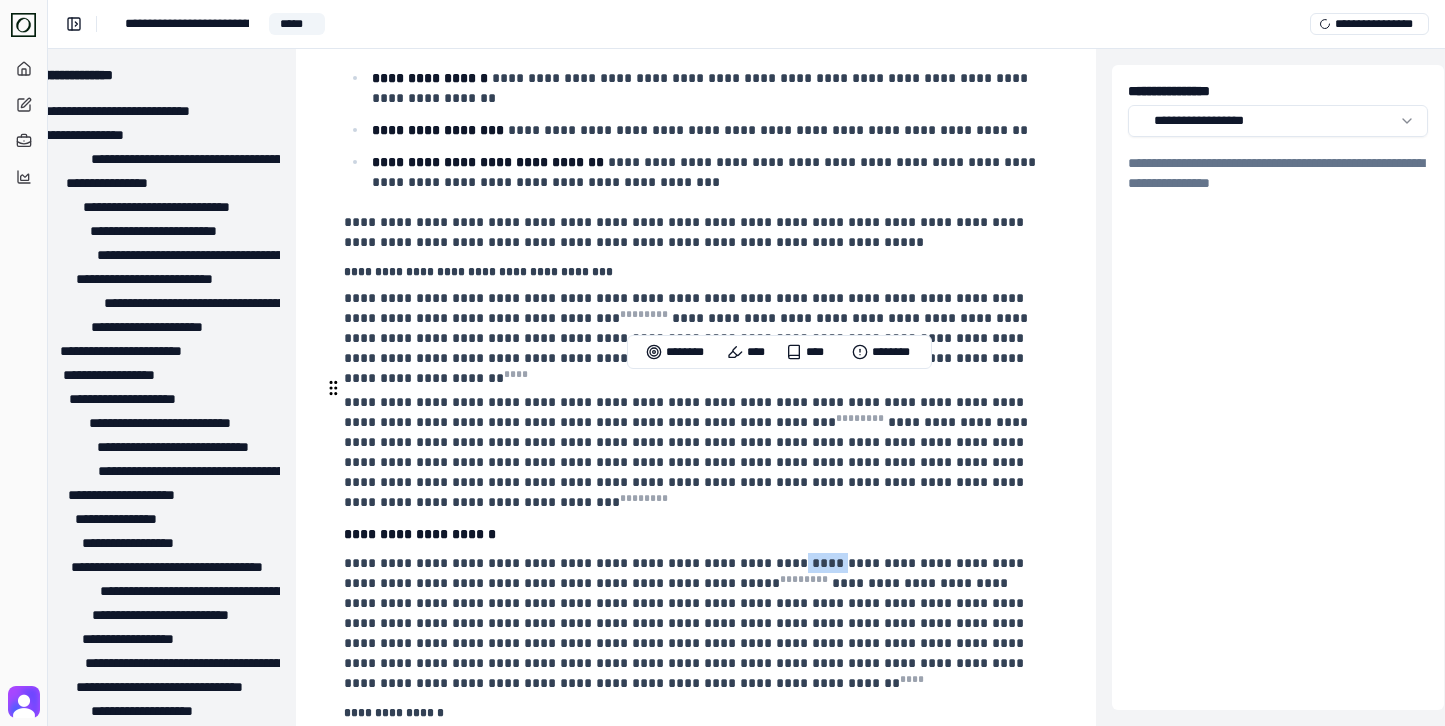 drag, startPoint x: 762, startPoint y: 390, endPoint x: 799, endPoint y: 387, distance: 37.12142 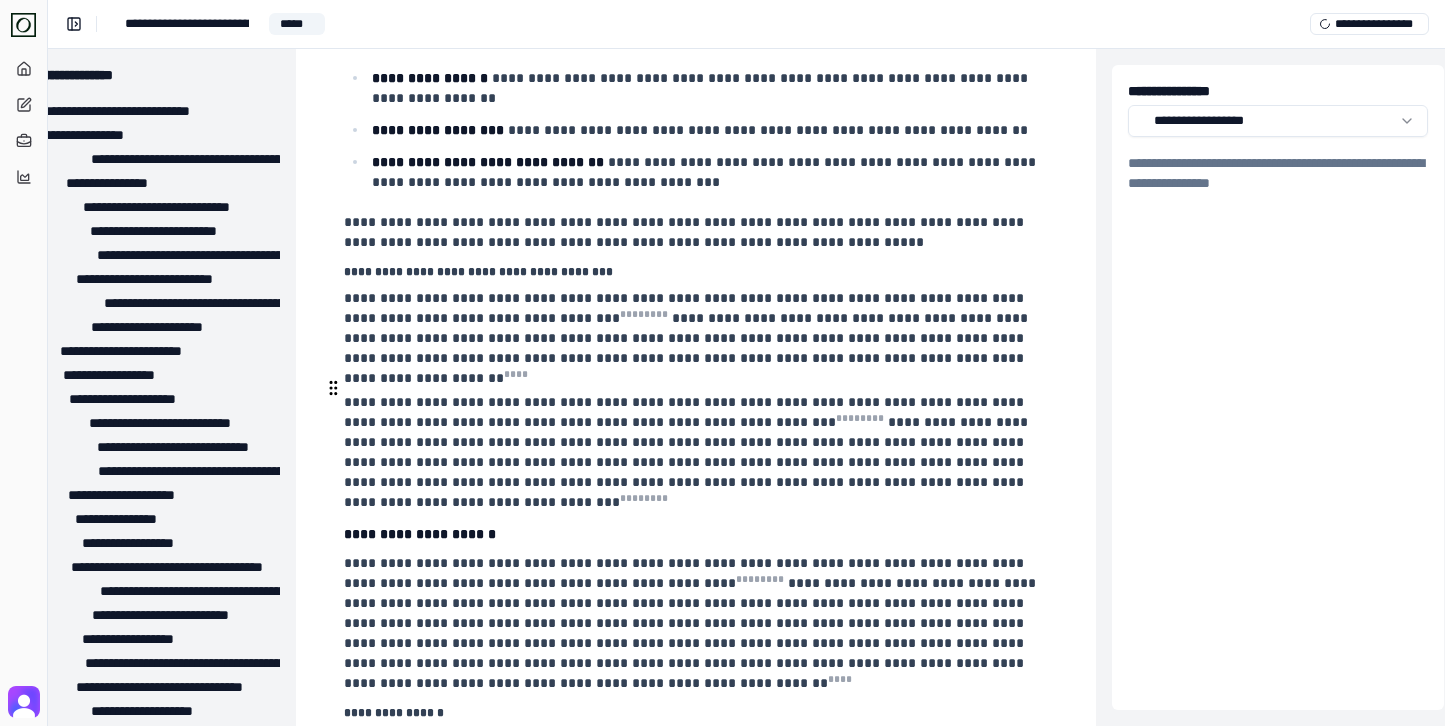 click on "**********" at bounding box center [692, 623] 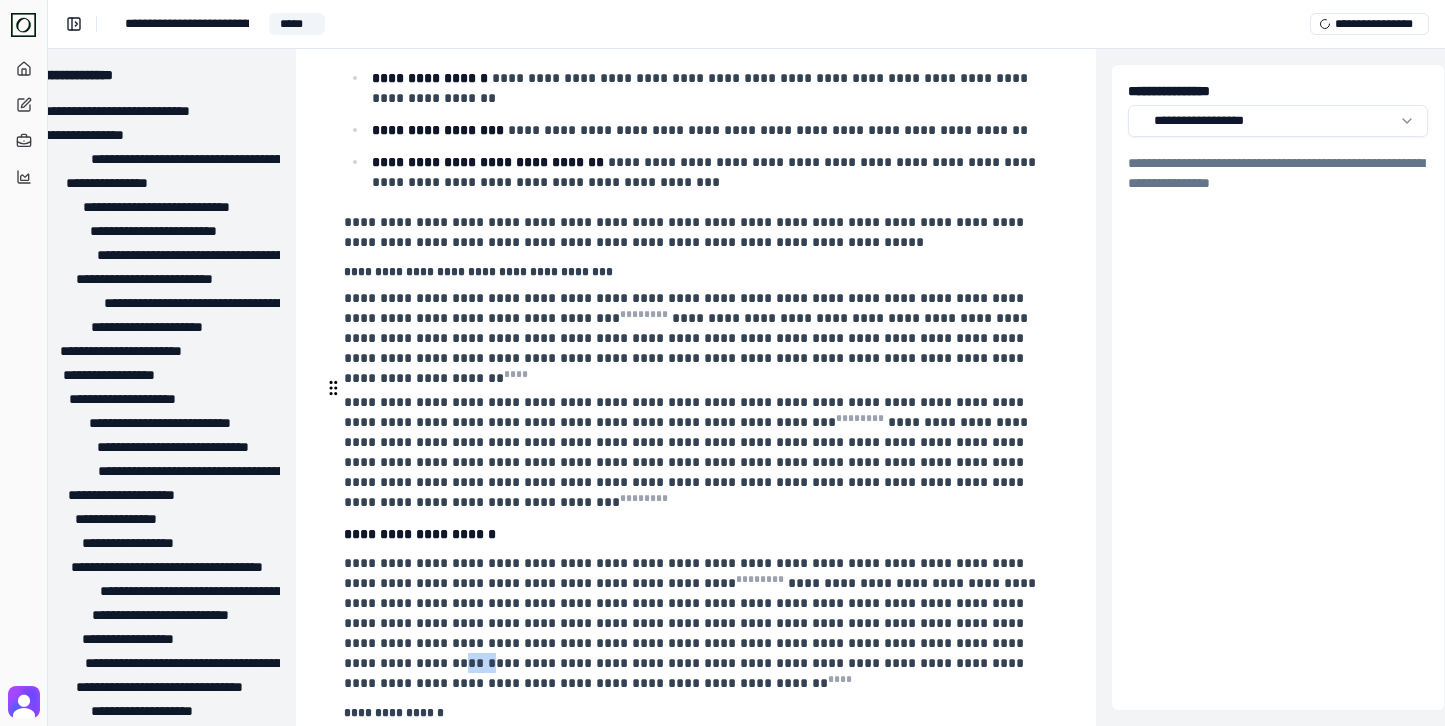 click on "**********" at bounding box center (692, 623) 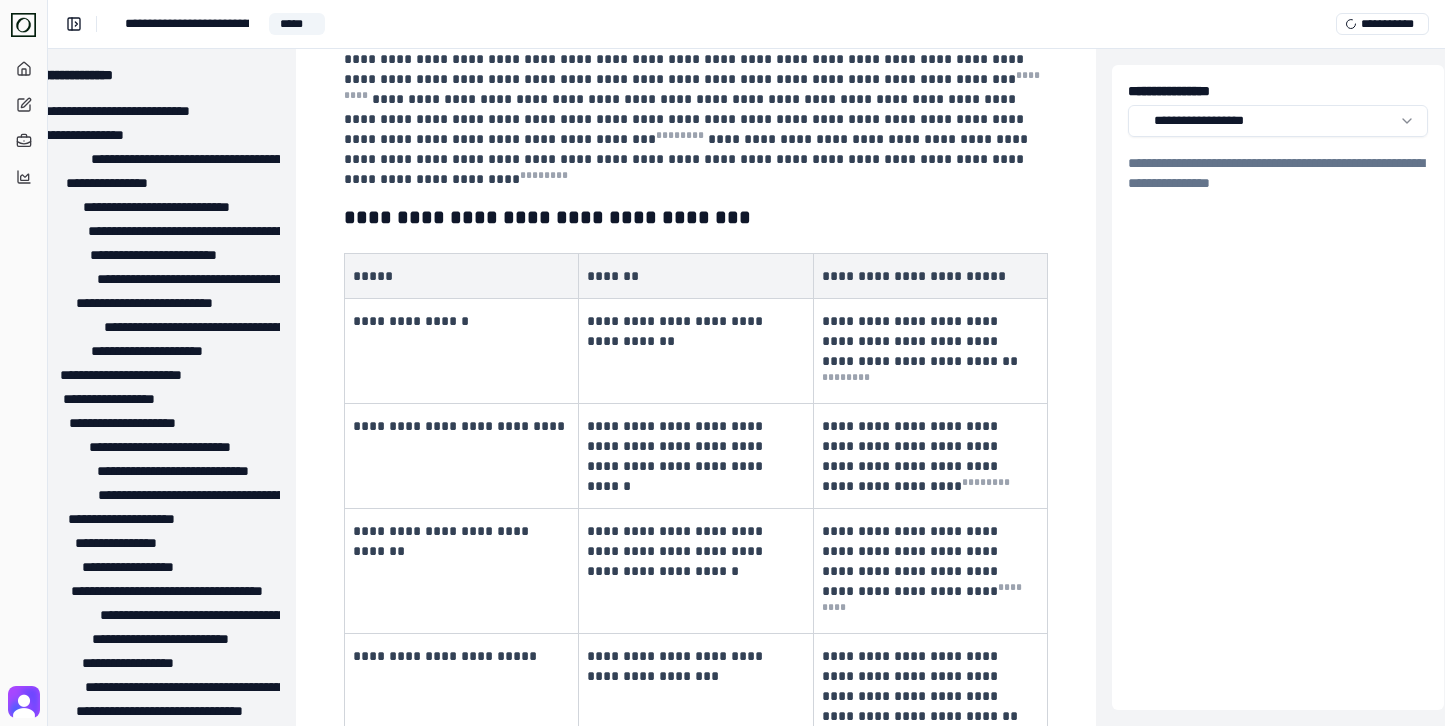 scroll, scrollTop: 6420, scrollLeft: 64, axis: both 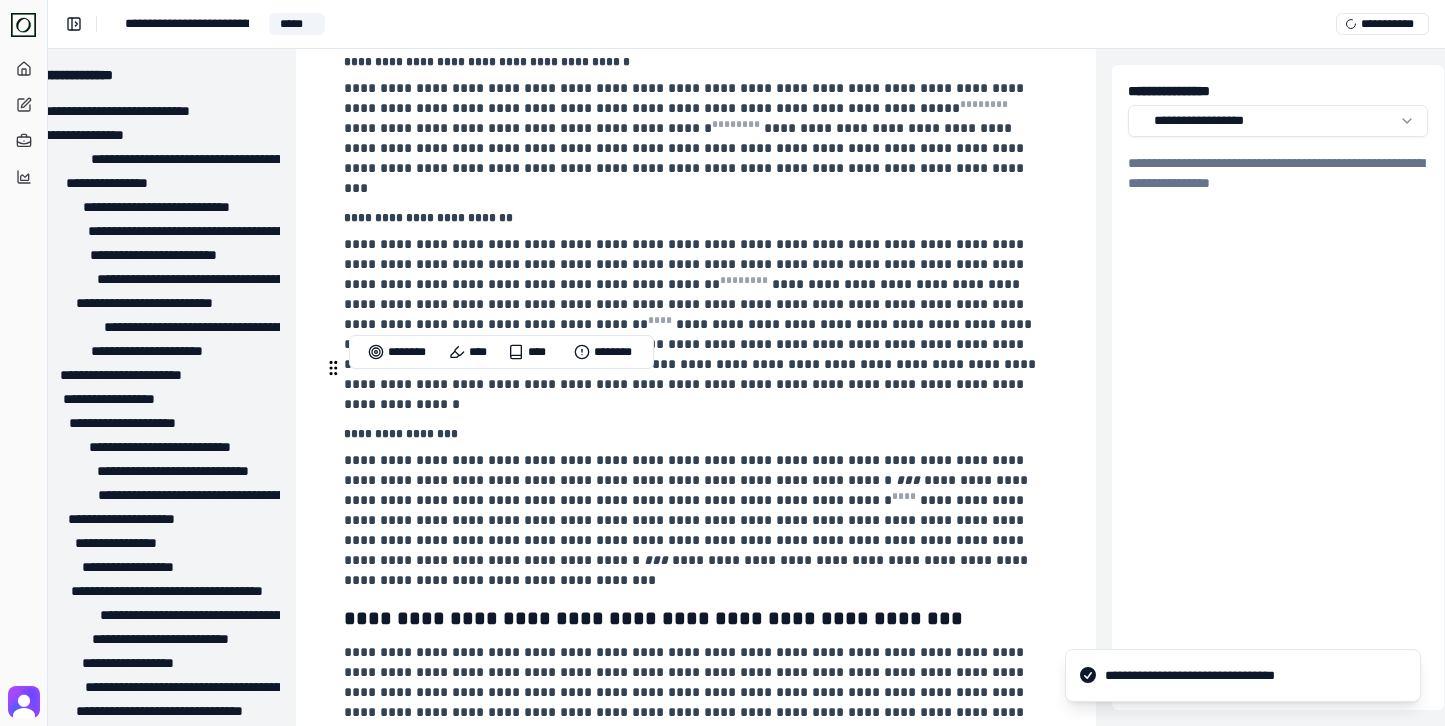 drag, startPoint x: 450, startPoint y: 390, endPoint x: 564, endPoint y: 386, distance: 114.07015 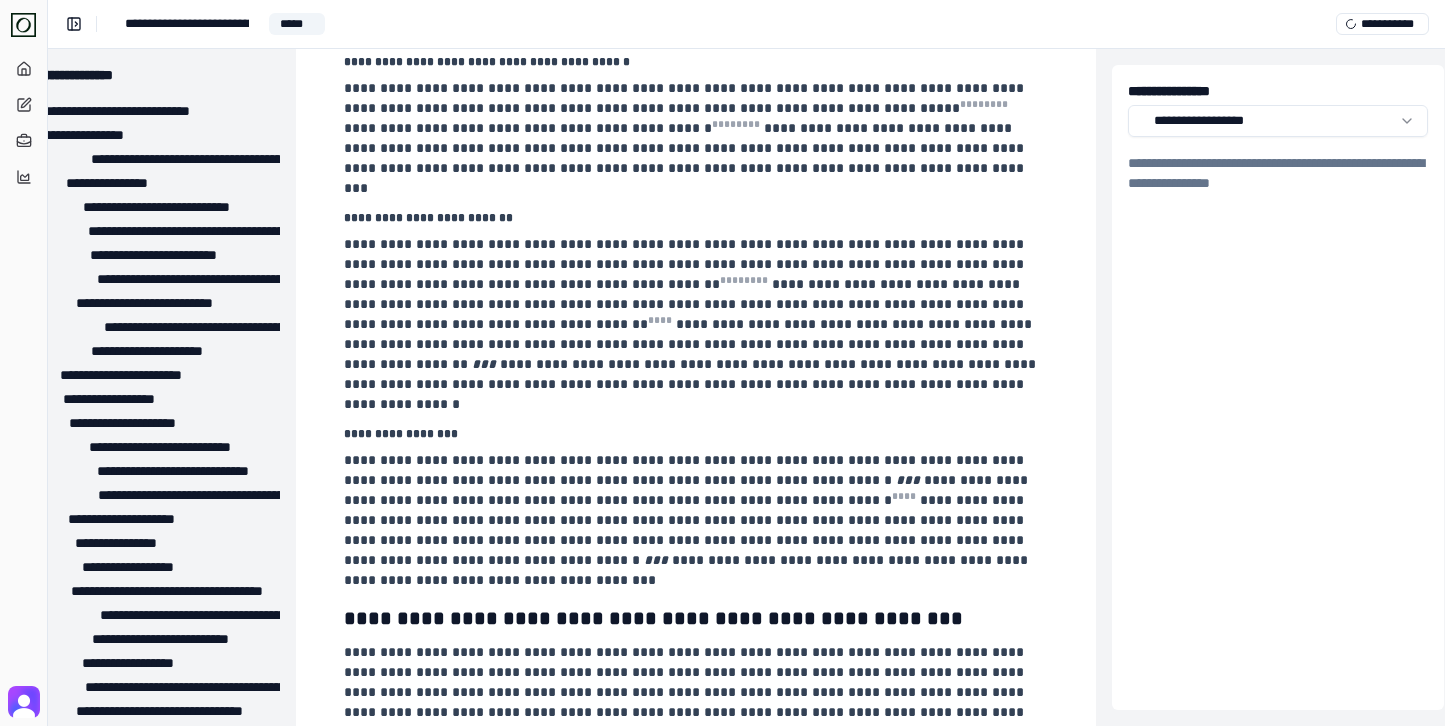 scroll, scrollTop: 0, scrollLeft: 692, axis: horizontal 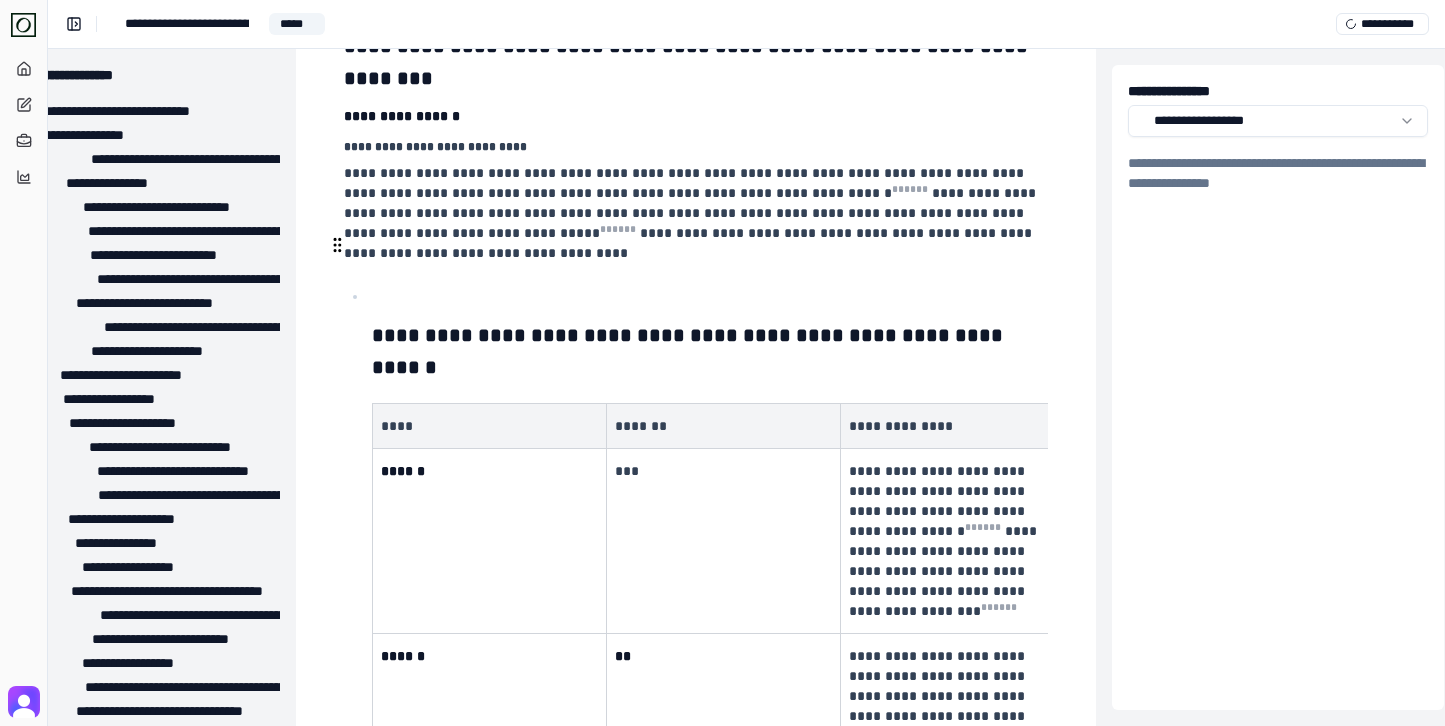 click on "***" at bounding box center [721, 471] 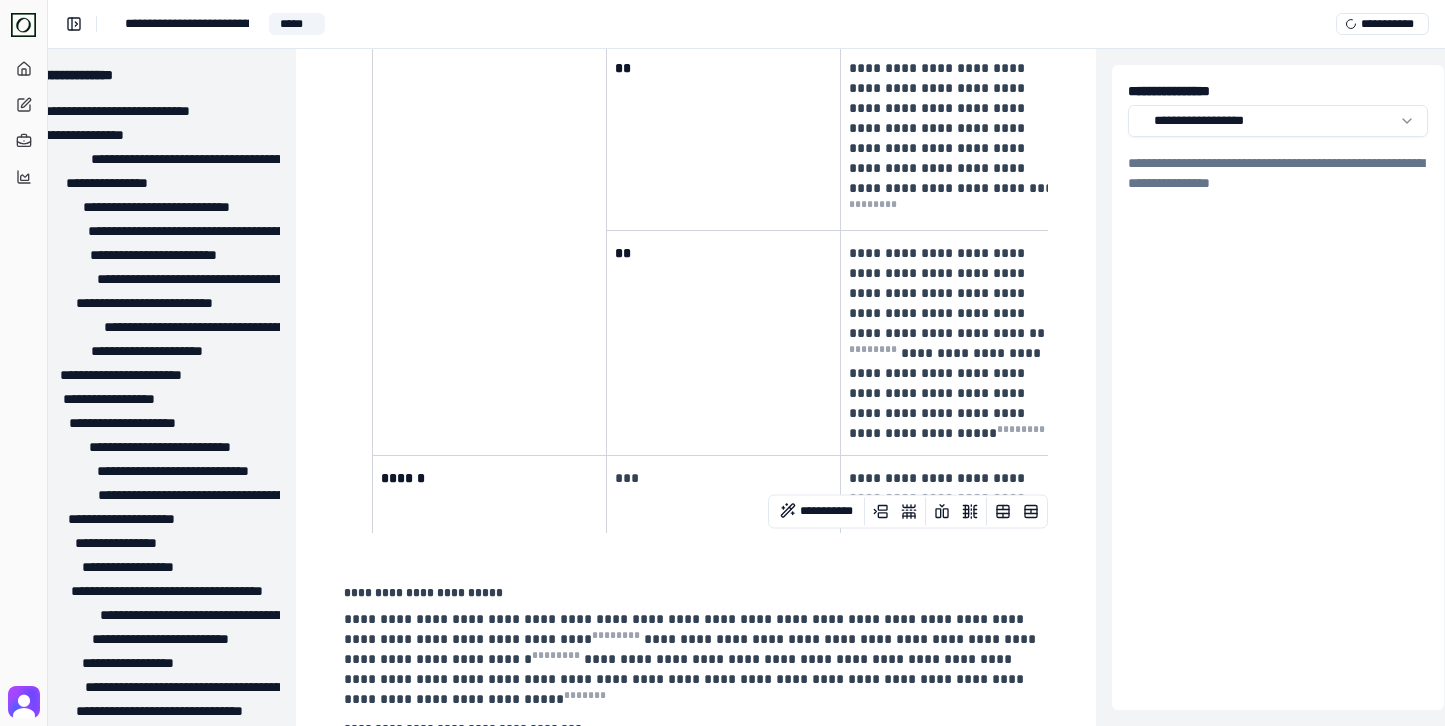 scroll, scrollTop: 1487, scrollLeft: 64, axis: both 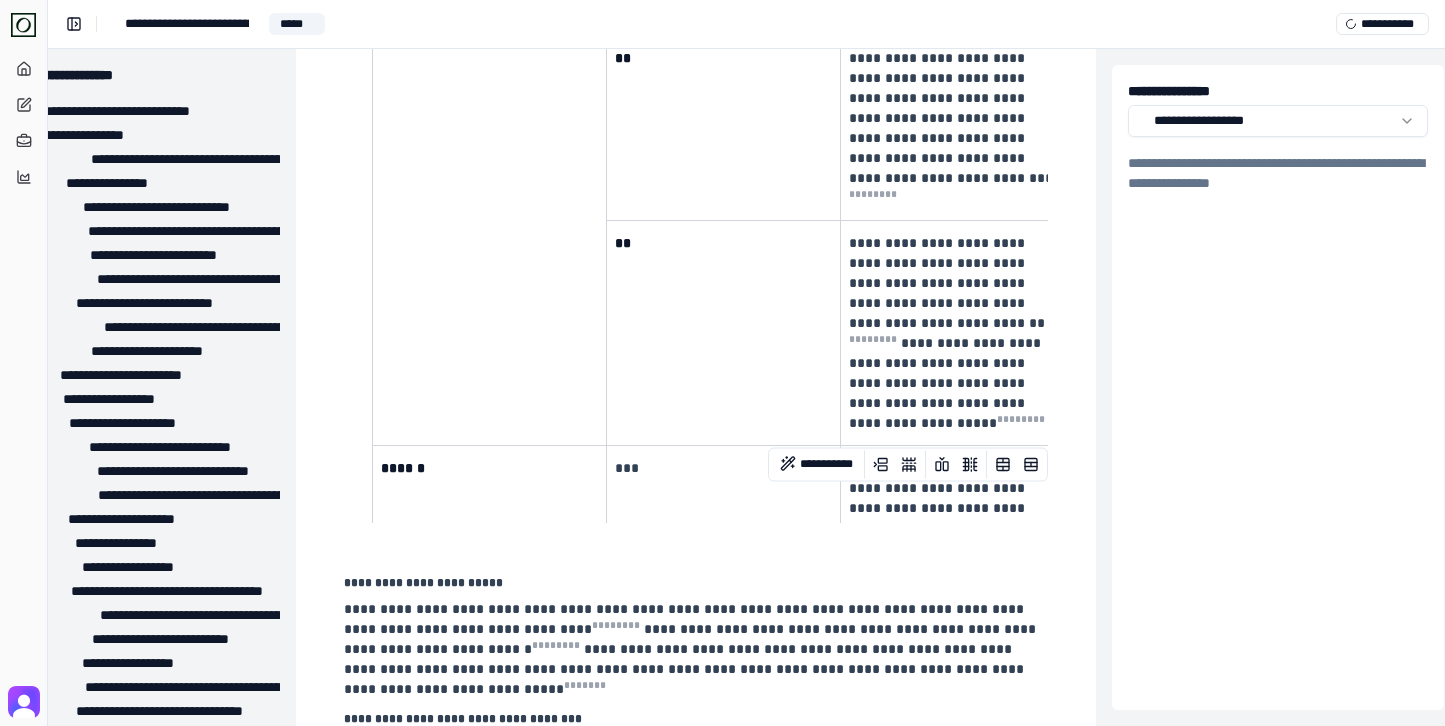 click on "***" at bounding box center [724, 548] 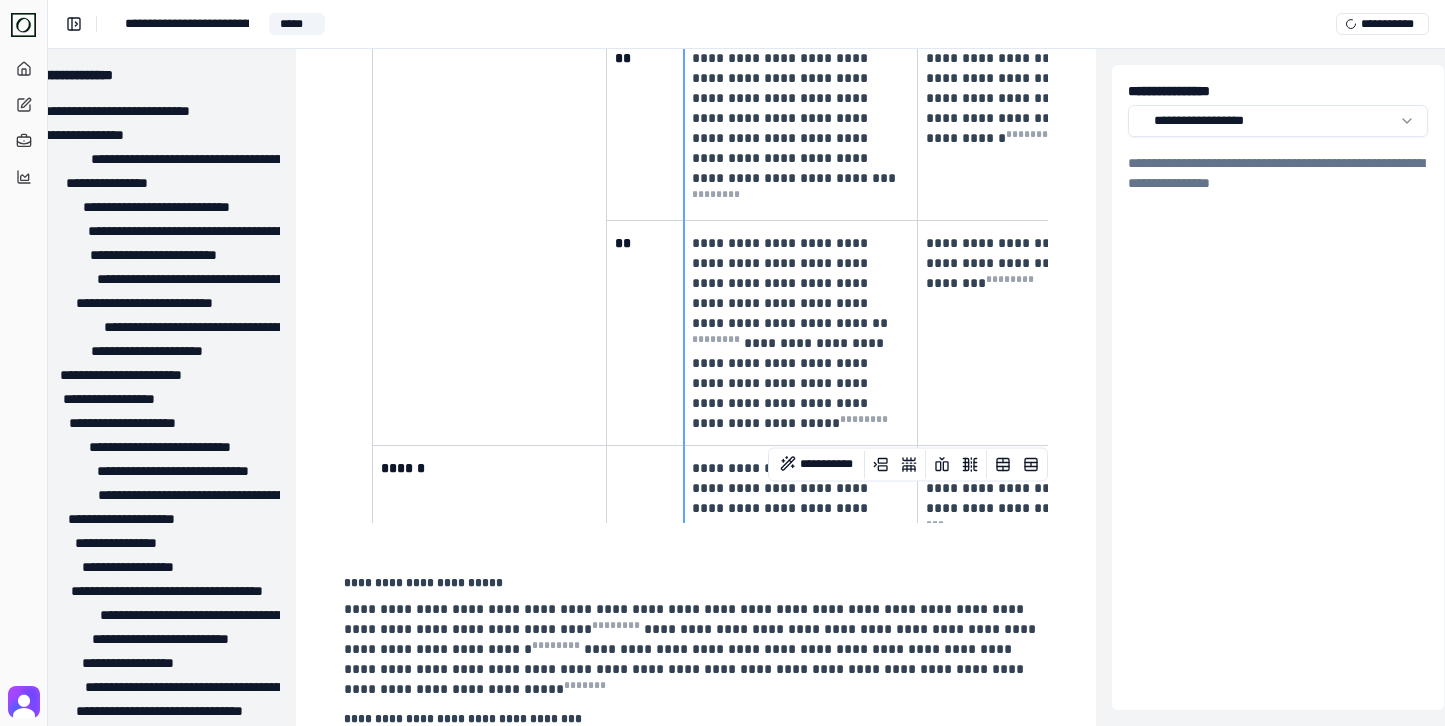drag, startPoint x: 841, startPoint y: 257, endPoint x: 682, endPoint y: 280, distance: 160.6549 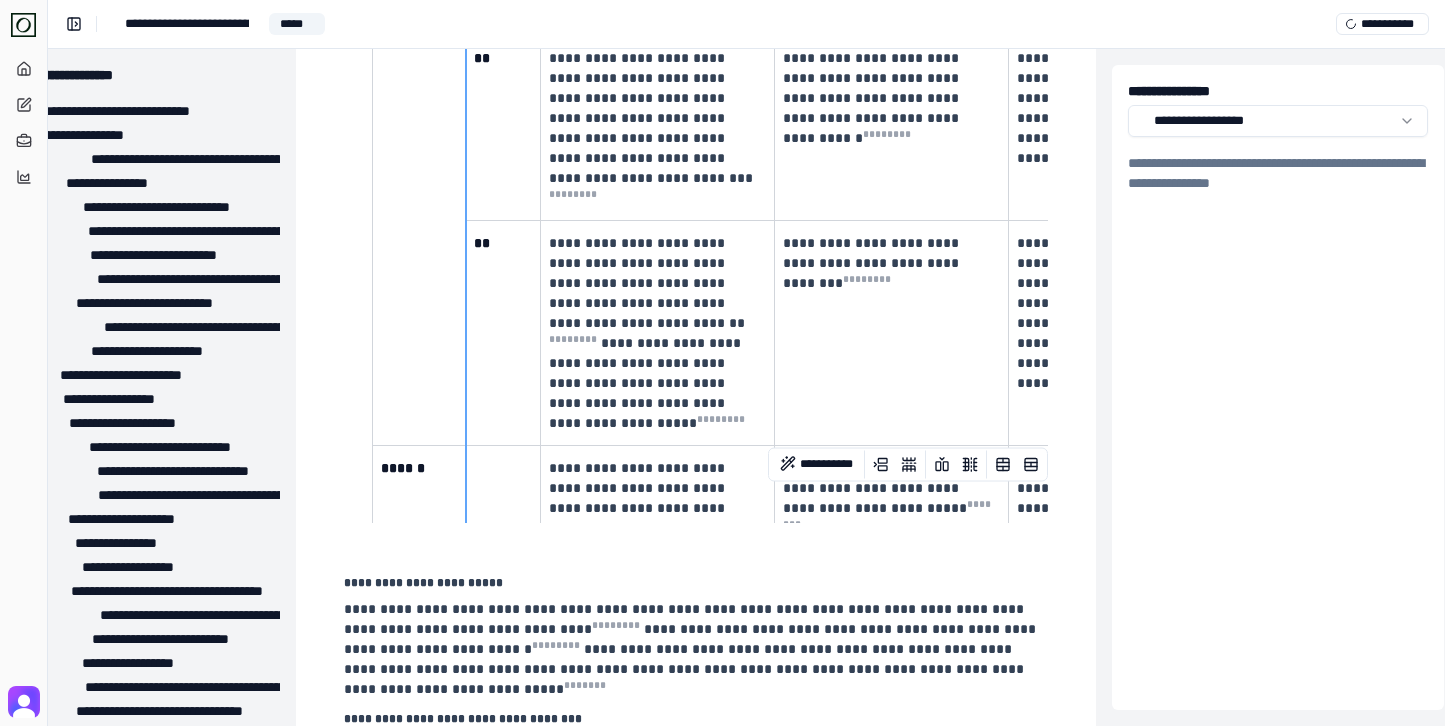 drag, startPoint x: 604, startPoint y: 284, endPoint x: 459, endPoint y: 293, distance: 145.27904 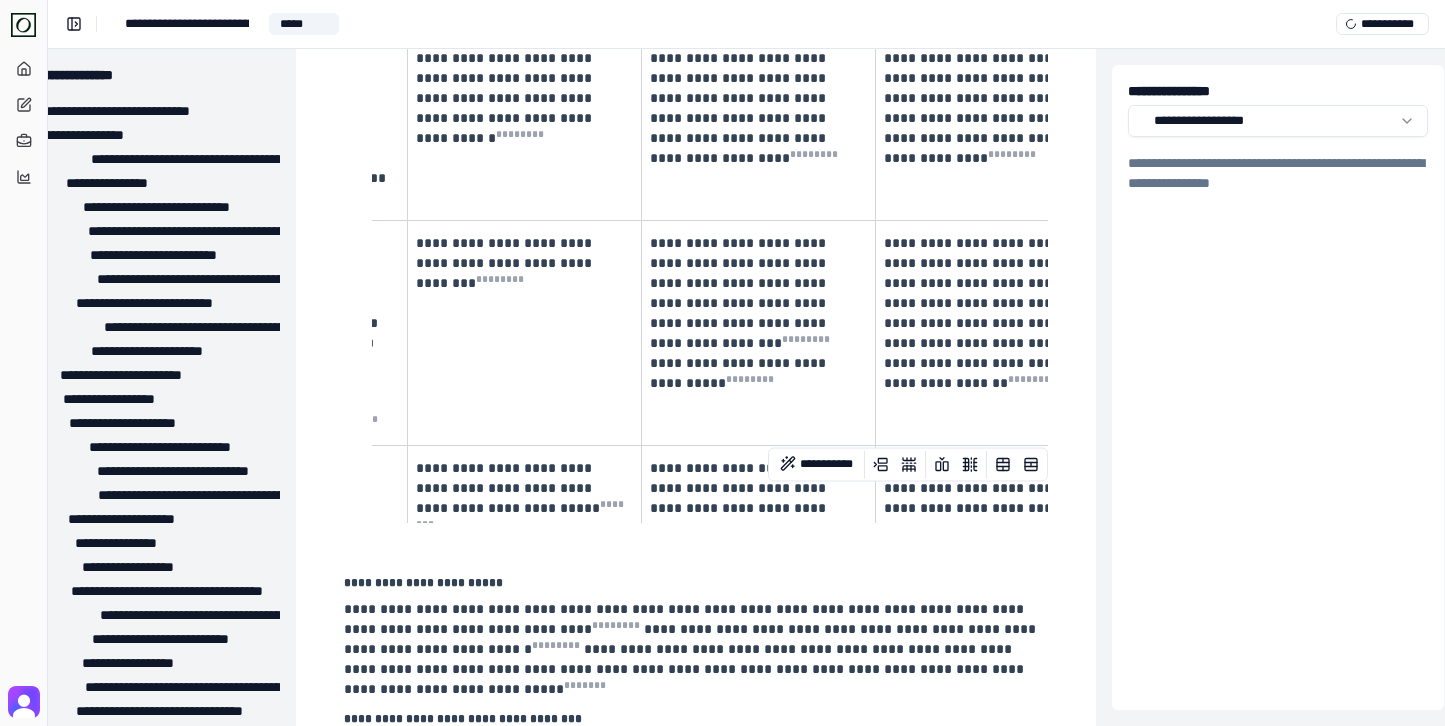 scroll, scrollTop: 0, scrollLeft: 425, axis: horizontal 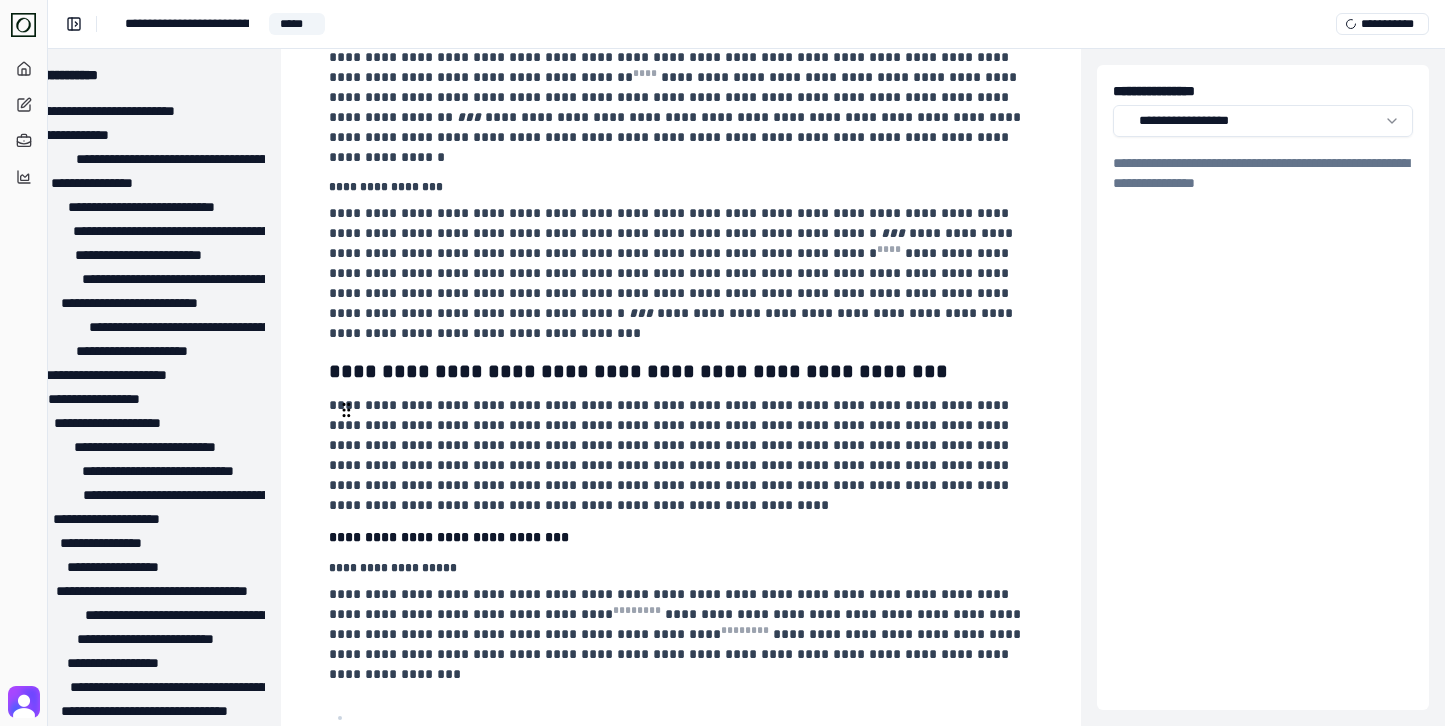 click on "**********" at bounding box center [487, 762] 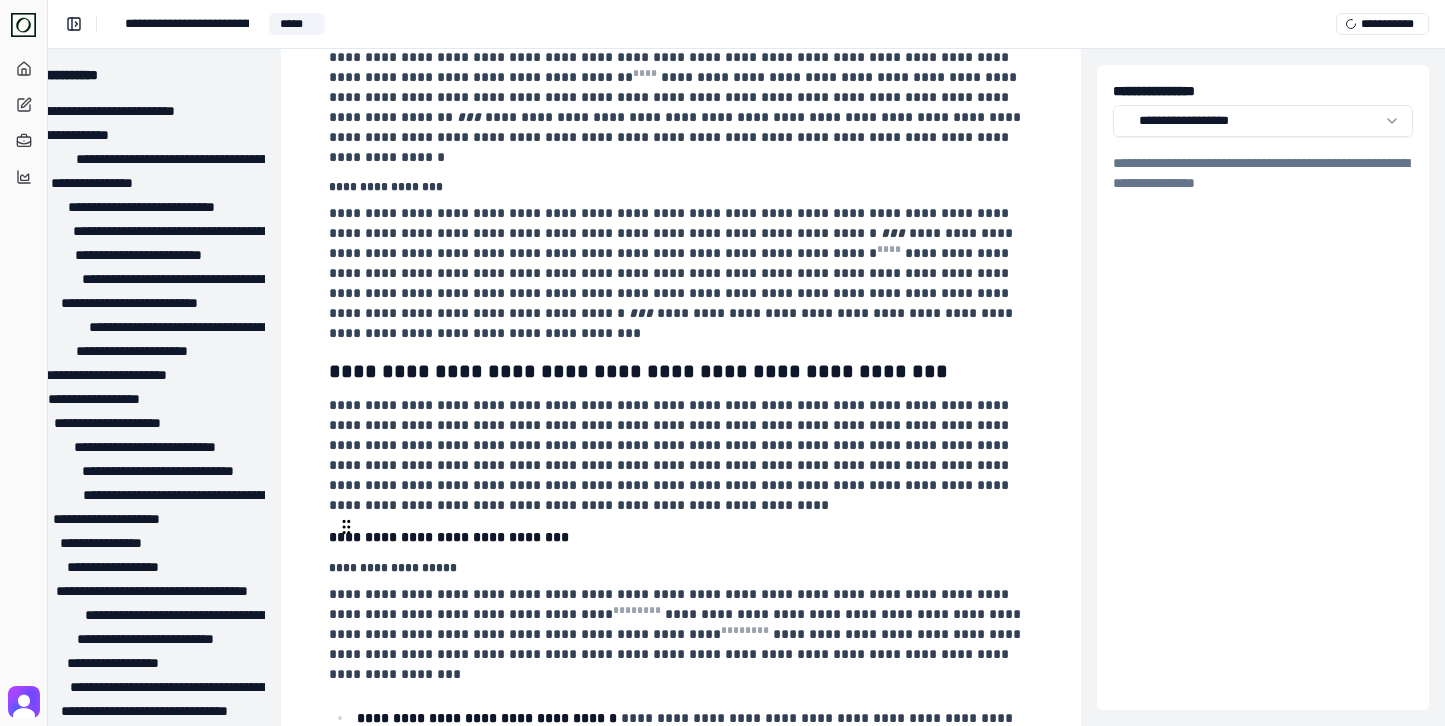 click on "**********" at bounding box center [409, 898] 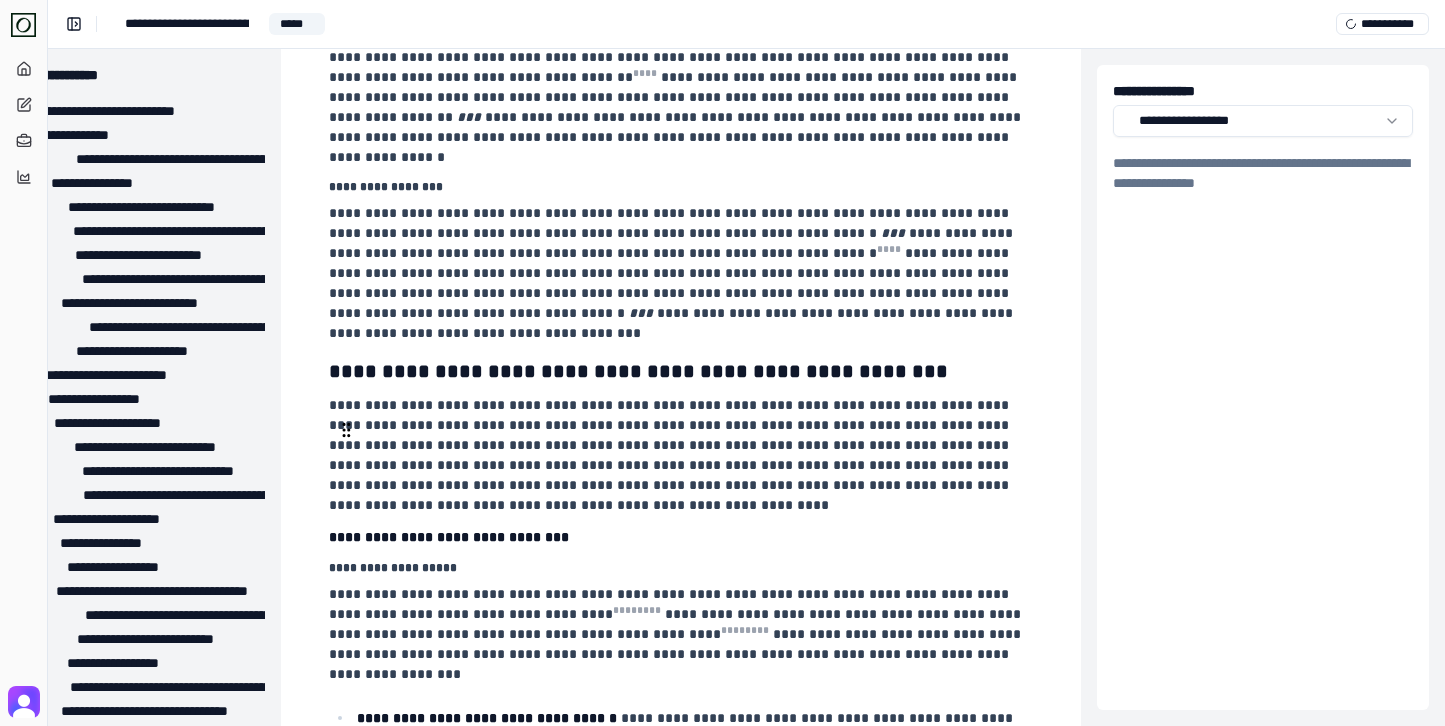 click at bounding box center (693, 812) 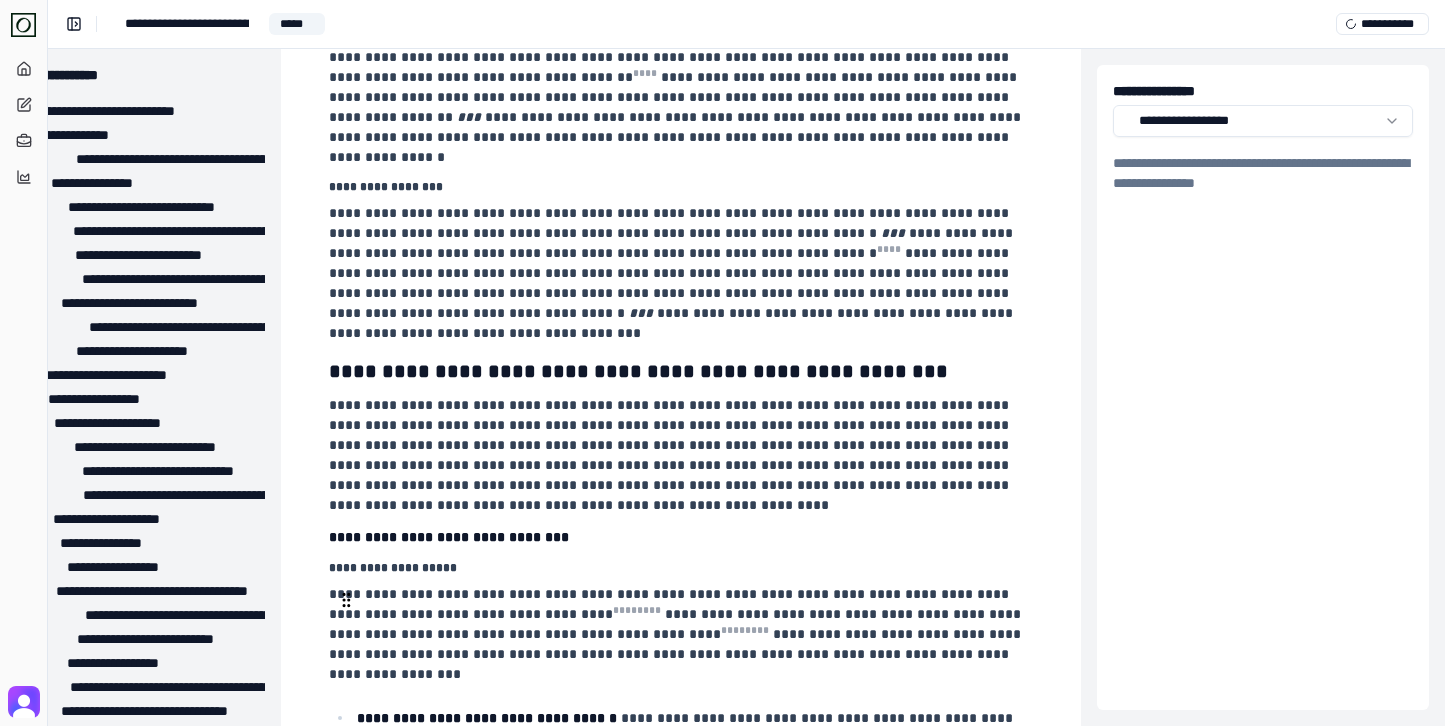 click on "**********" at bounding box center [693, 1008] 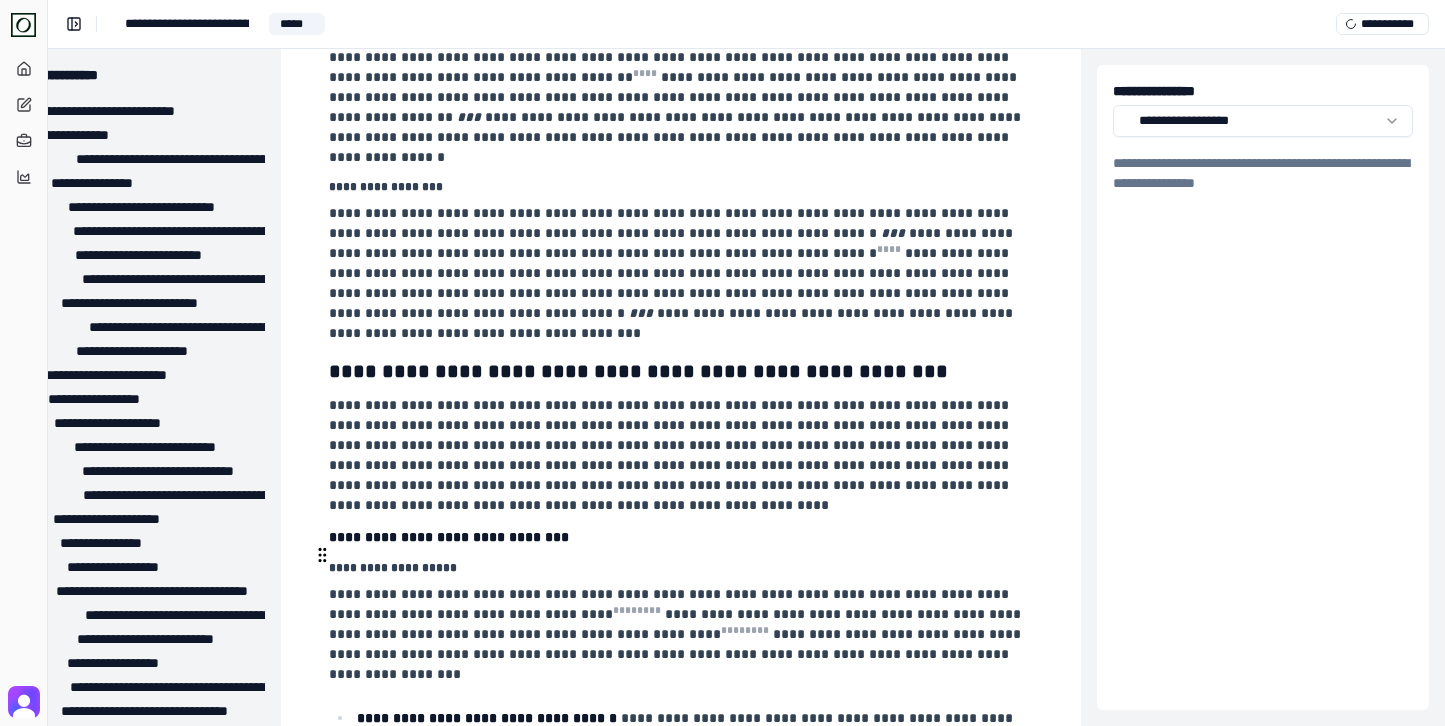 click on "**********" at bounding box center (693, 986) 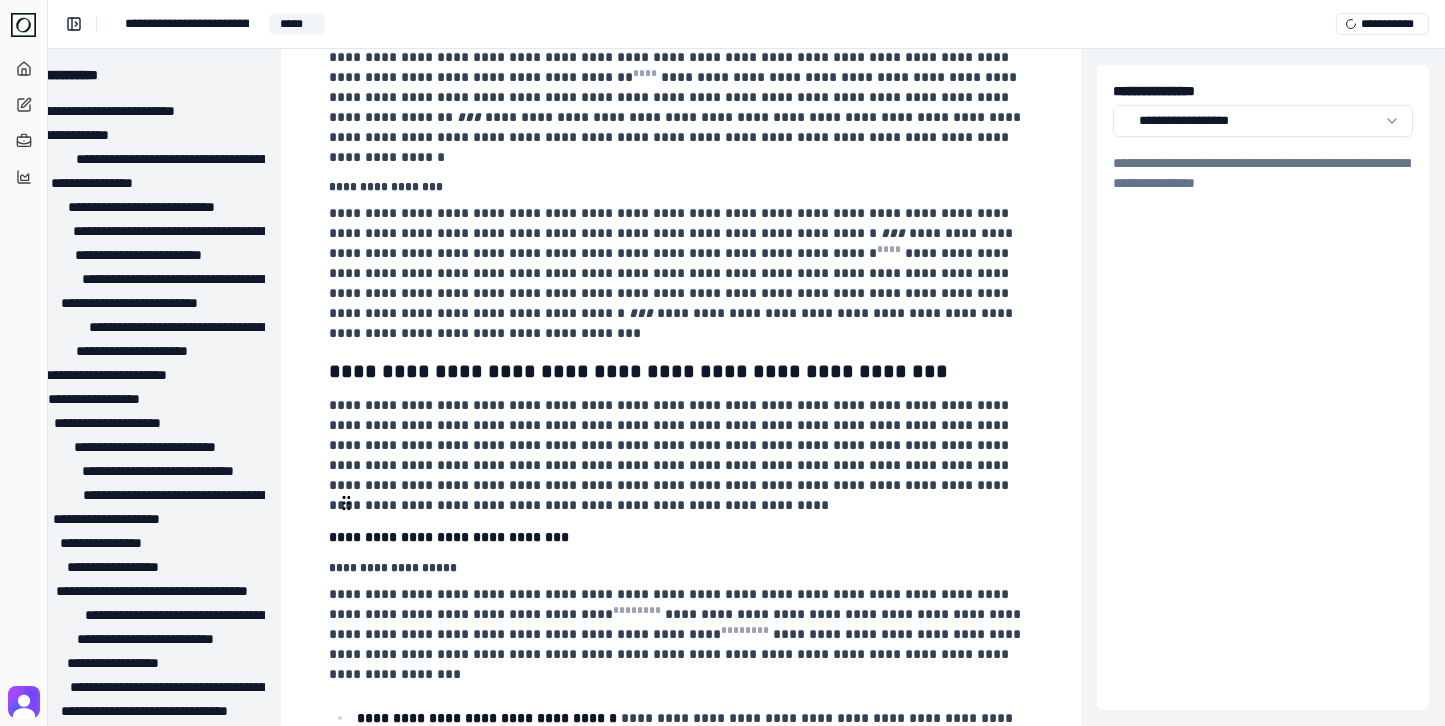 click at bounding box center [693, 904] 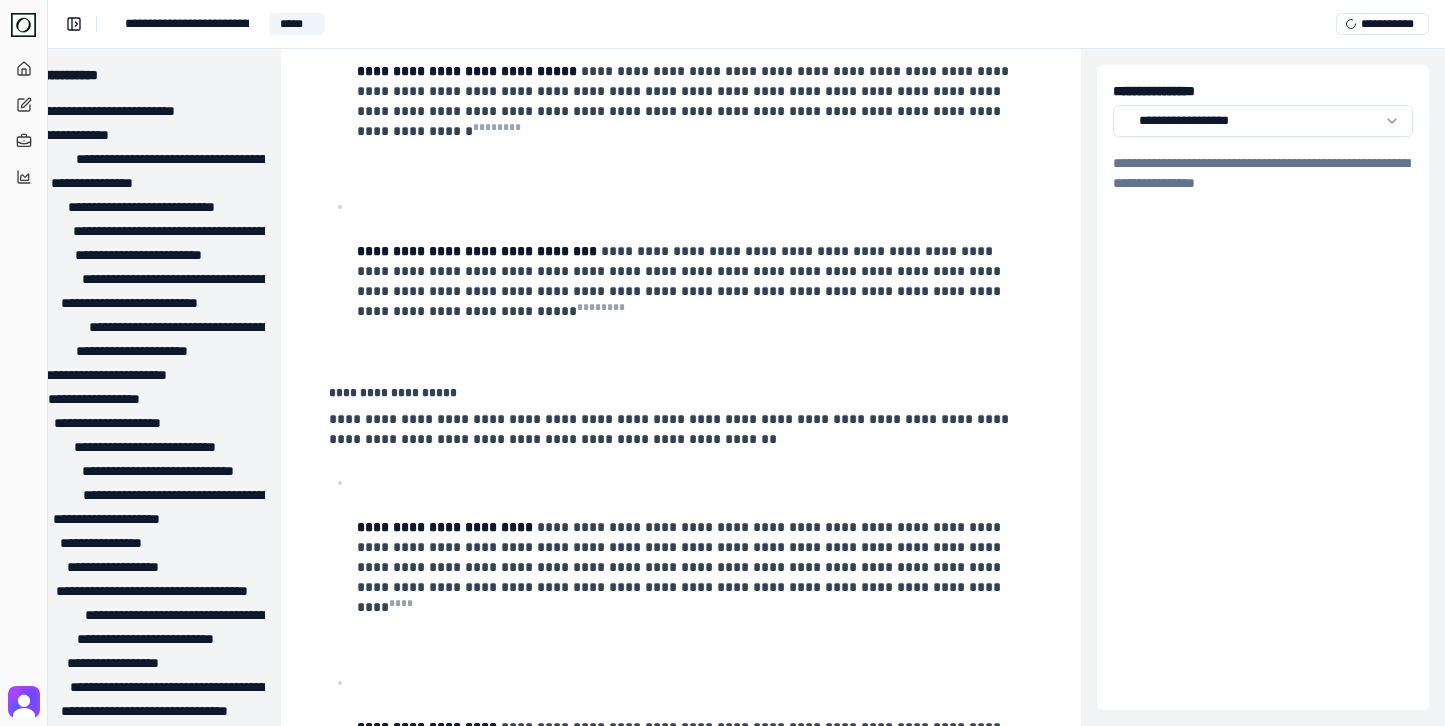 scroll, scrollTop: 8196, scrollLeft: 79, axis: both 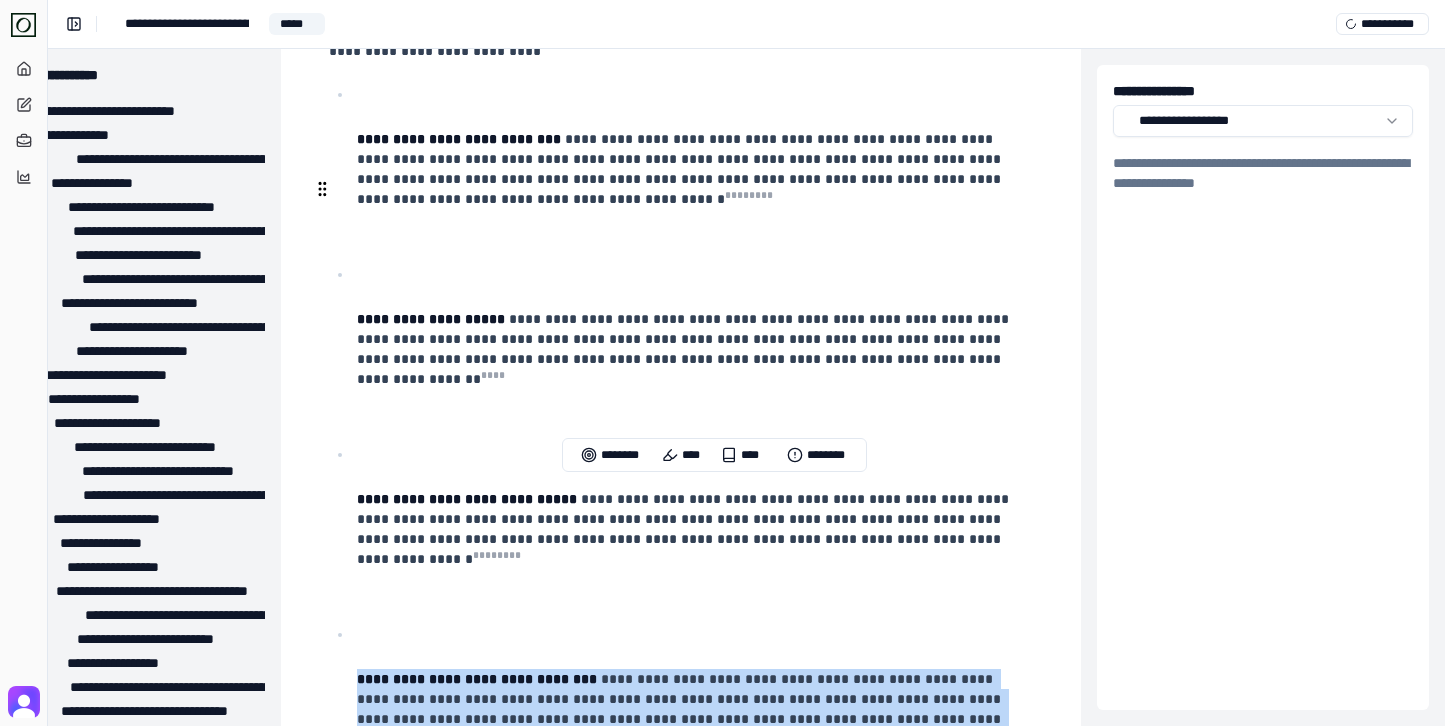 drag, startPoint x: 872, startPoint y: 279, endPoint x: 565, endPoint y: 222, distance: 312.2467 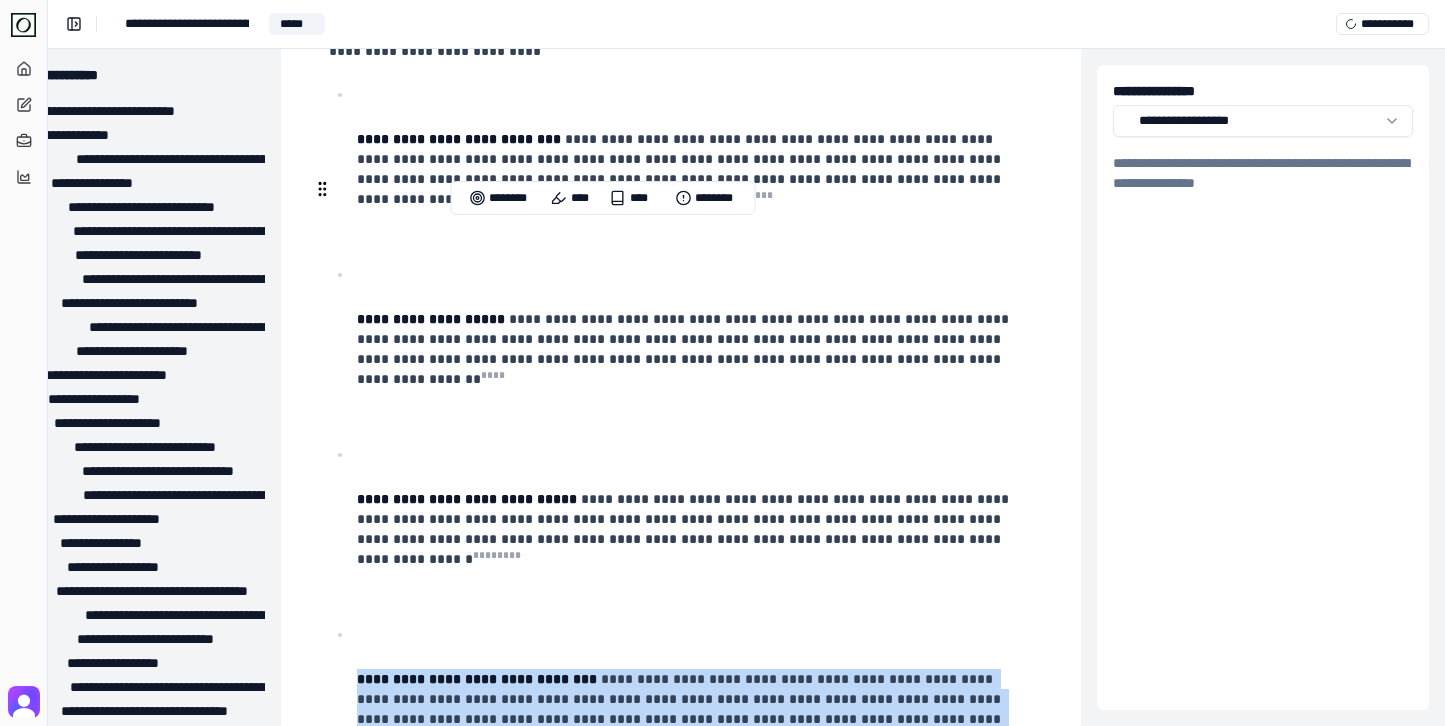 click on "**********" at bounding box center (693, 707) 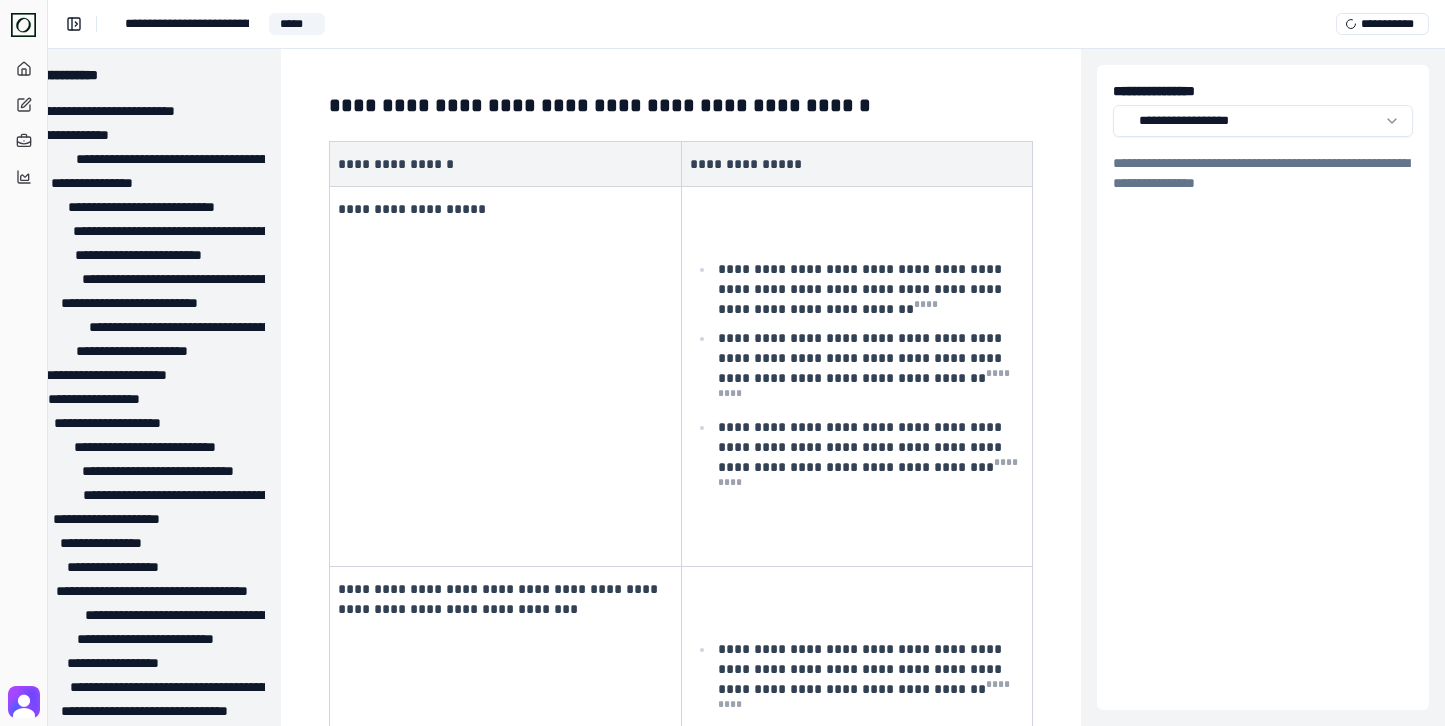 scroll, scrollTop: 8948, scrollLeft: 79, axis: both 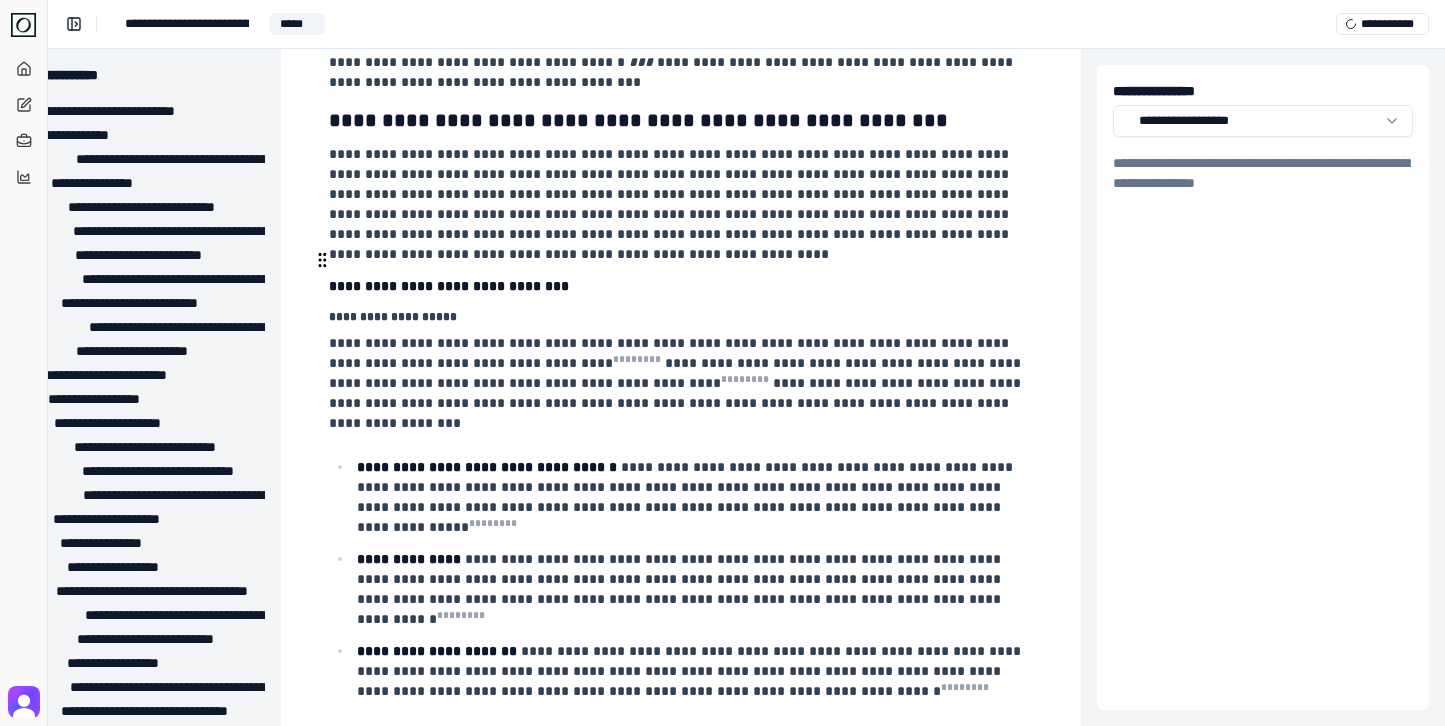 drag, startPoint x: 840, startPoint y: 565, endPoint x: 413, endPoint y: 265, distance: 521.8515 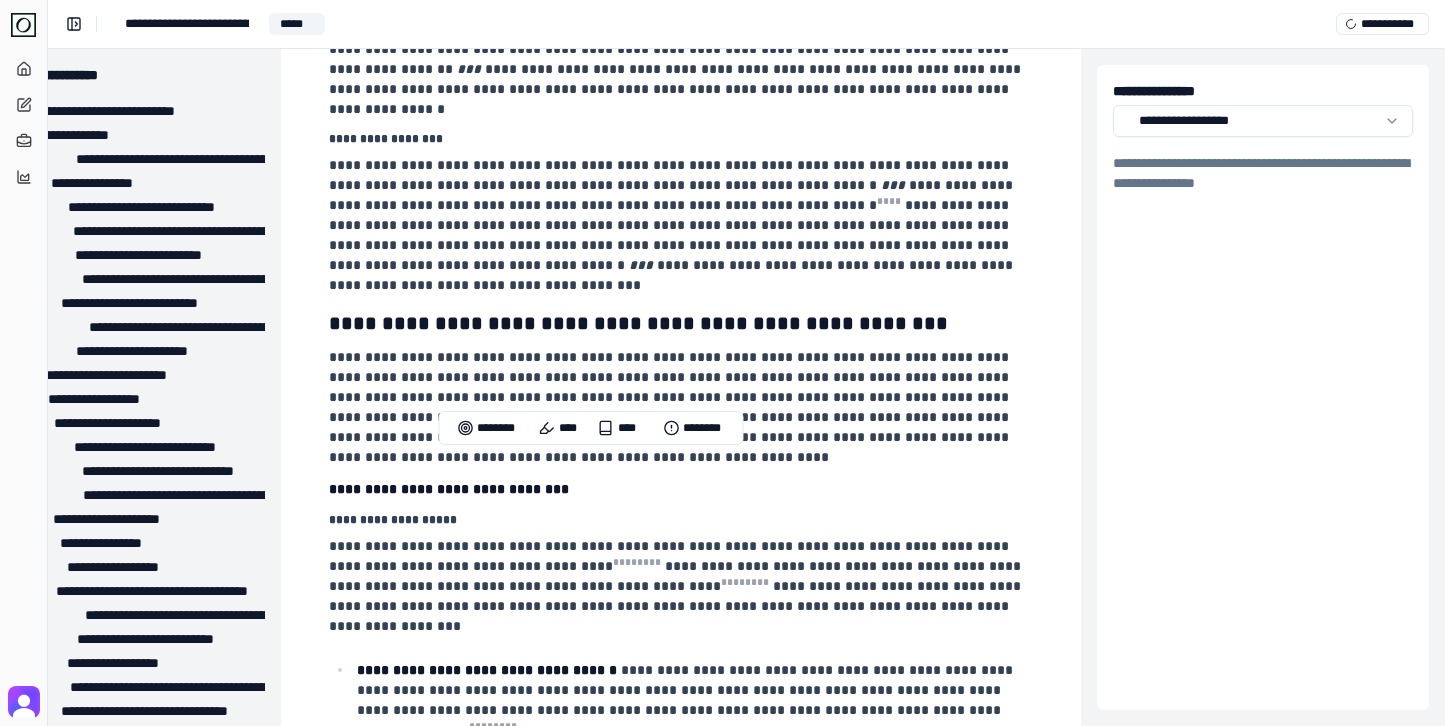 scroll, scrollTop: 6573, scrollLeft: 79, axis: both 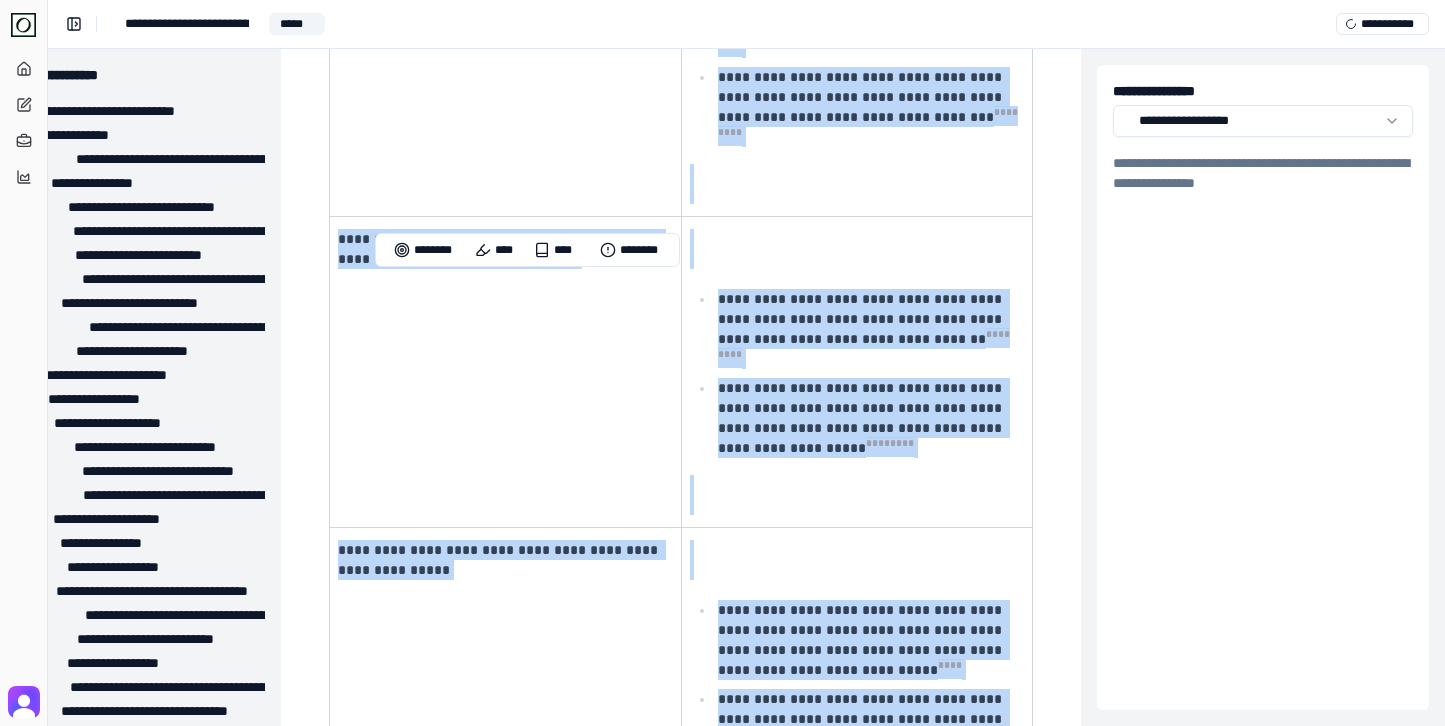 drag, startPoint x: 330, startPoint y: 160, endPoint x: 842, endPoint y: 238, distance: 517.90735 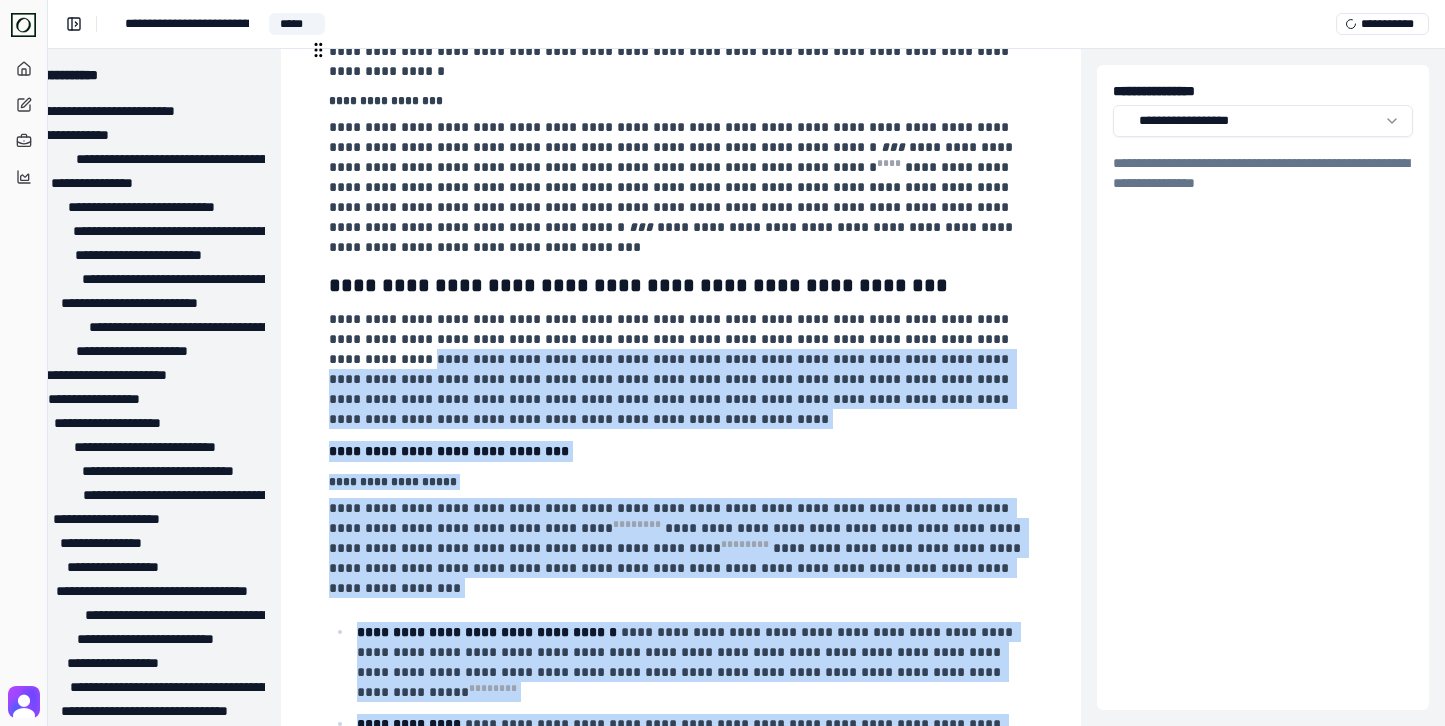 scroll, scrollTop: 6473, scrollLeft: 79, axis: both 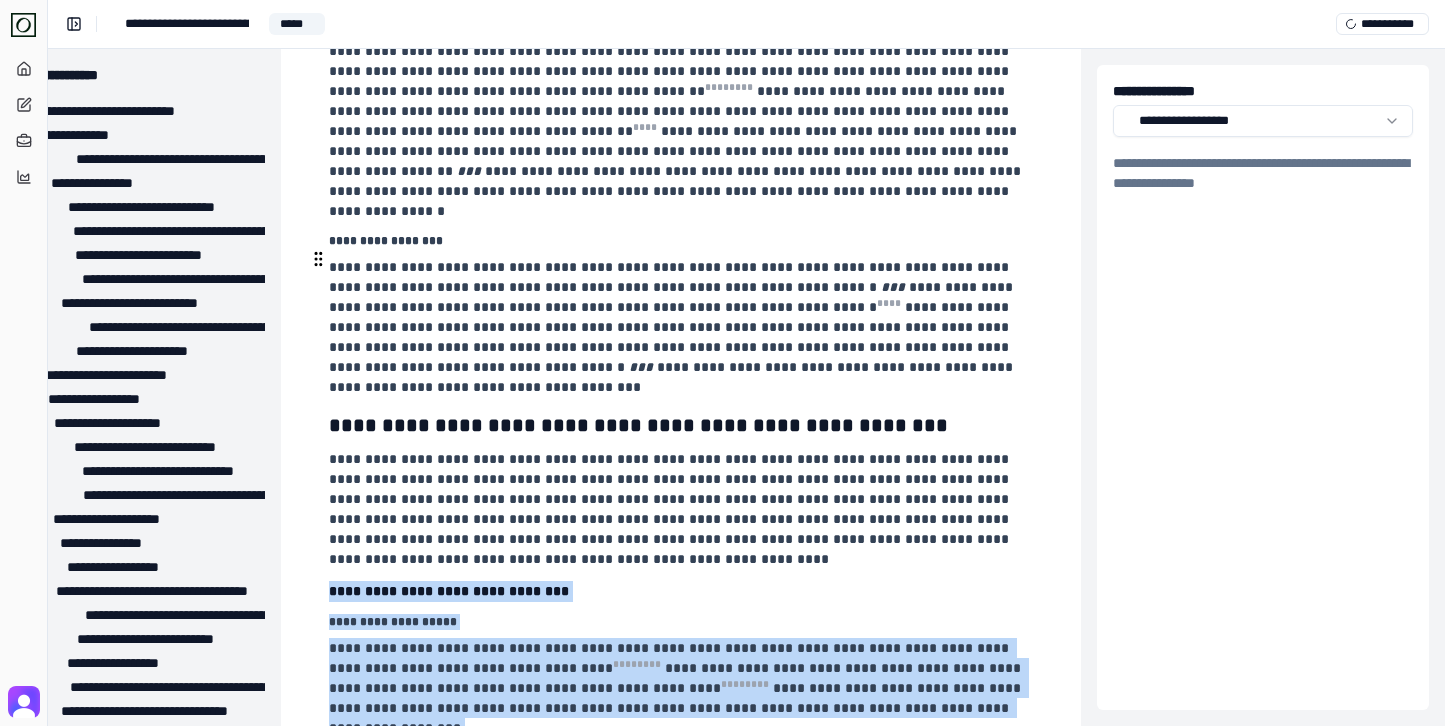 drag, startPoint x: 838, startPoint y: 218, endPoint x: 329, endPoint y: 256, distance: 510.4165 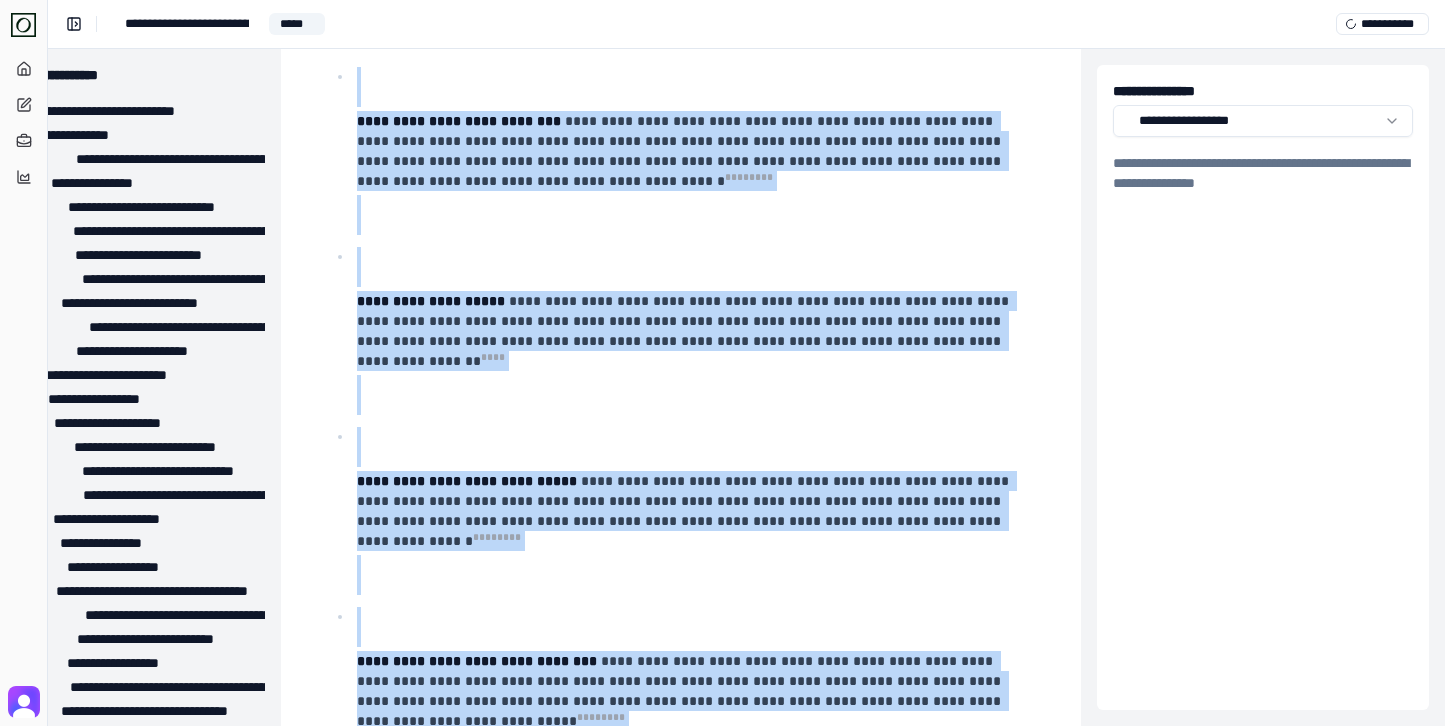 scroll, scrollTop: 7884, scrollLeft: 79, axis: both 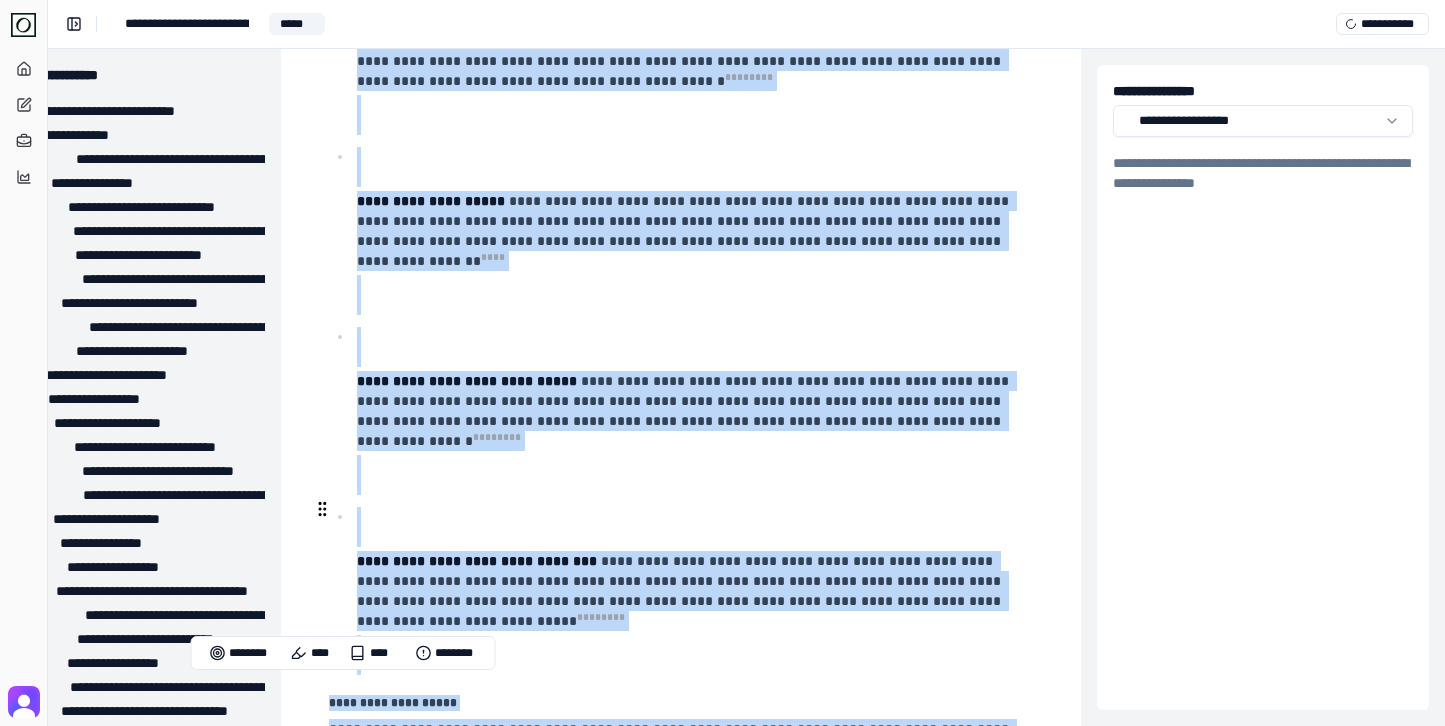 drag, startPoint x: 331, startPoint y: 261, endPoint x: 865, endPoint y: 605, distance: 635.2102 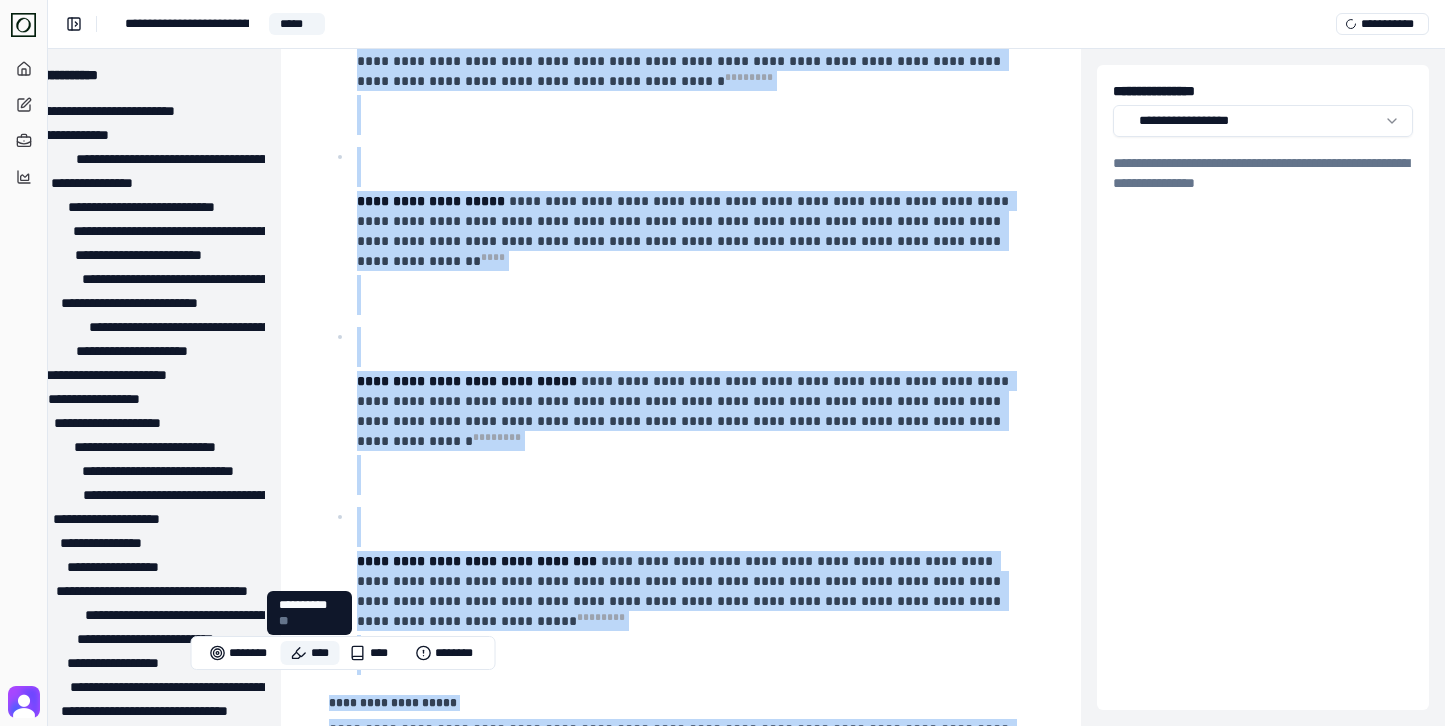 click on "****" at bounding box center (310, 653) 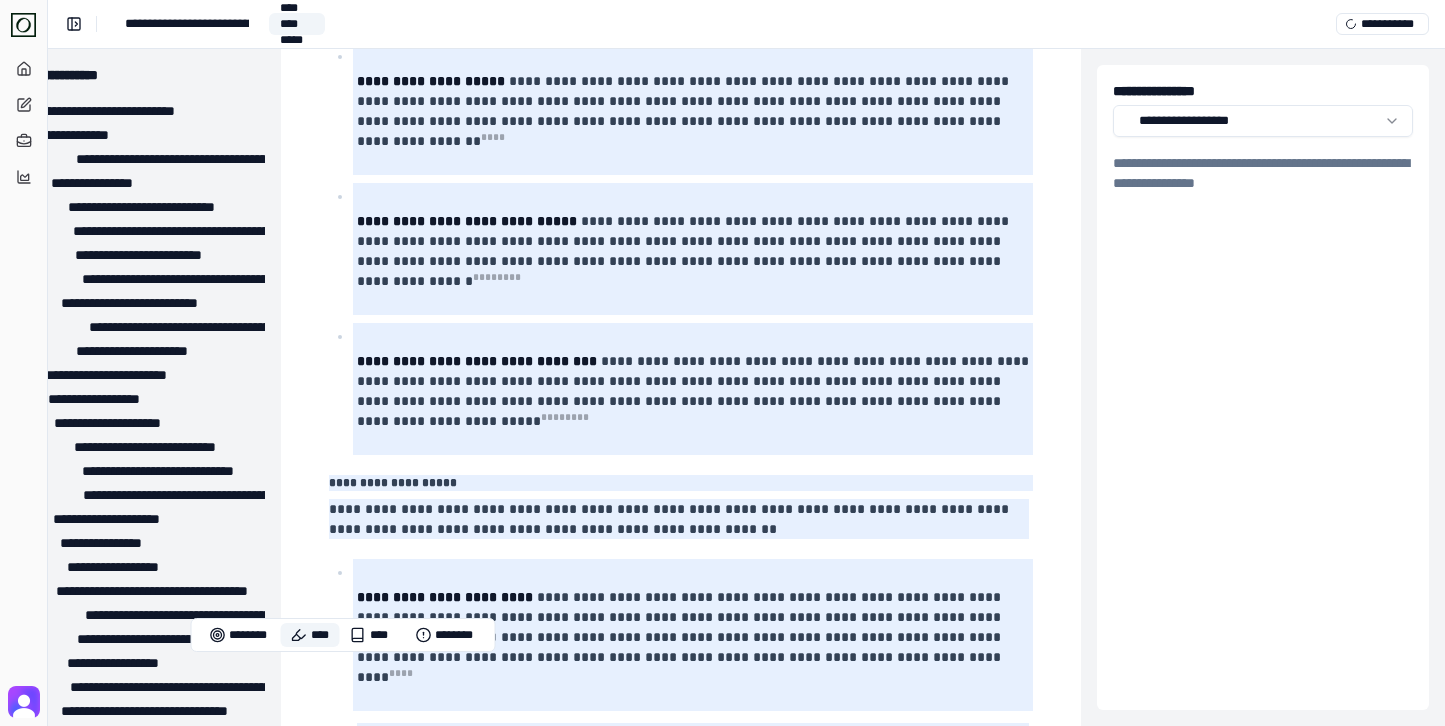 scroll, scrollTop: 7622, scrollLeft: 79, axis: both 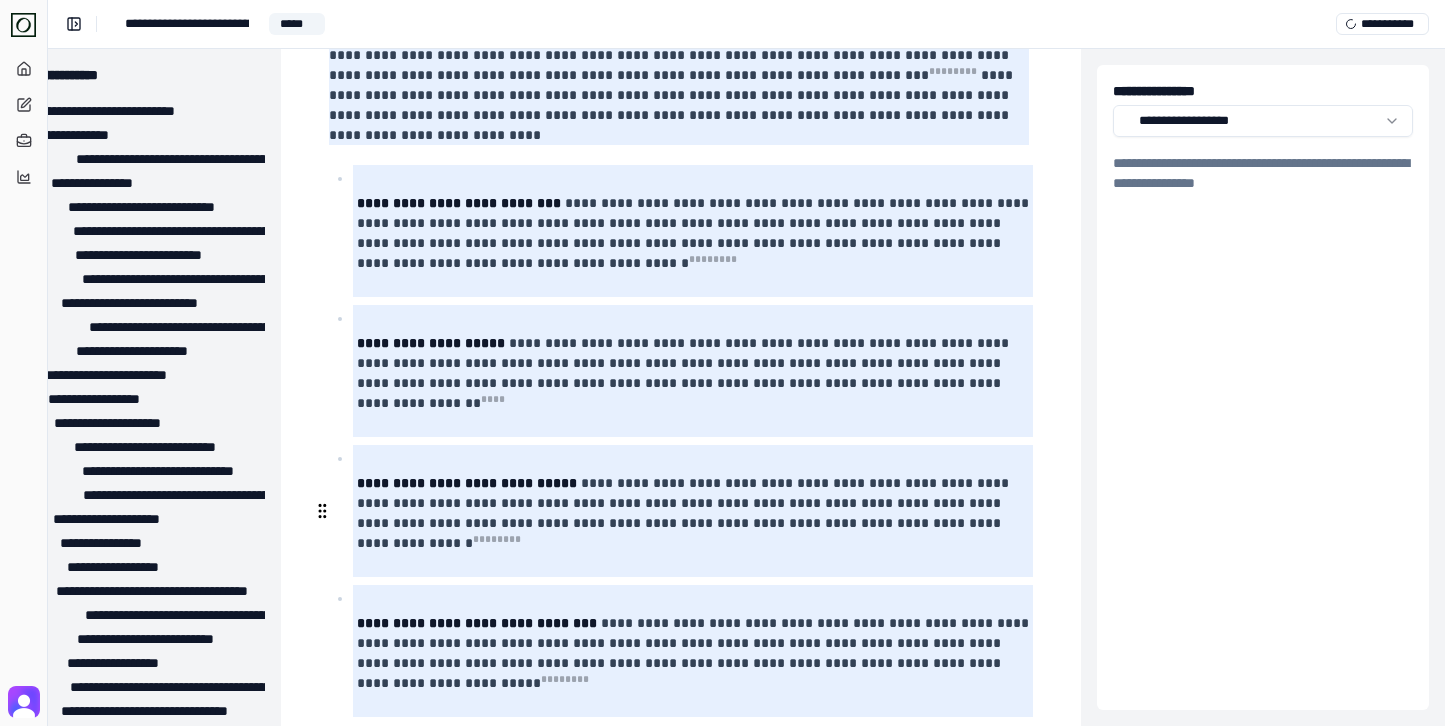 click on "**********" at bounding box center (695, 1114) 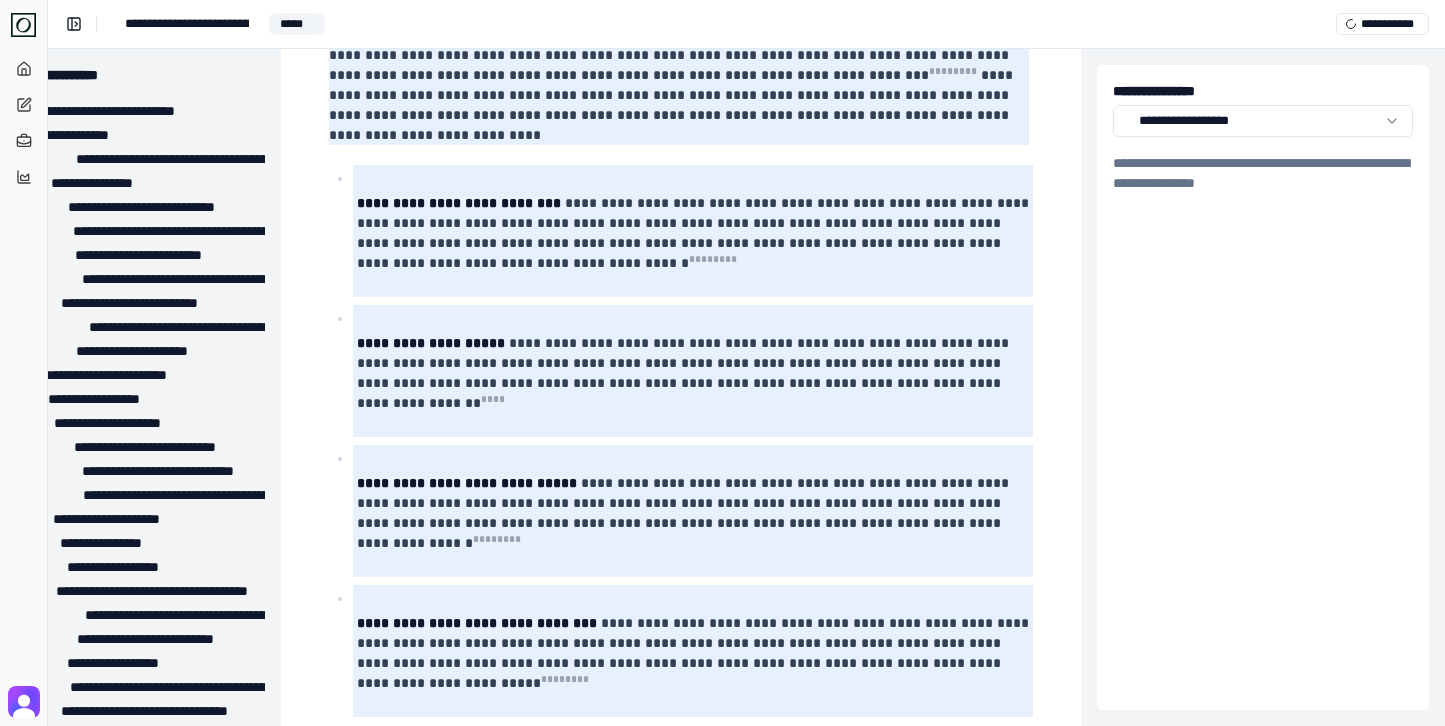 click on "**********" at bounding box center (695, 1146) 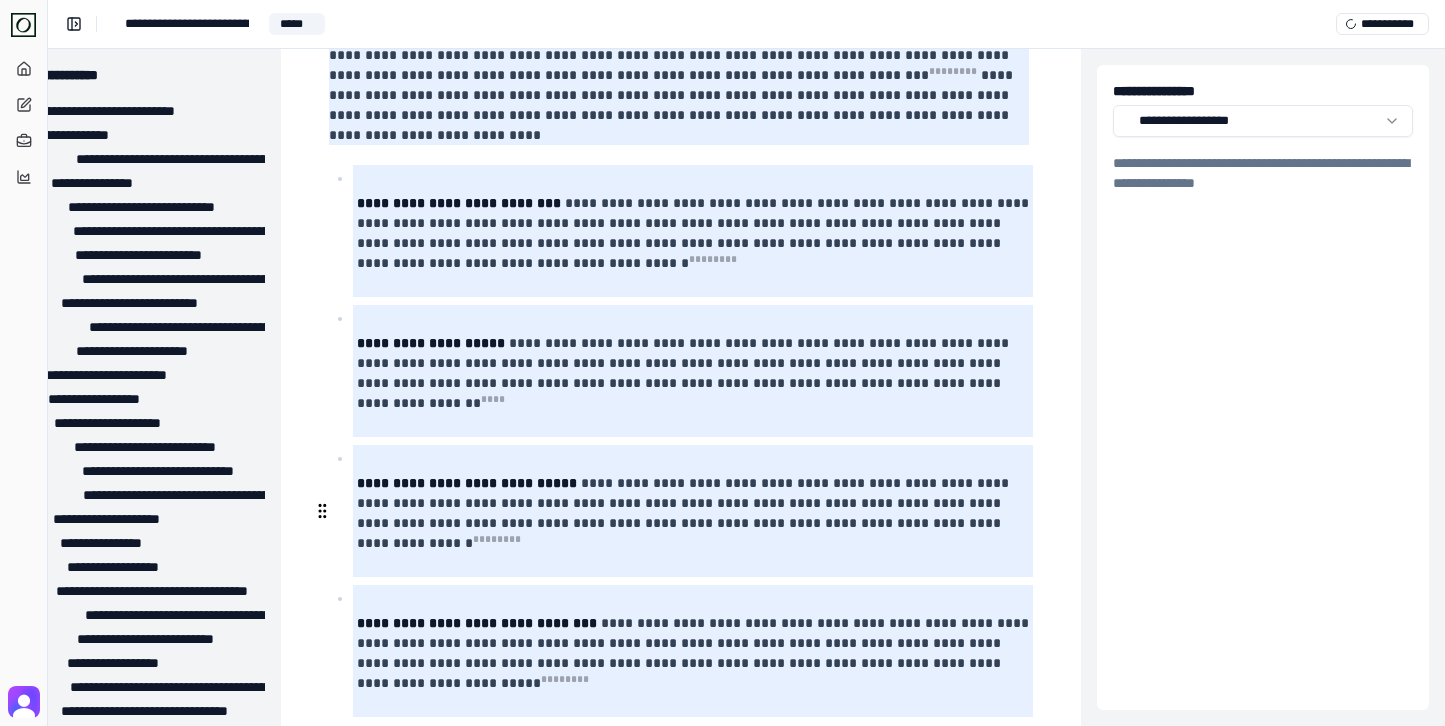 click on "**********" at bounding box center [695, 1146] 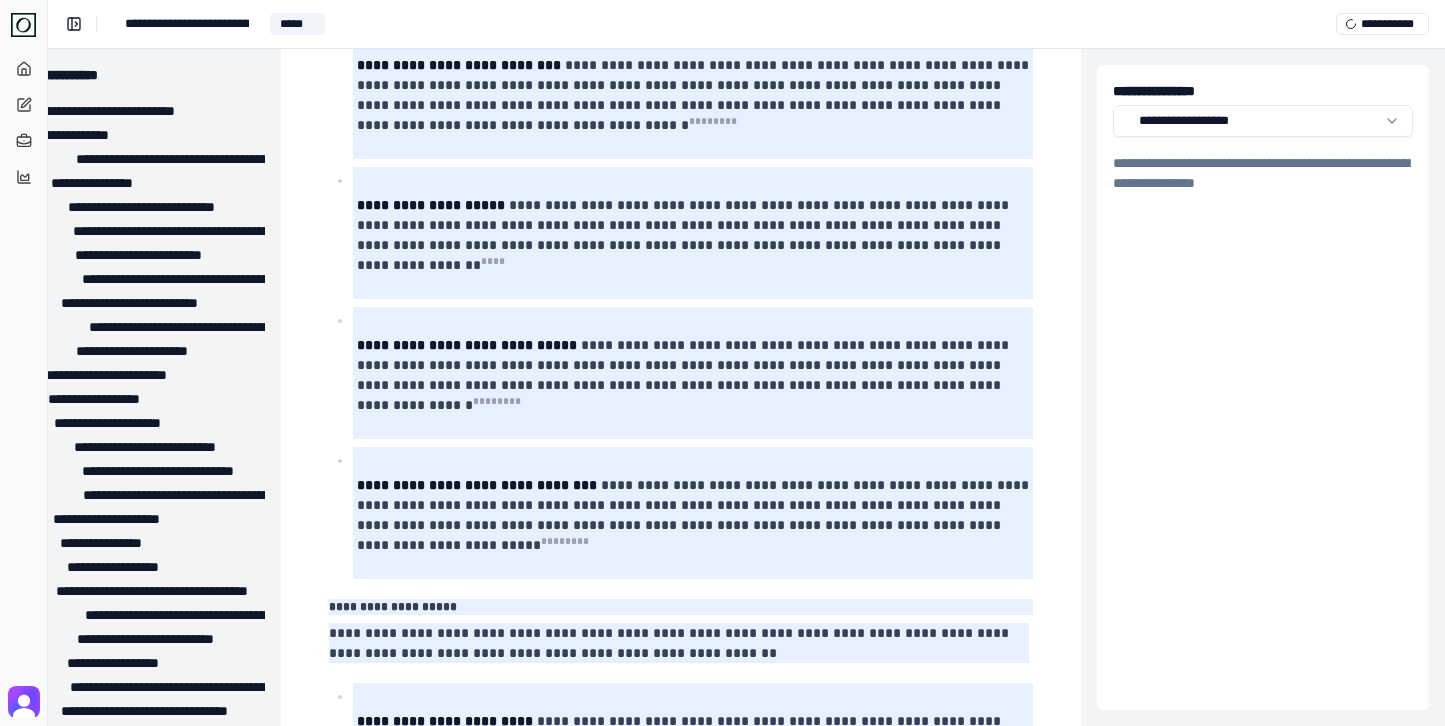scroll, scrollTop: 7770, scrollLeft: 79, axis: both 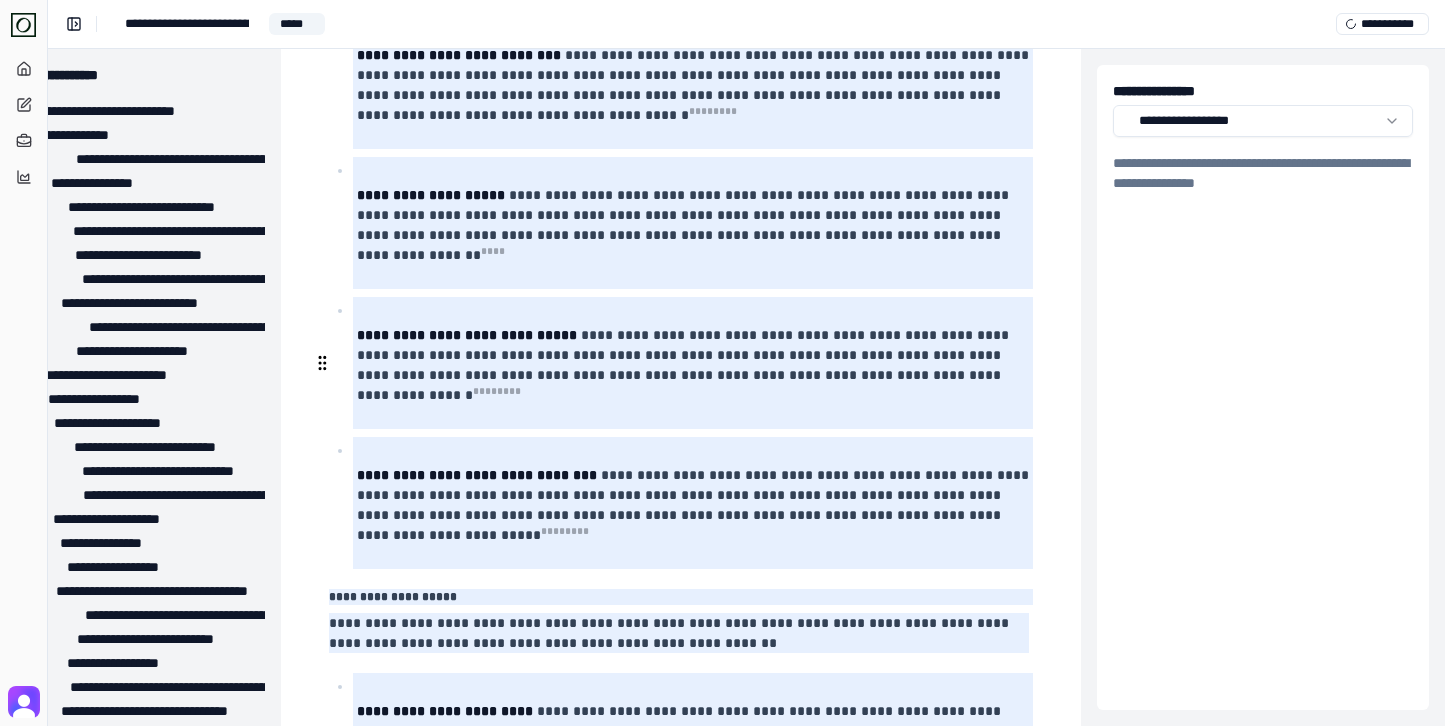 click on "**********" at bounding box center (695, 1022) 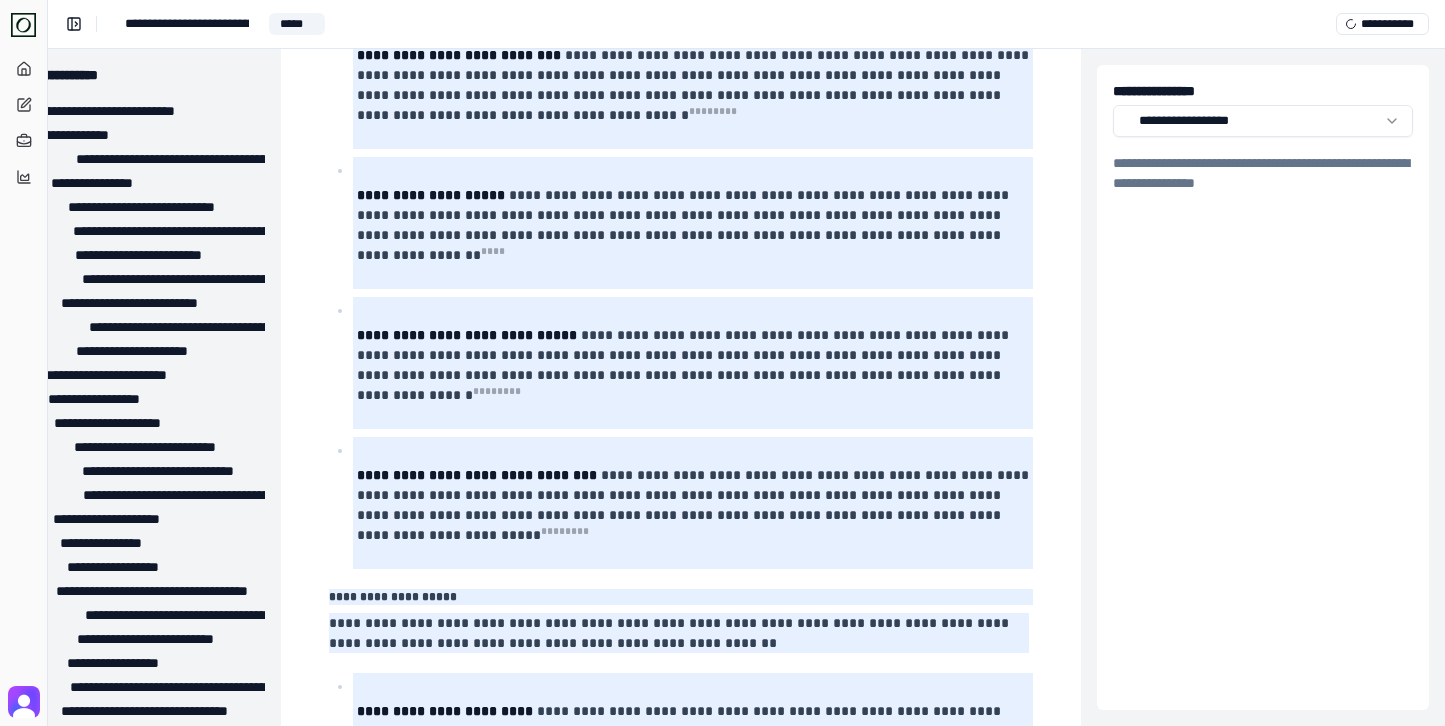 type on "**********" 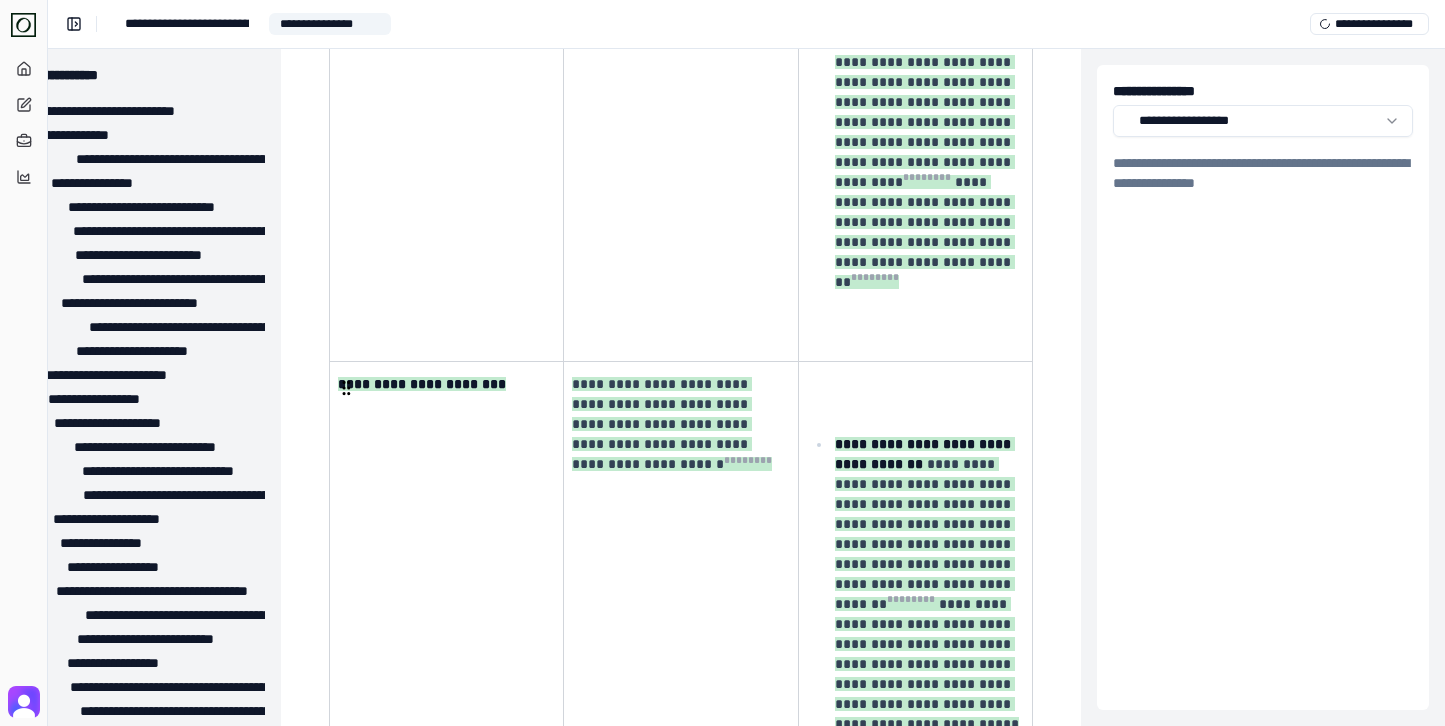 scroll, scrollTop: 10247, scrollLeft: 79, axis: both 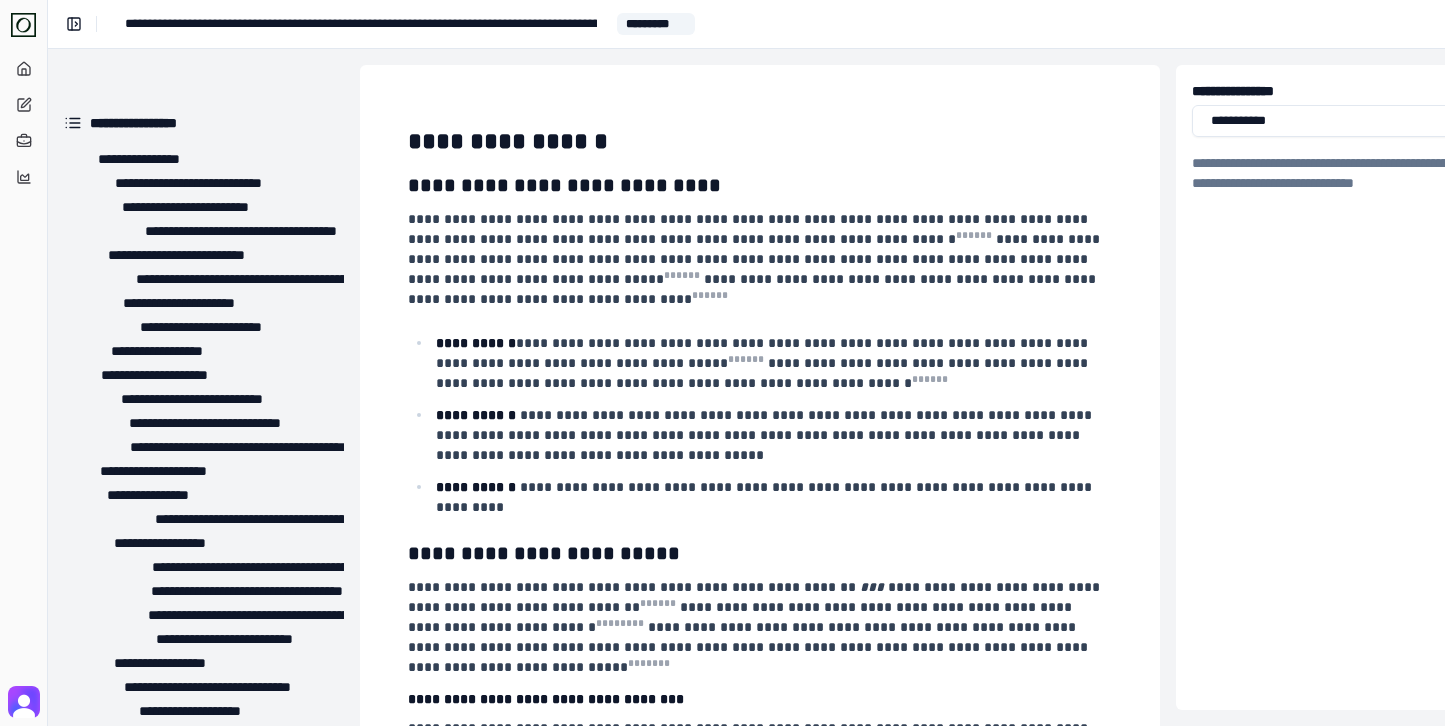 click on "**********" at bounding box center (764, 373) 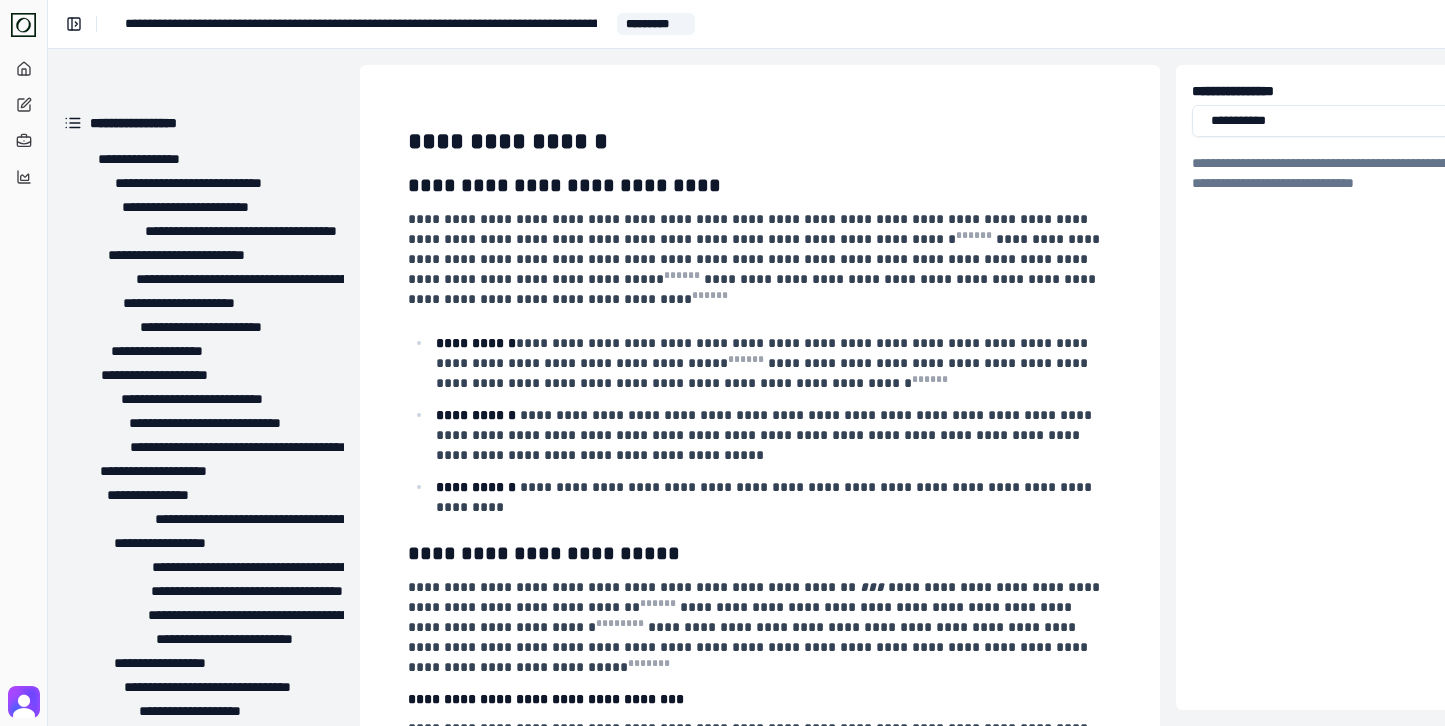 click on "**********" at bounding box center [760, 7525] 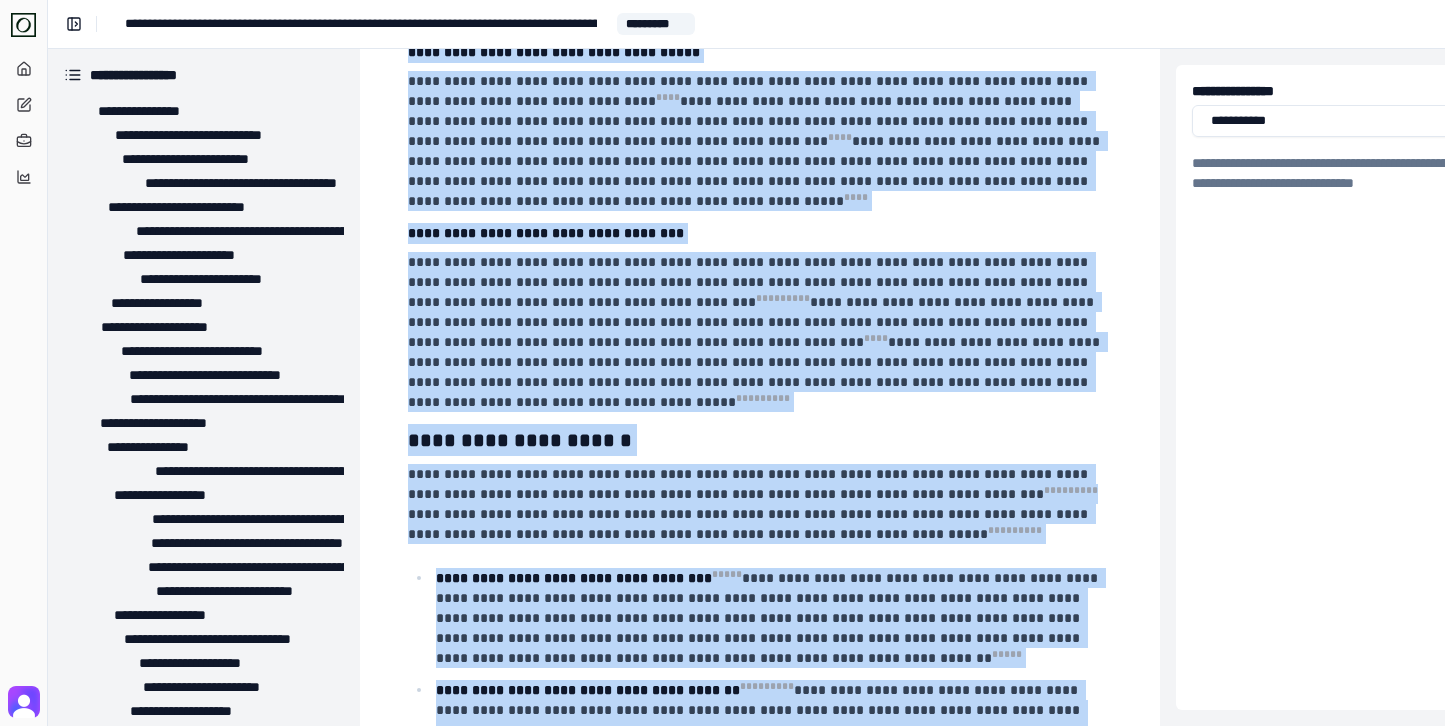scroll, scrollTop: 13476, scrollLeft: 0, axis: vertical 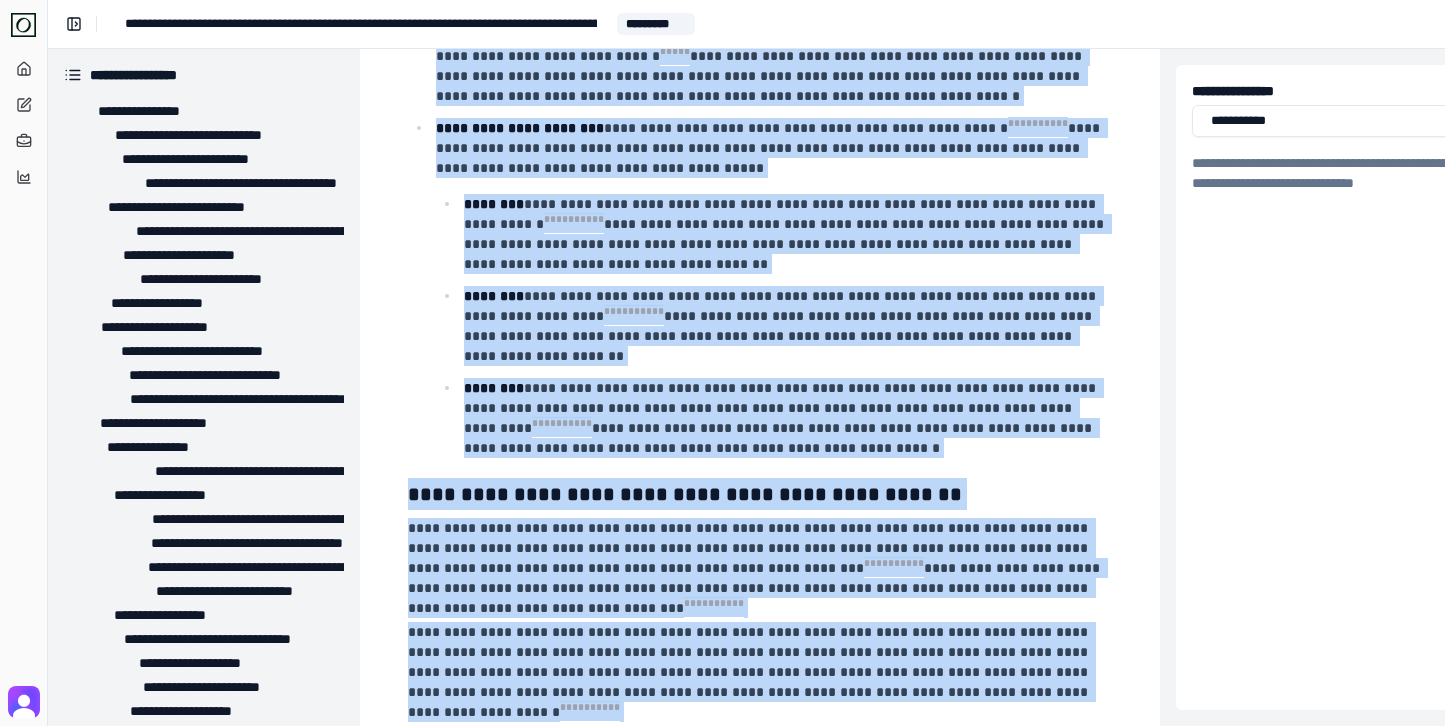 drag, startPoint x: 410, startPoint y: 140, endPoint x: 714, endPoint y: 644, distance: 588.5847 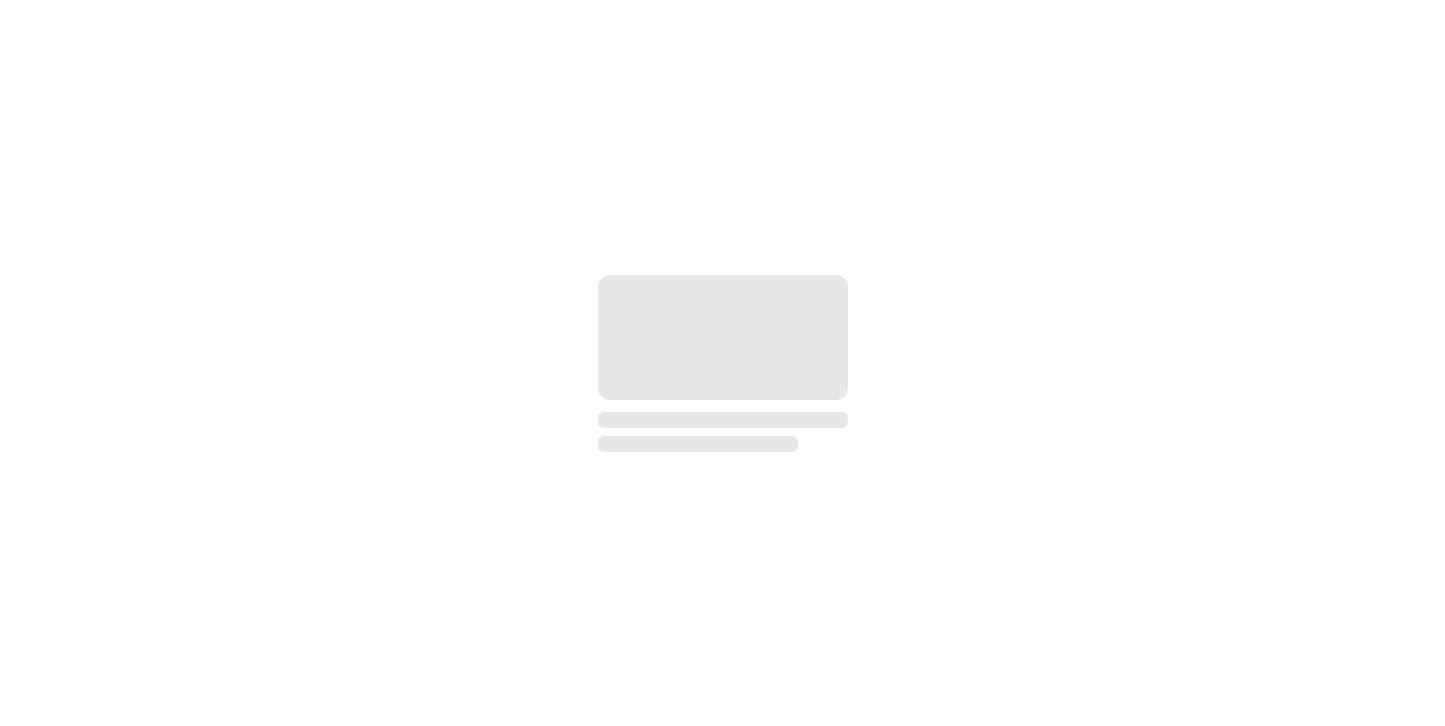 scroll, scrollTop: 0, scrollLeft: 0, axis: both 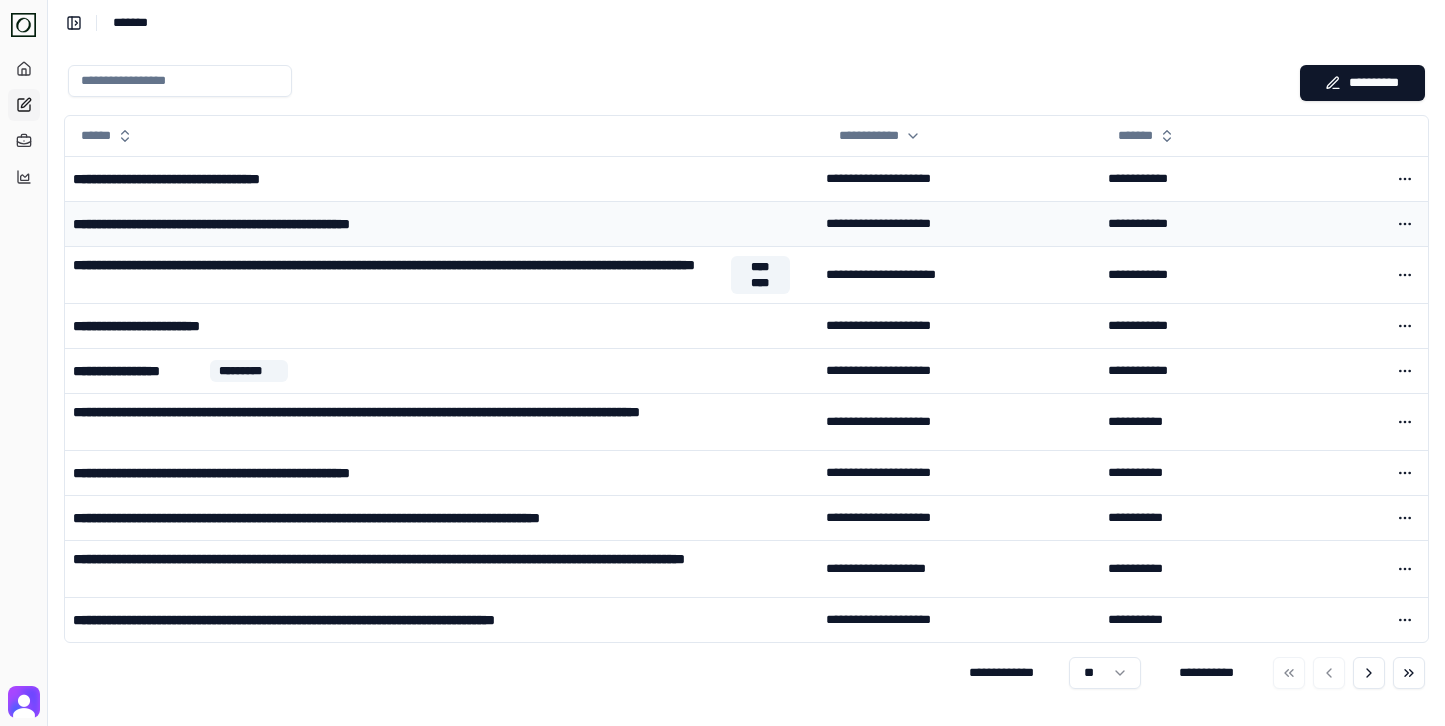 click on "**********" at bounding box center [274, 224] 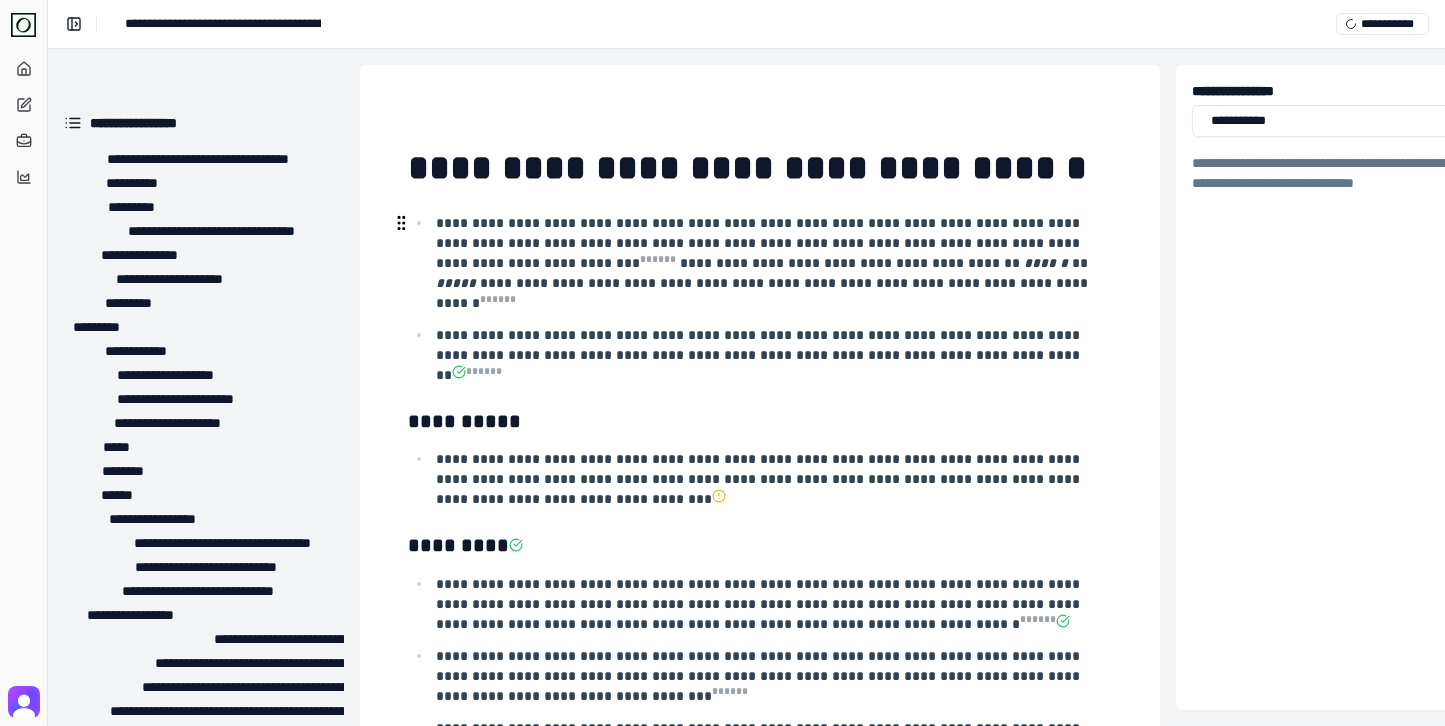 click on "**********" at bounding box center (760, 243) 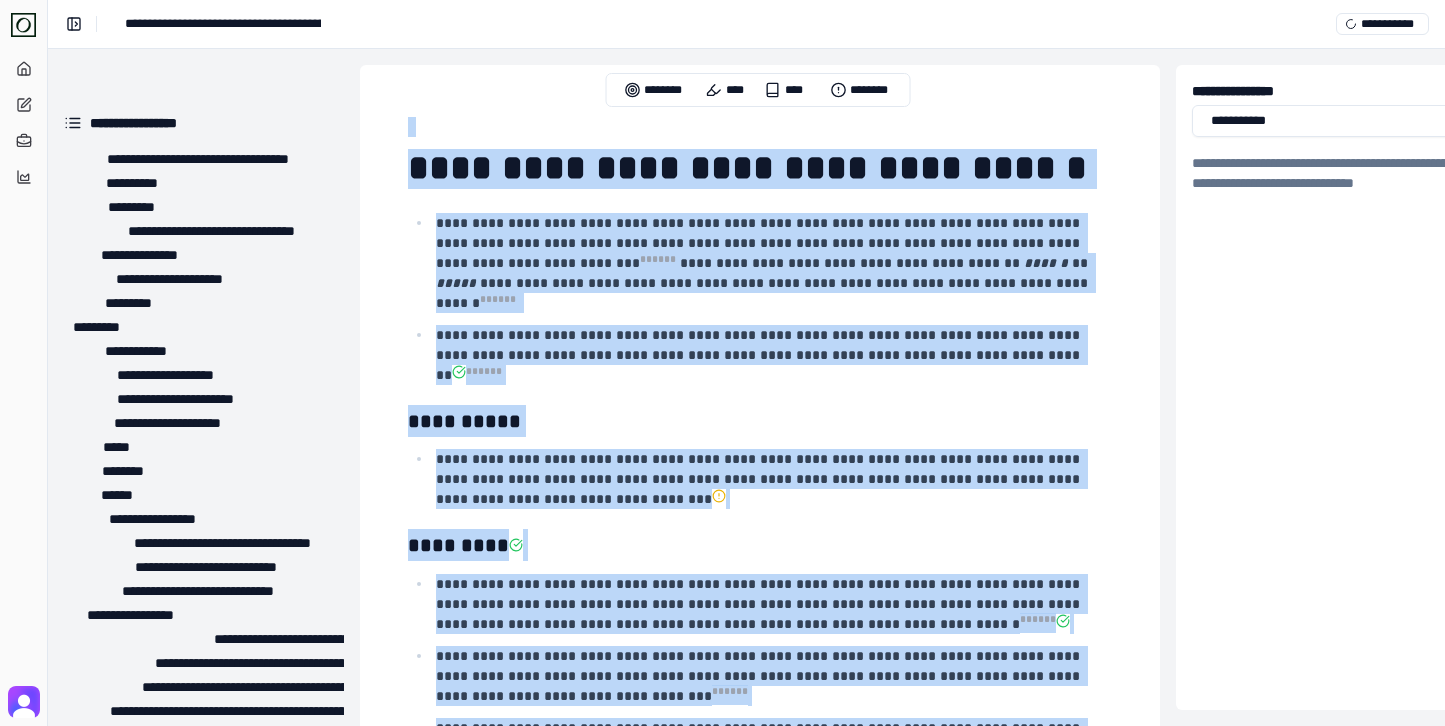 copy on "**********" 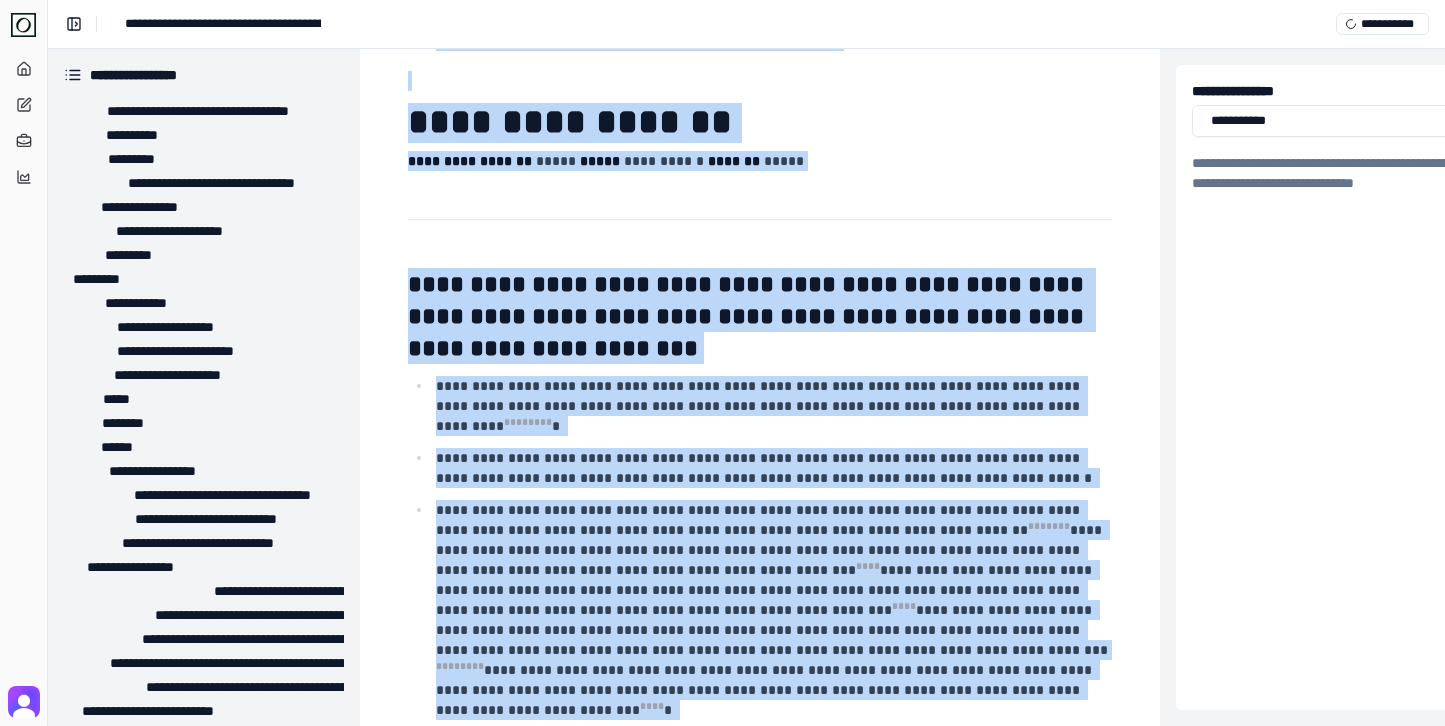 scroll, scrollTop: 8325, scrollLeft: 0, axis: vertical 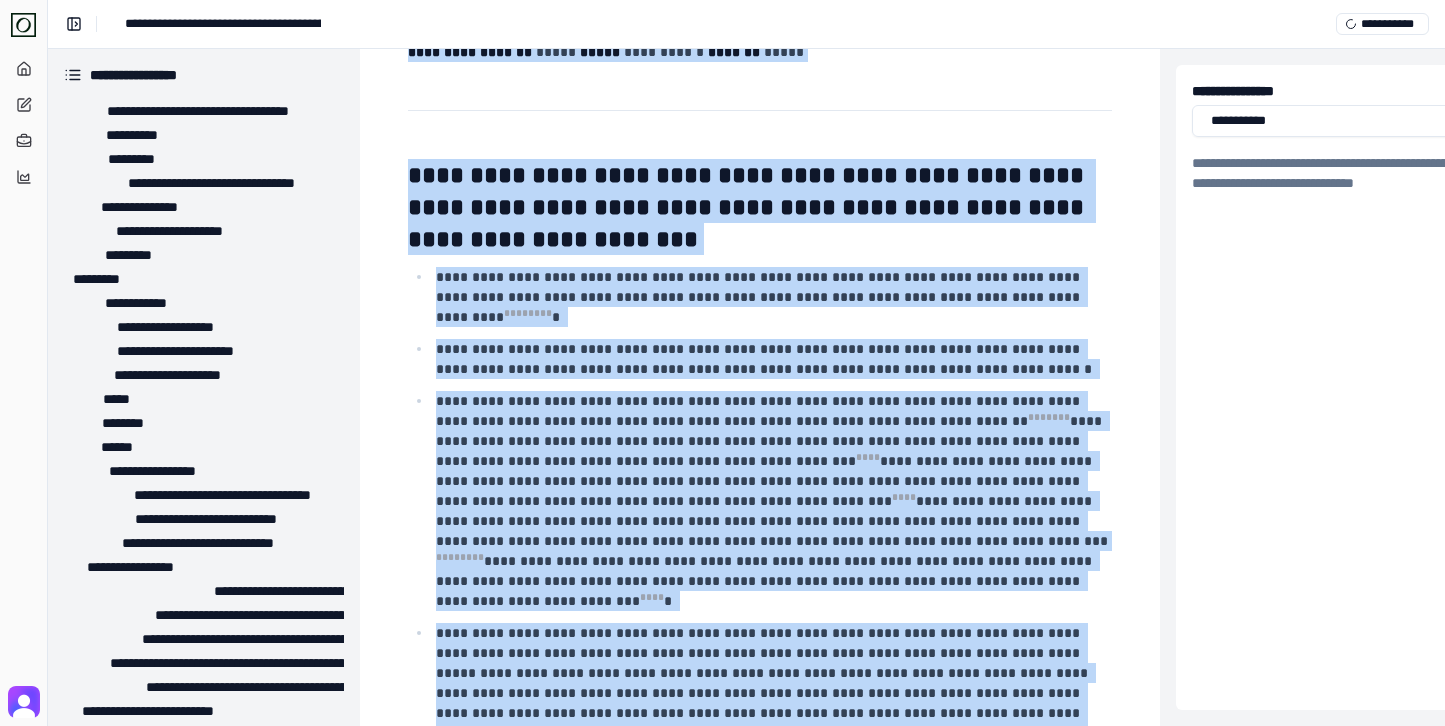 click on "**********" at bounding box center [760, 503] 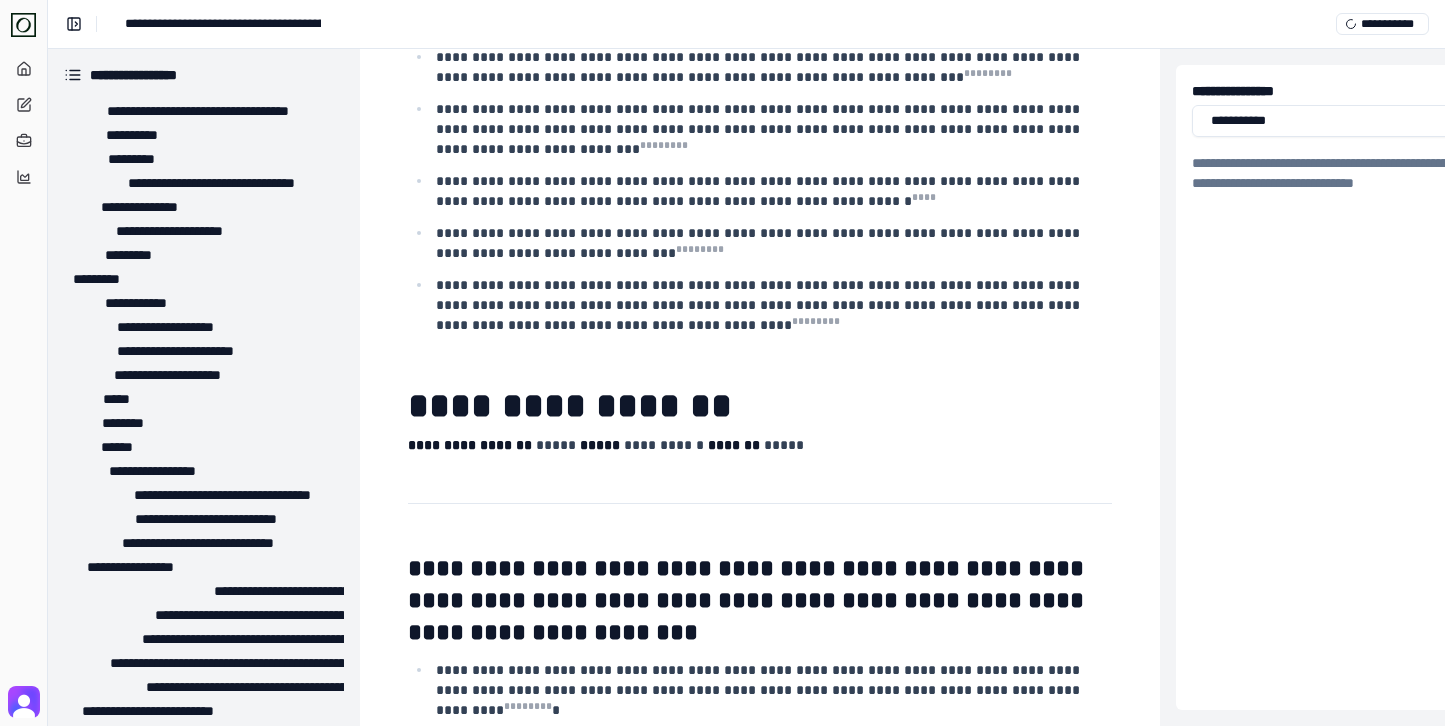 scroll, scrollTop: 7889, scrollLeft: 0, axis: vertical 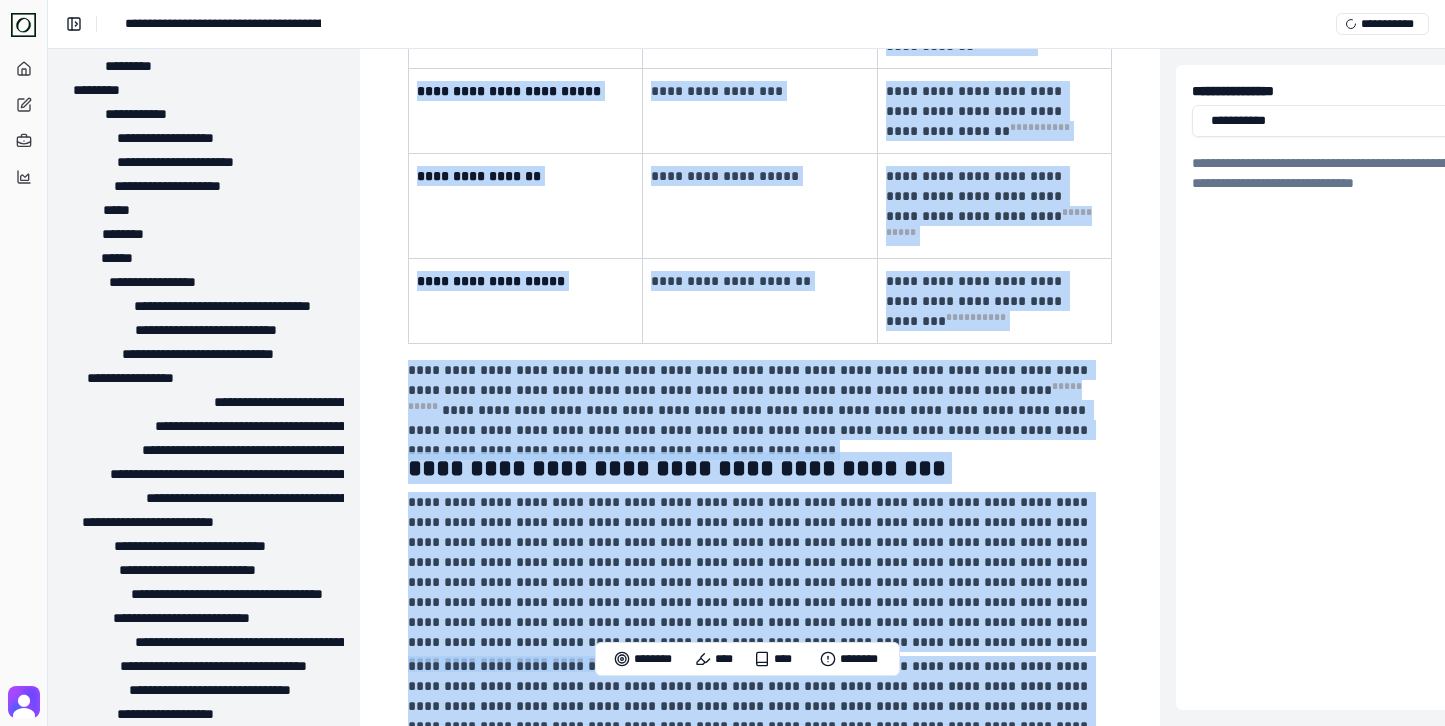 drag, startPoint x: 415, startPoint y: 128, endPoint x: 1093, endPoint y: 630, distance: 843.616 